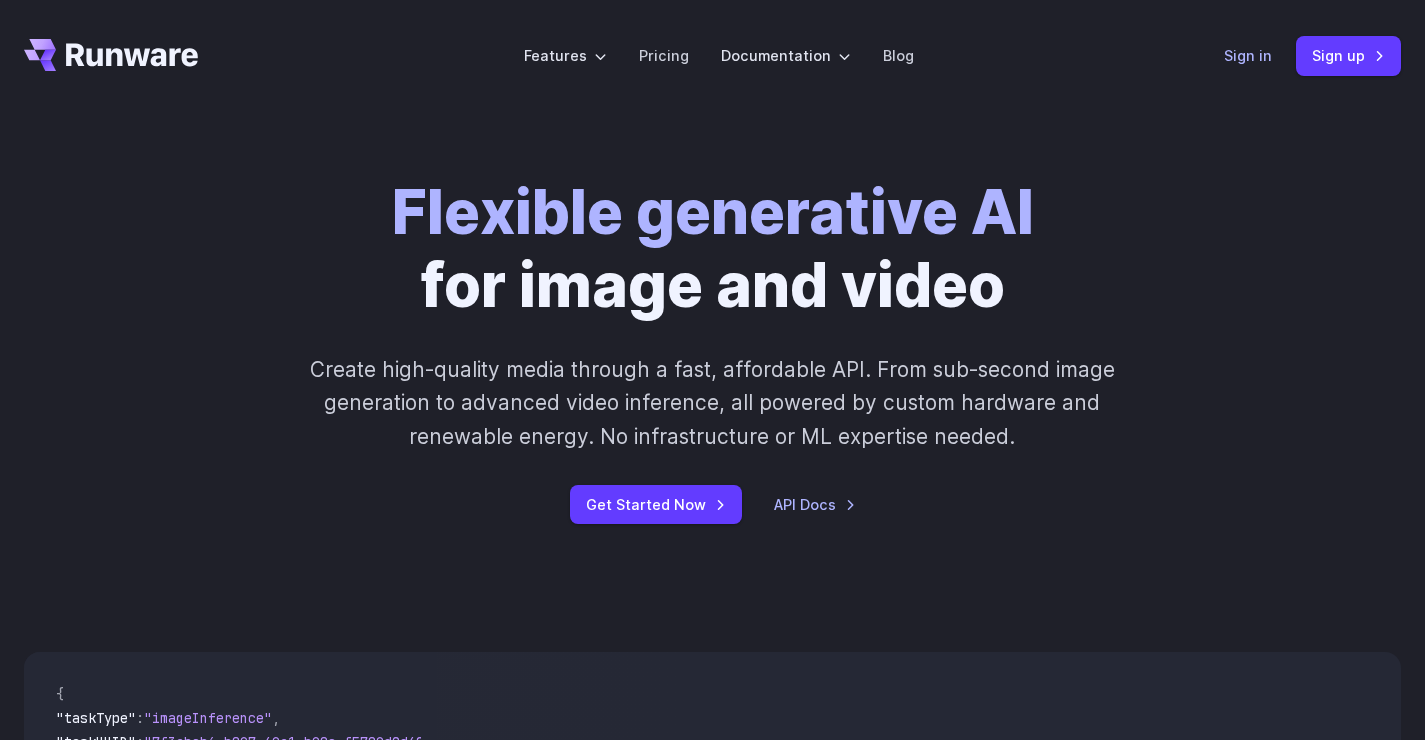 scroll, scrollTop: 0, scrollLeft: 0, axis: both 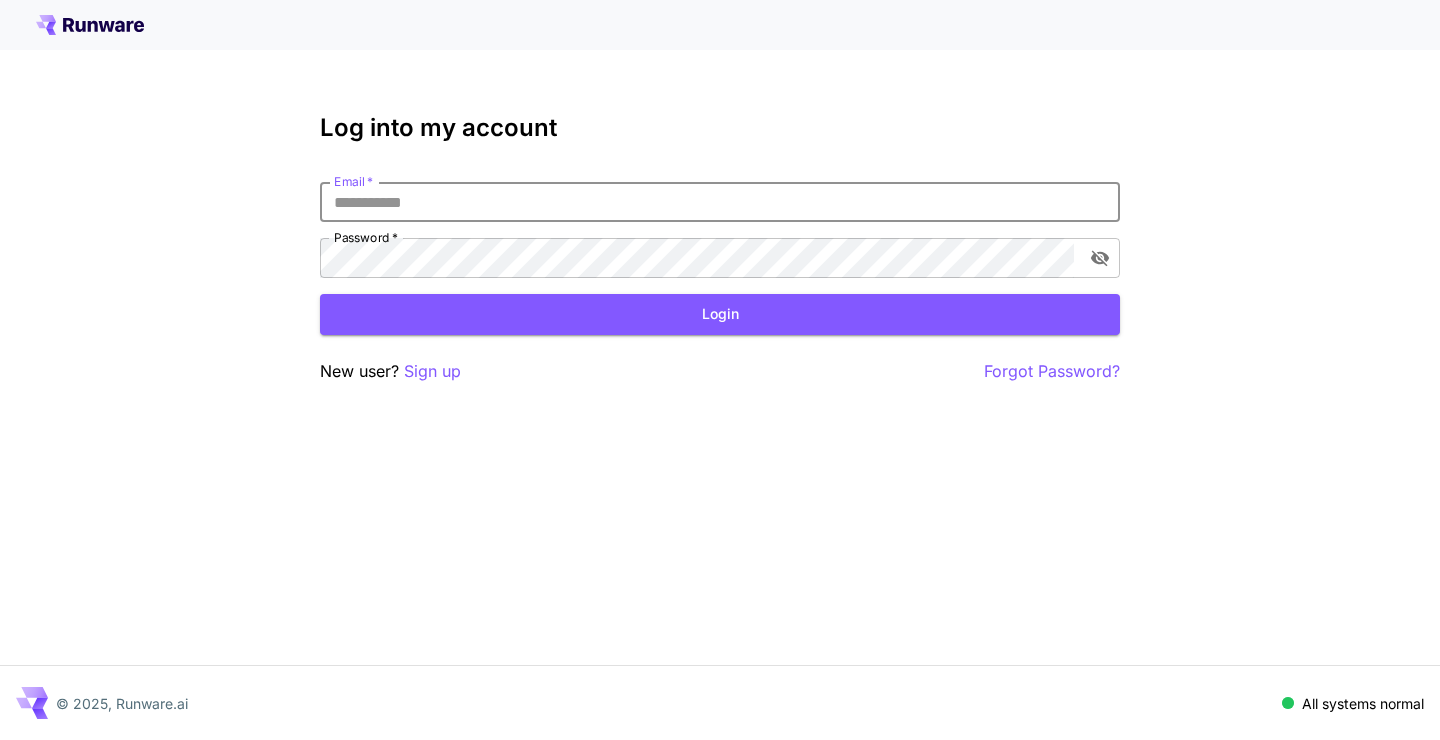 click on "Email   *" at bounding box center (720, 202) 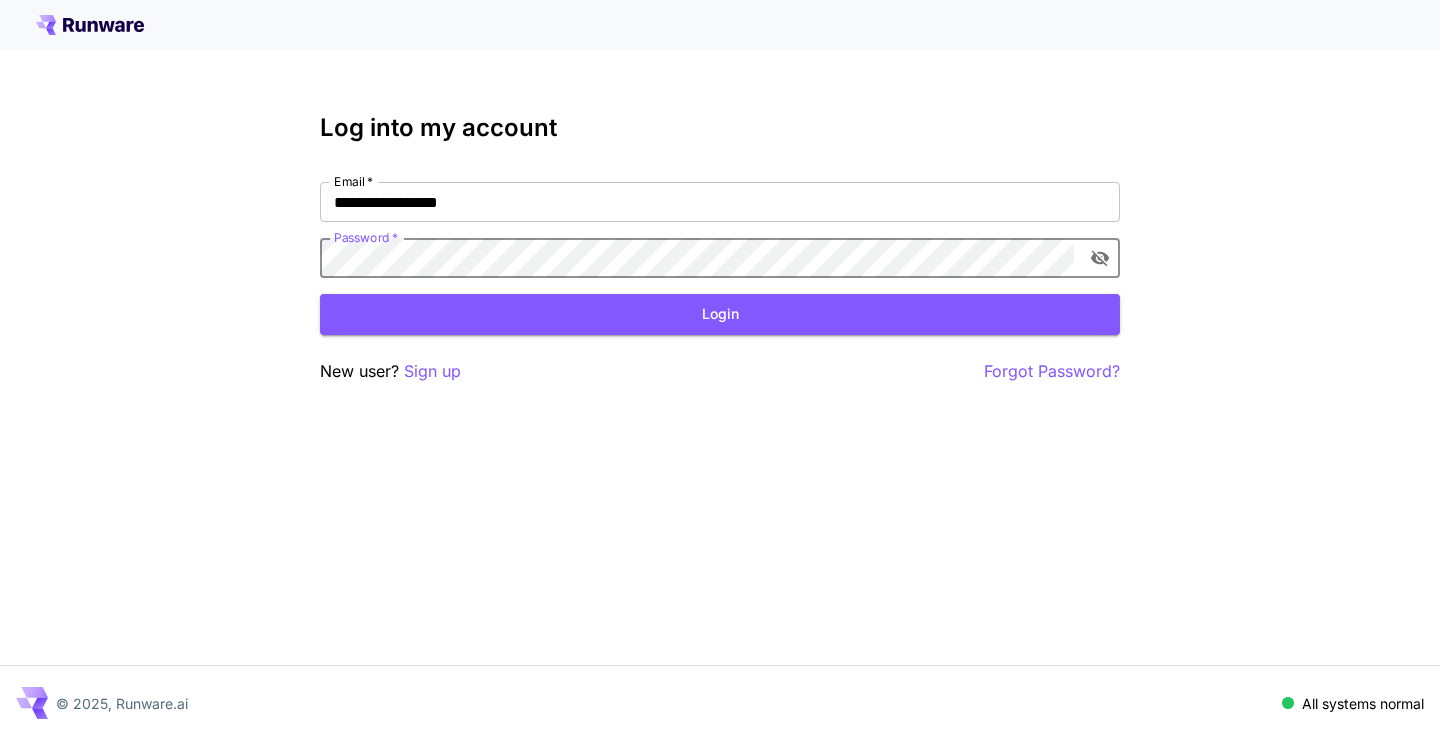 click on "Login" at bounding box center (720, 314) 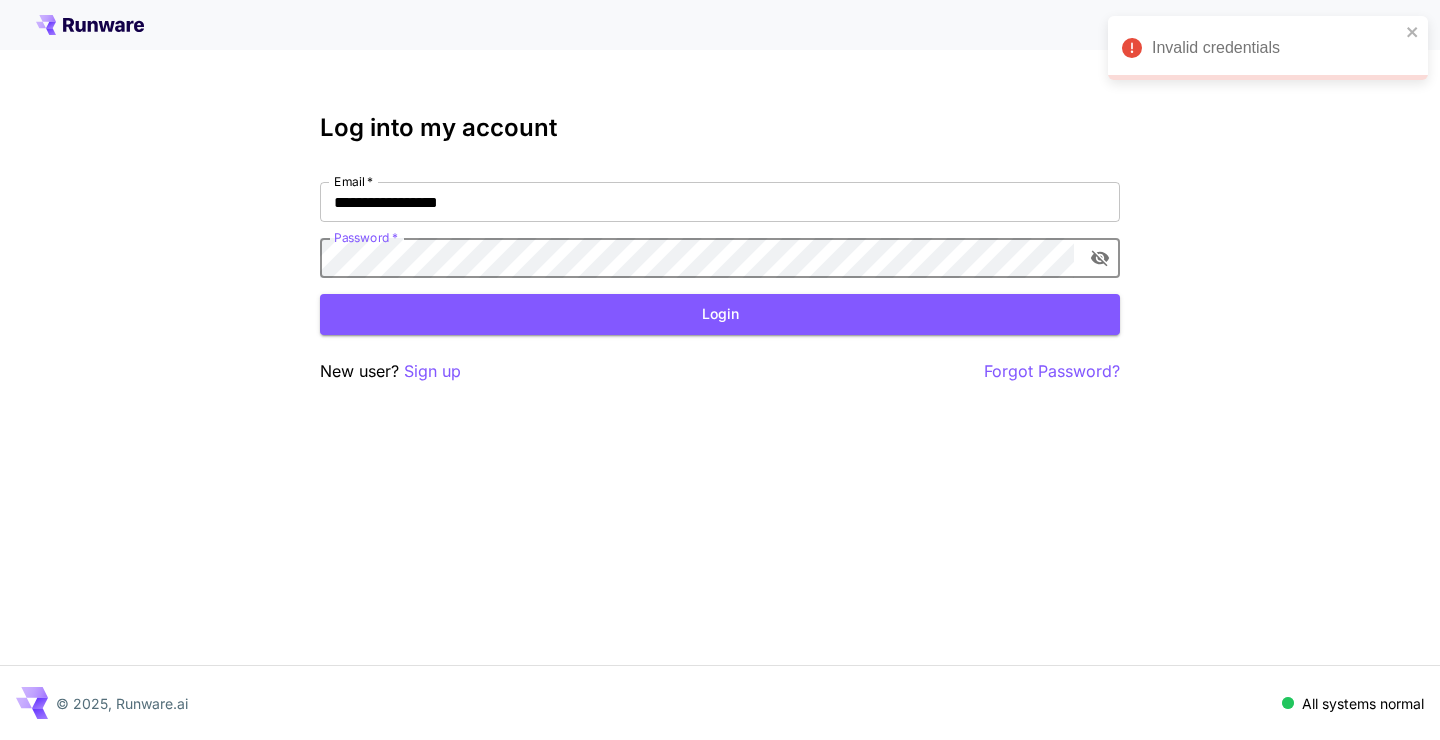 click on "Login" at bounding box center (720, 314) 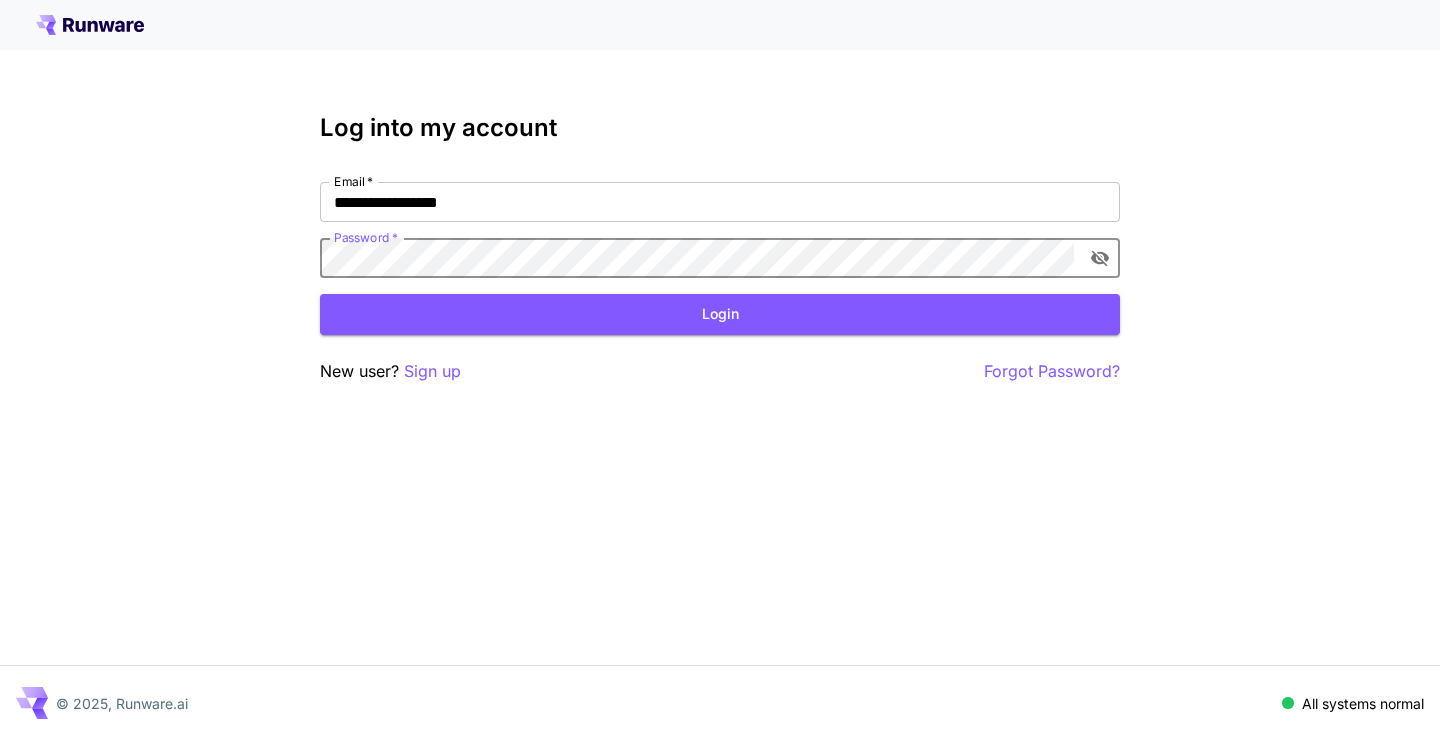 click on "Login" at bounding box center [720, 314] 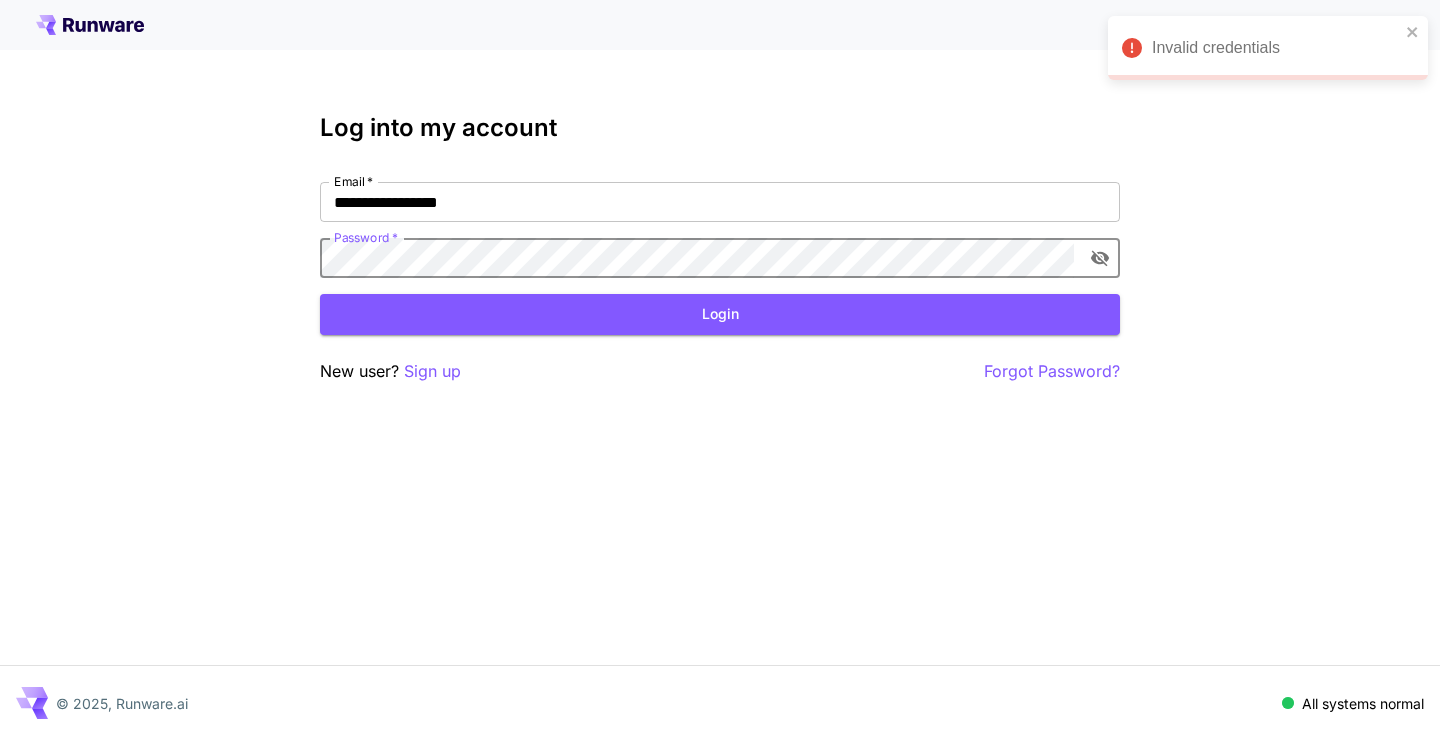 click on "Login" at bounding box center [720, 314] 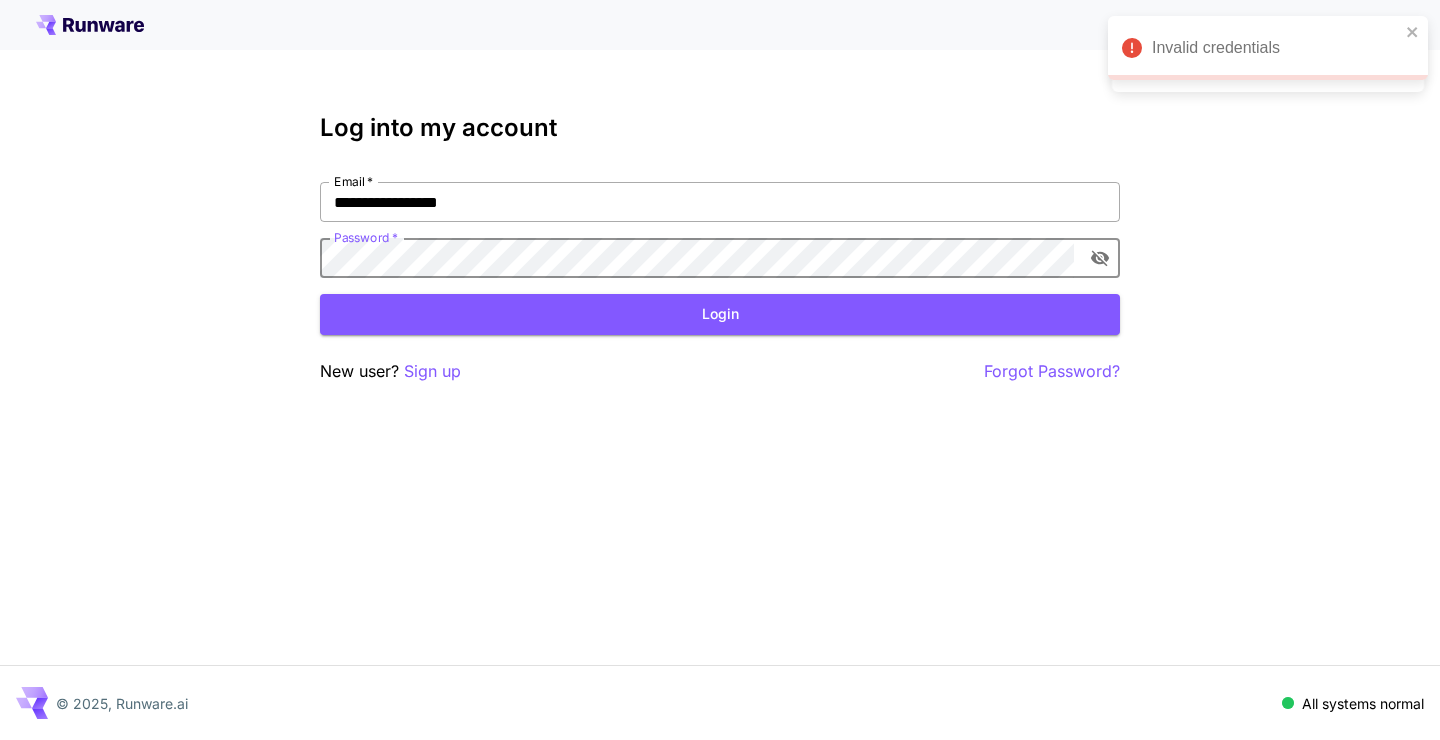 click on "**********" at bounding box center (720, 202) 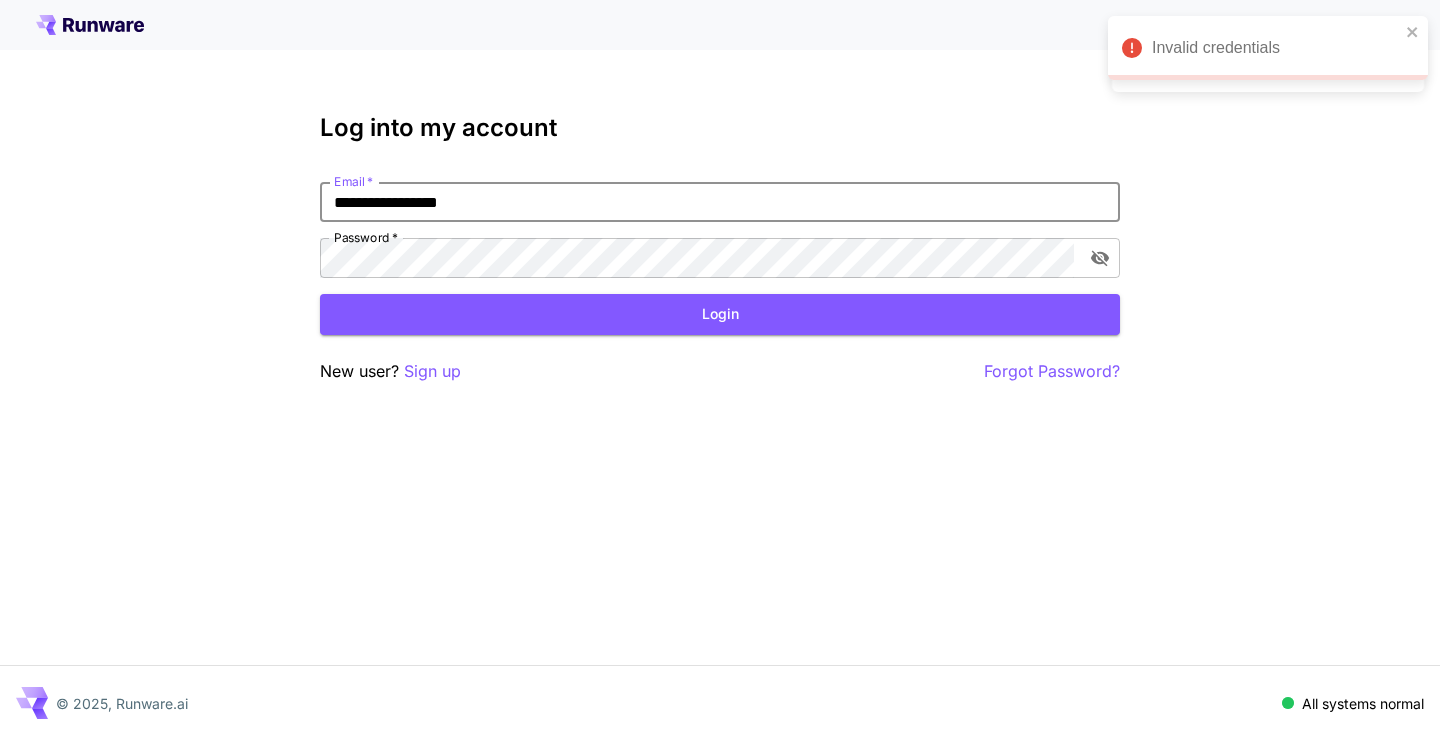 type on "**********" 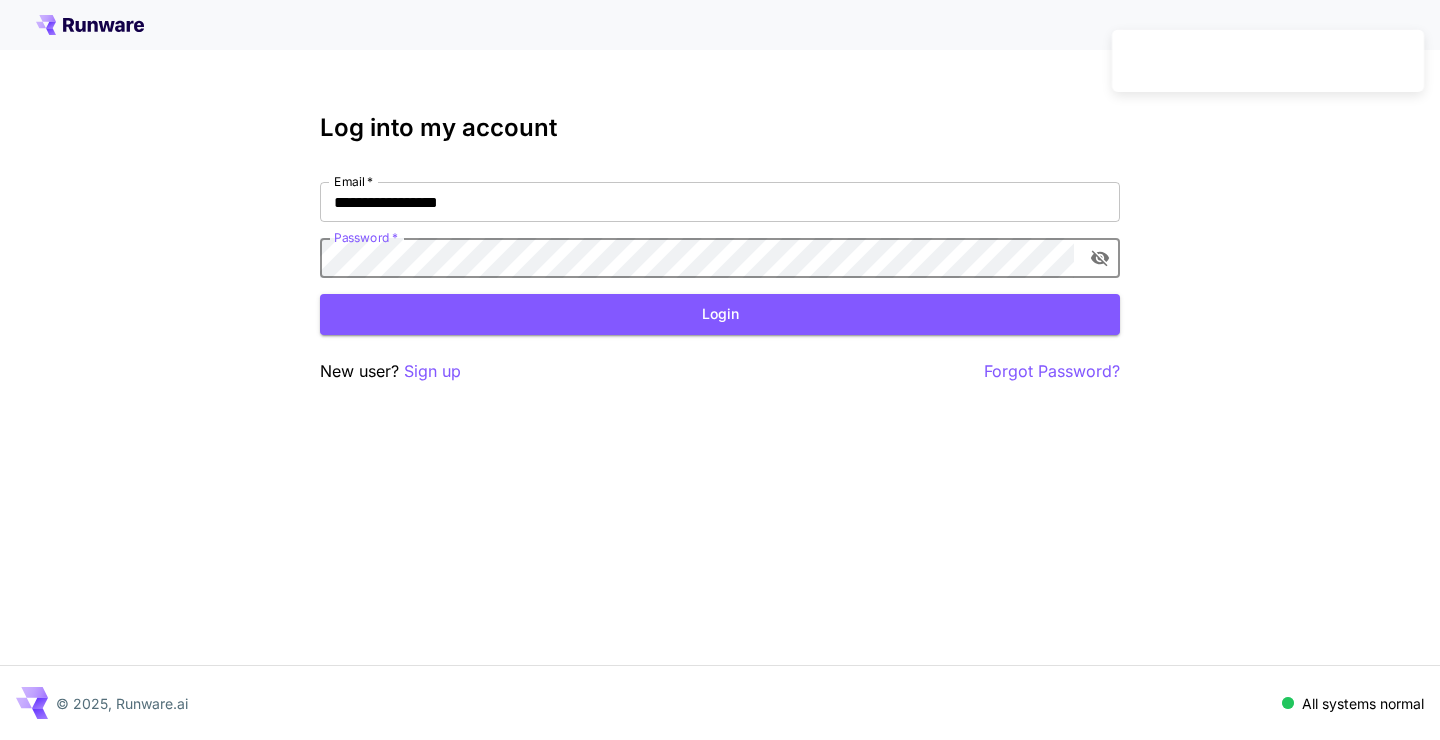 click on "Login" at bounding box center [720, 314] 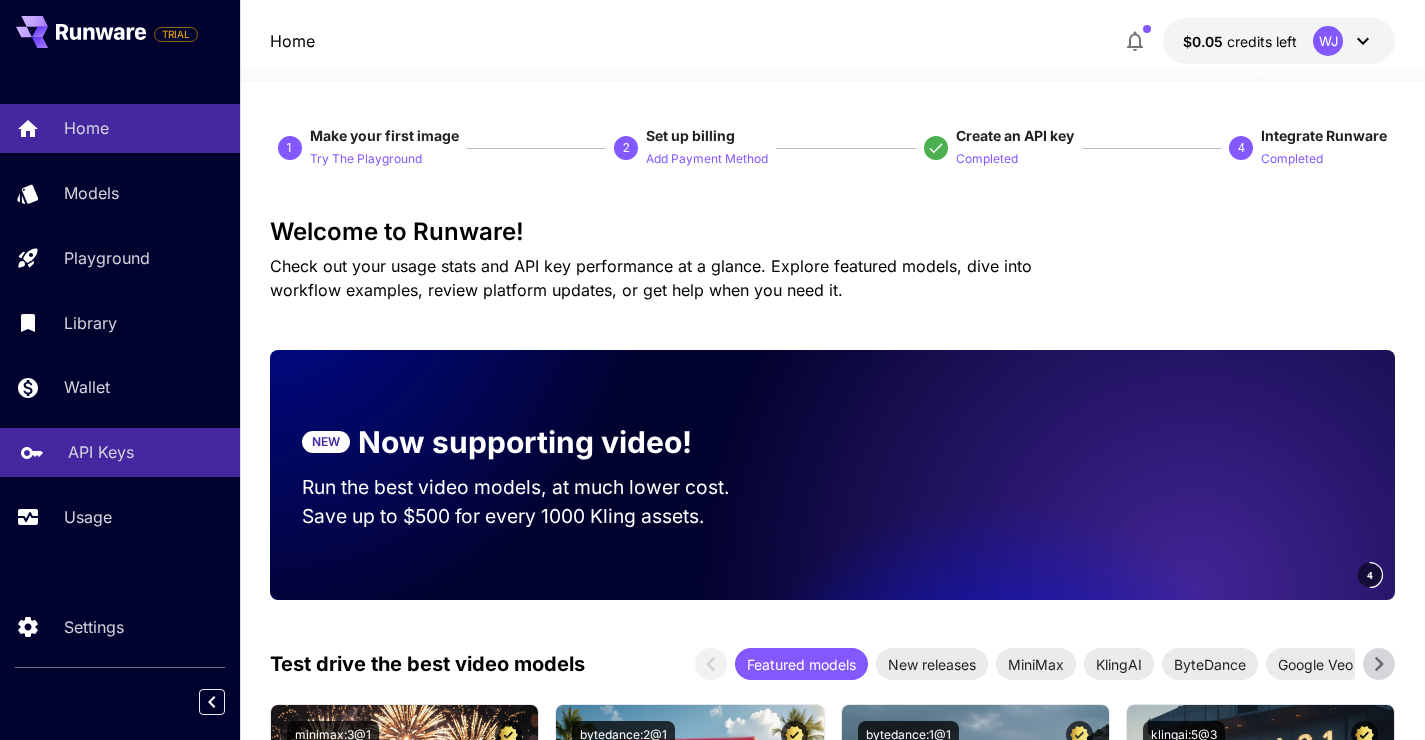 click on "API Keys" at bounding box center (101, 452) 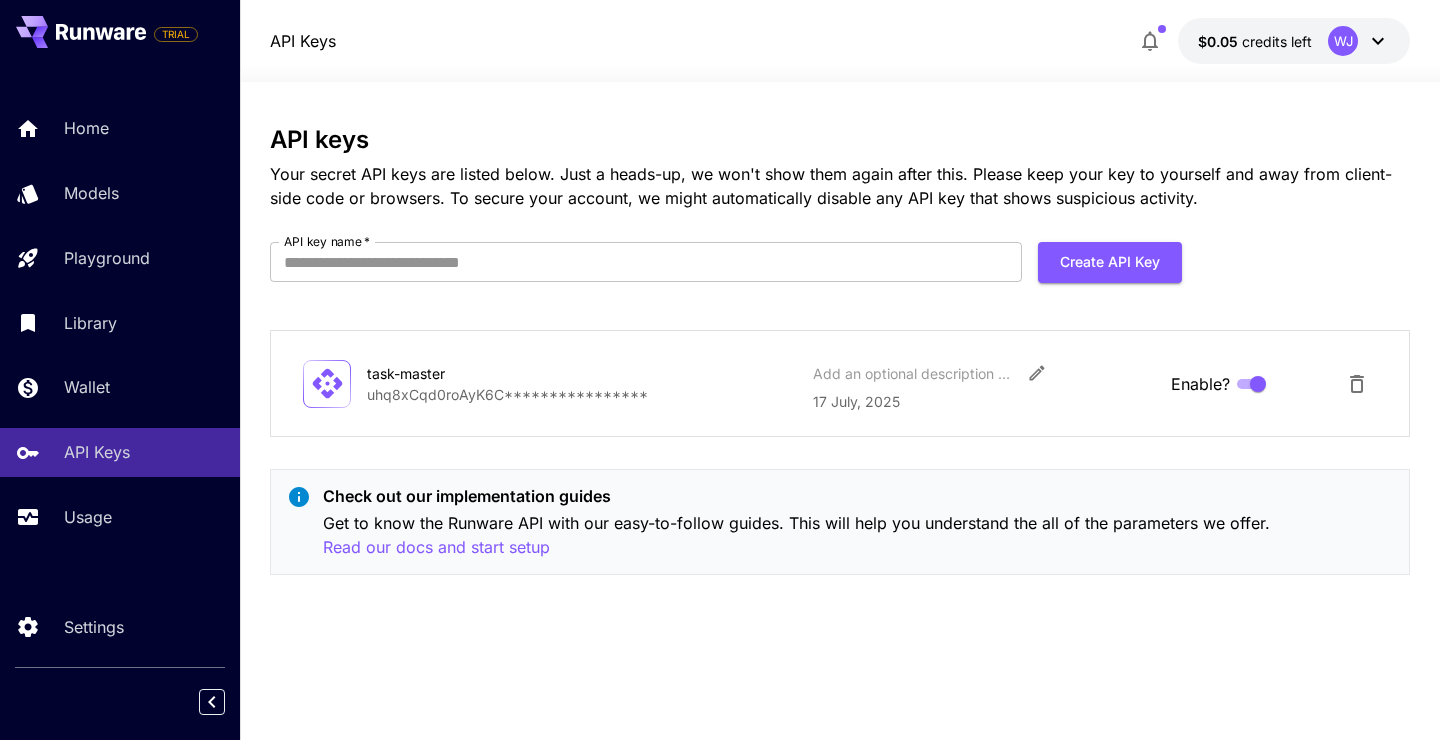 click on "**********" at bounding box center (582, 394) 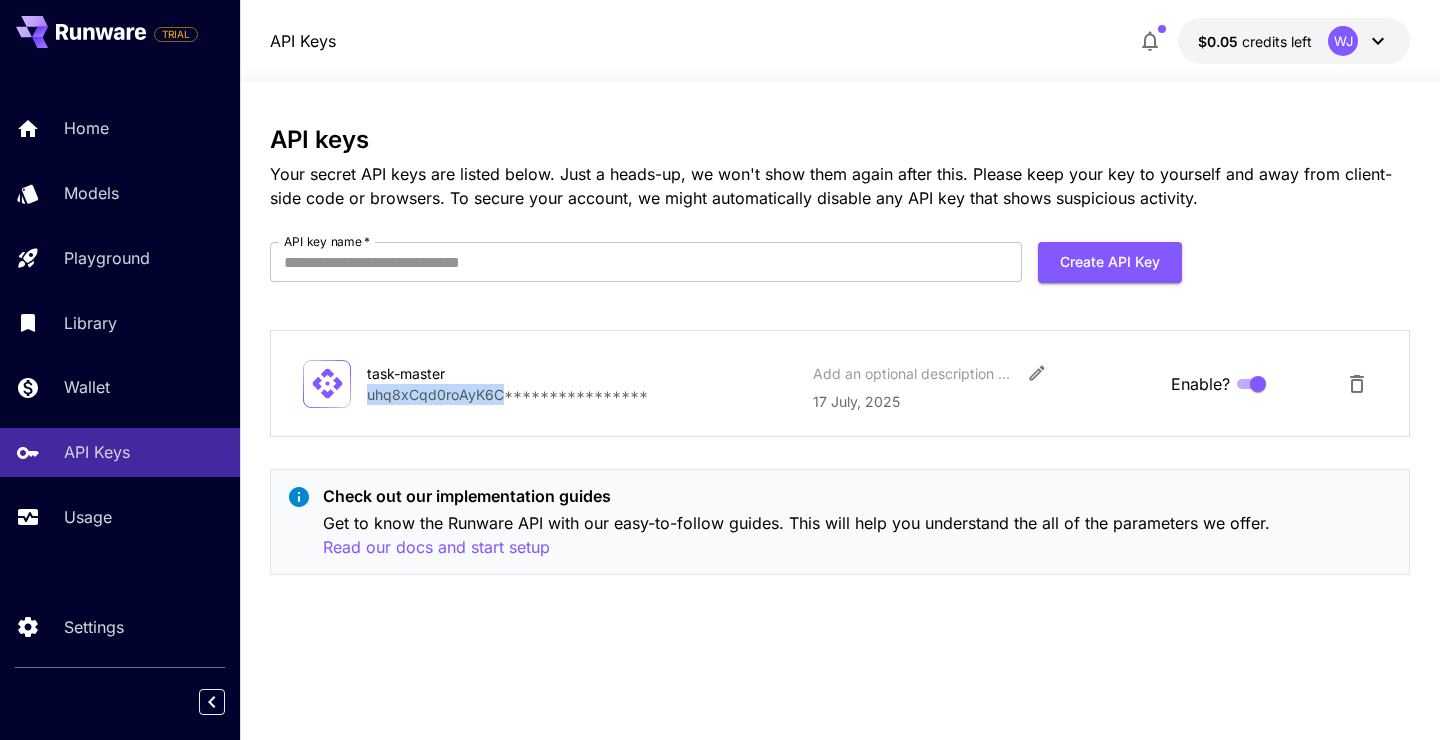 click on "**********" at bounding box center (582, 394) 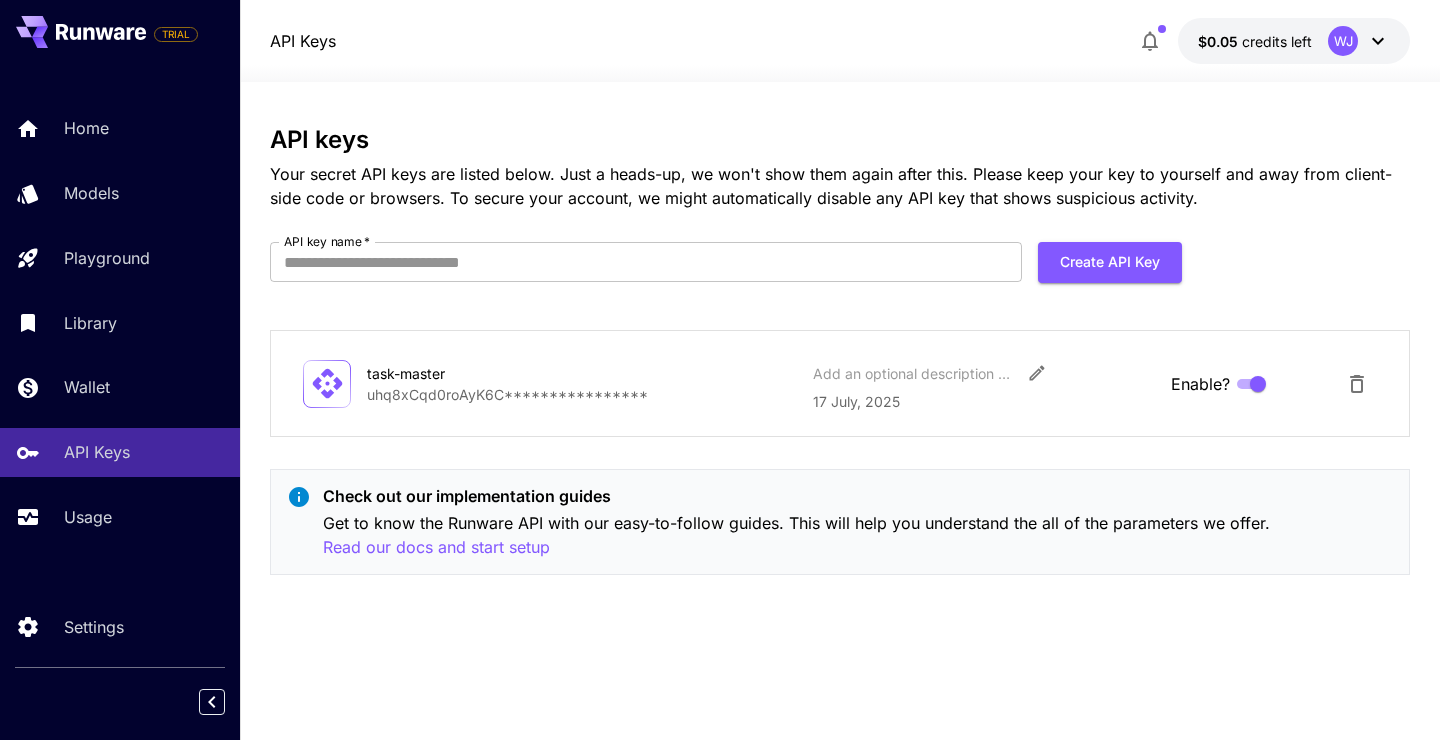 click on "**********" at bounding box center [582, 394] 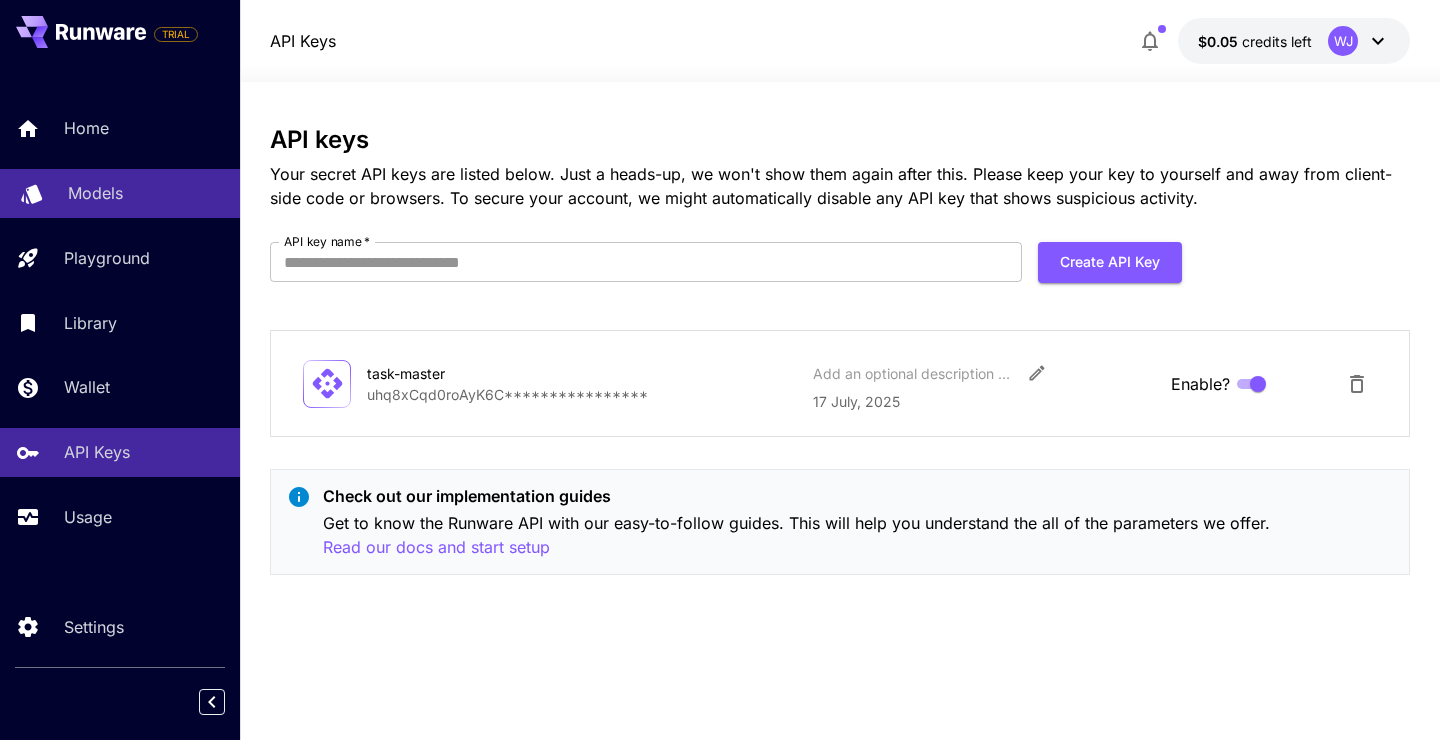 click on "Models" at bounding box center [95, 193] 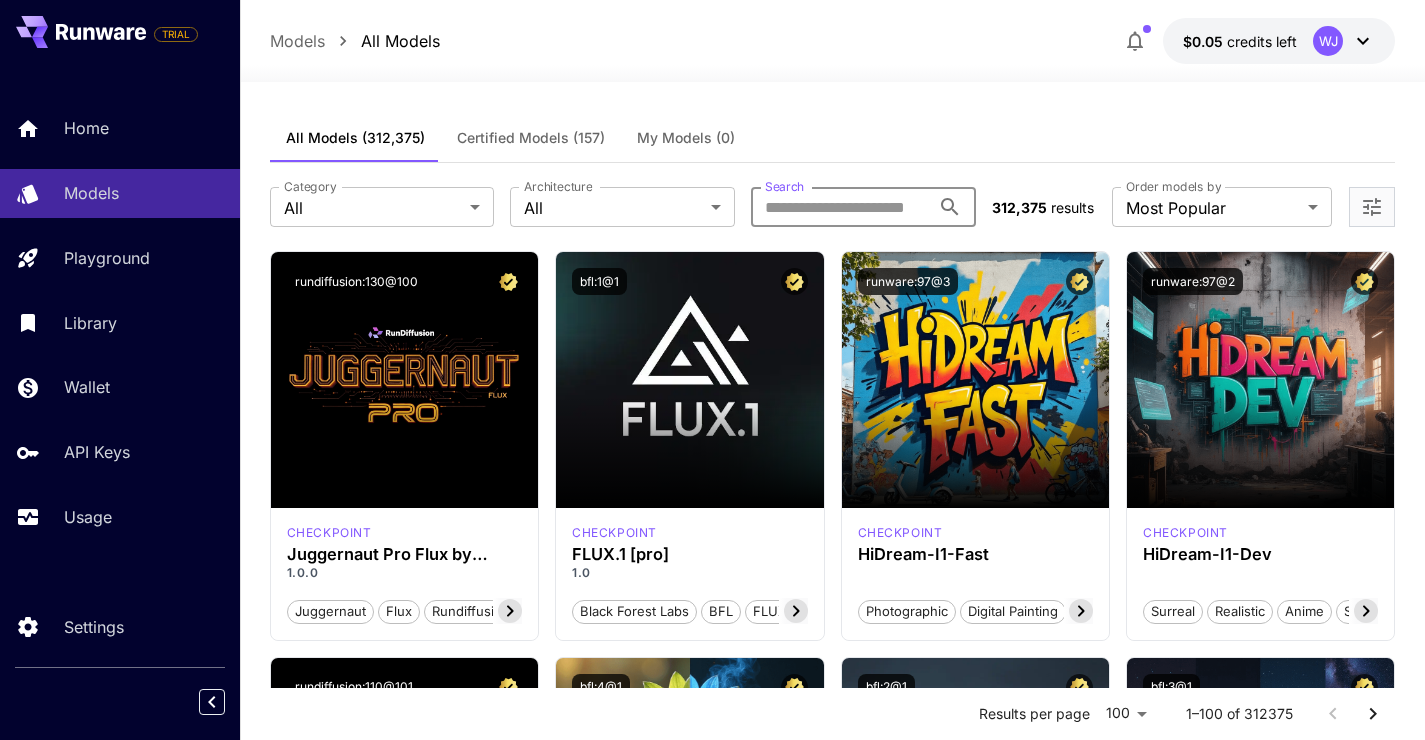 click on "Search" at bounding box center (840, 207) 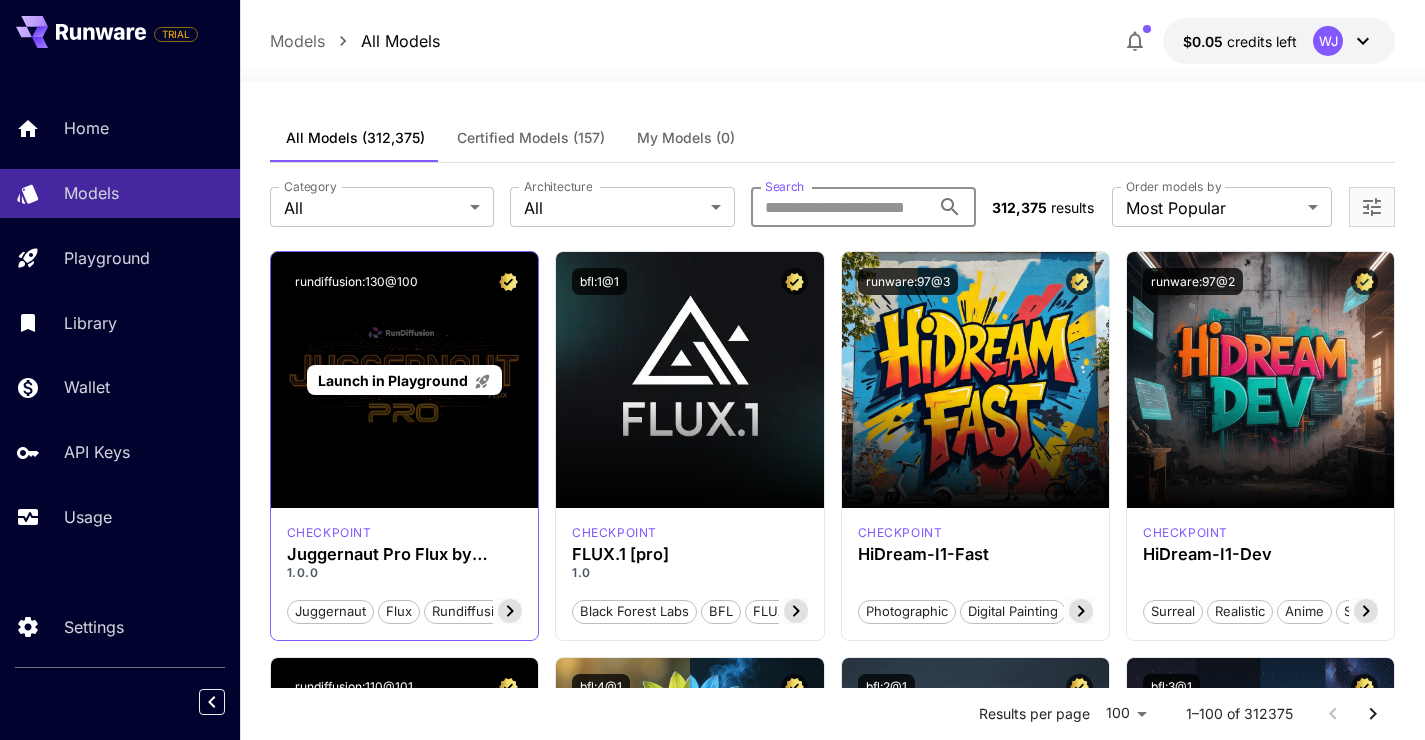 click on "Launch in Playground" at bounding box center (393, 380) 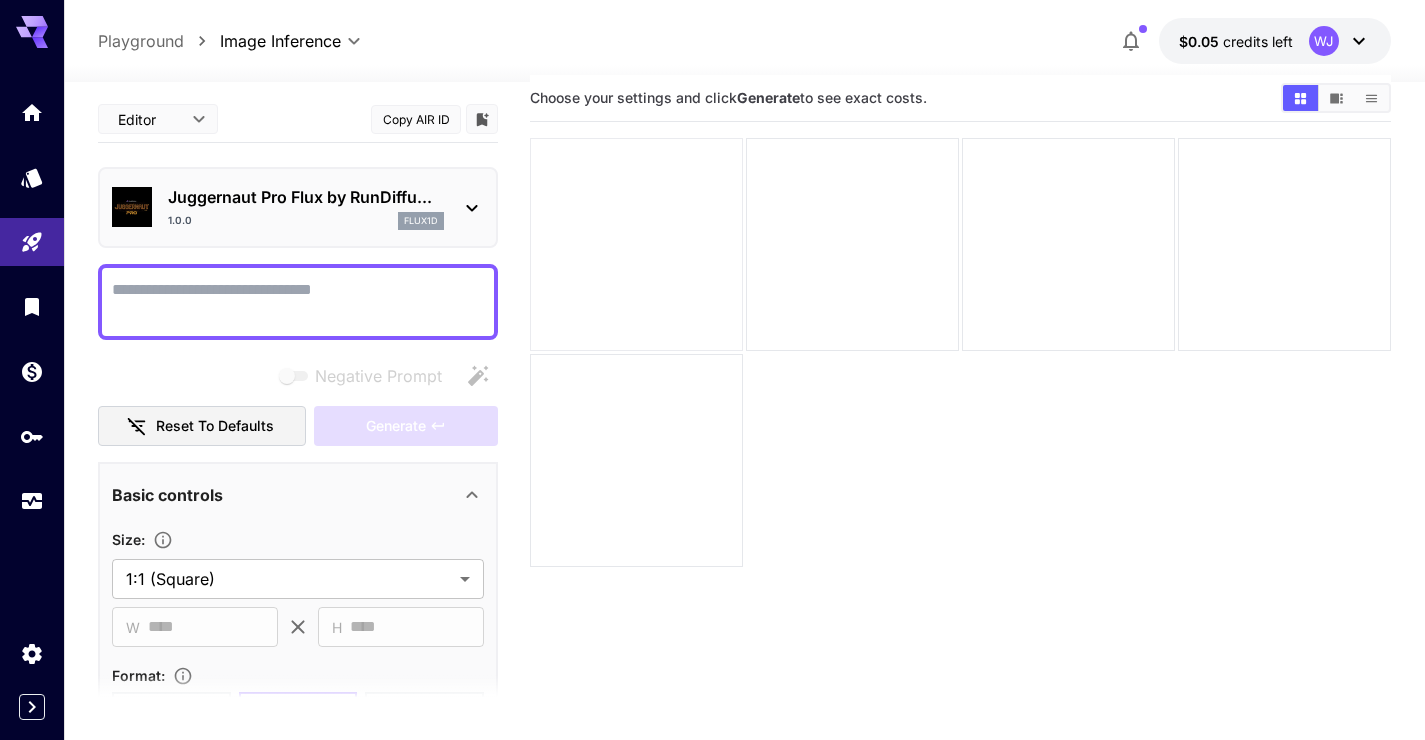 scroll, scrollTop: 0, scrollLeft: 0, axis: both 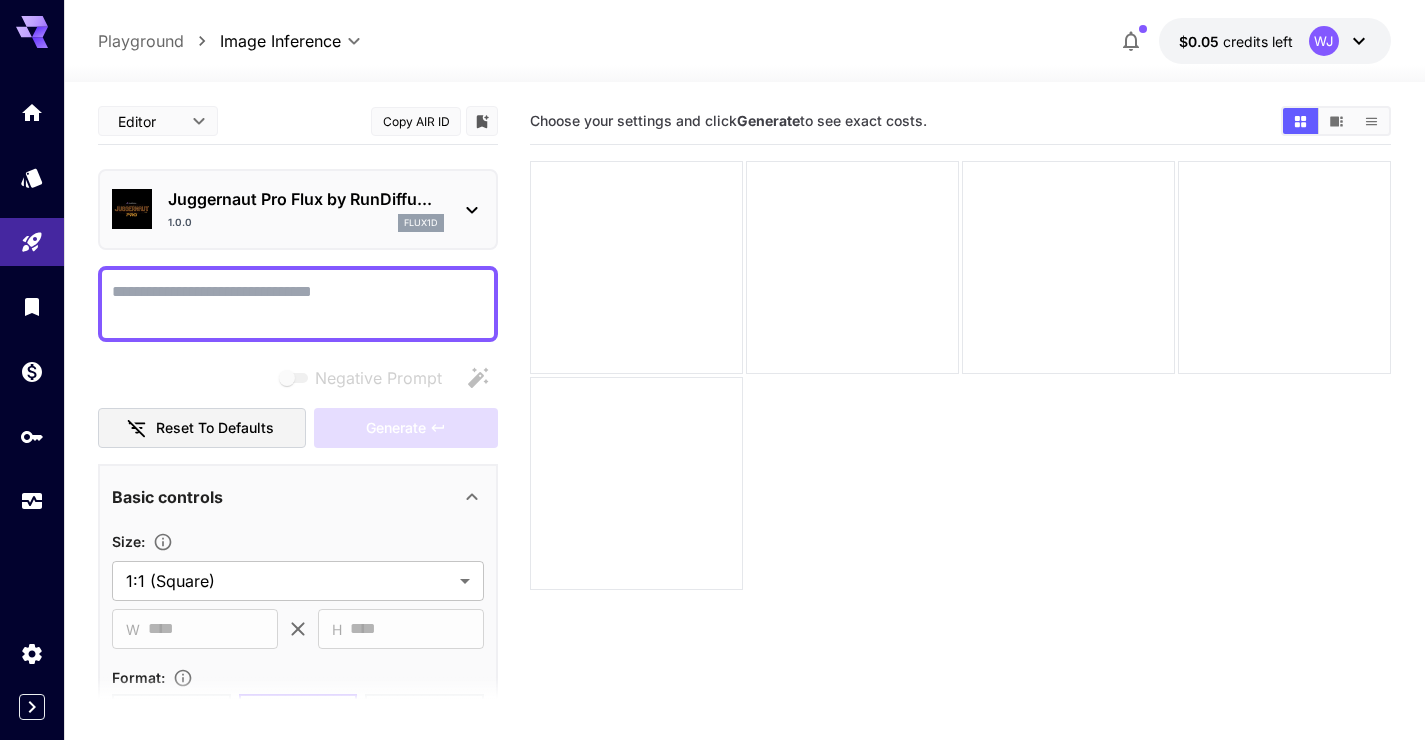 click at bounding box center (112, 280) 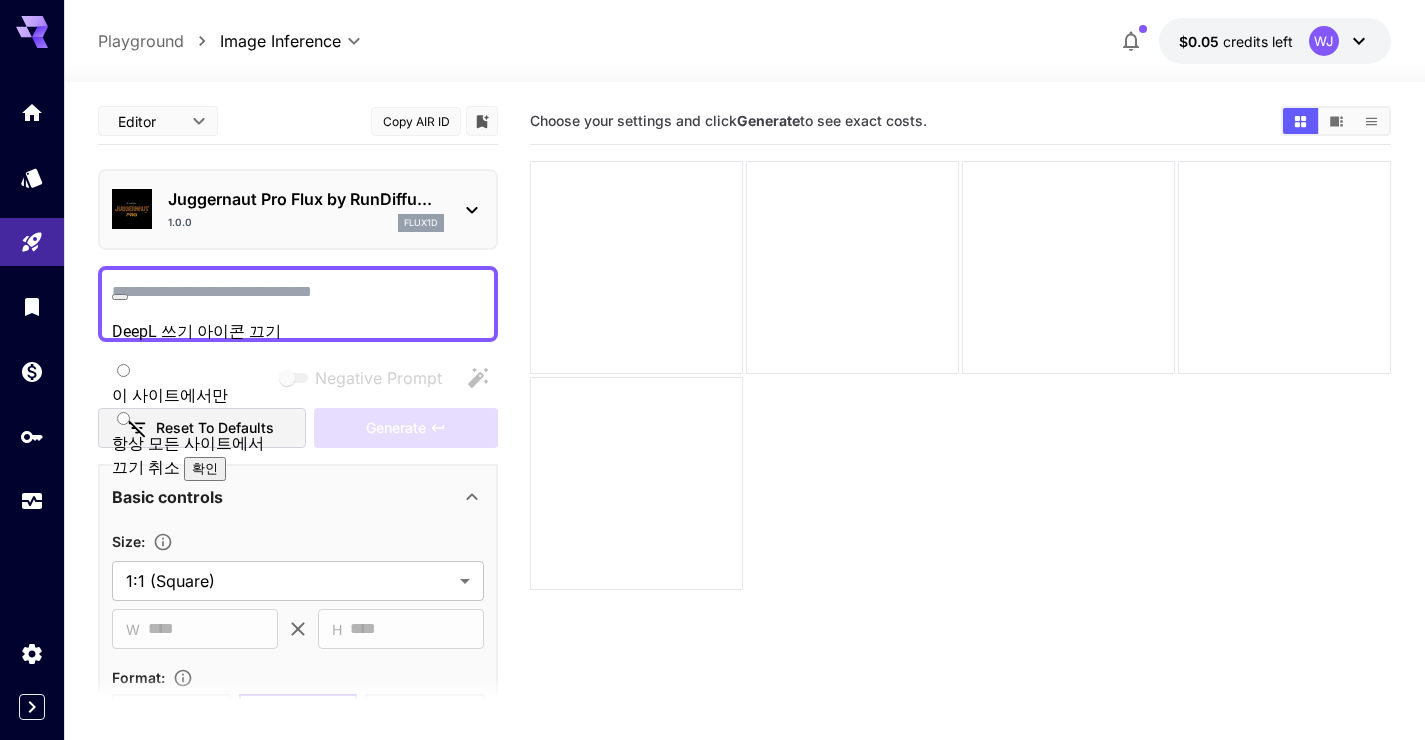 click on "Negative Prompt" at bounding box center [298, 304] 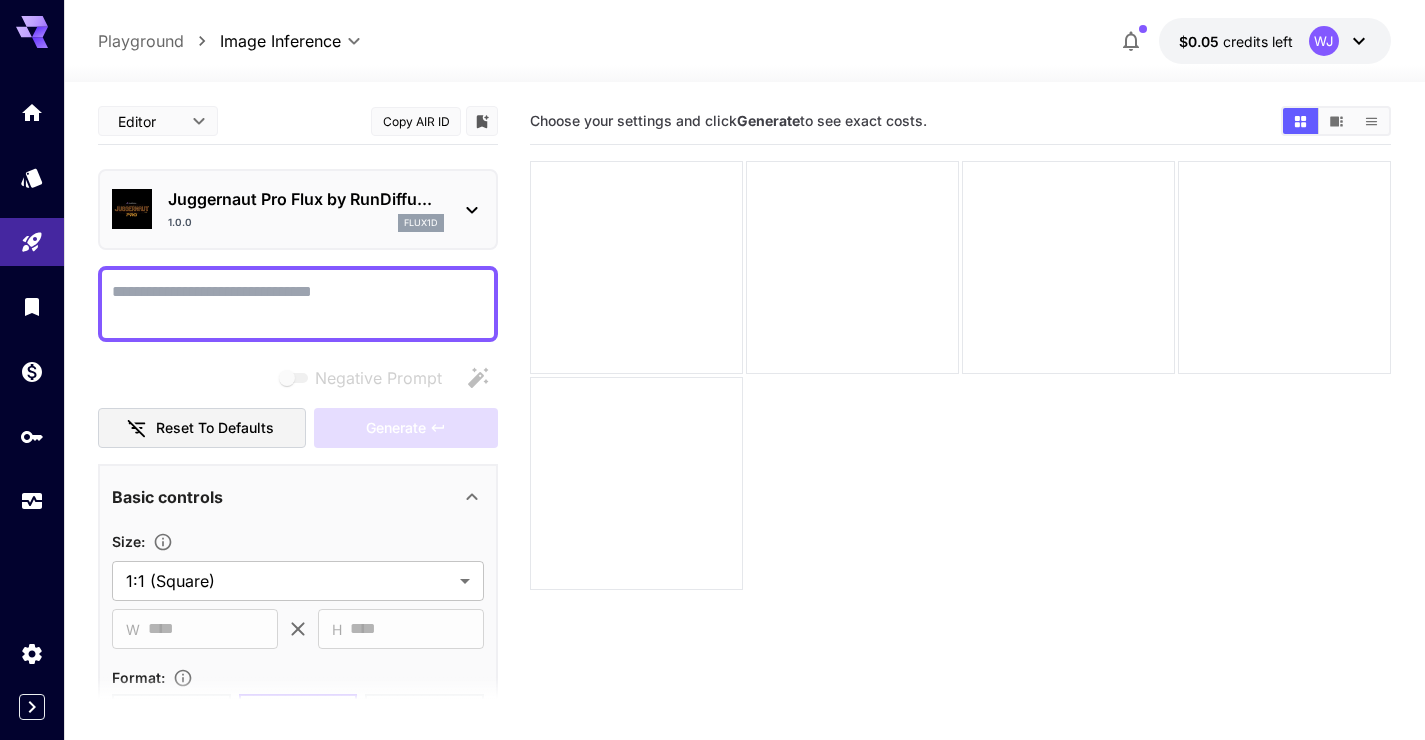 click on "Negative Prompt" at bounding box center (298, 304) 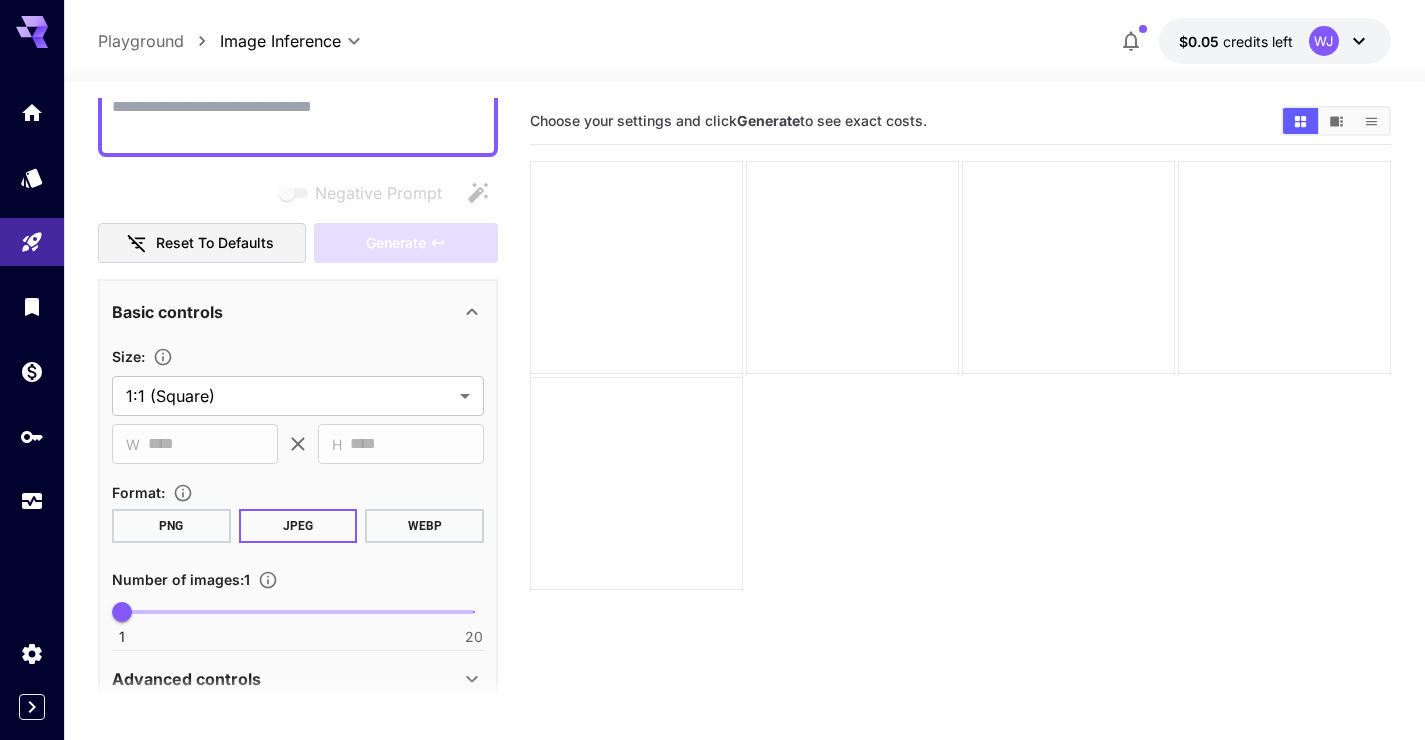 scroll, scrollTop: 384, scrollLeft: 0, axis: vertical 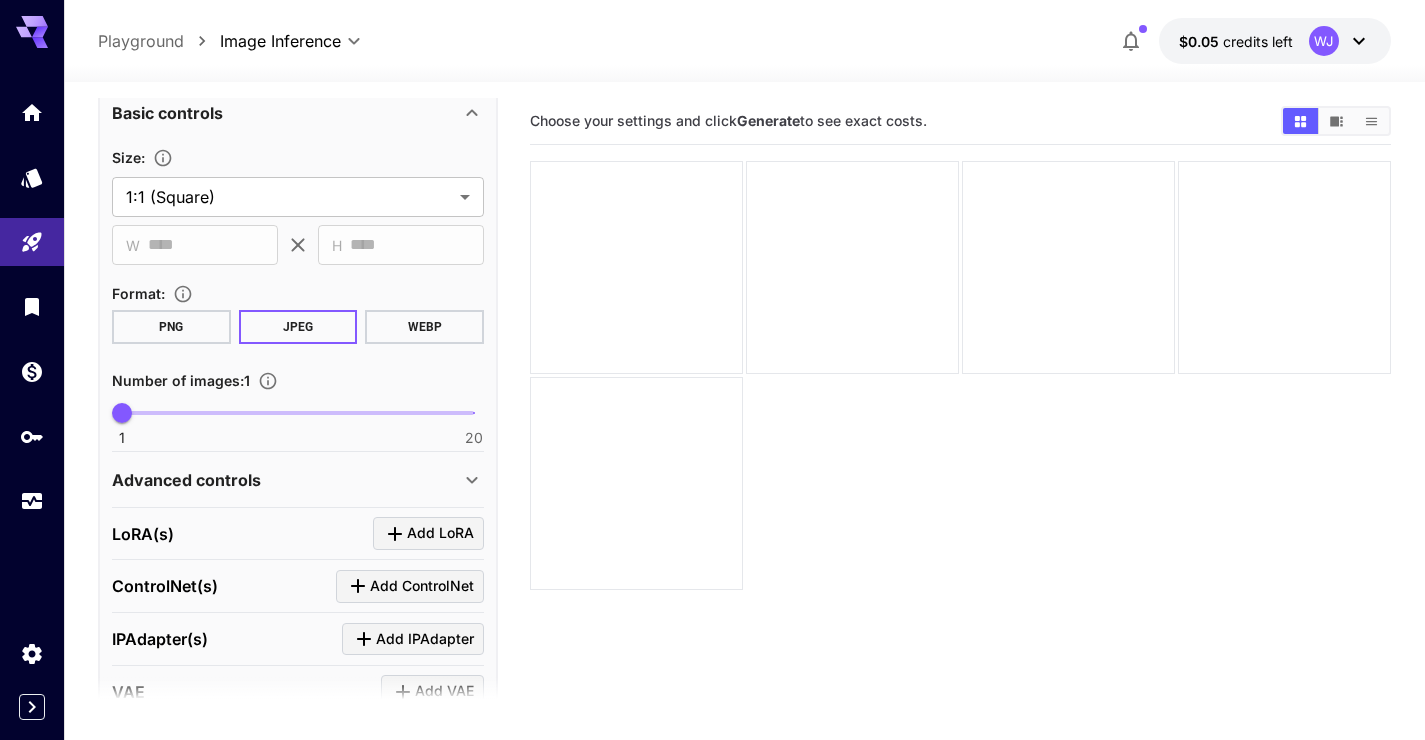 click on "PNG" at bounding box center [171, 327] 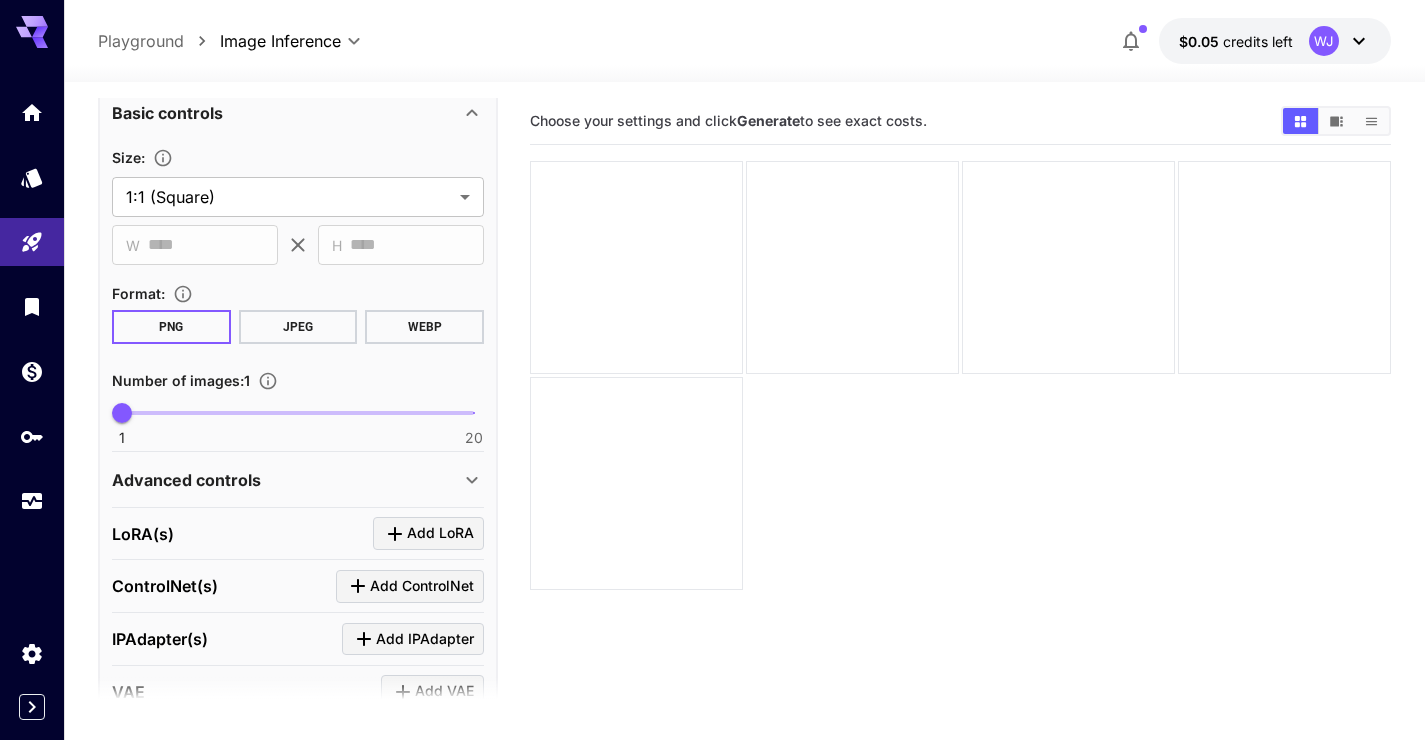 click on "JPEG" at bounding box center [298, 327] 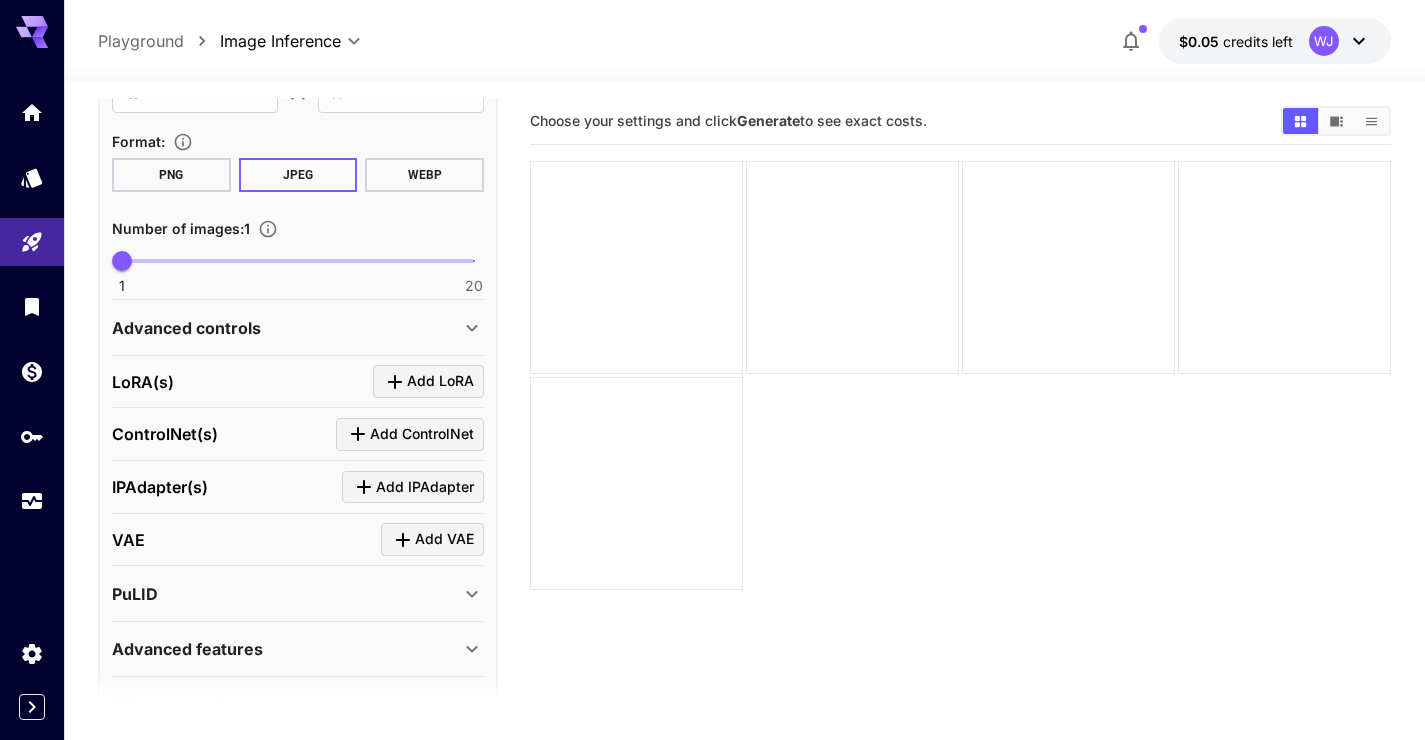 scroll, scrollTop: 592, scrollLeft: 0, axis: vertical 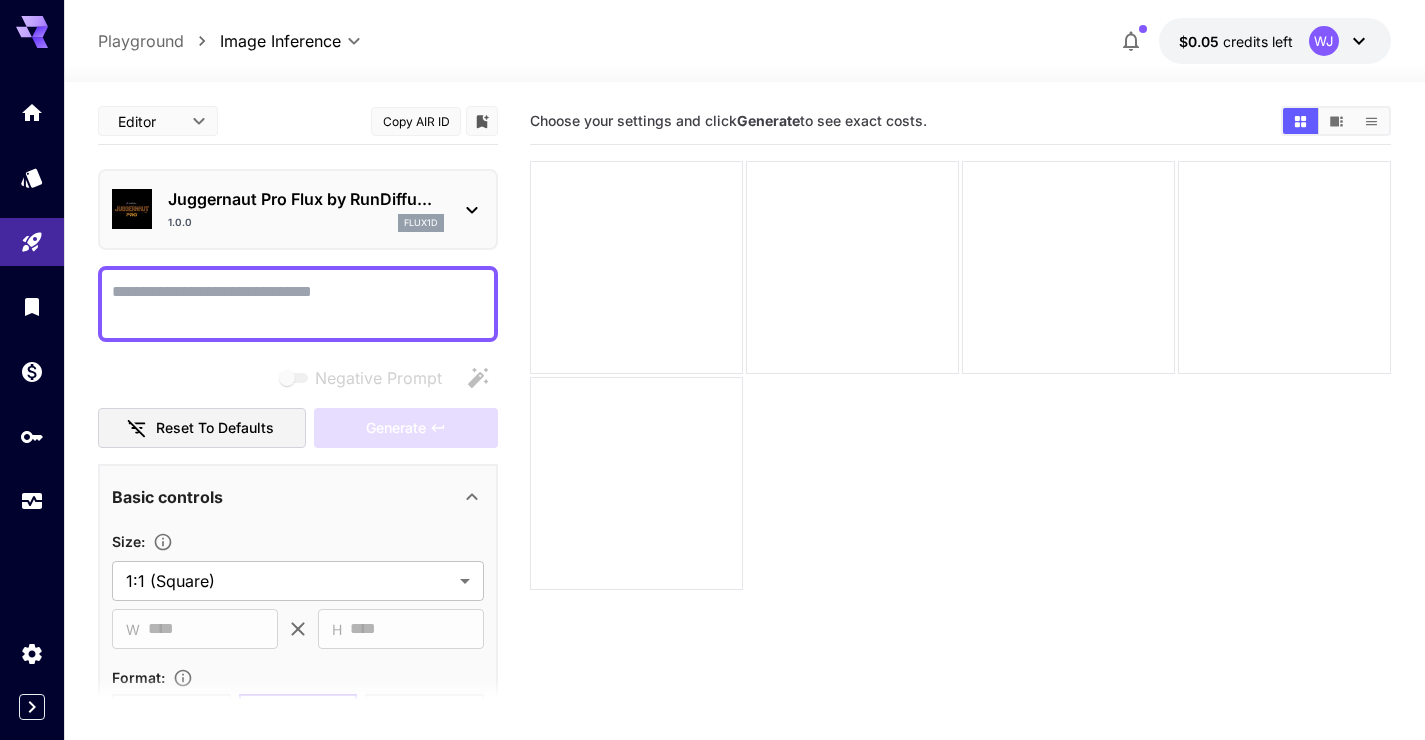 click on "Negative Prompt" at bounding box center (298, 304) 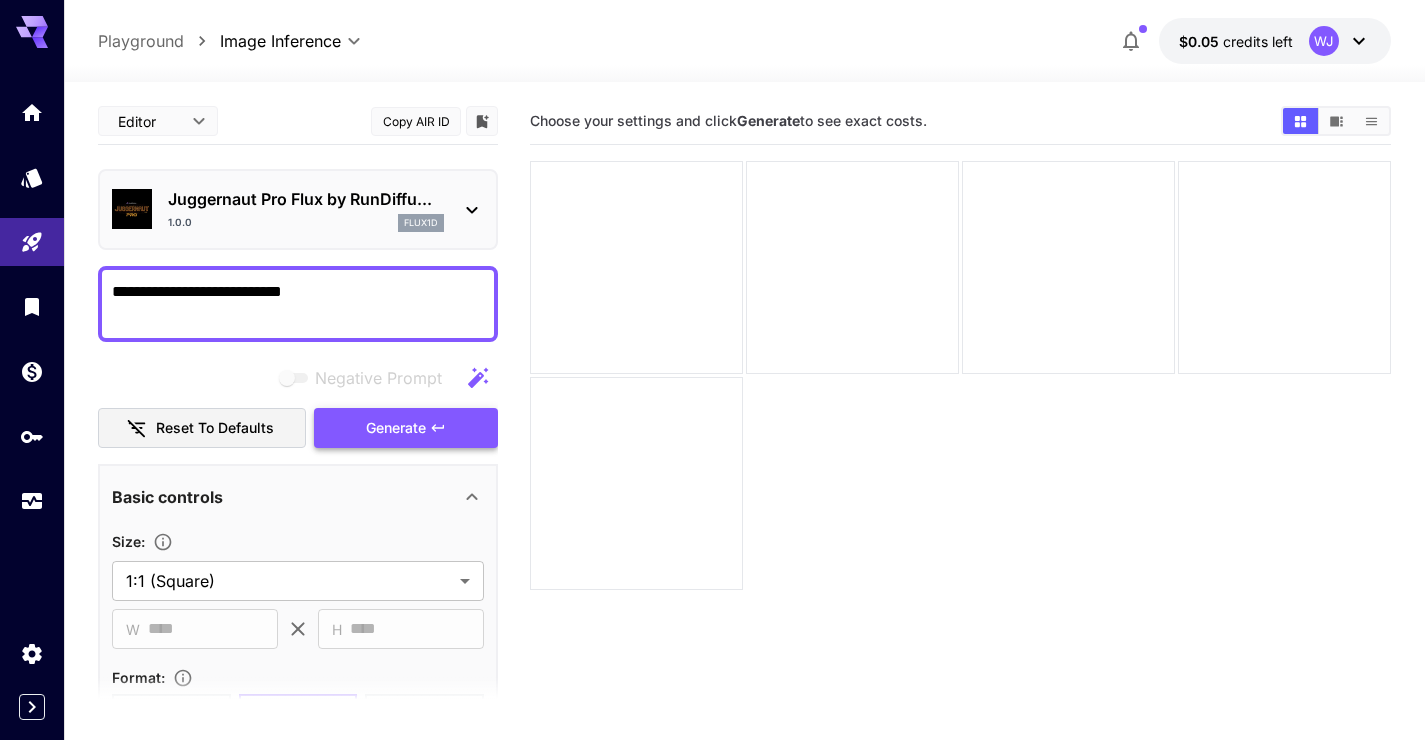 click on "Generate" at bounding box center [406, 428] 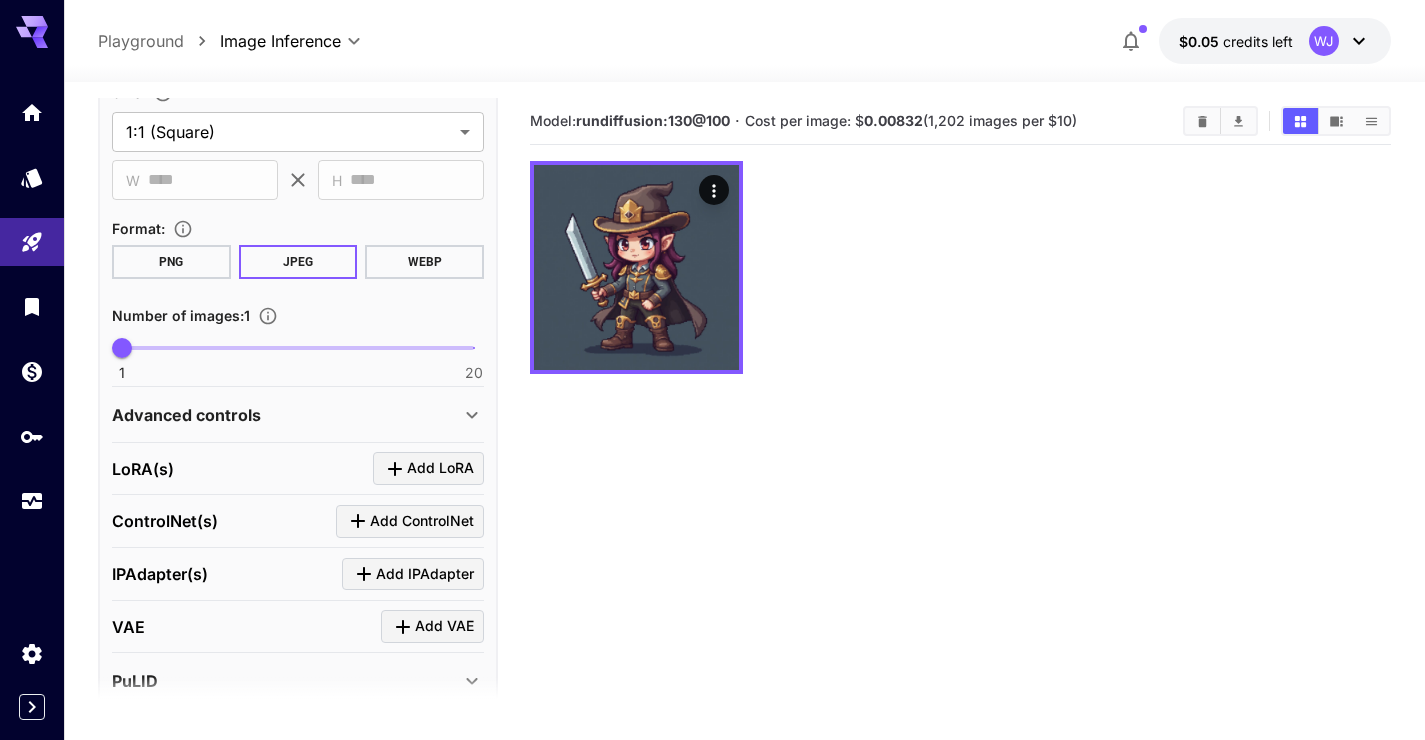 scroll, scrollTop: 35, scrollLeft: 0, axis: vertical 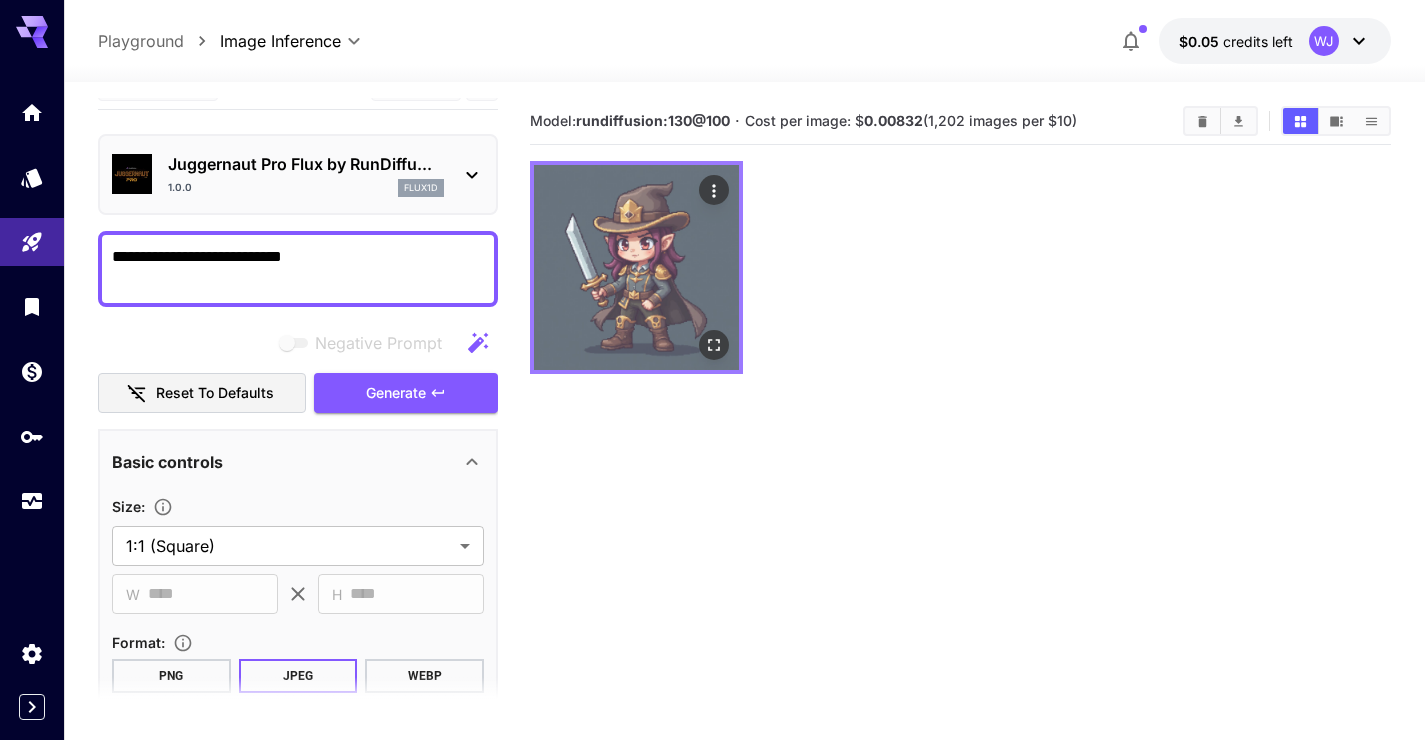 click at bounding box center (636, 267) 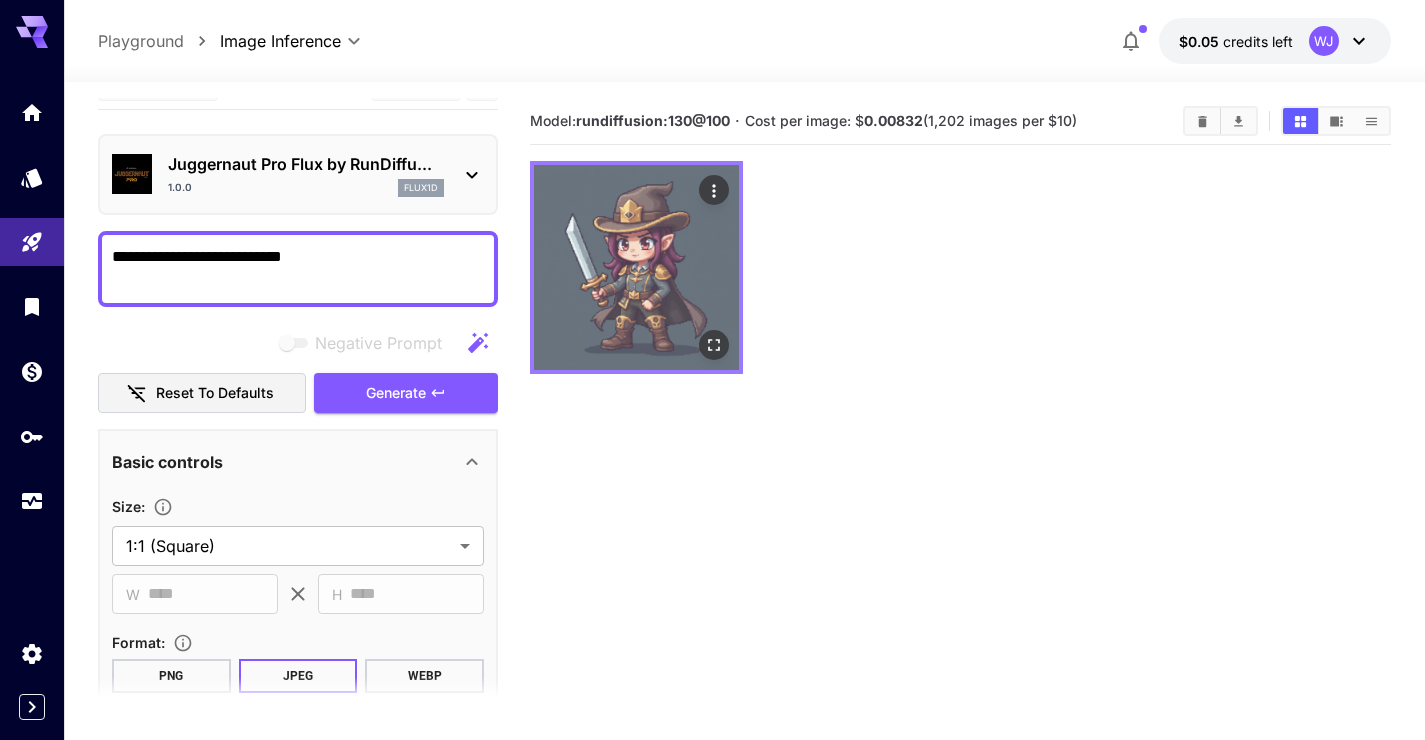 click at bounding box center [636, 267] 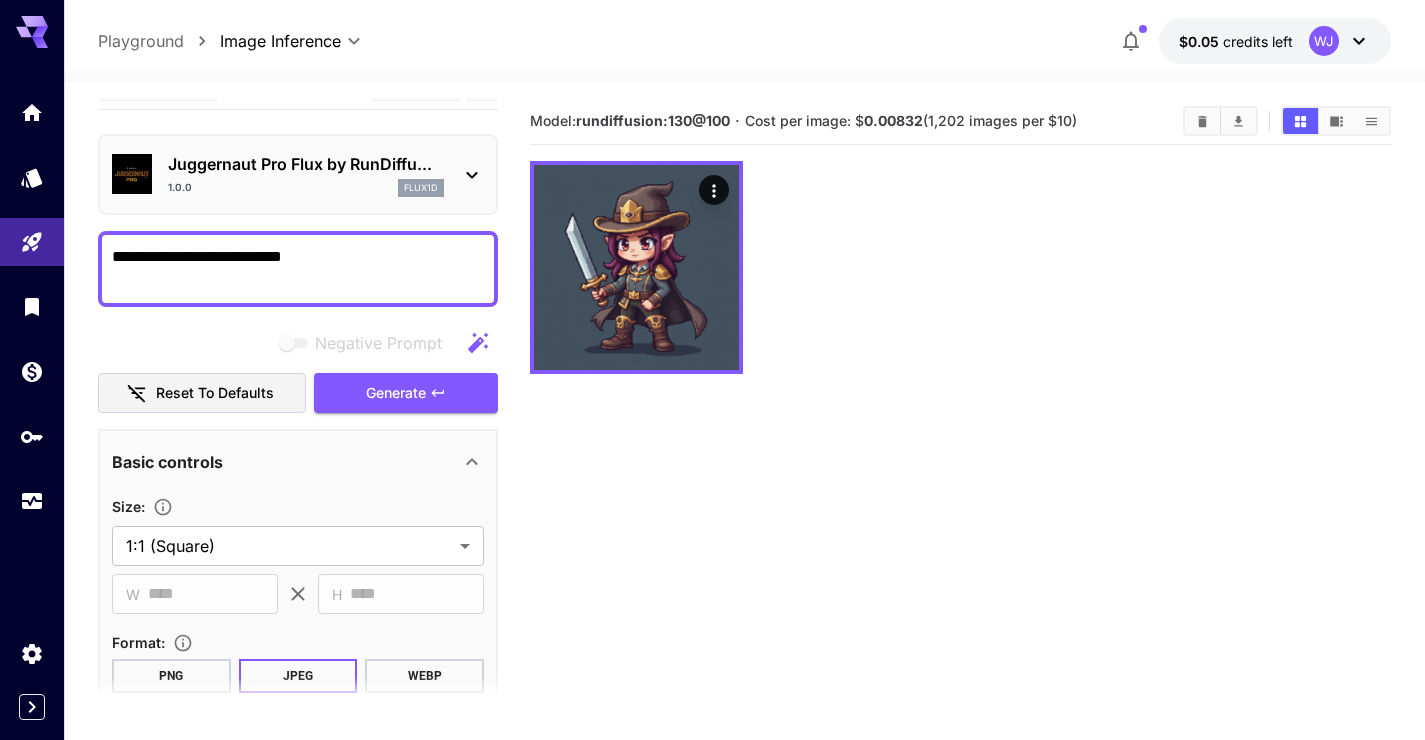 click on "**********" at bounding box center (298, 269) 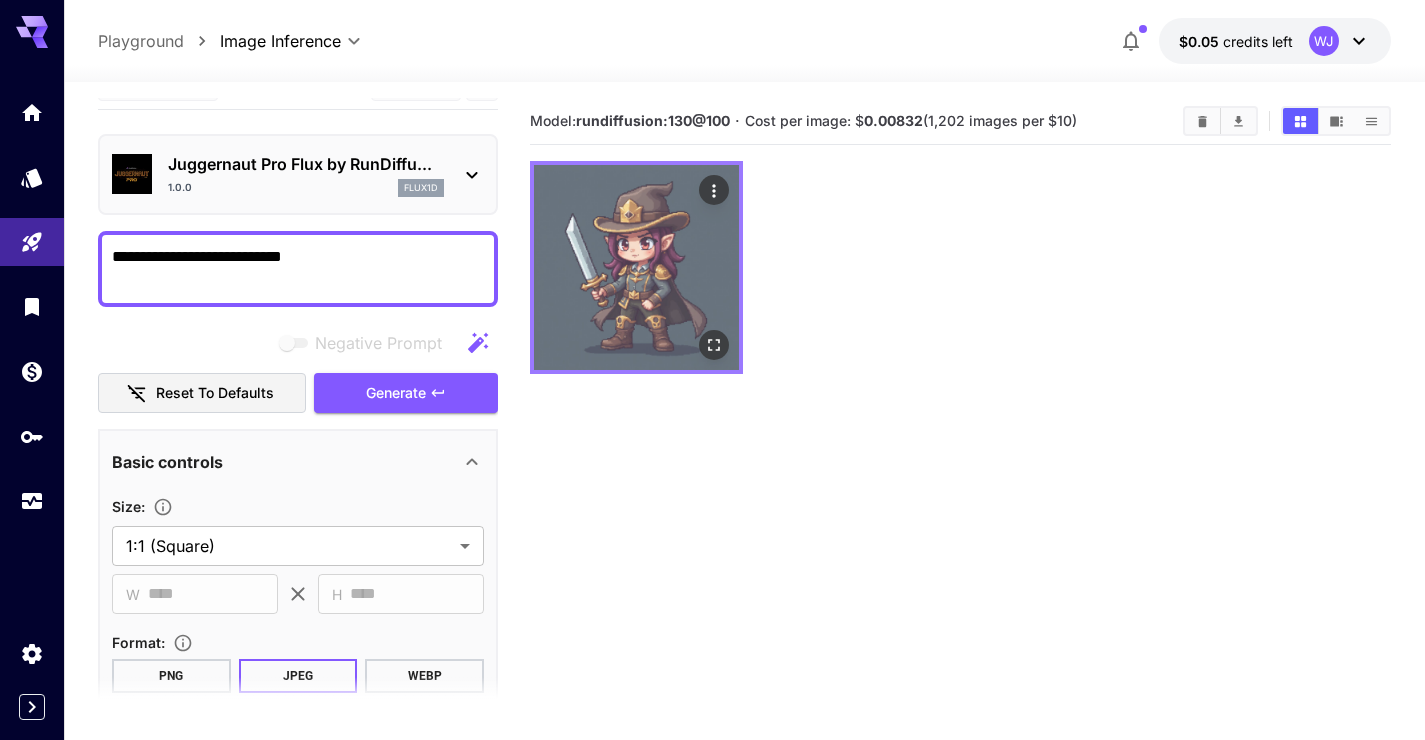 click at bounding box center (636, 267) 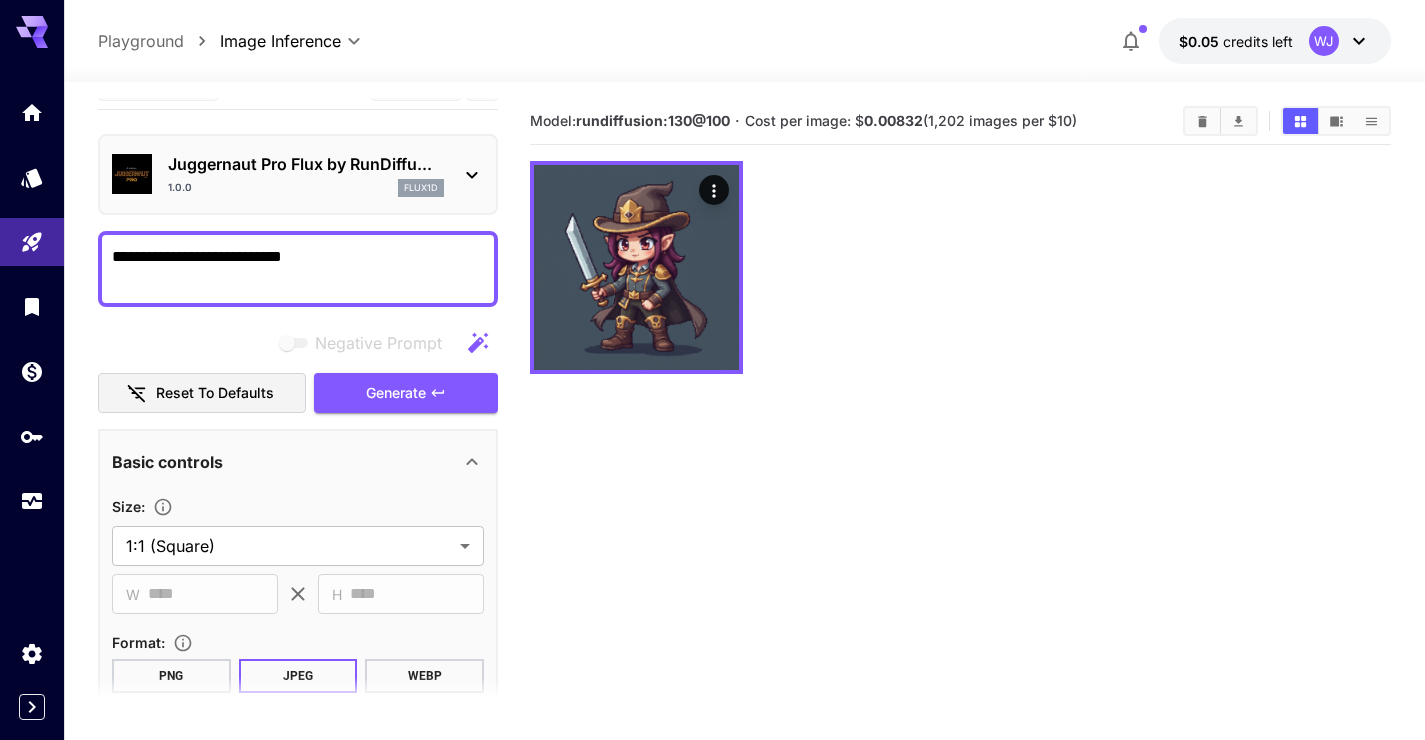 click at bounding box center (960, 267) 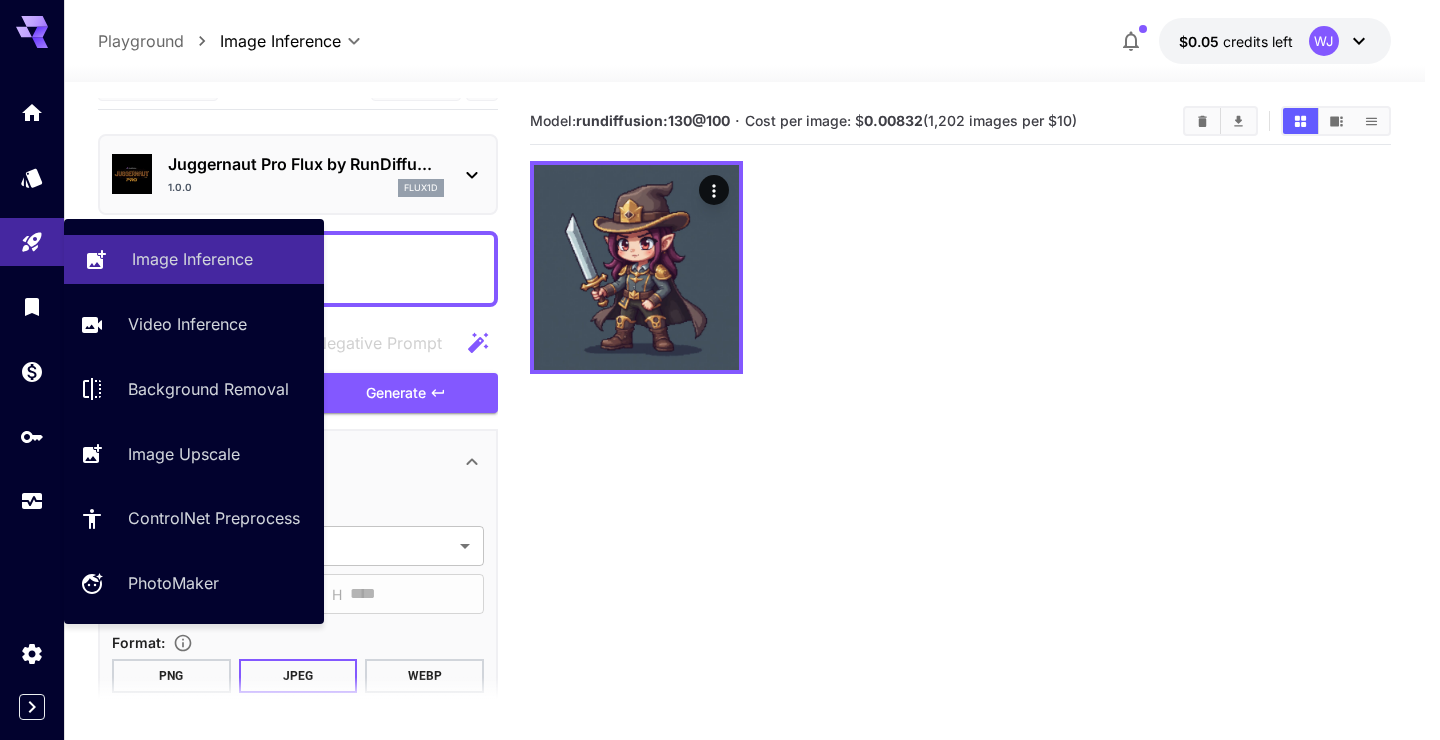 click on "Image Inference" at bounding box center [192, 259] 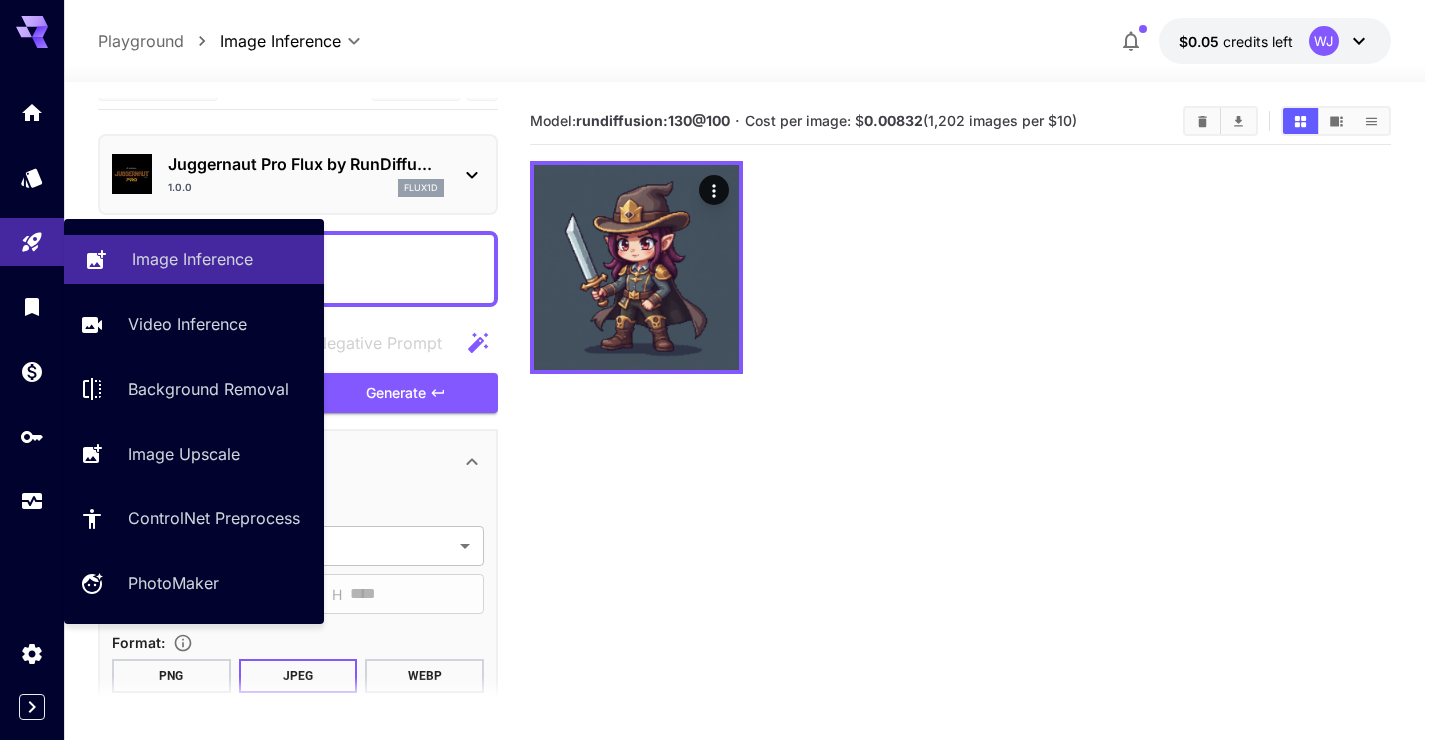 click on "Image Inference" at bounding box center [192, 259] 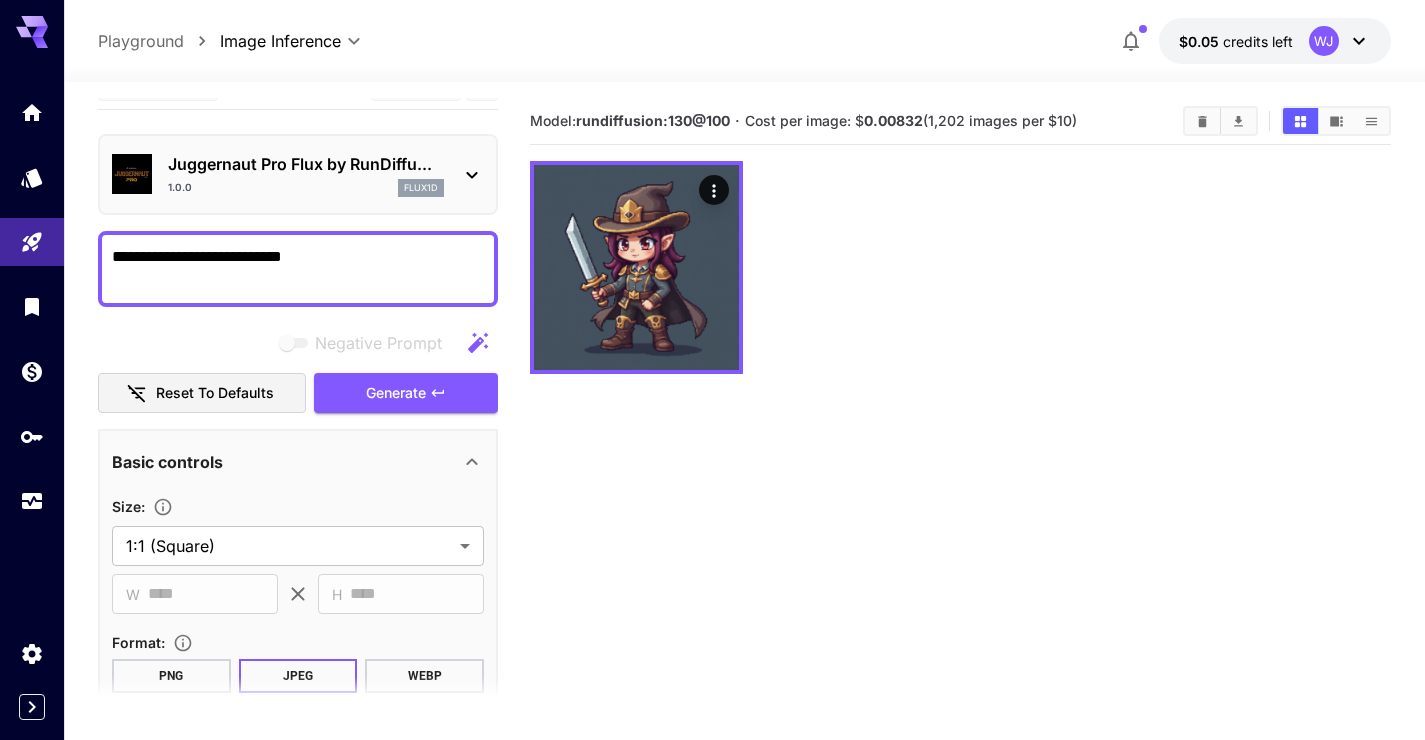 click on "Playground" at bounding box center (141, 41) 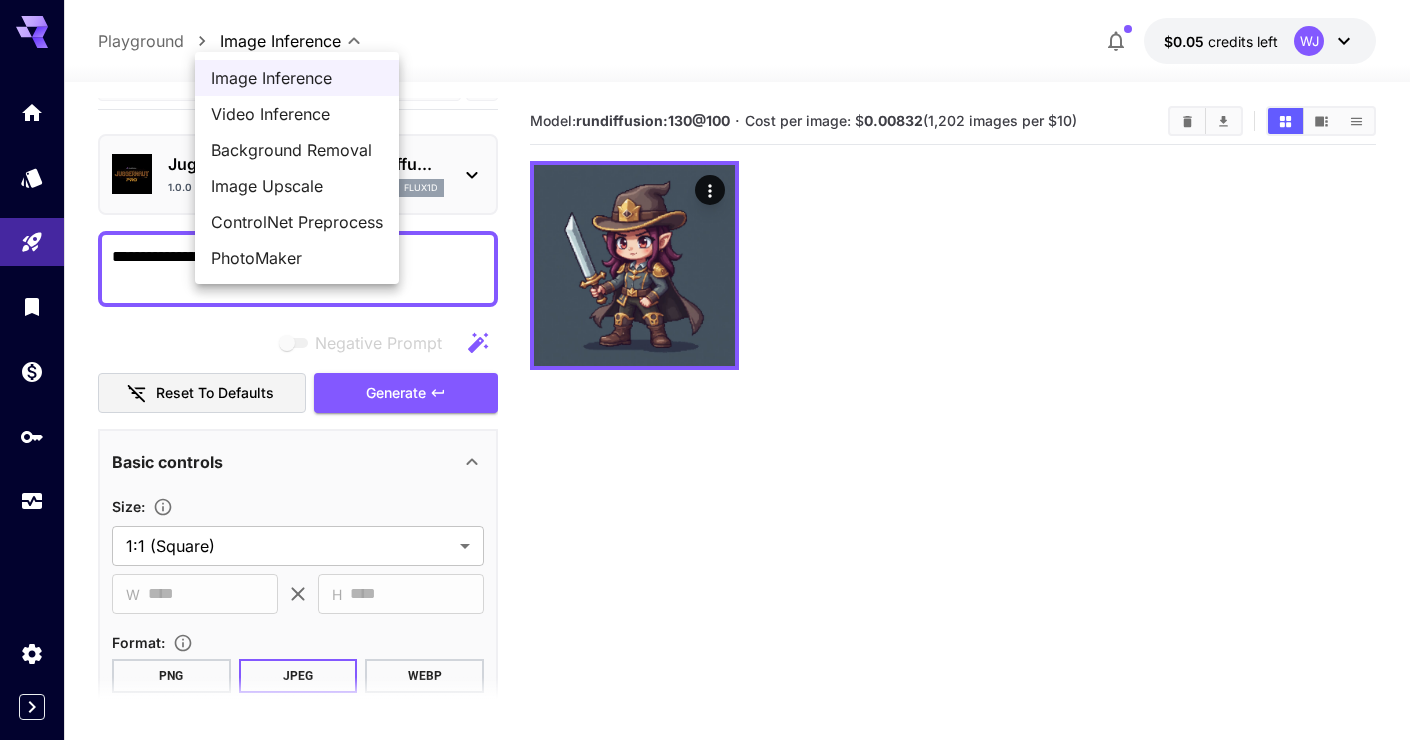 click on "**********" at bounding box center [712, 449] 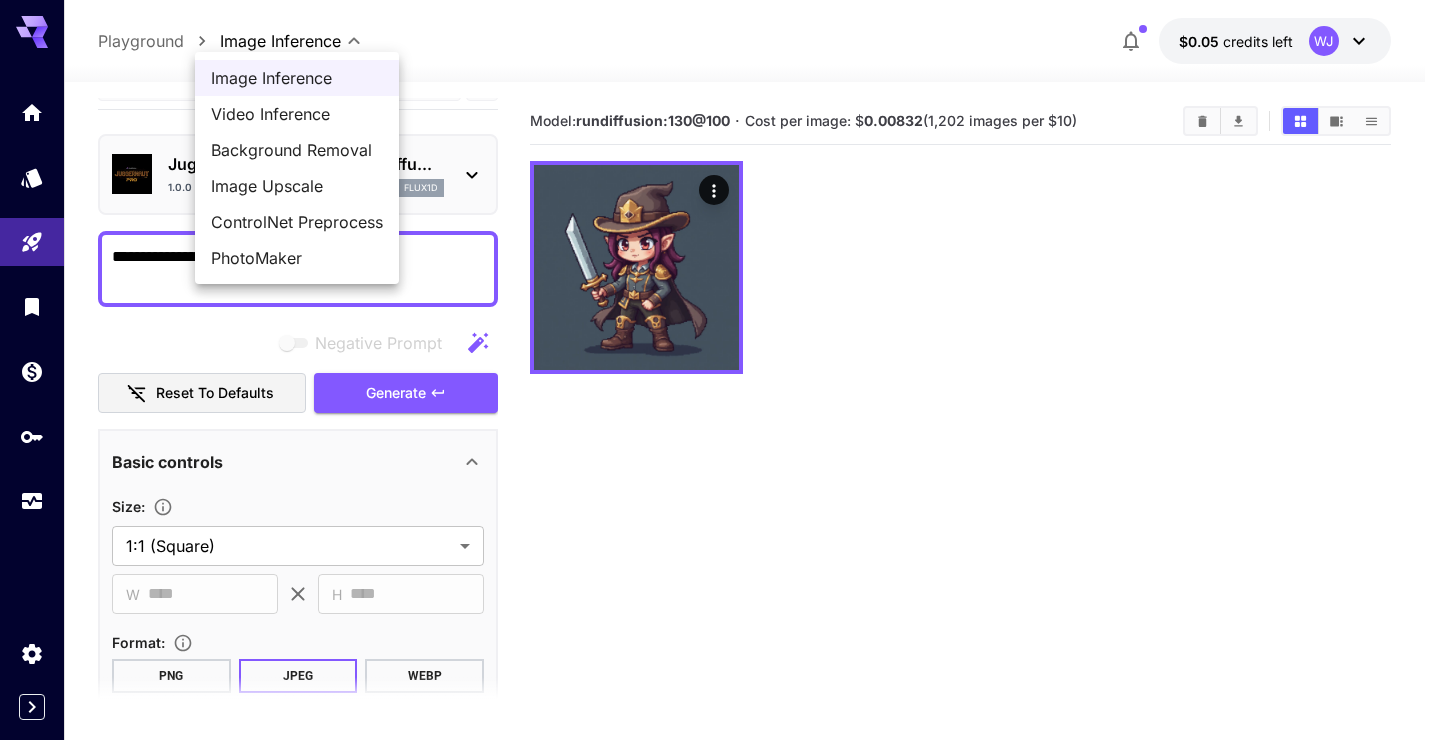 click on "Image Inference" at bounding box center [297, 78] 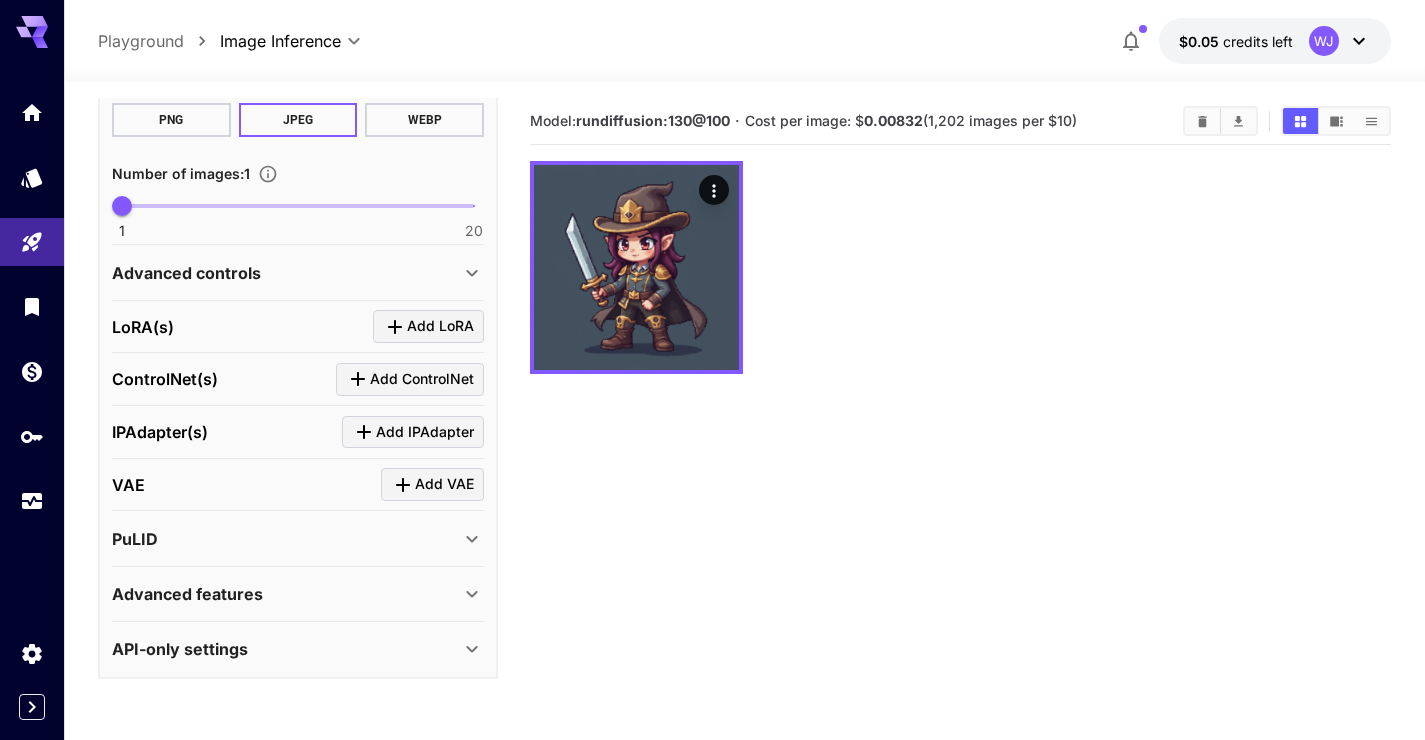scroll, scrollTop: 592, scrollLeft: 0, axis: vertical 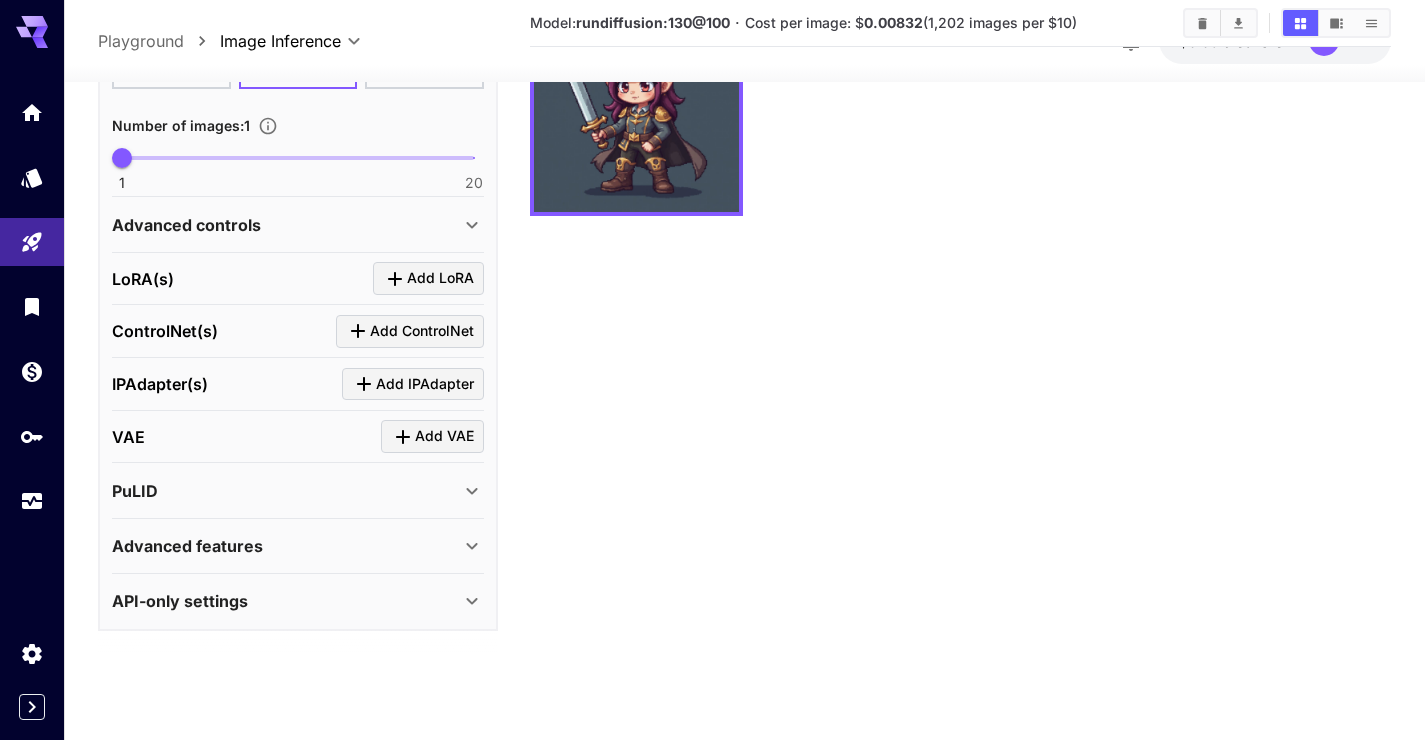 click on "Add LoRA" at bounding box center [440, 278] 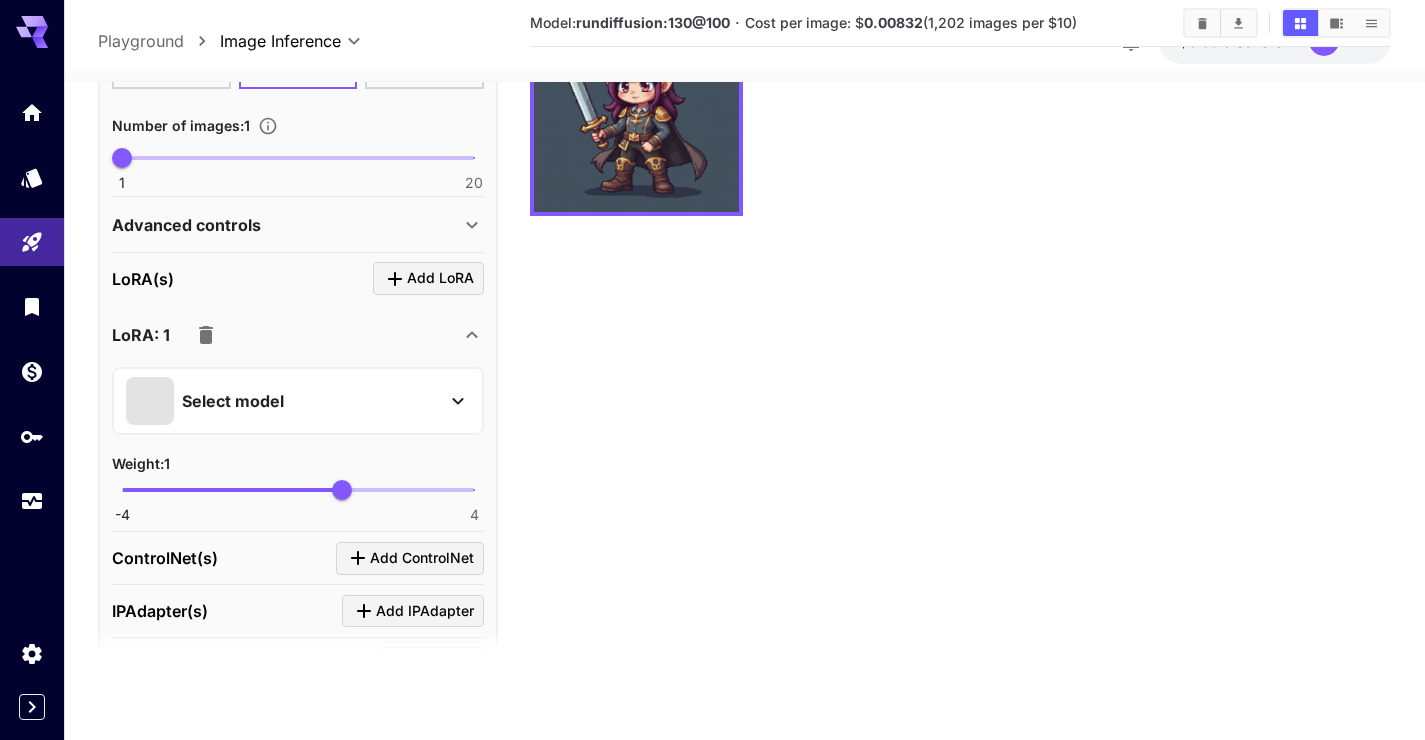 click on "Select model" at bounding box center [282, 401] 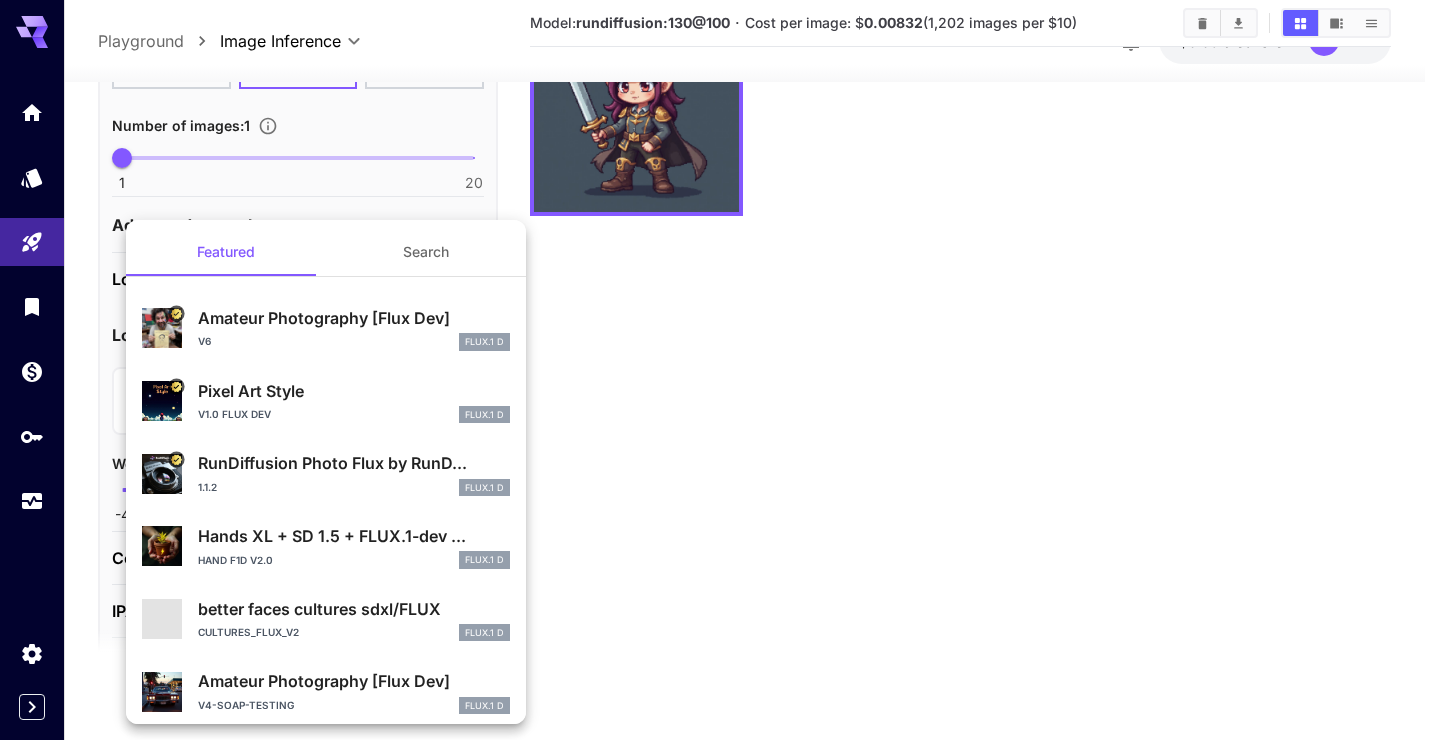 click on "v1.0 Flux Dev FLUX.1 D" at bounding box center [354, 415] 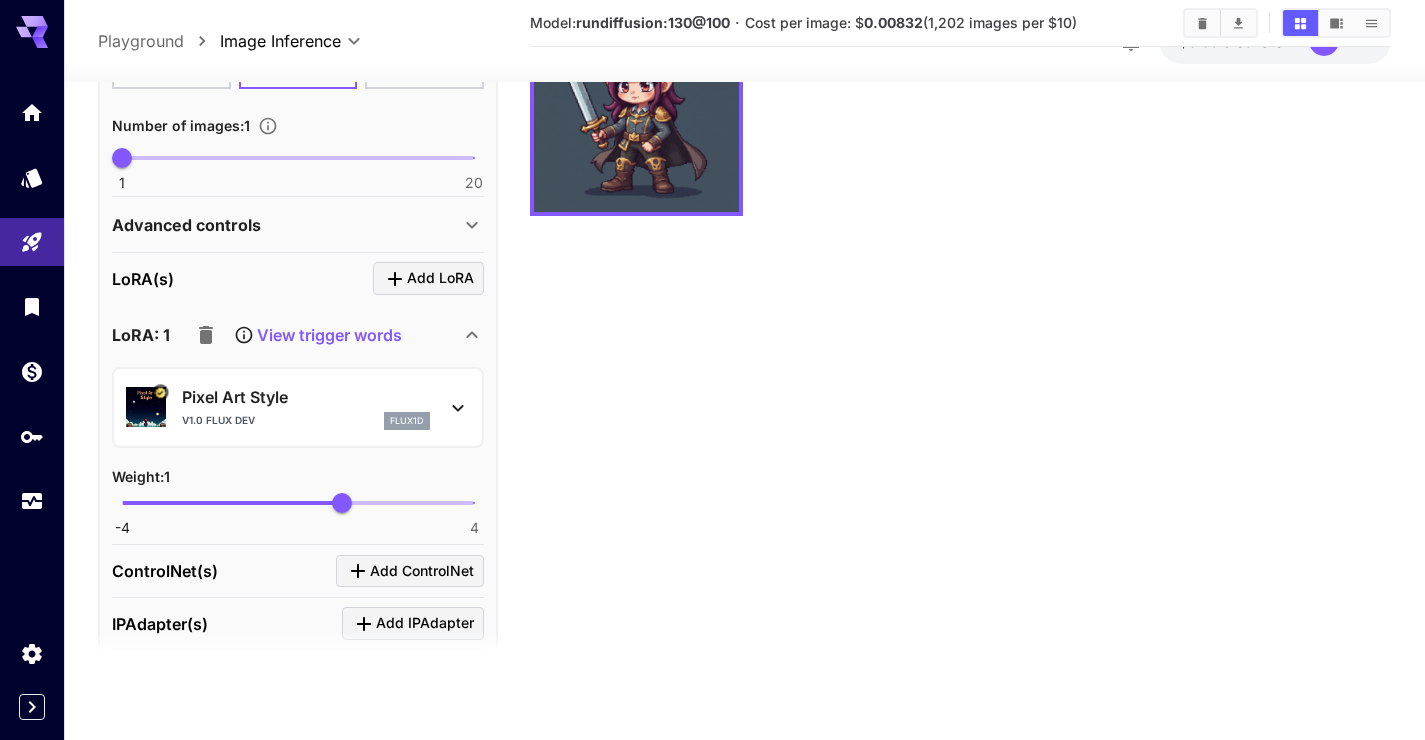 scroll, scrollTop: 0, scrollLeft: 0, axis: both 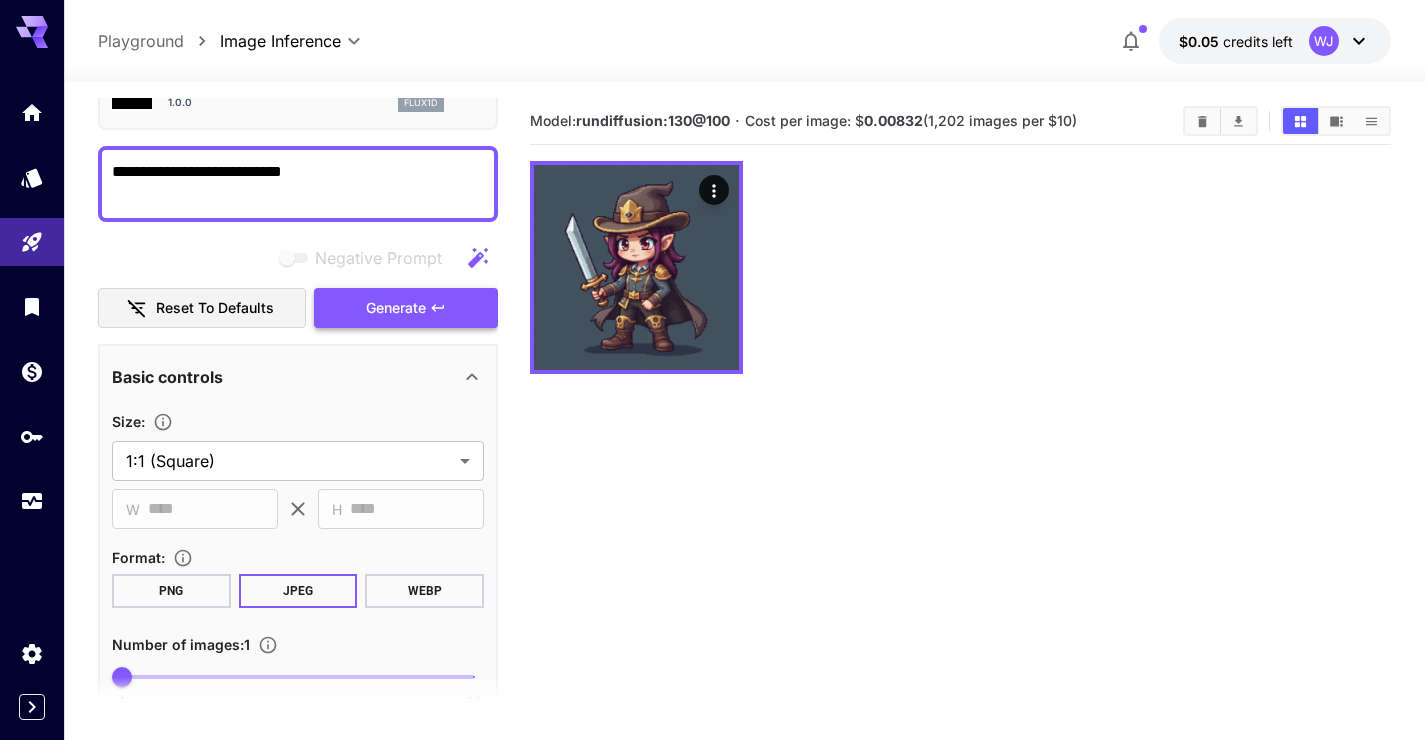 click on "Generate" at bounding box center (396, 308) 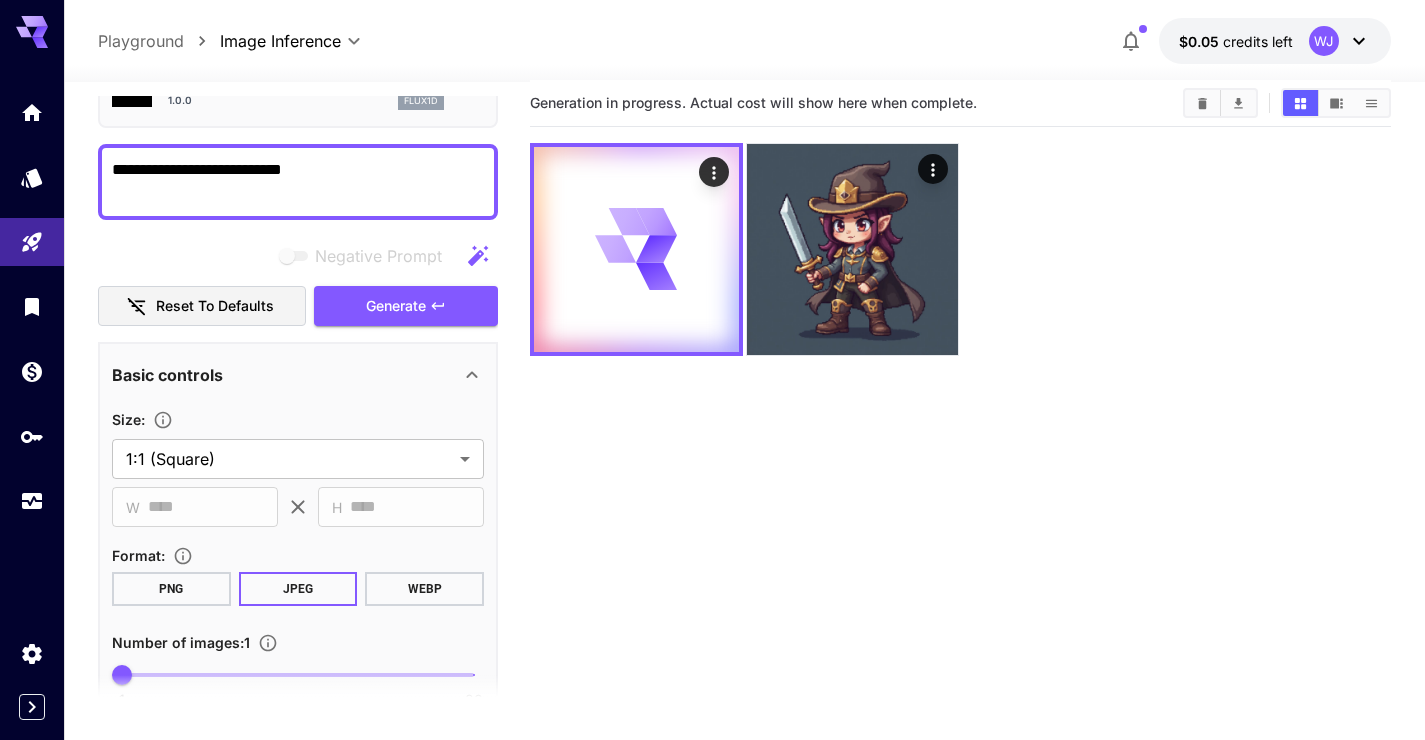 scroll, scrollTop: 152, scrollLeft: 0, axis: vertical 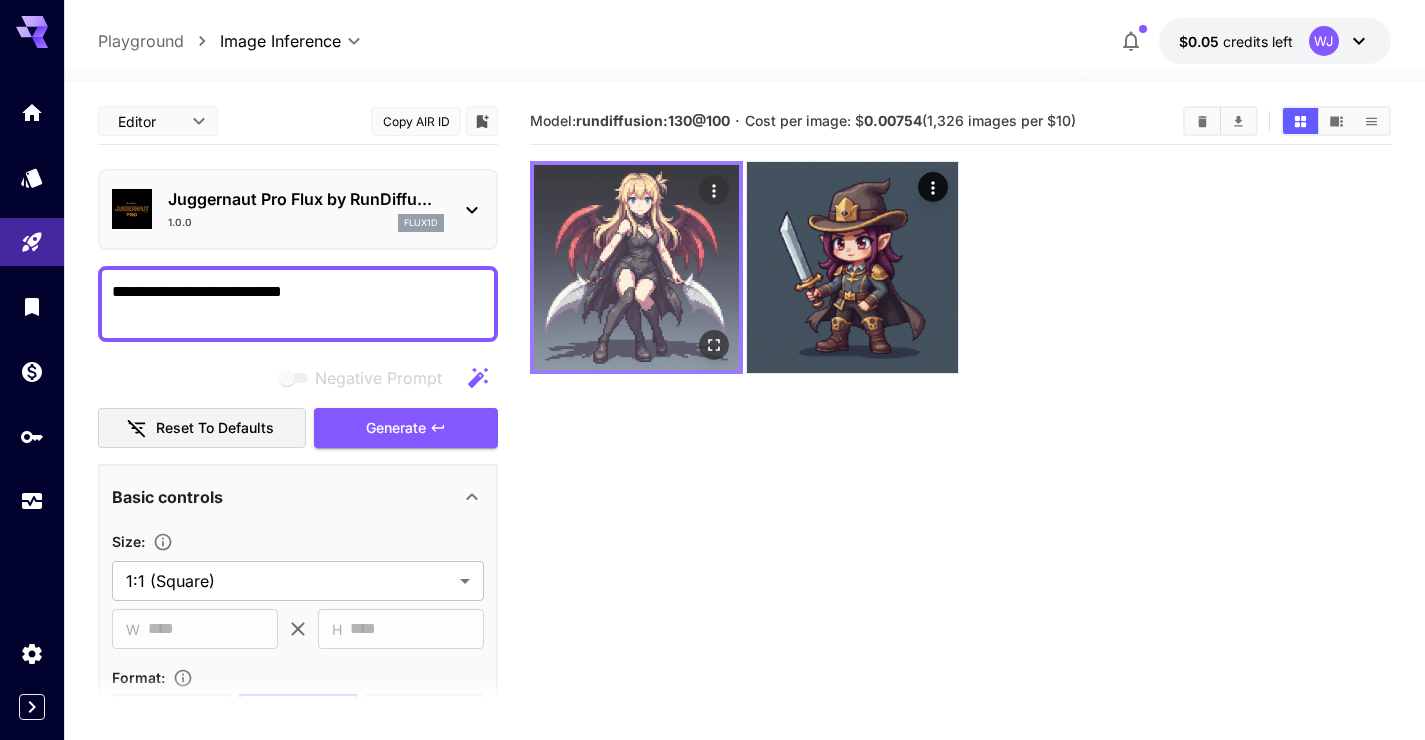 click at bounding box center [636, 267] 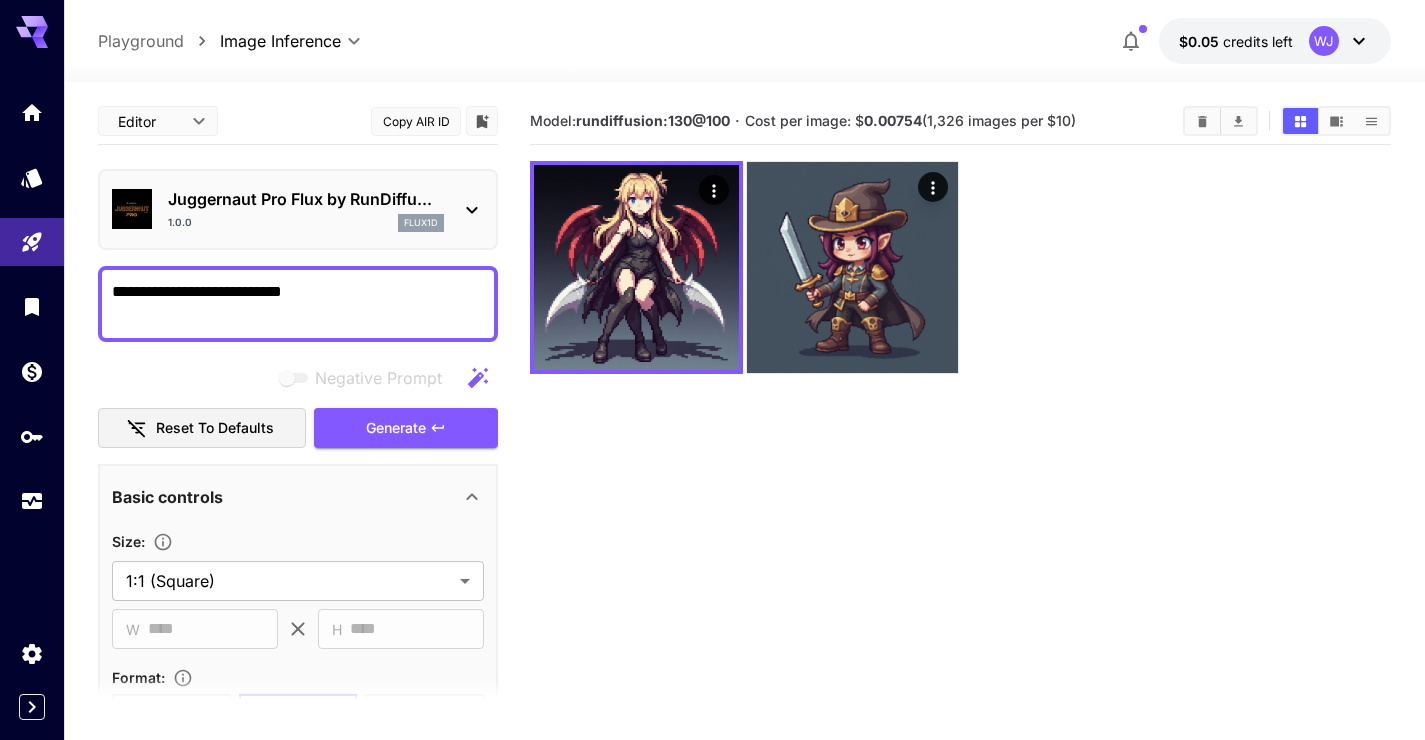 click on "**********" at bounding box center (298, 304) 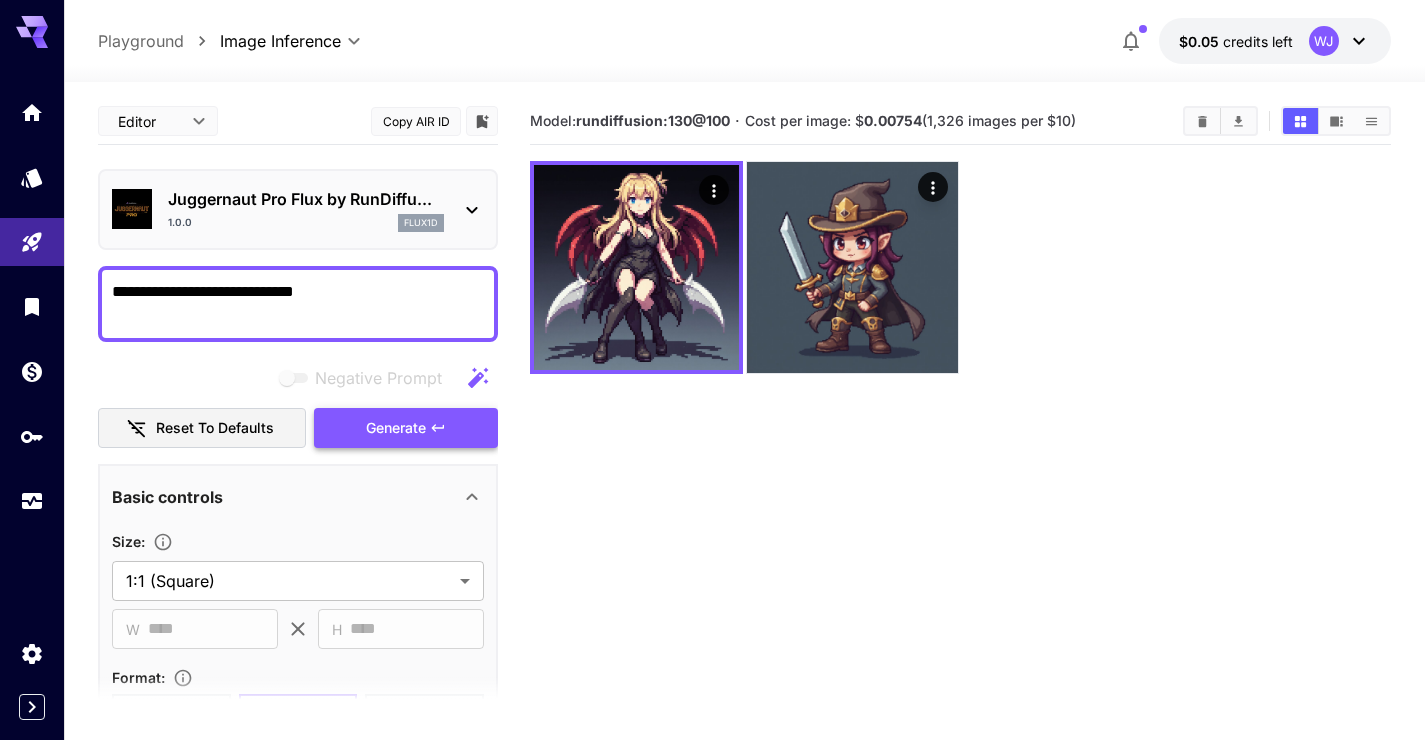type on "**********" 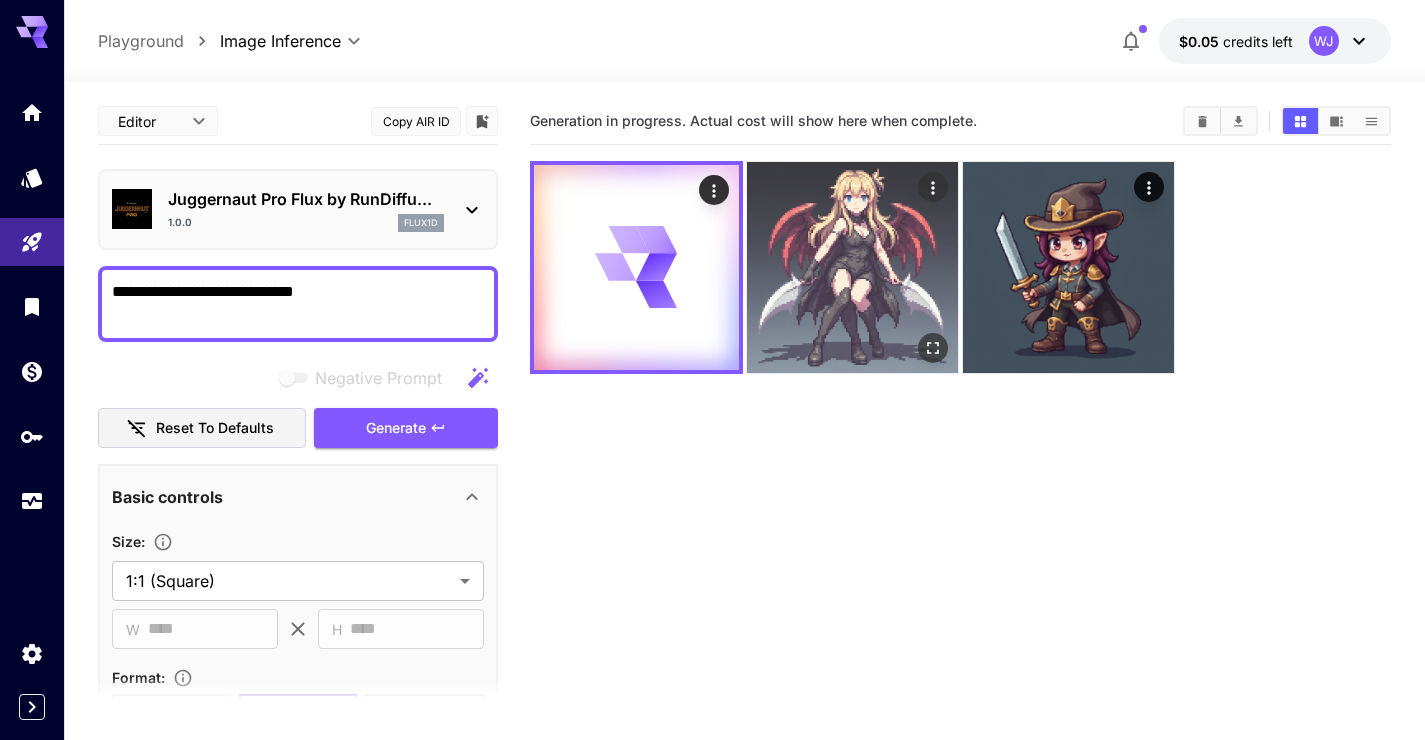click at bounding box center [852, 267] 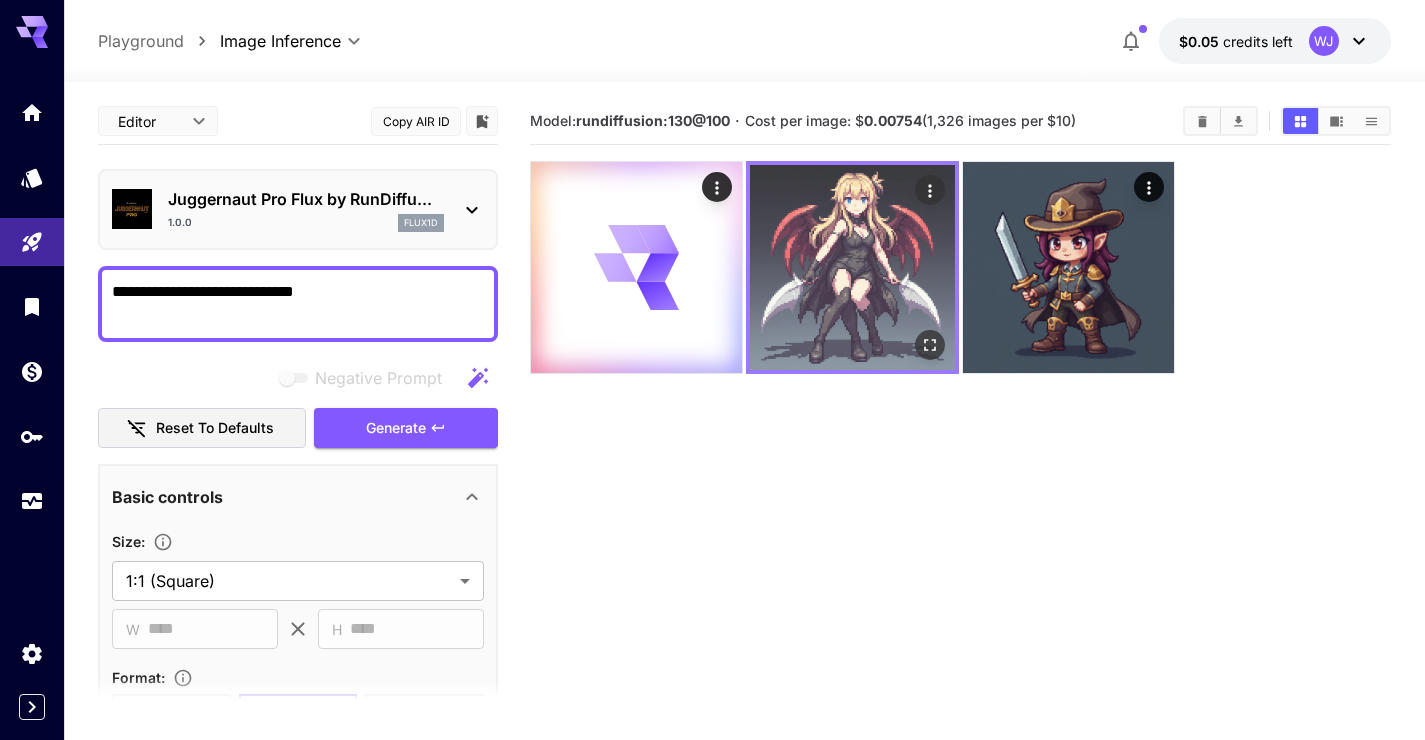 click at bounding box center (852, 267) 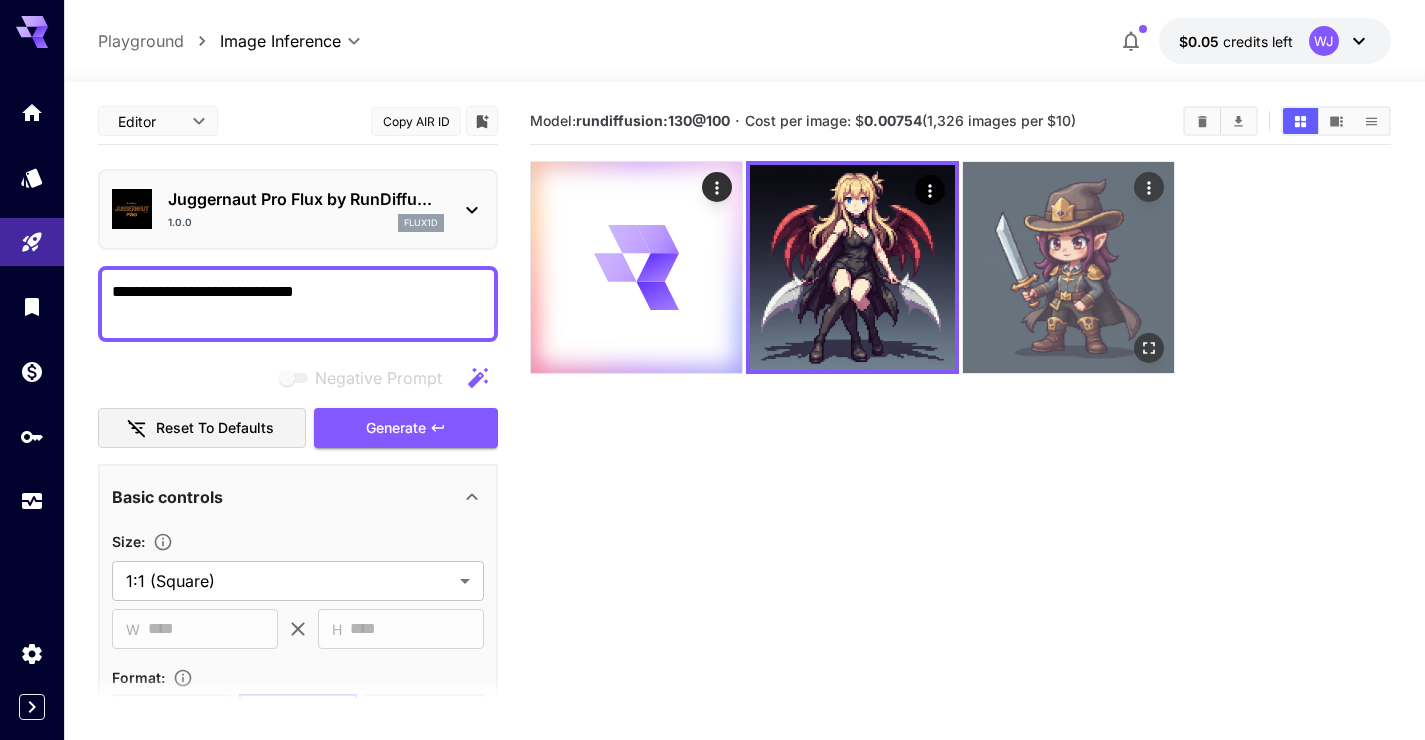 click at bounding box center (1068, 267) 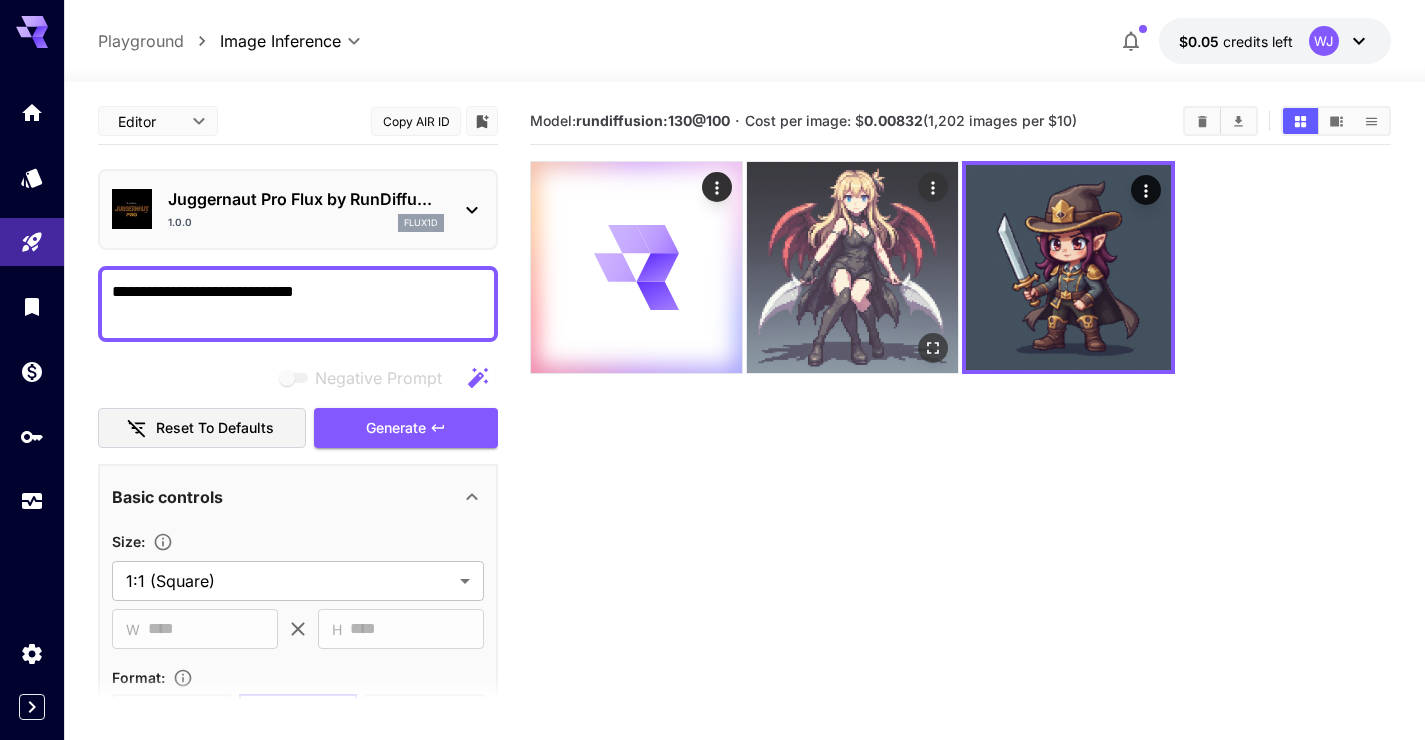 click at bounding box center [852, 267] 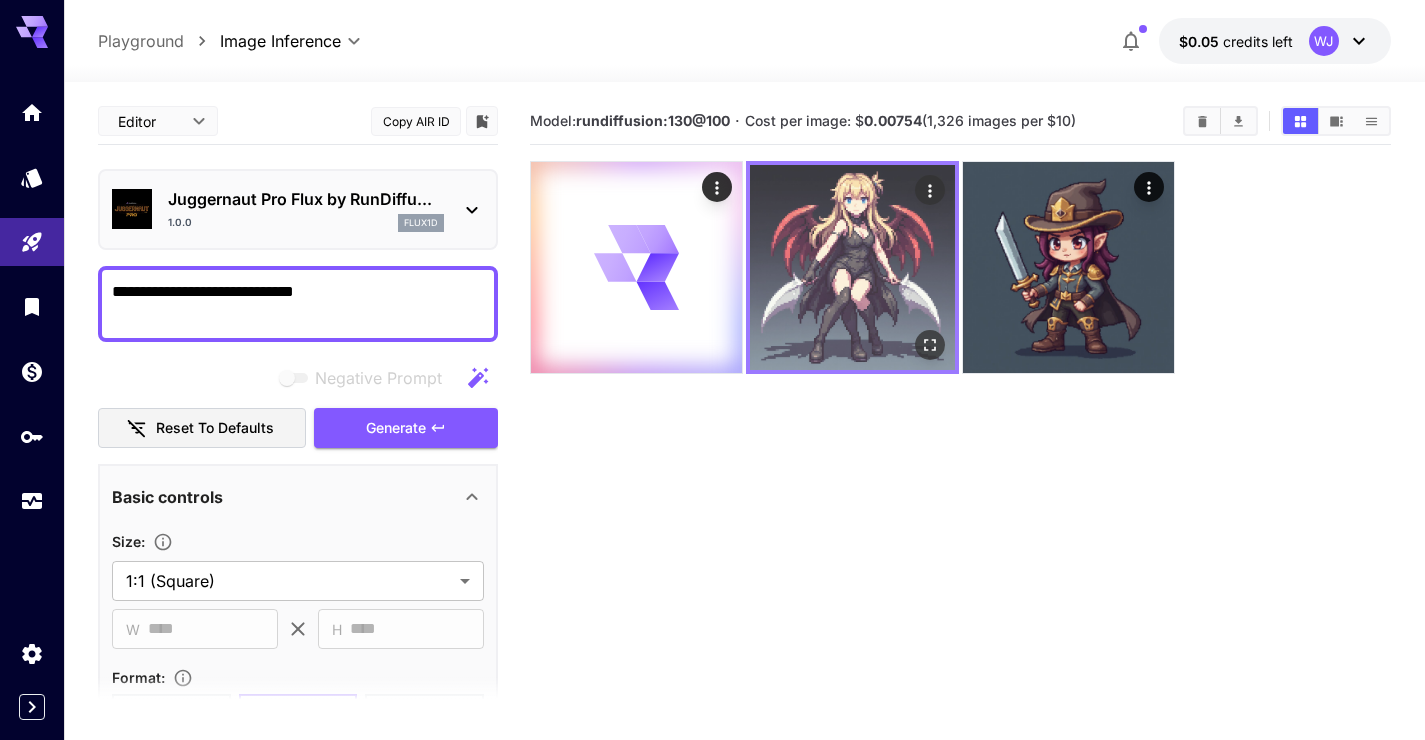 click at bounding box center (852, 267) 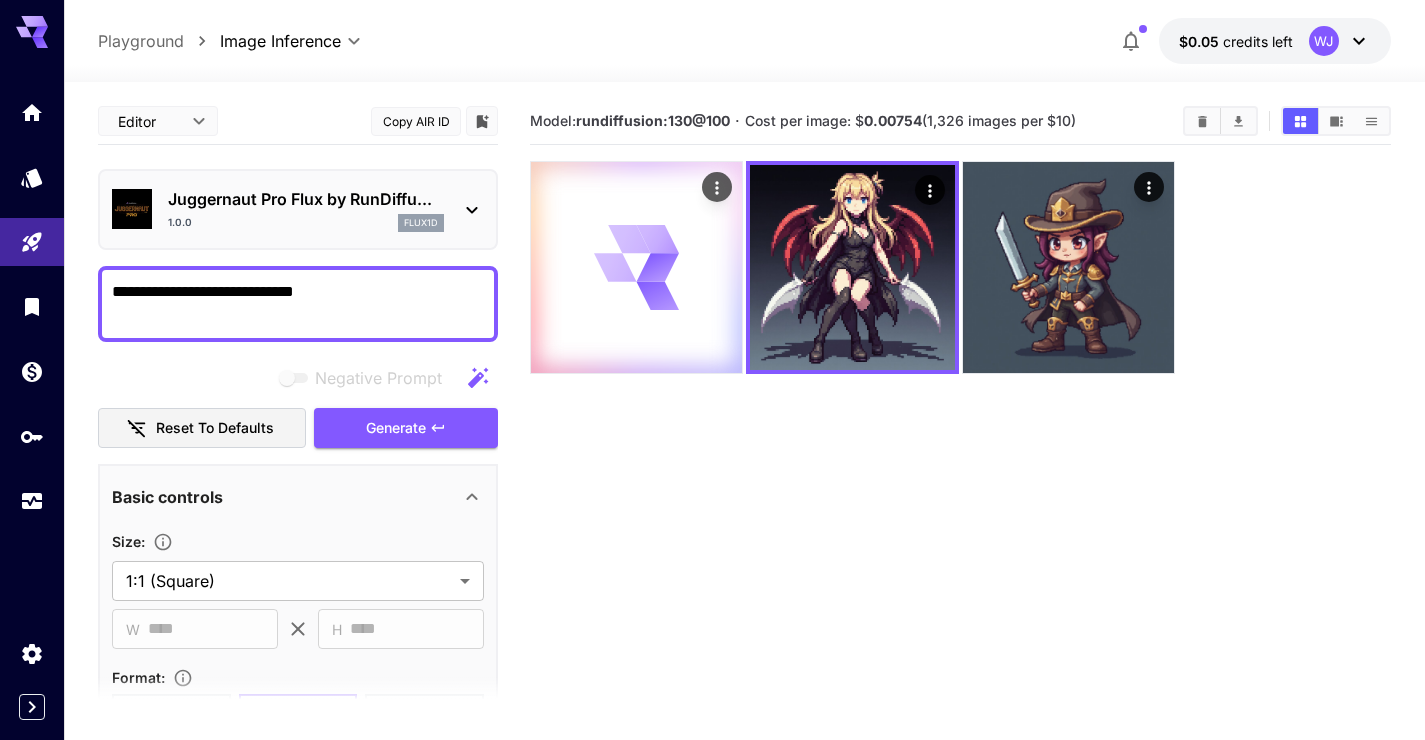 click at bounding box center (636, 267) 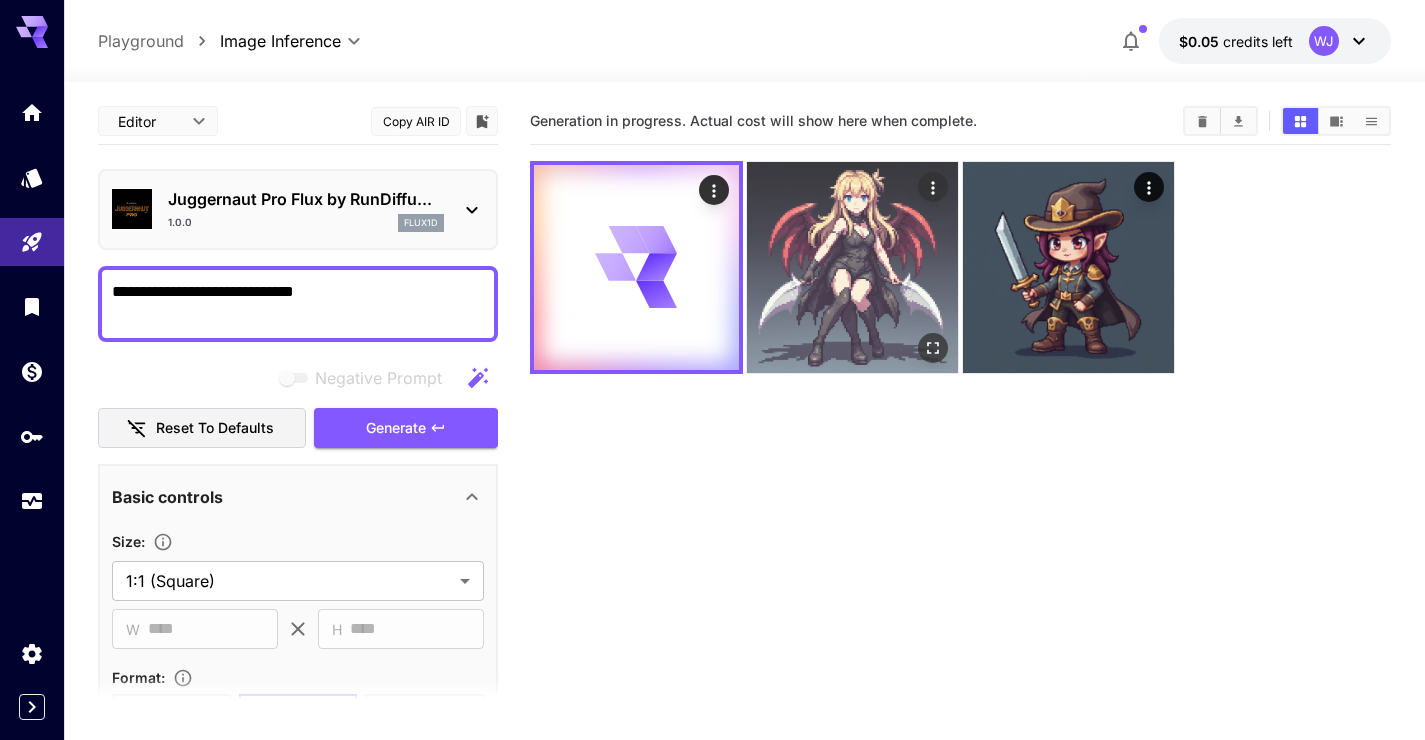 click at bounding box center [852, 267] 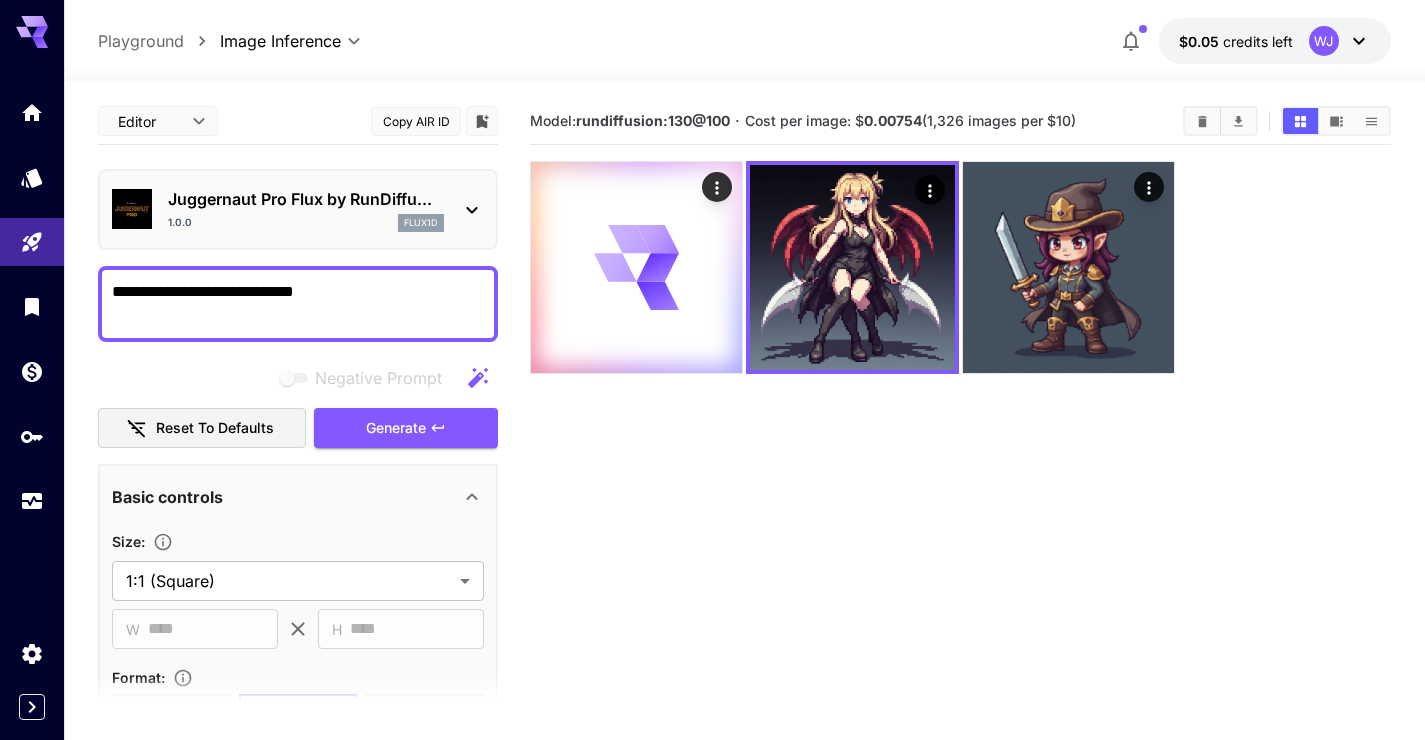 scroll, scrollTop: 379, scrollLeft: 0, axis: vertical 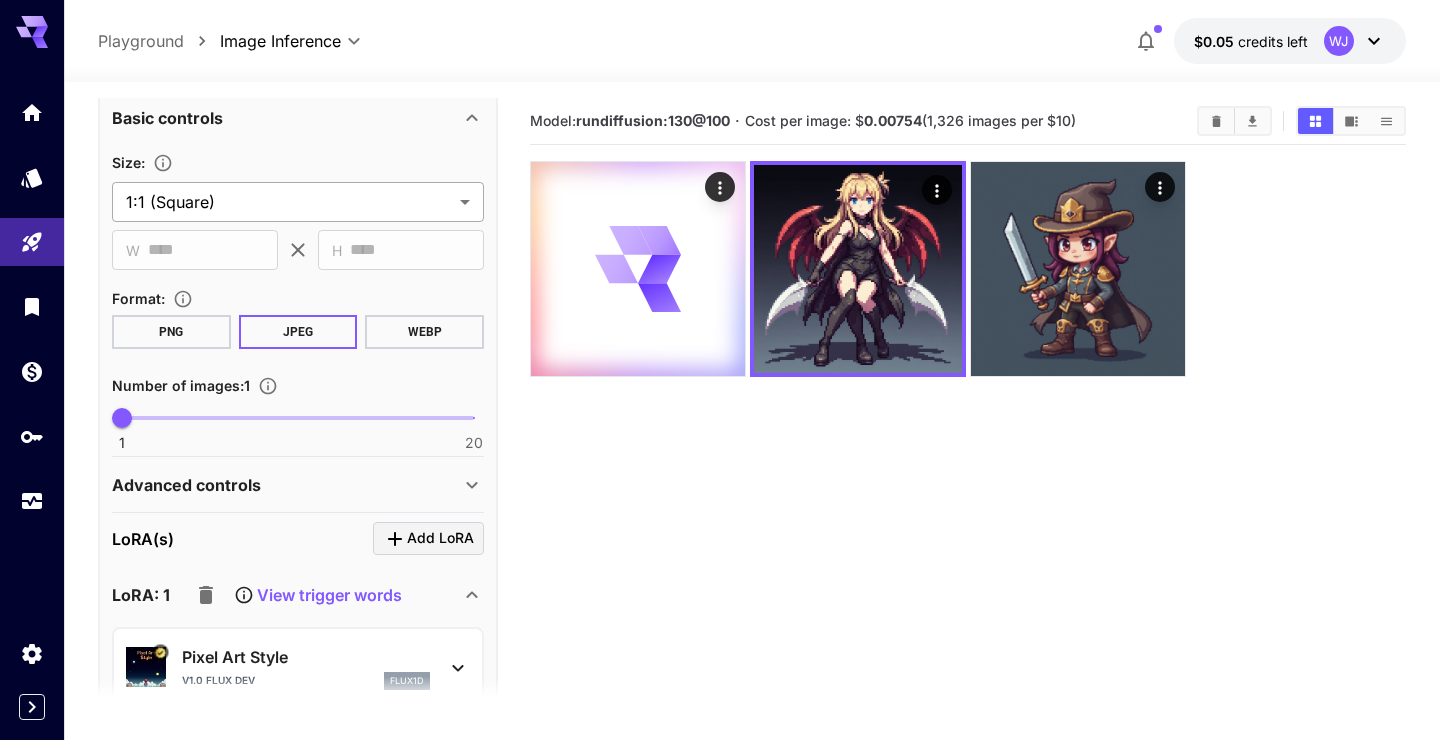 click on "**********" at bounding box center (720, 449) 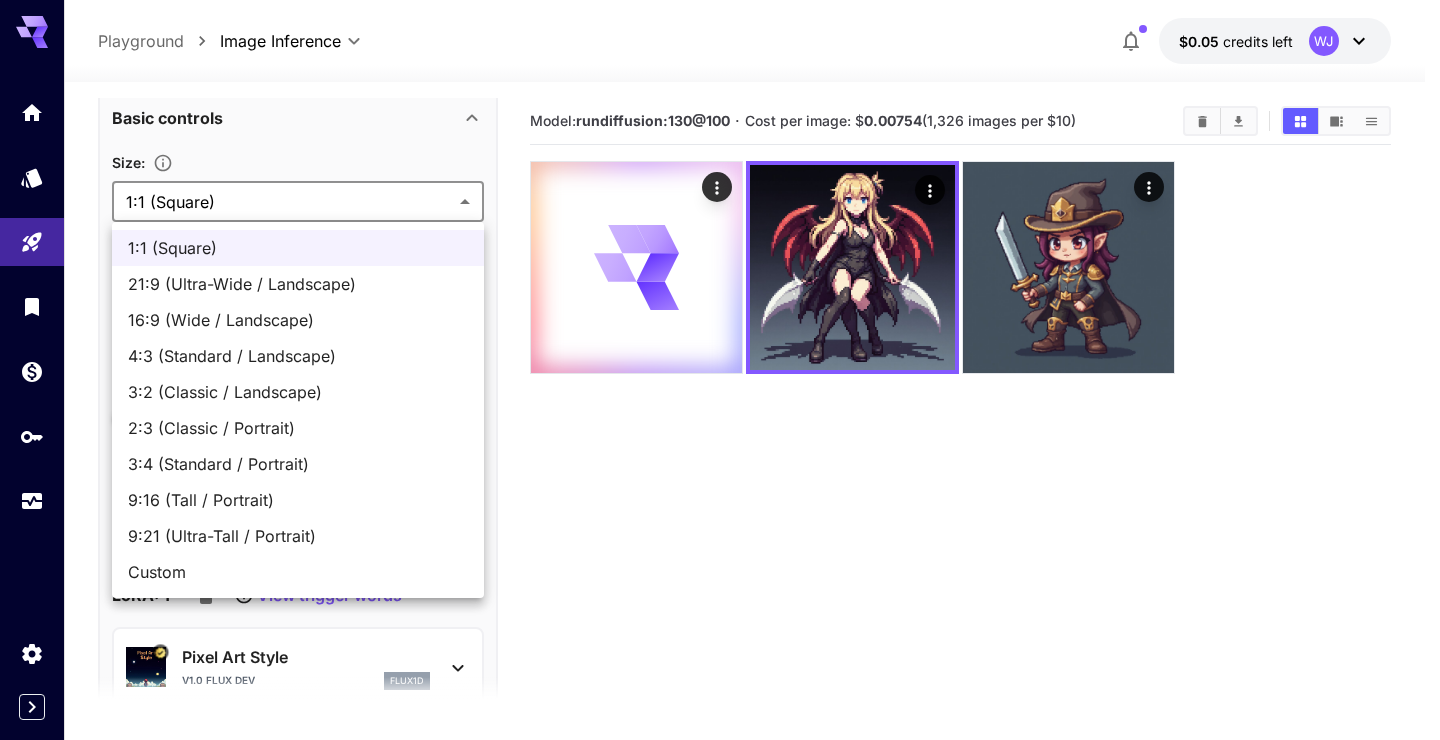 click at bounding box center (720, 370) 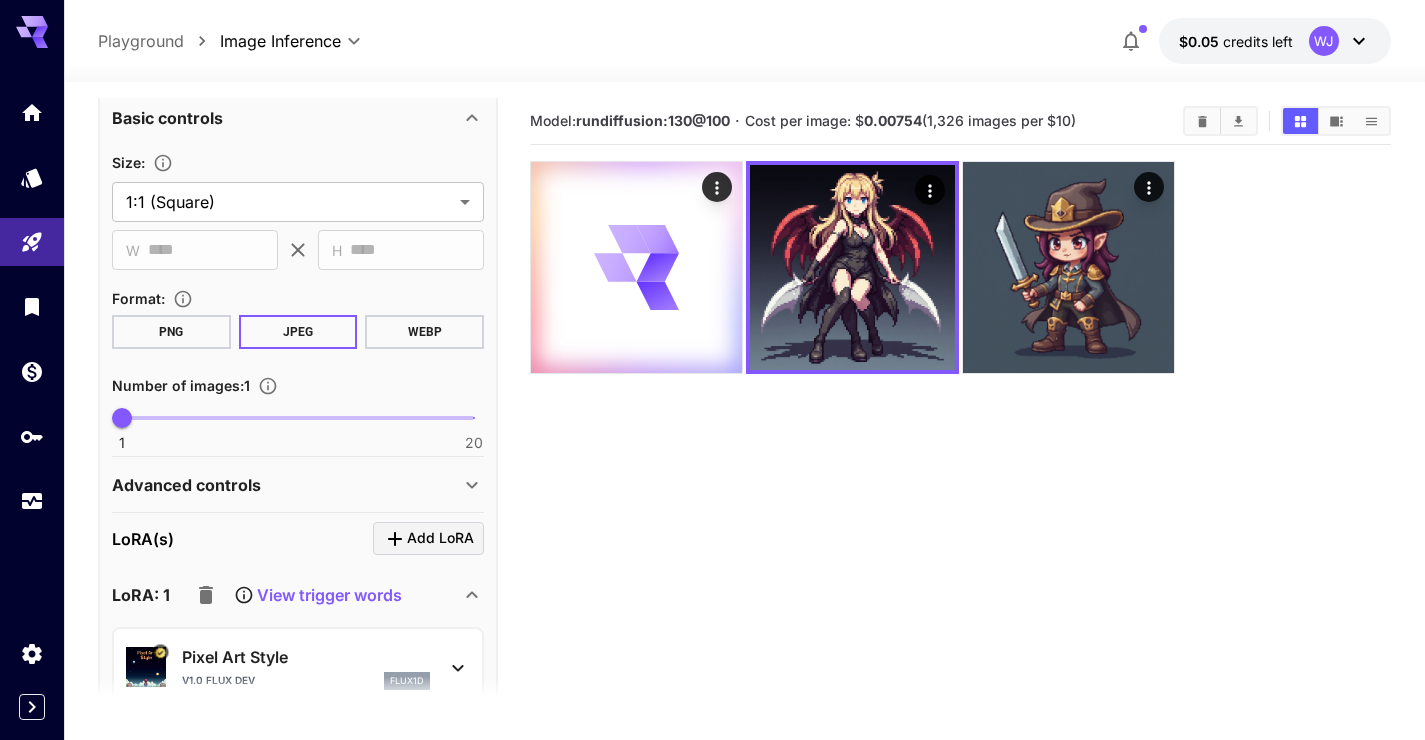 click on "Model: rundiffusion:130@100 · Cost per image: $ 0.00754 (1,326 images per $10)" at bounding box center (960, 468) 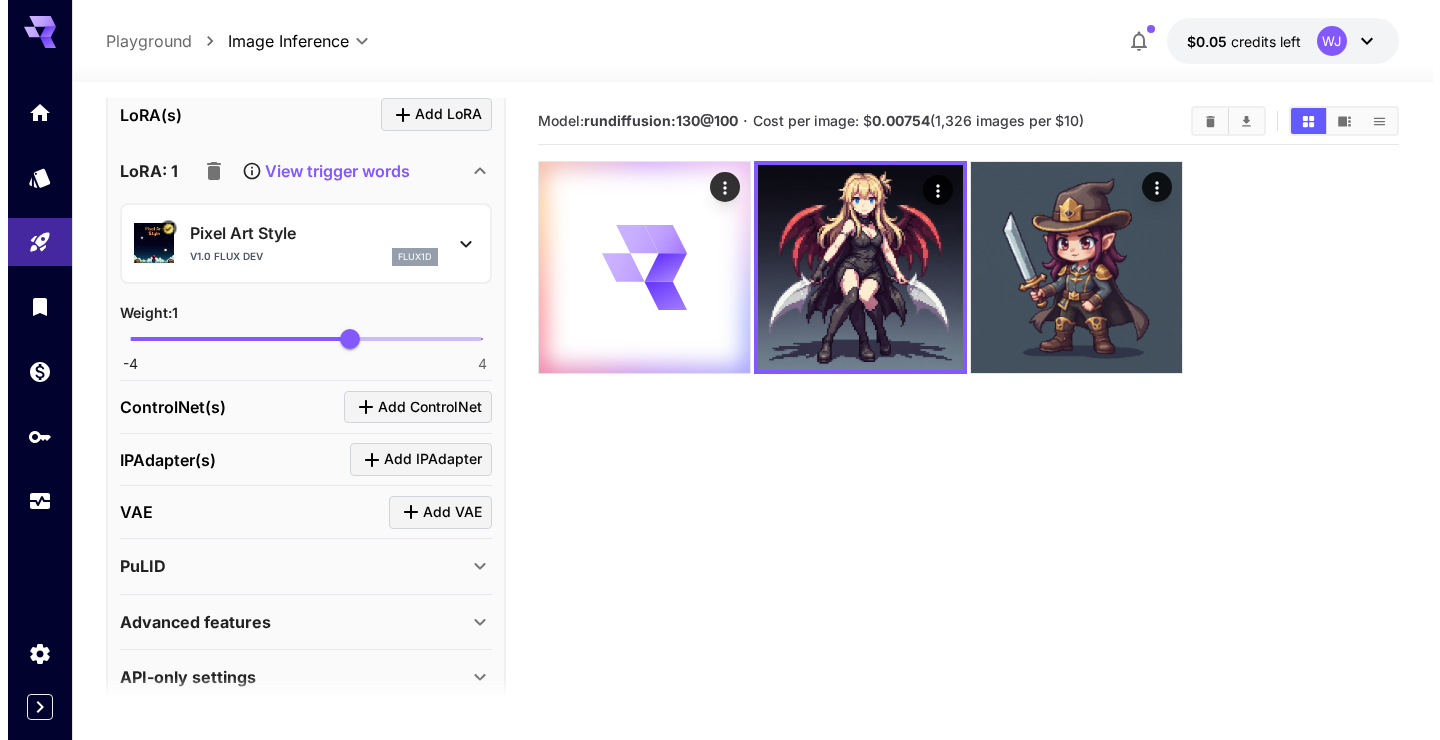 scroll, scrollTop: 827, scrollLeft: 0, axis: vertical 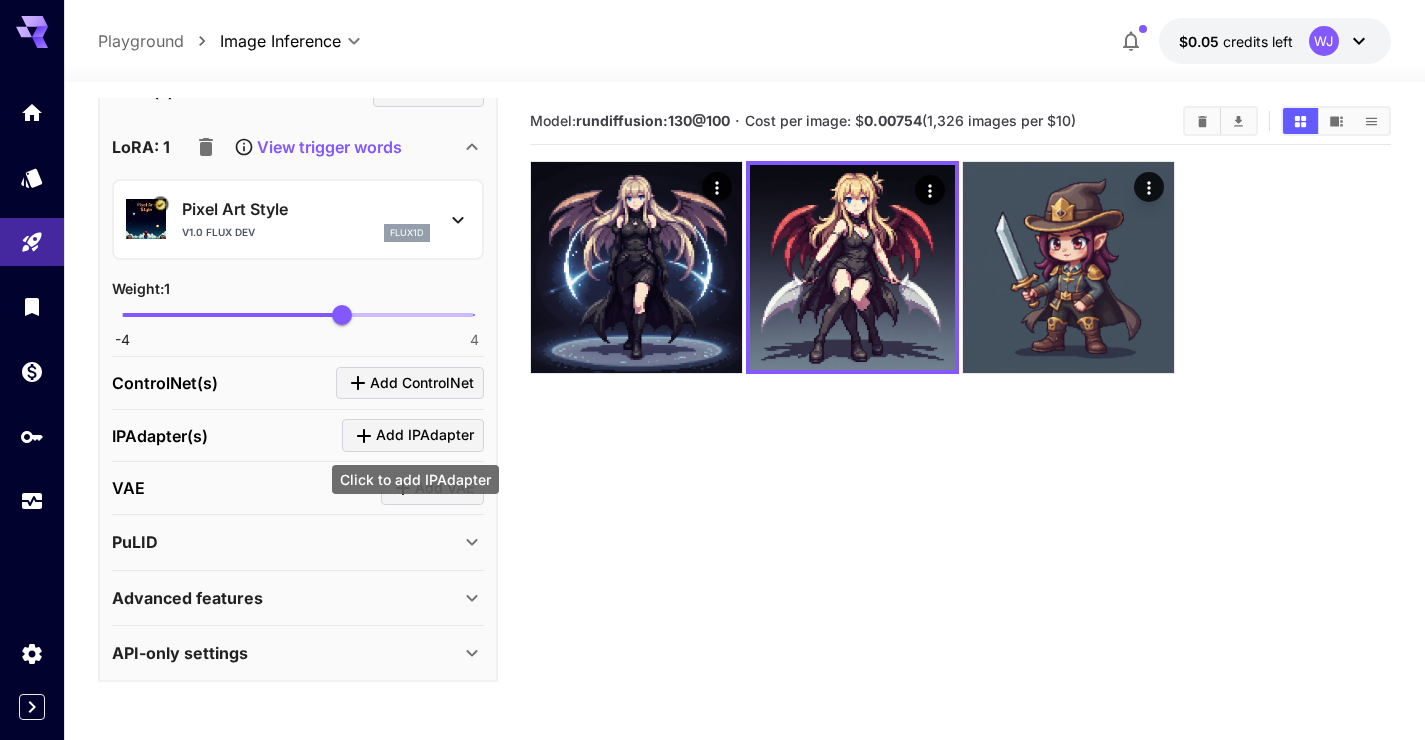 click on "Add IPAdapter" at bounding box center (425, 435) 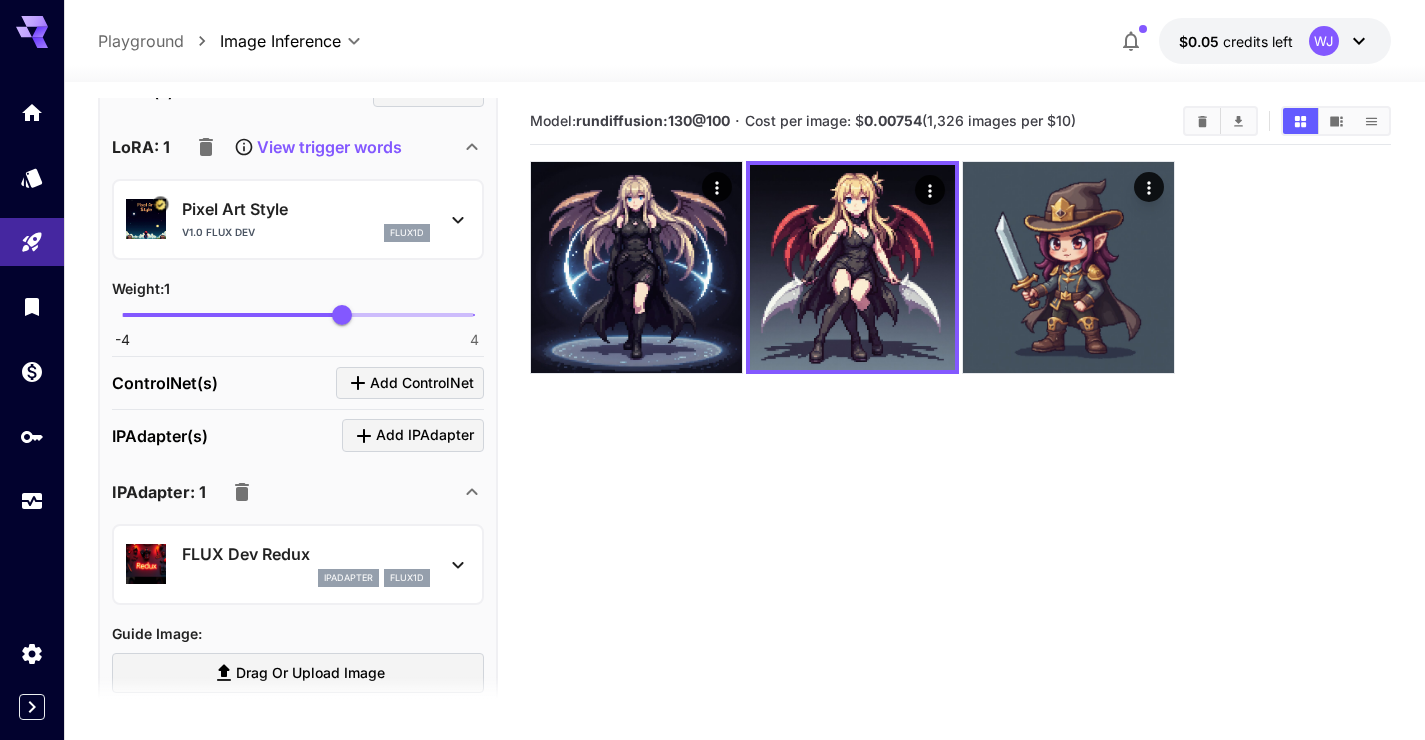 click on "FLUX Dev Redux ipAdapter flux1d" at bounding box center [298, 564] 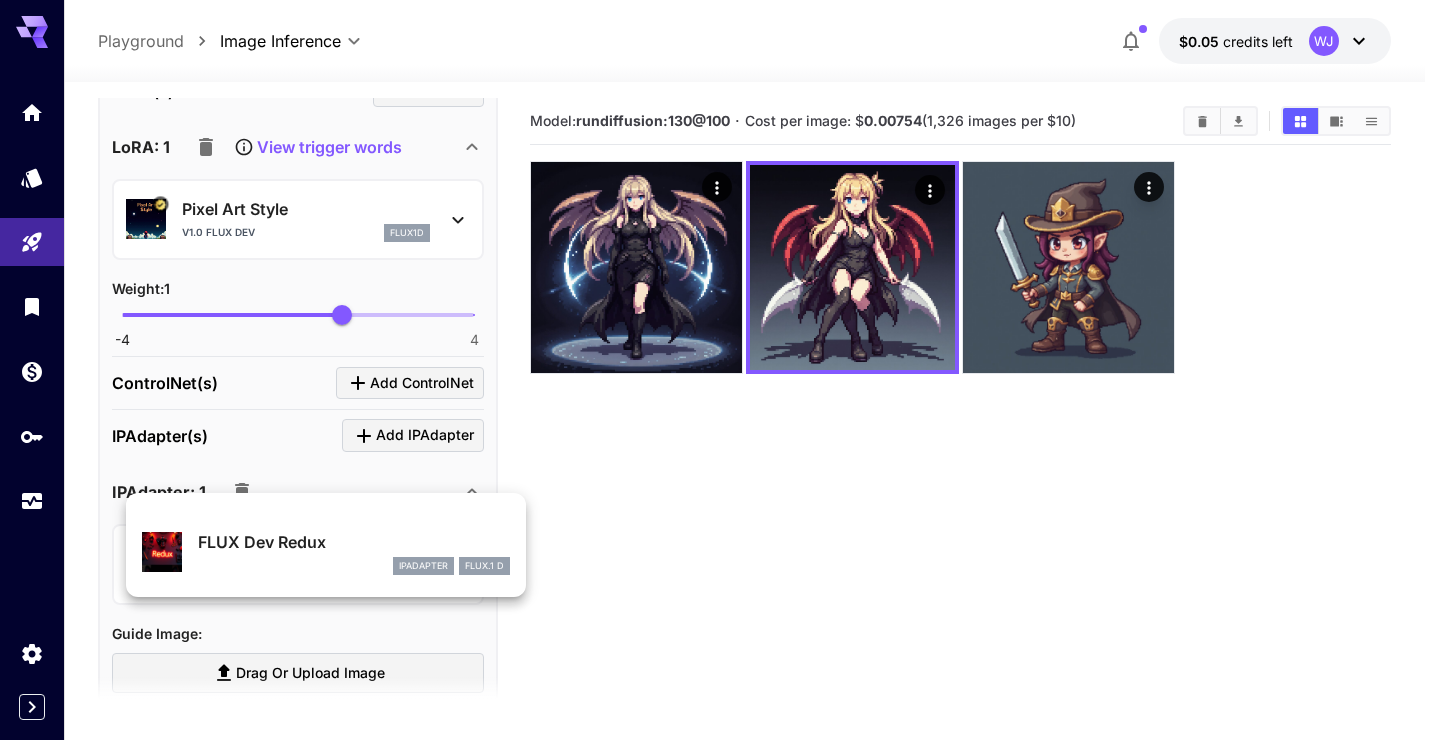 click at bounding box center [720, 370] 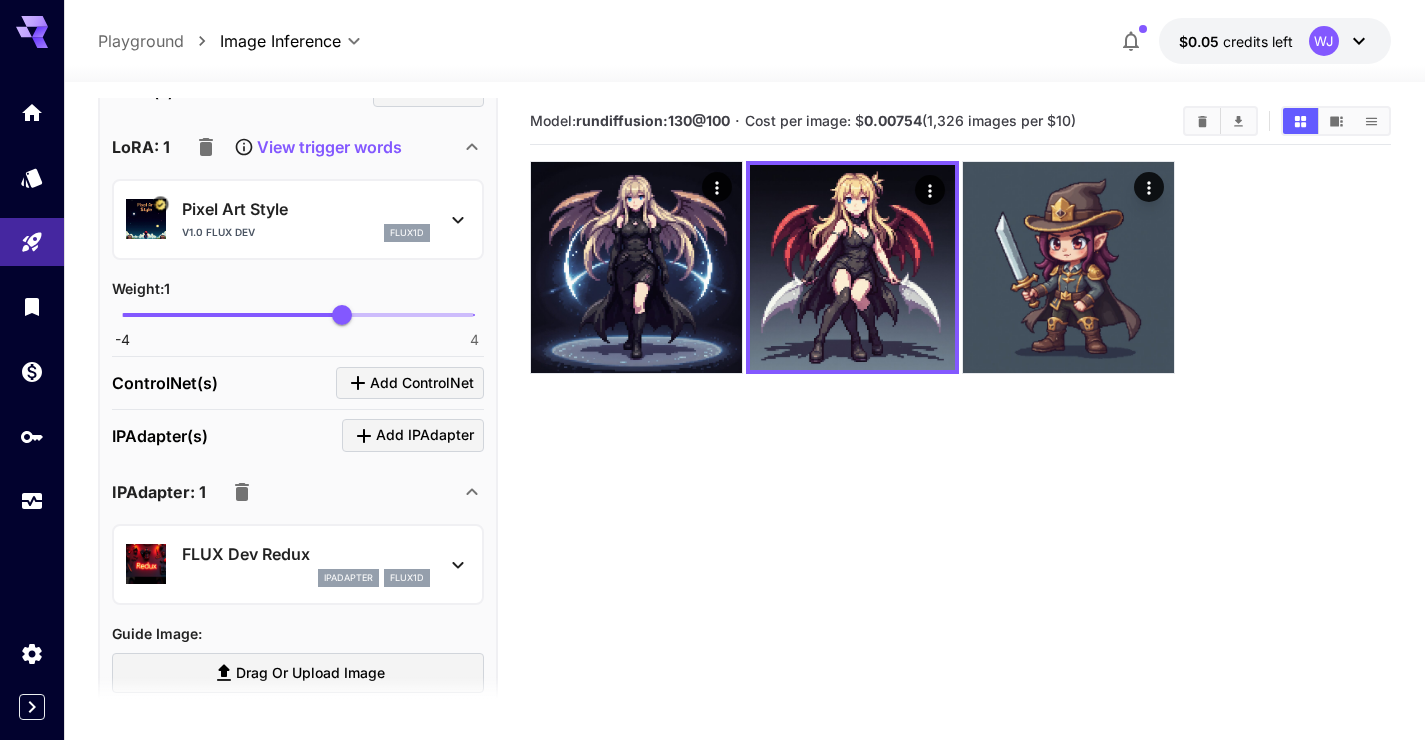 click at bounding box center (242, 492) 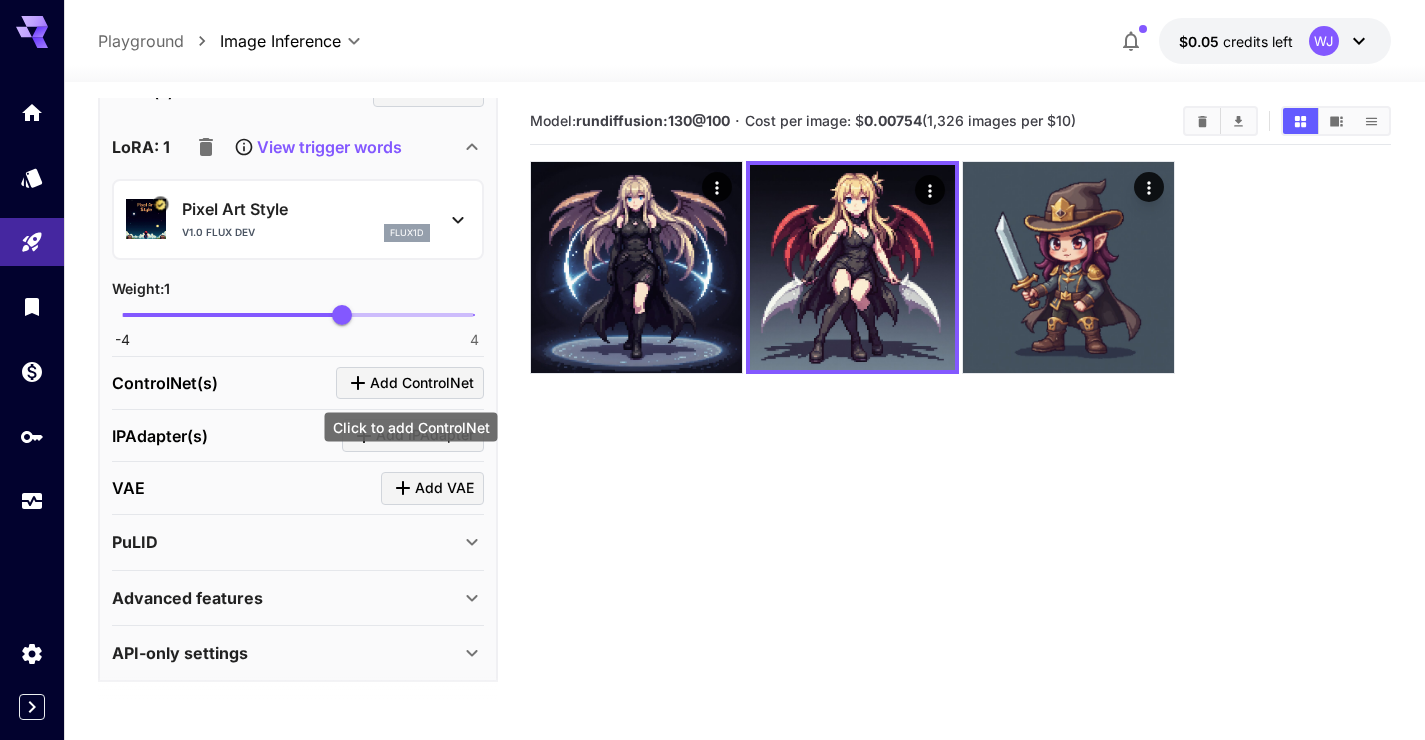 click on "Add ControlNet" at bounding box center (422, 383) 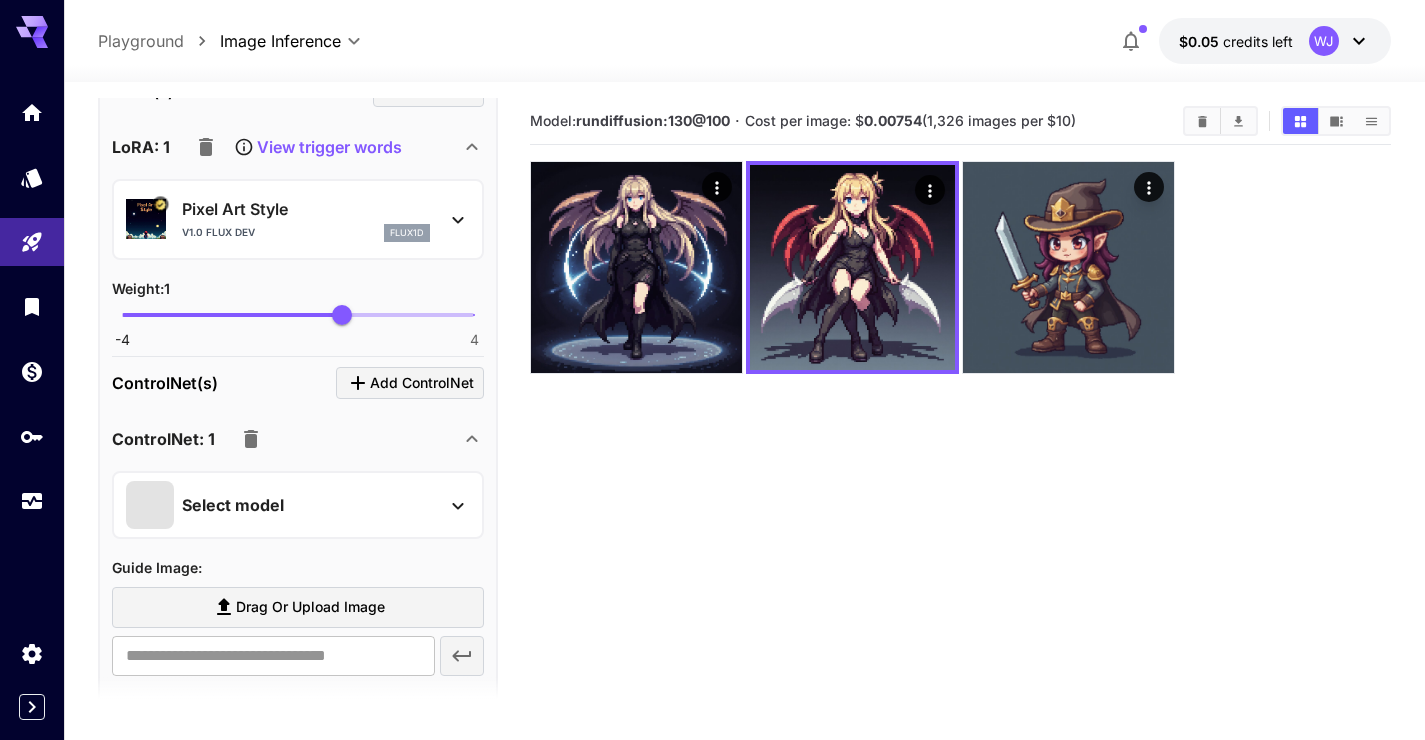 click on "Select model" at bounding box center [282, 505] 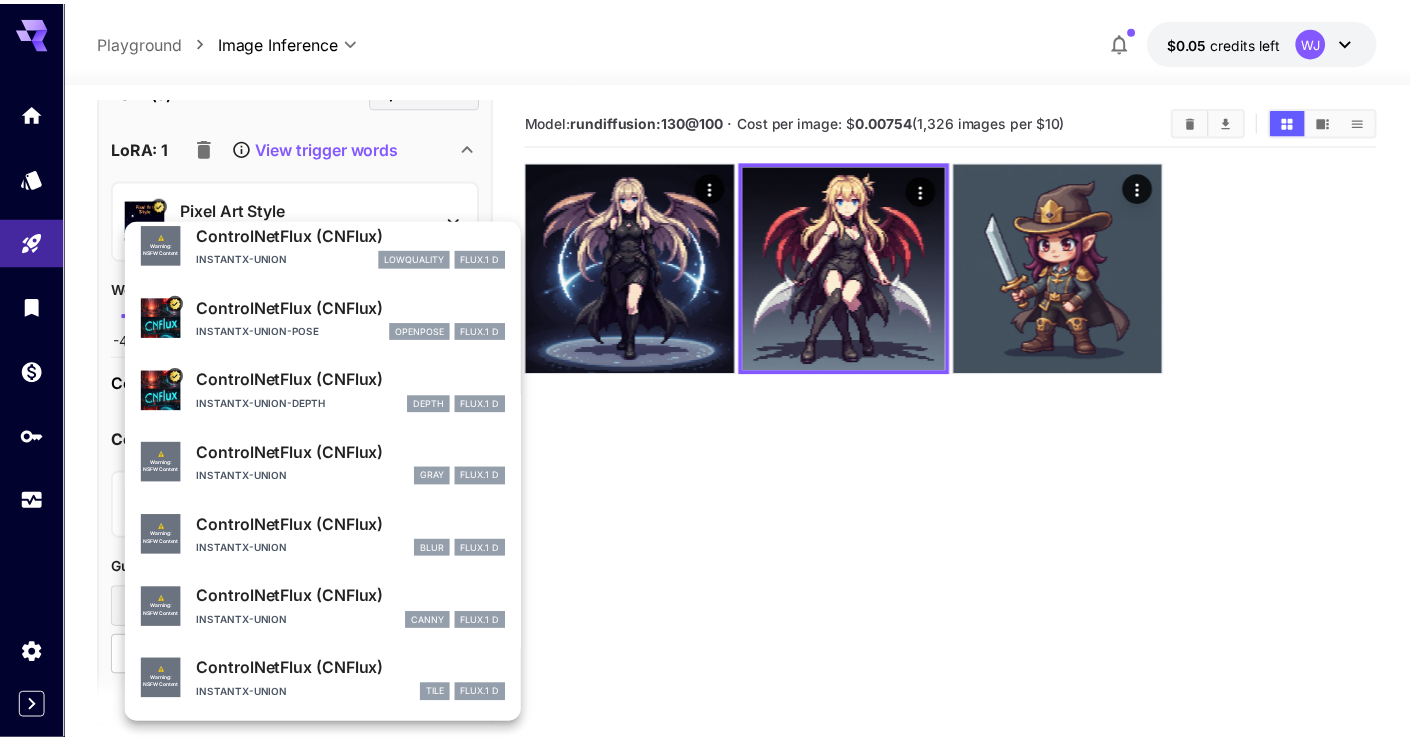 scroll, scrollTop: 85, scrollLeft: 0, axis: vertical 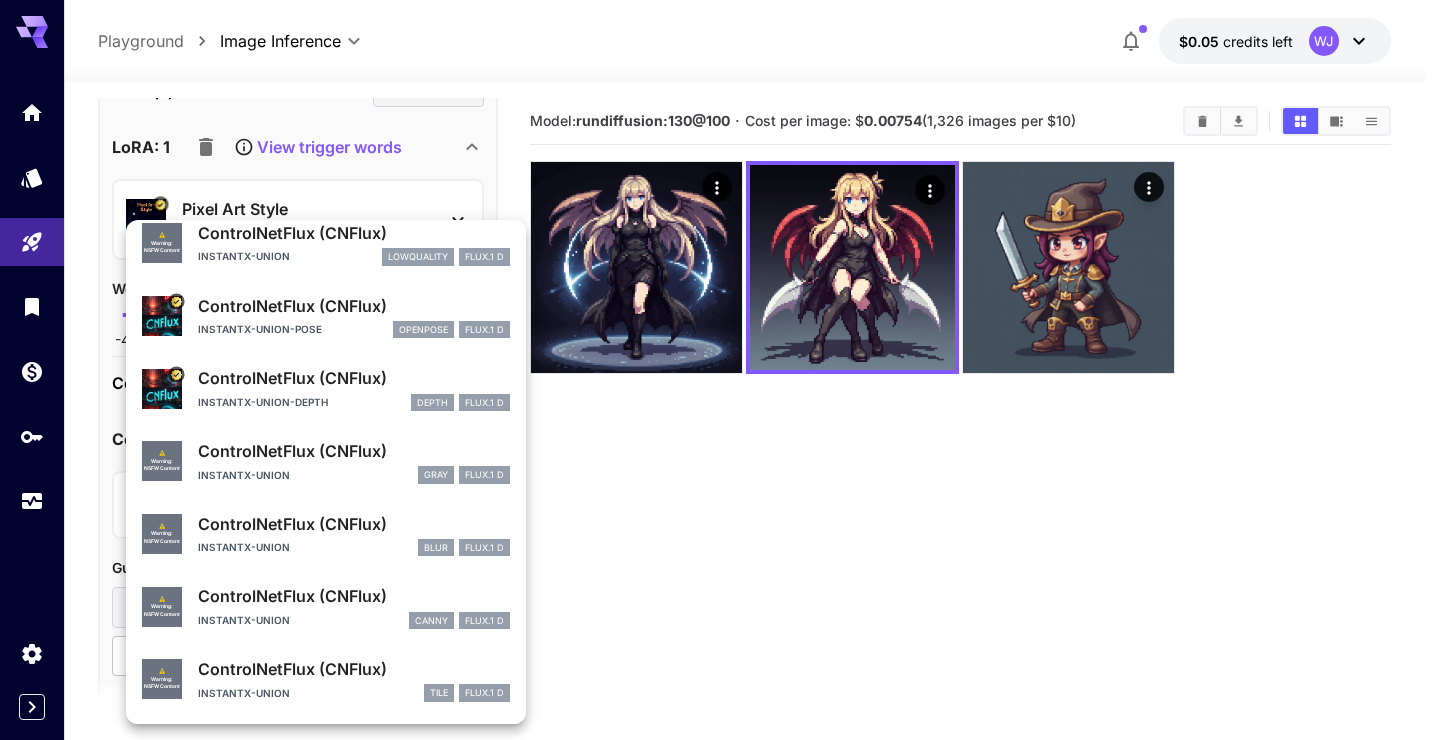 click at bounding box center [720, 370] 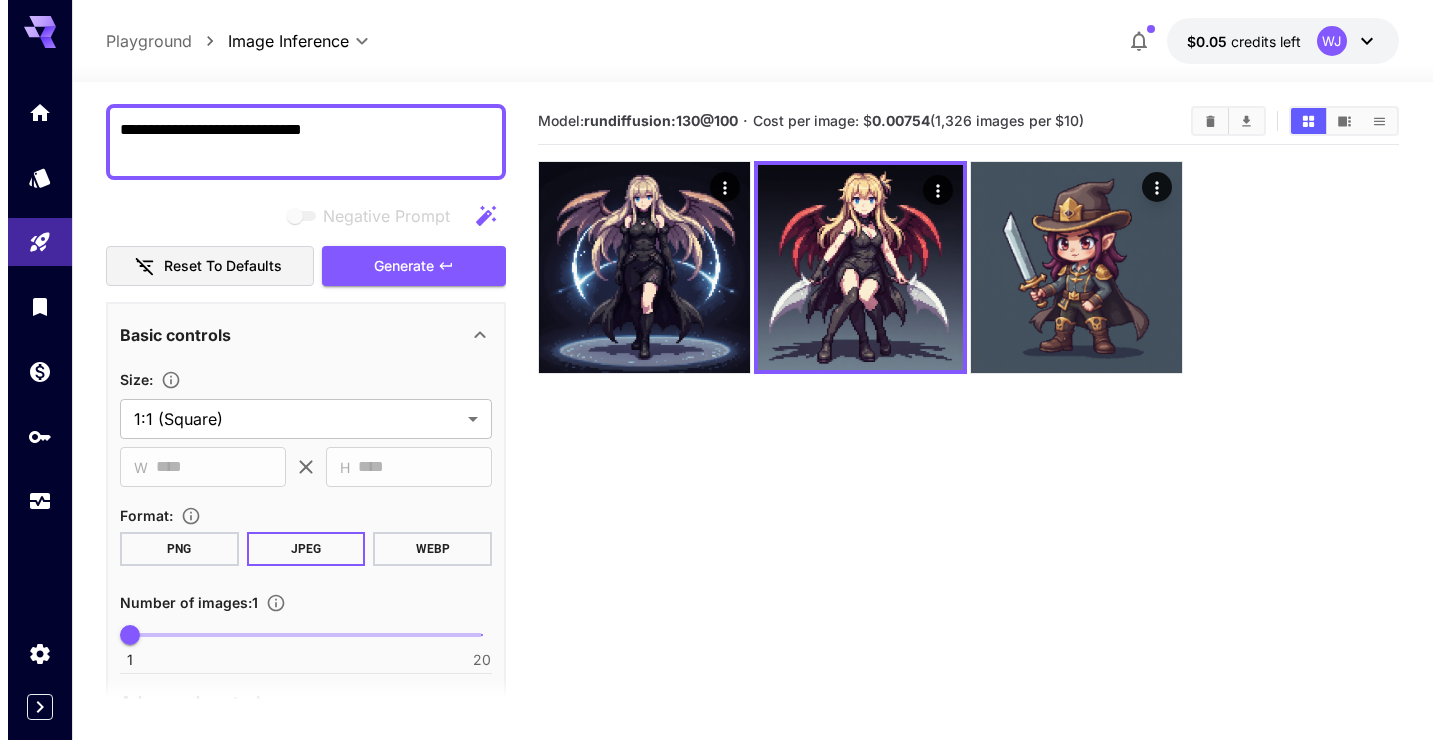 scroll, scrollTop: 84, scrollLeft: 0, axis: vertical 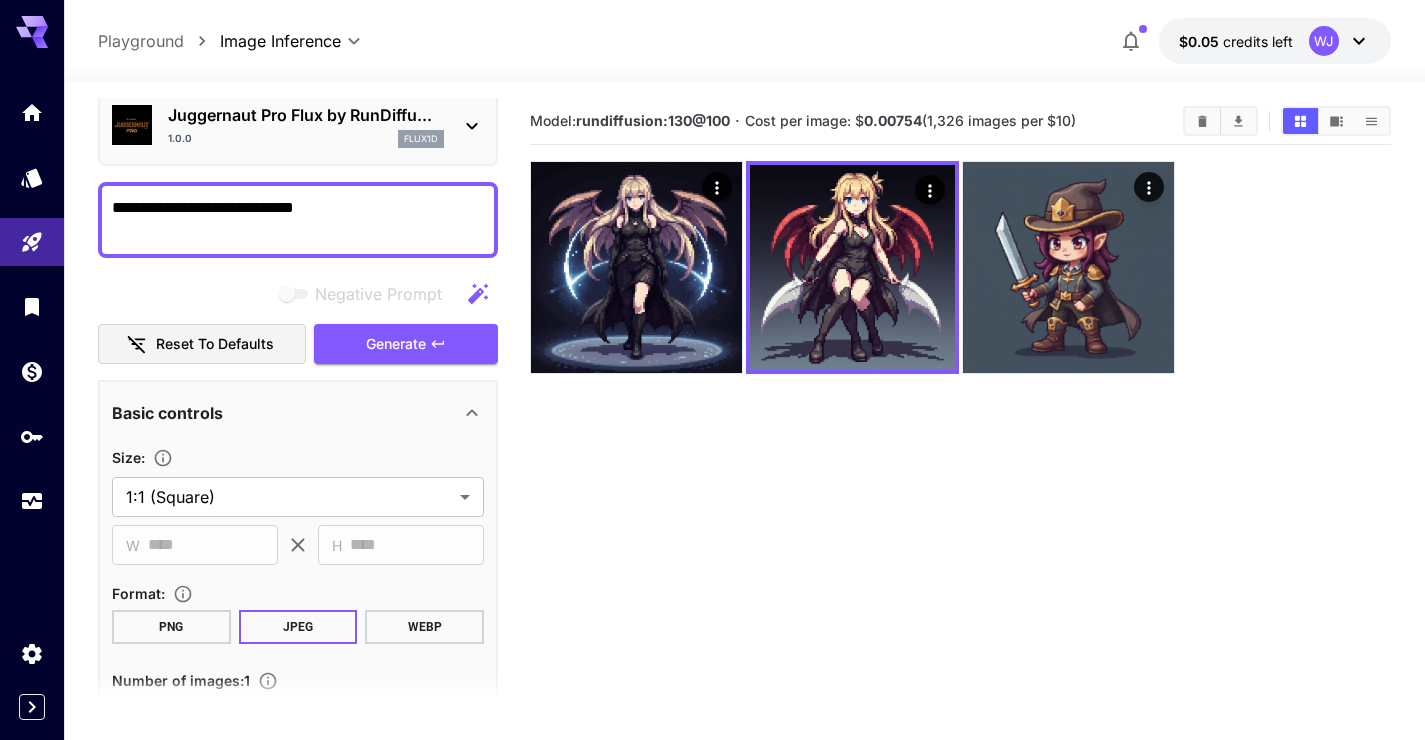 click on "Playground" at bounding box center [141, 41] 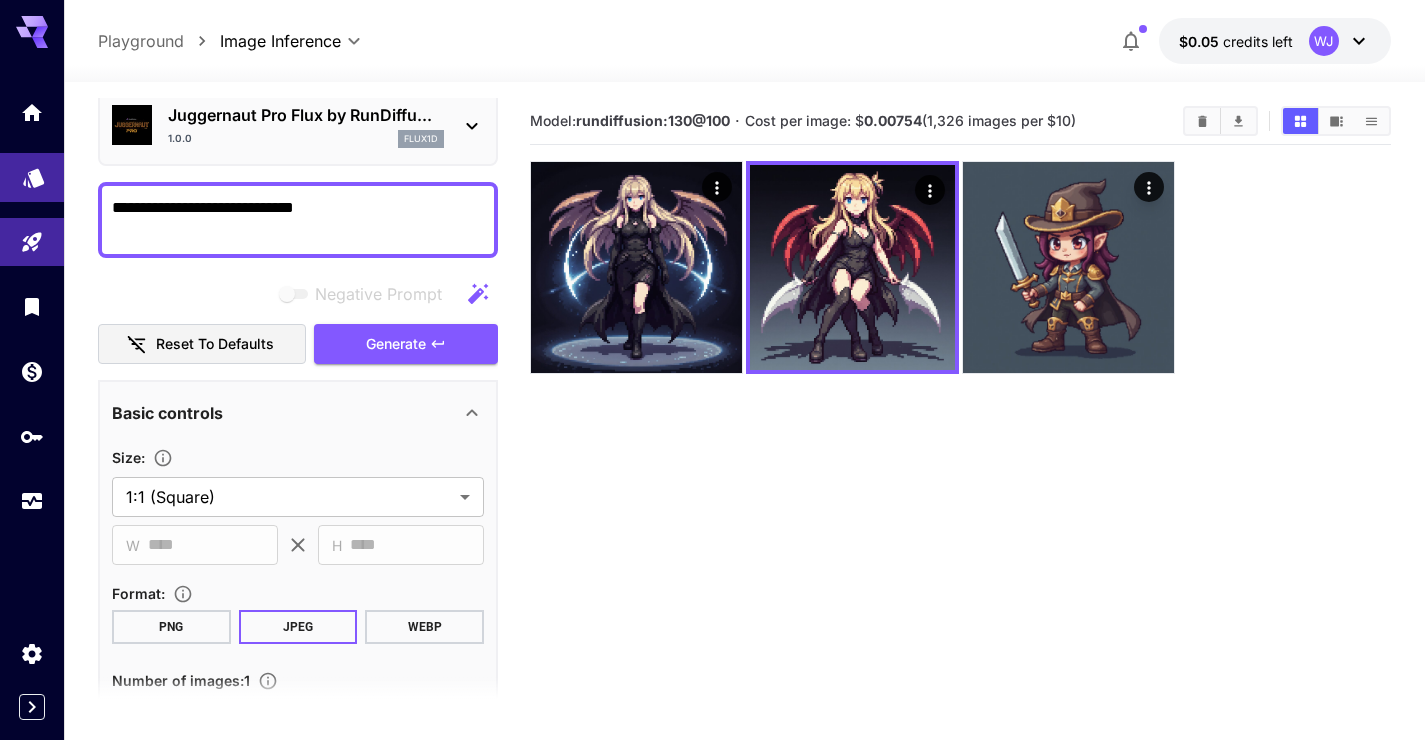 click at bounding box center (32, 177) 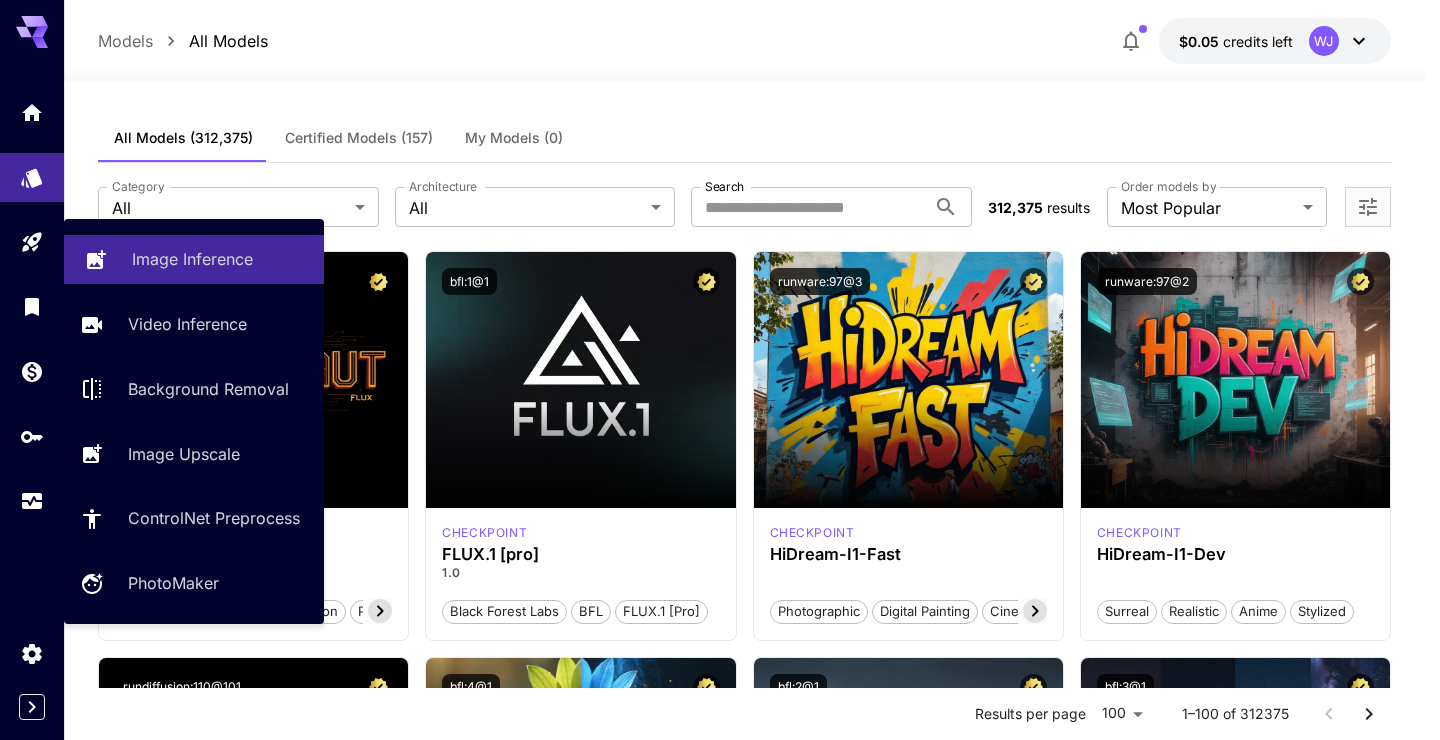 click on "Image Inference" at bounding box center [192, 259] 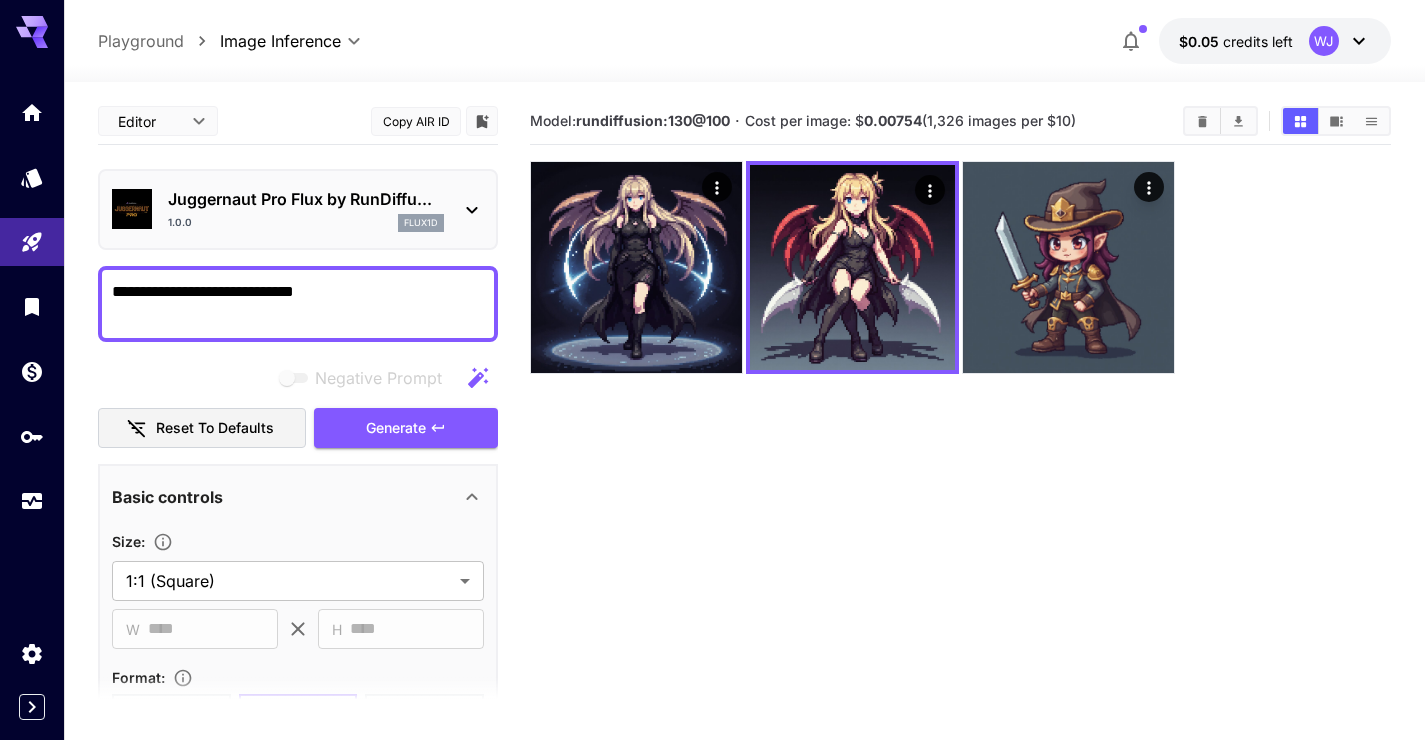 click at bounding box center [132, 209] 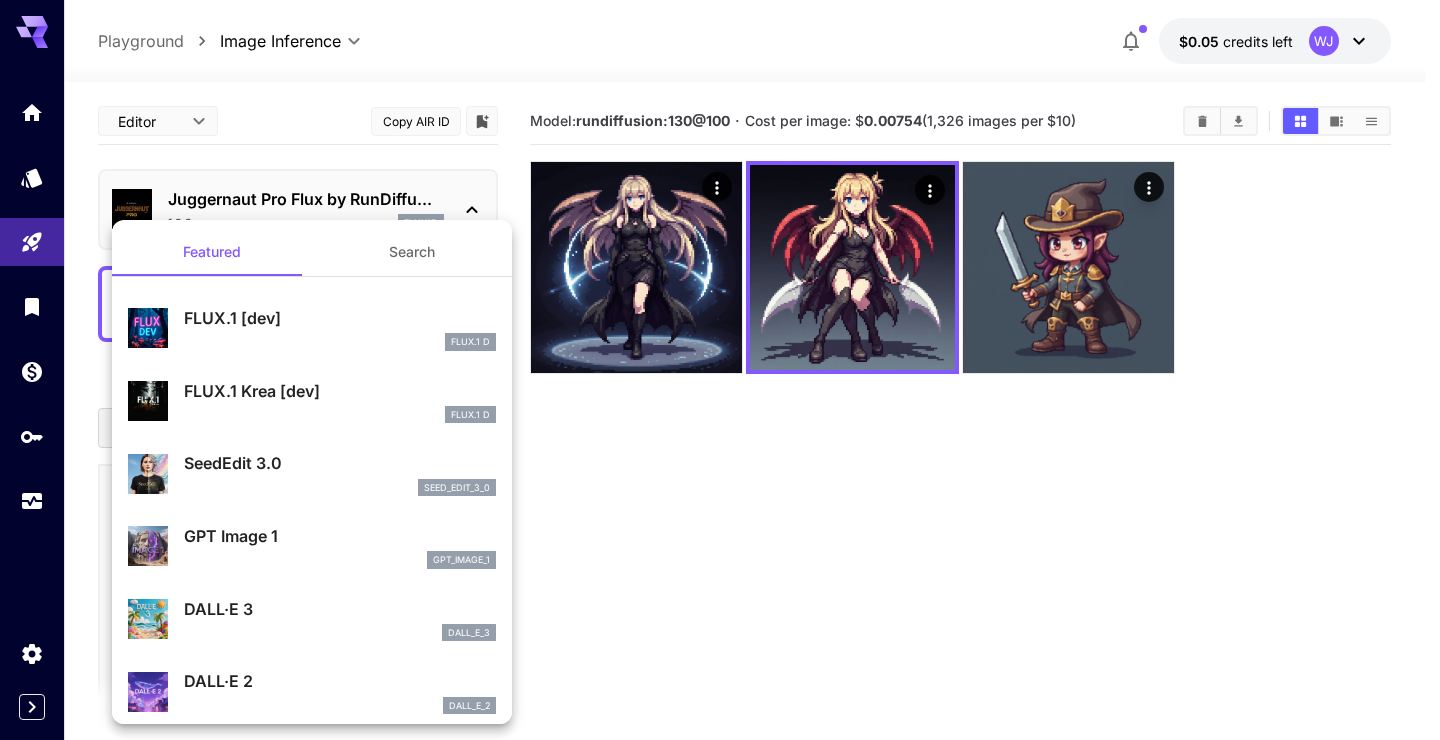click on "FLUX.1 [dev]" at bounding box center (340, 318) 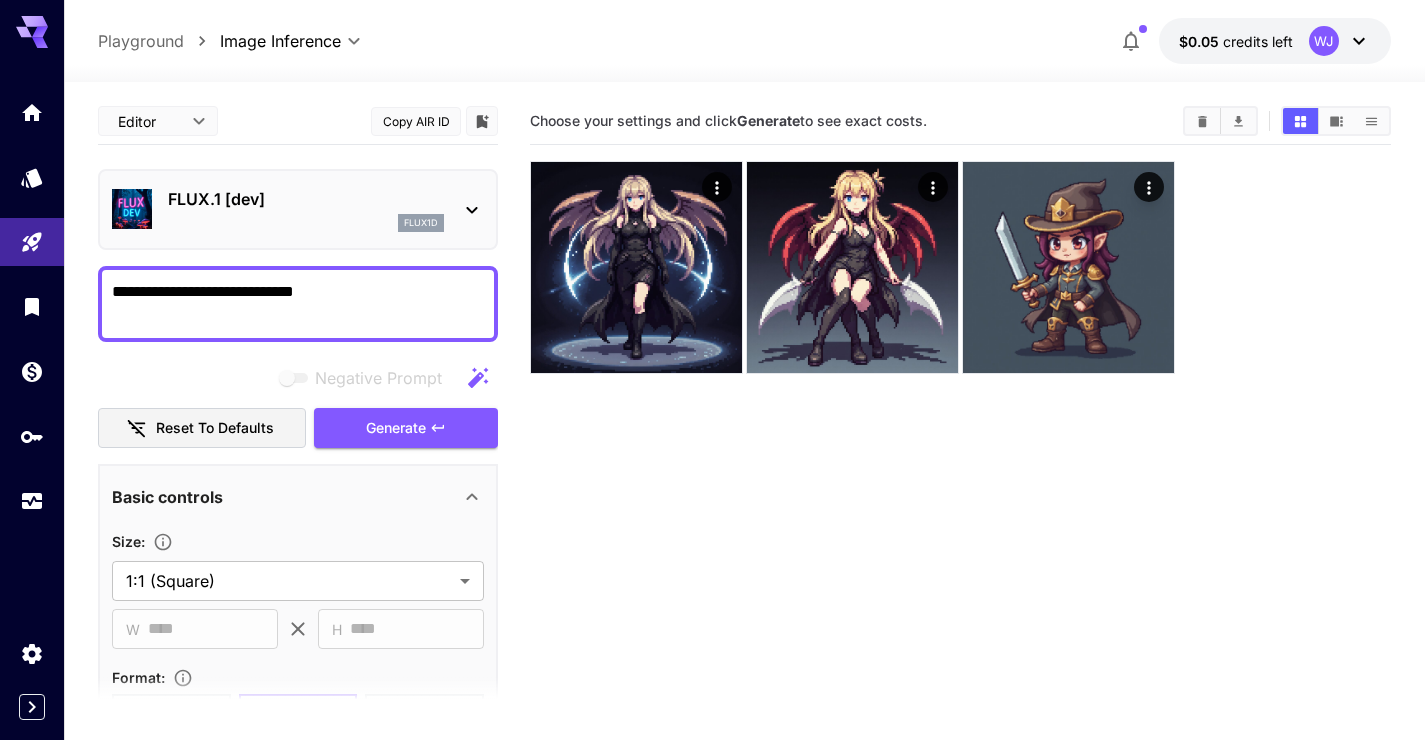 click on "Choose your settings and click  Generate  to see exact costs." at bounding box center [728, 120] 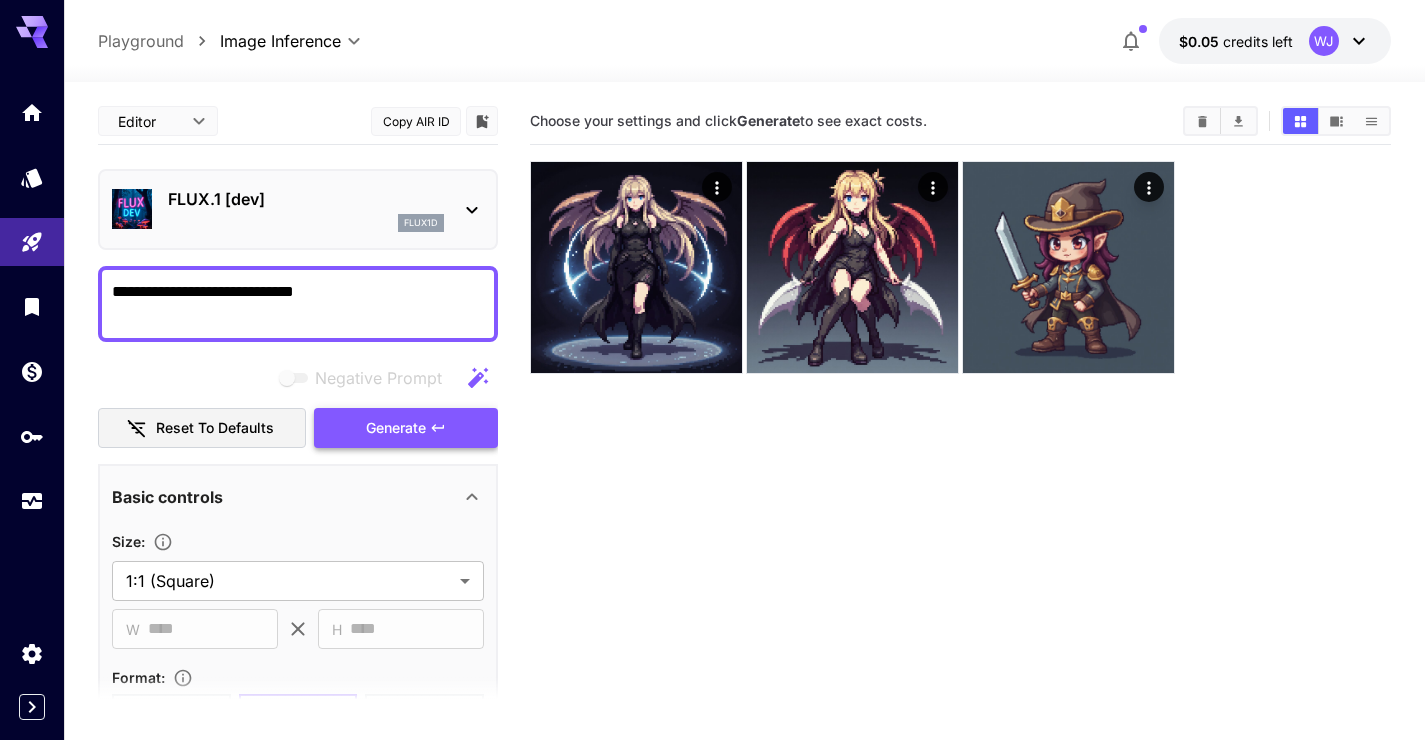 click on "Generate" at bounding box center [406, 428] 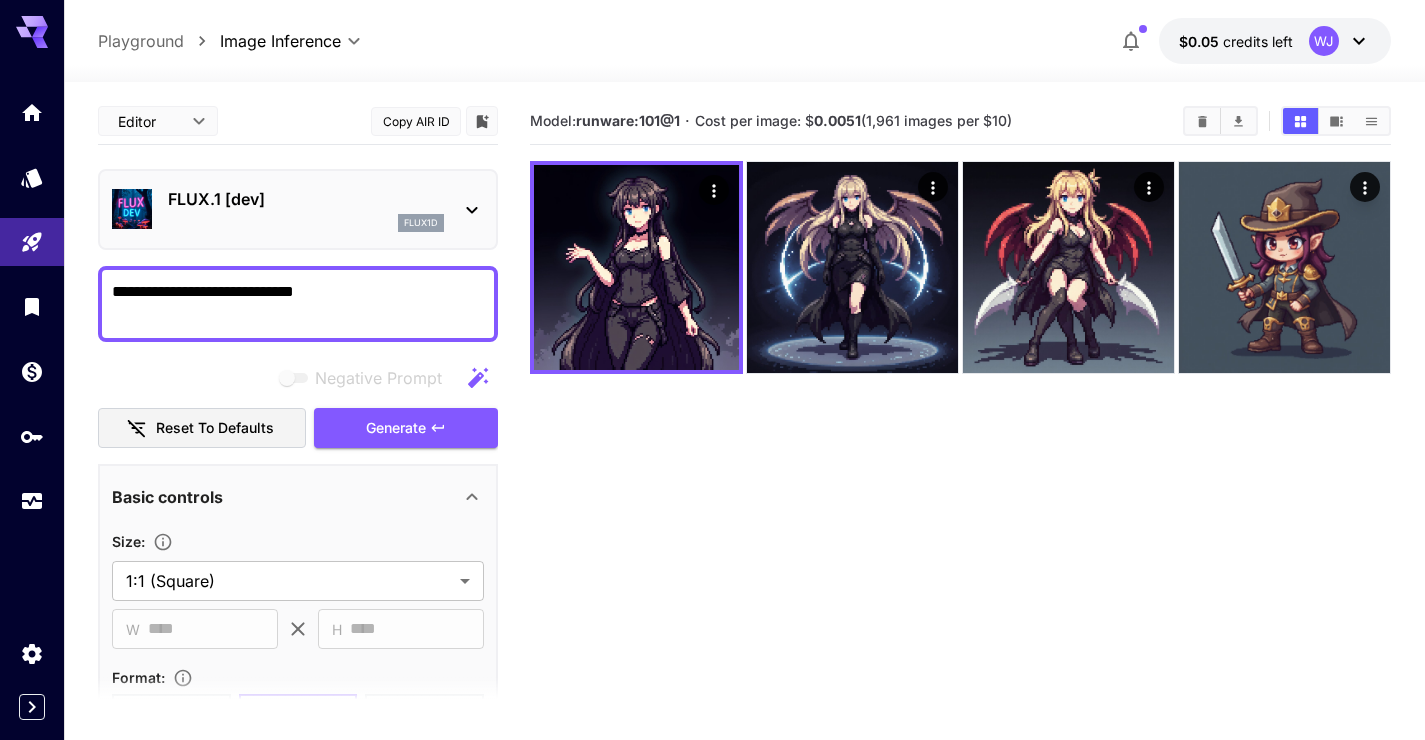 click on "flux1d" at bounding box center [306, 223] 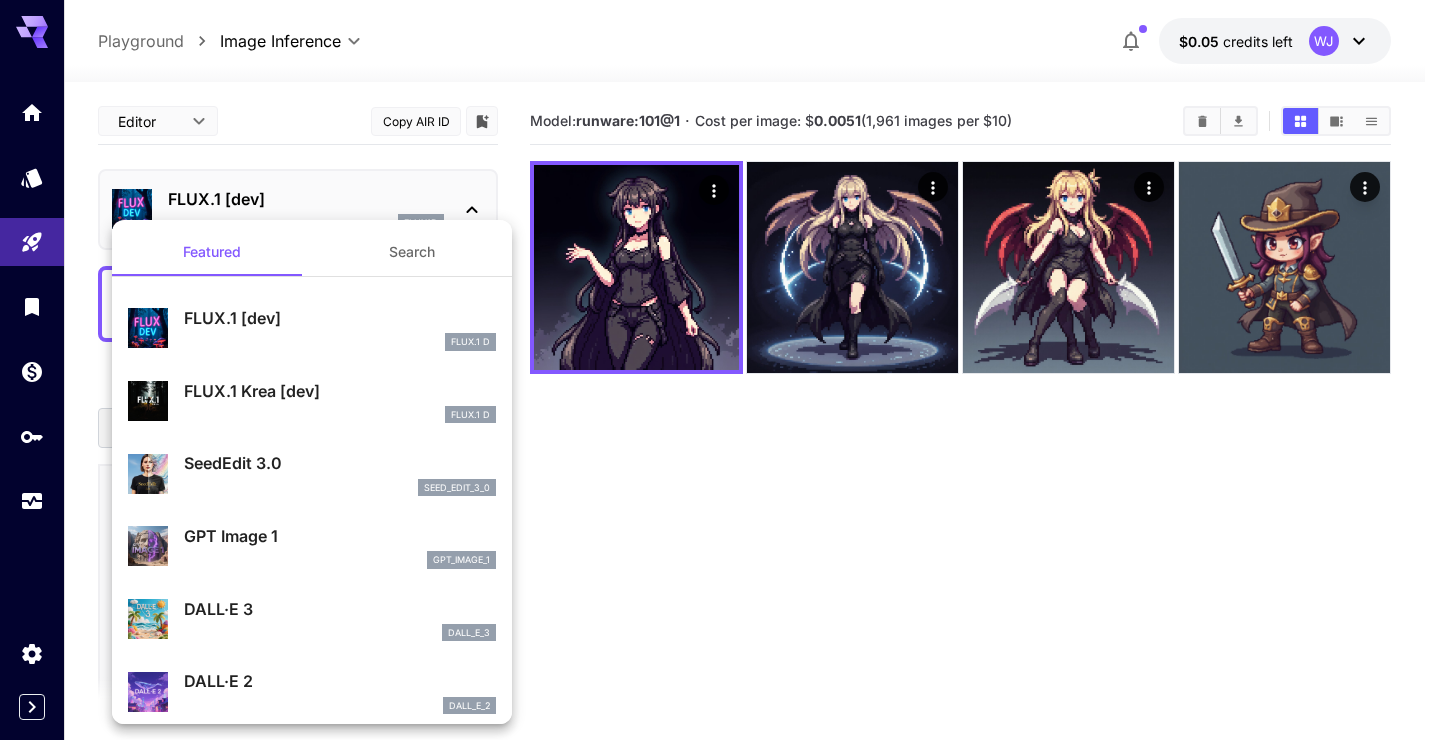 click at bounding box center (720, 370) 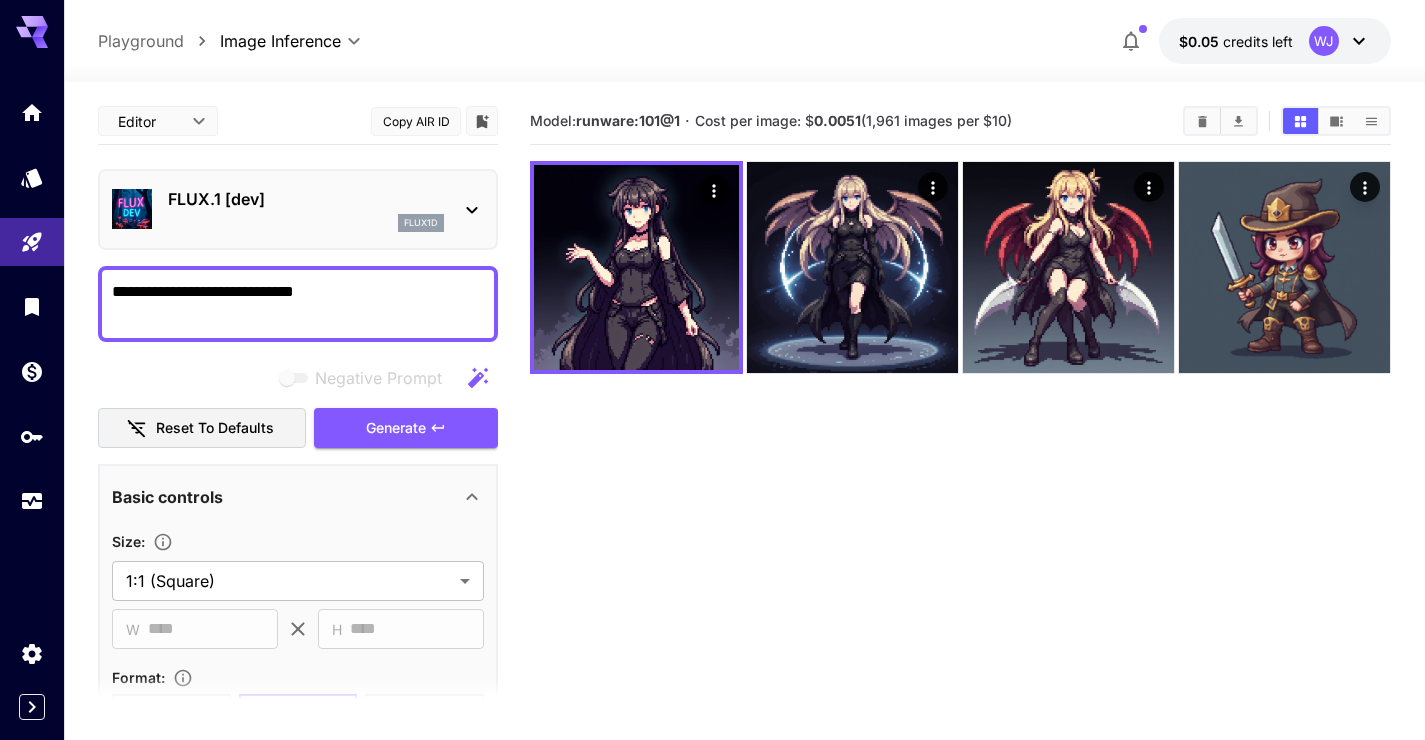 click on "FLUX.1 [dev] flux1d" at bounding box center (306, 209) 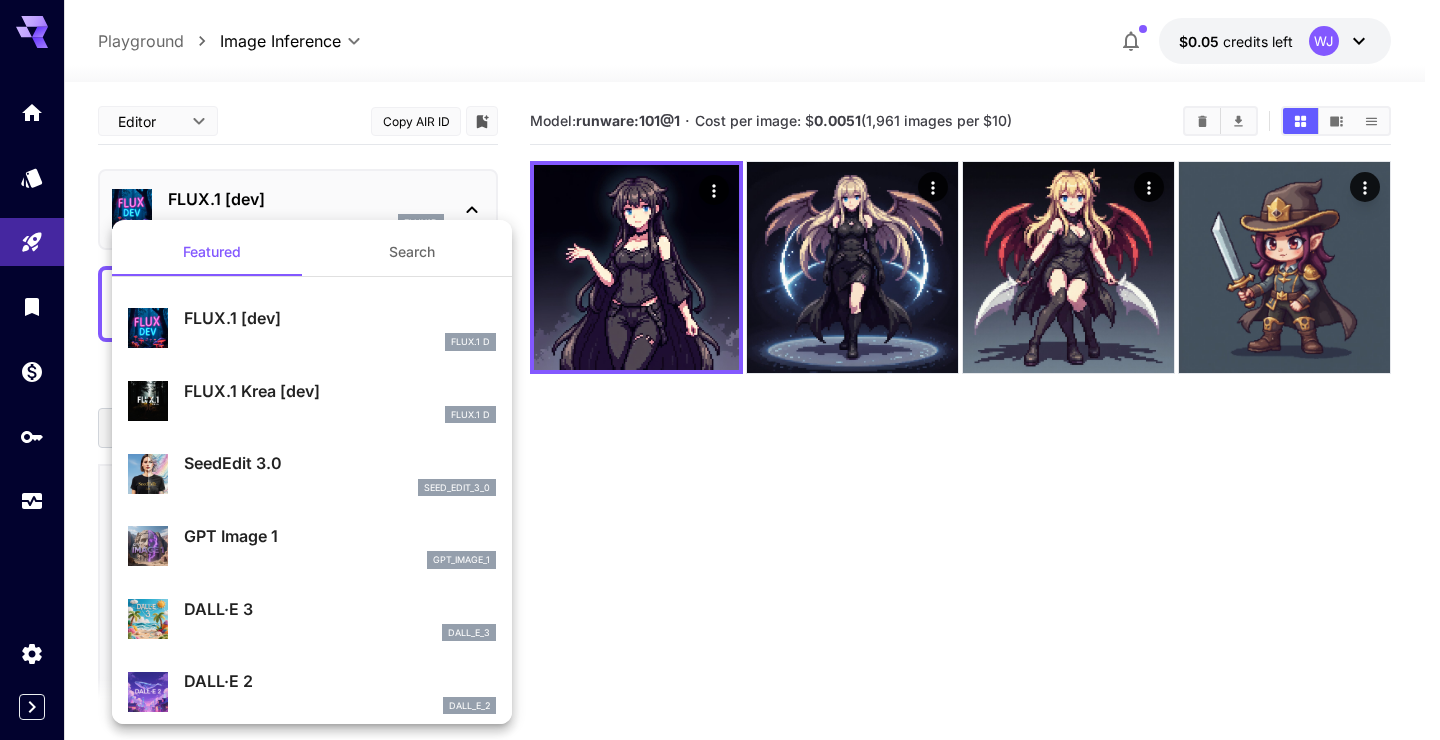 click on "FLUX.1 Krea [dev]" at bounding box center [340, 391] 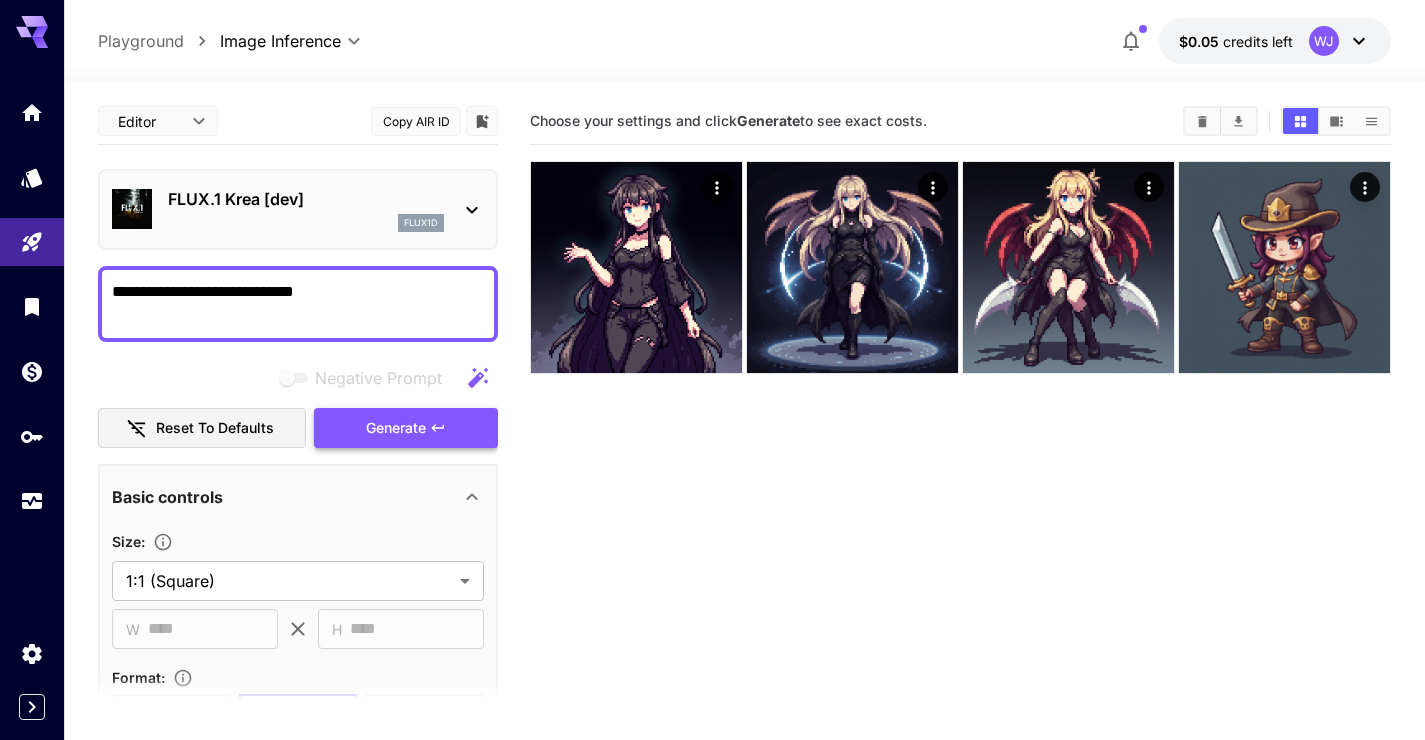 click on "Generate" at bounding box center [396, 428] 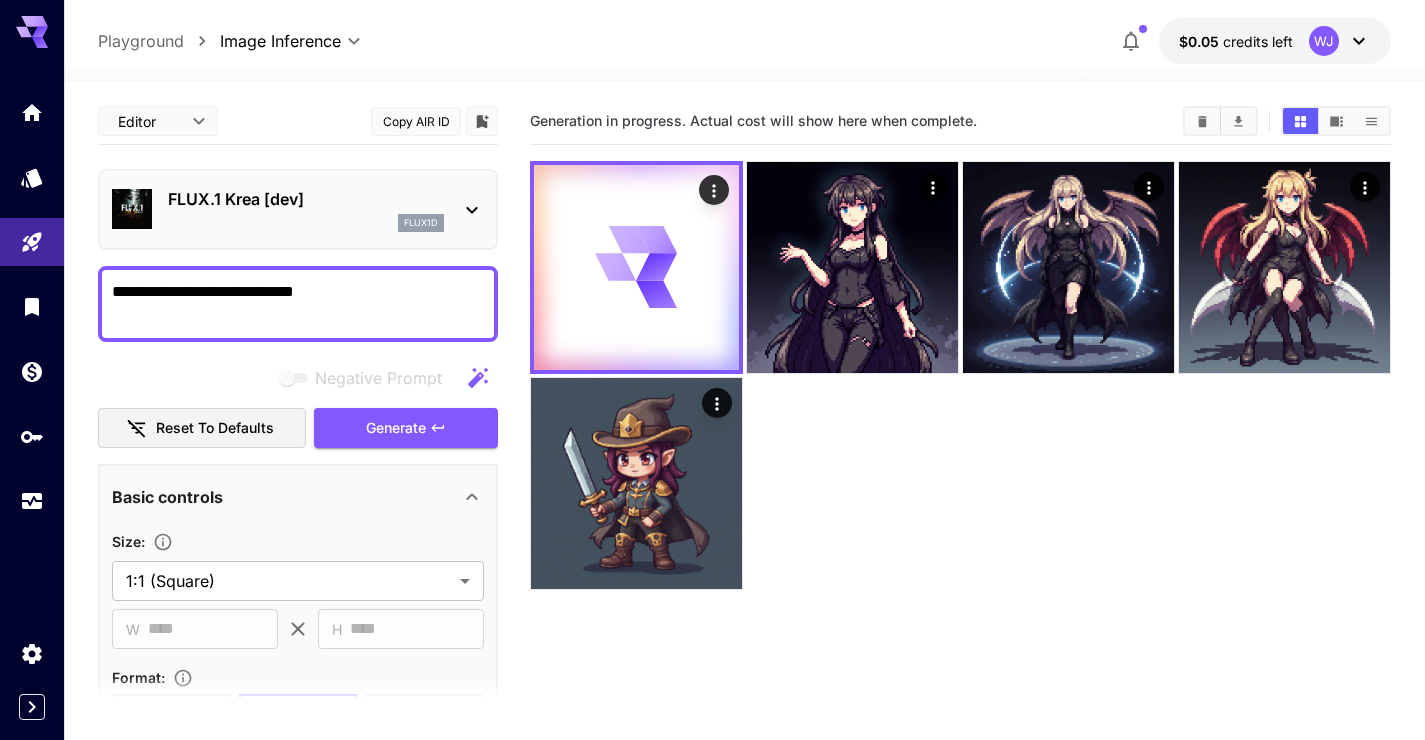 click on "flux1d" at bounding box center (306, 223) 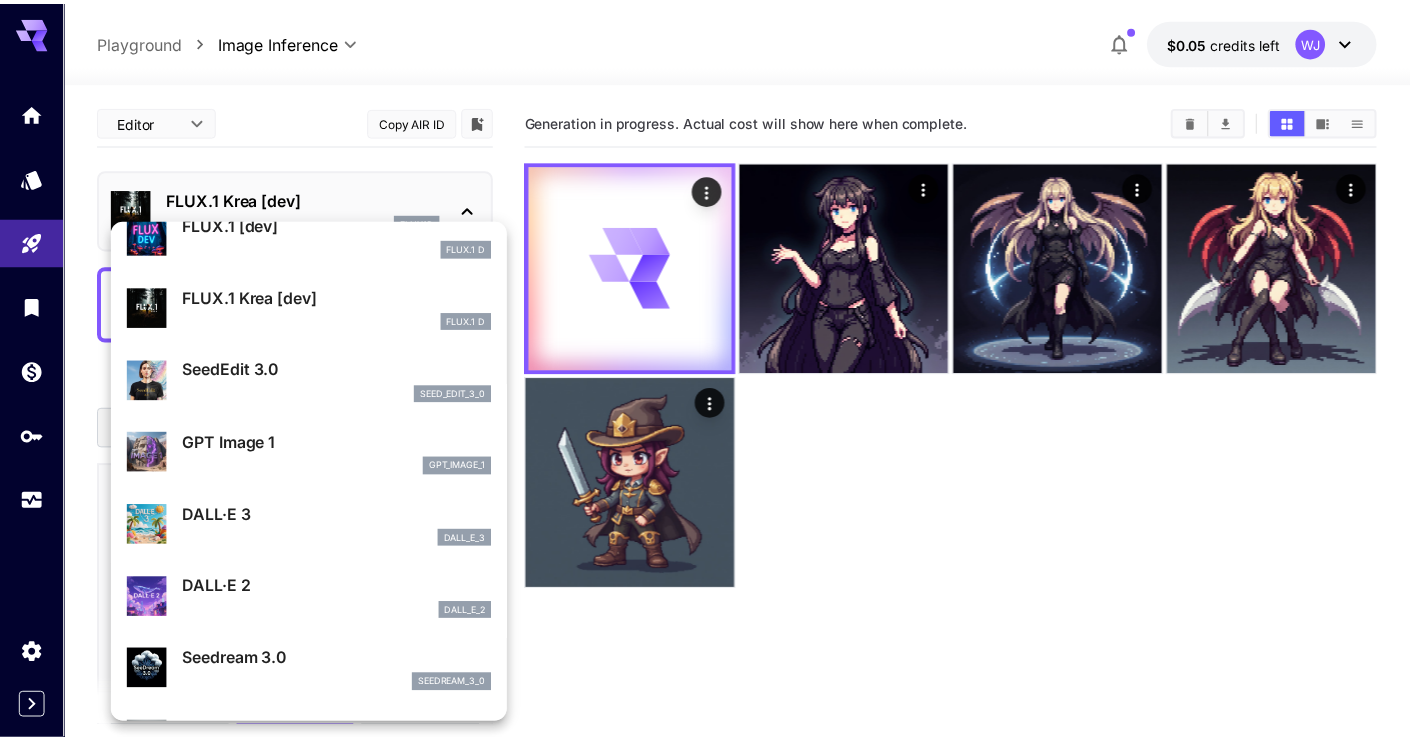 scroll, scrollTop: 98, scrollLeft: 0, axis: vertical 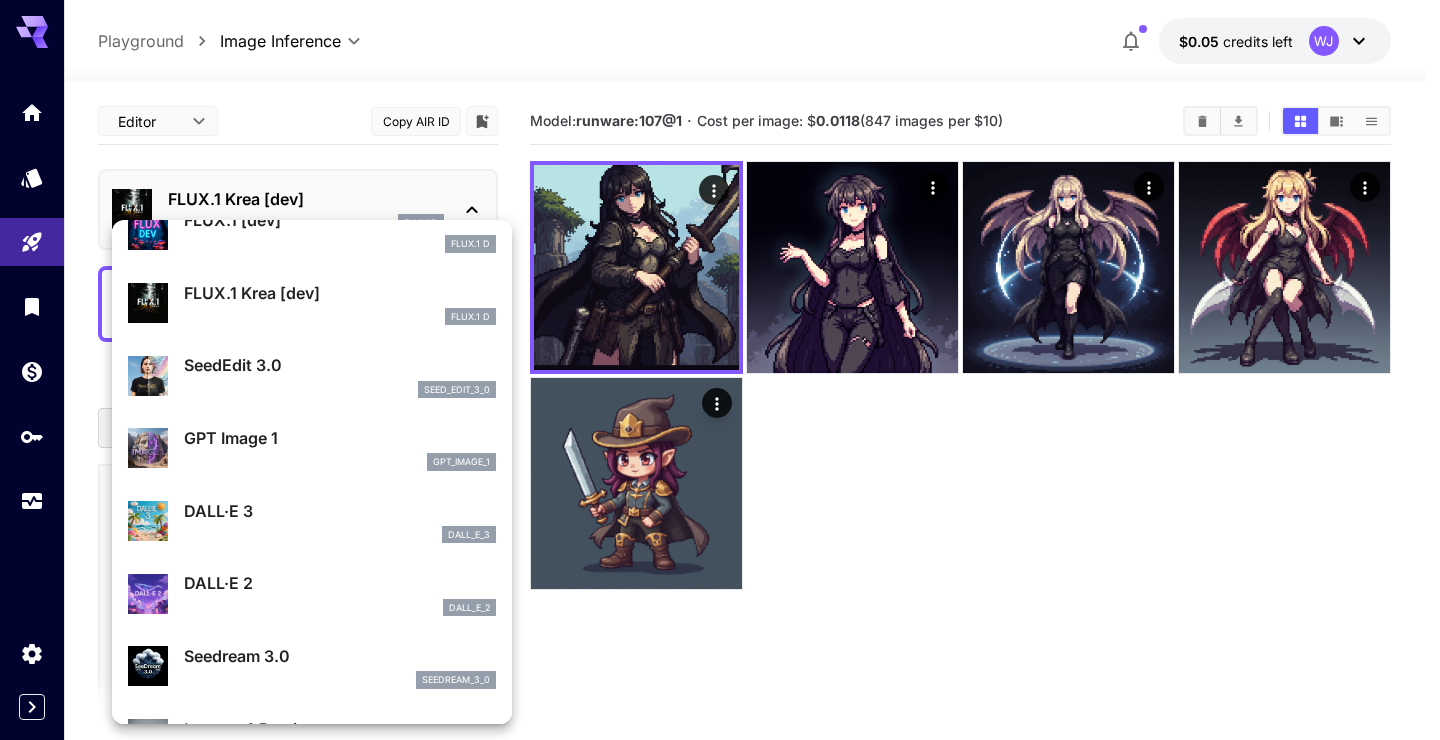 click at bounding box center [720, 370] 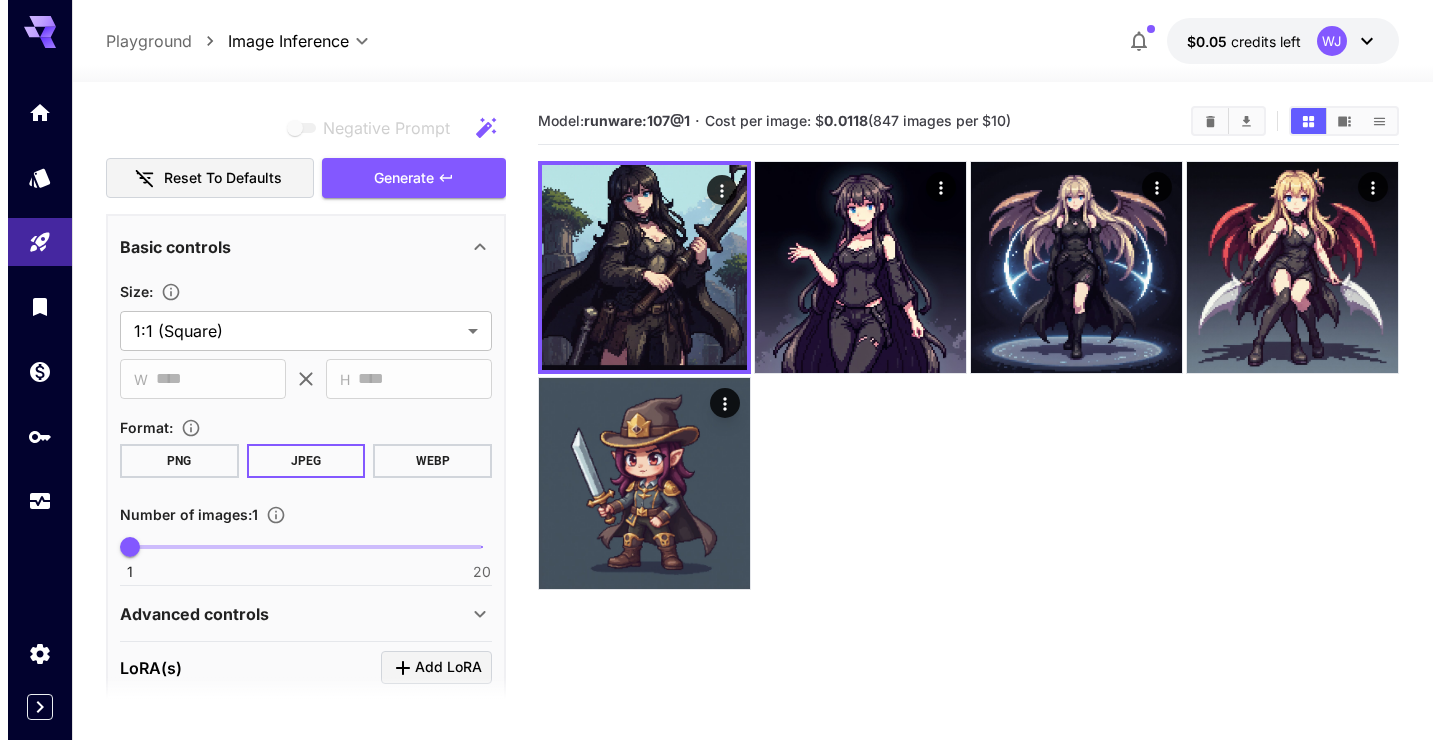 scroll, scrollTop: 419, scrollLeft: 0, axis: vertical 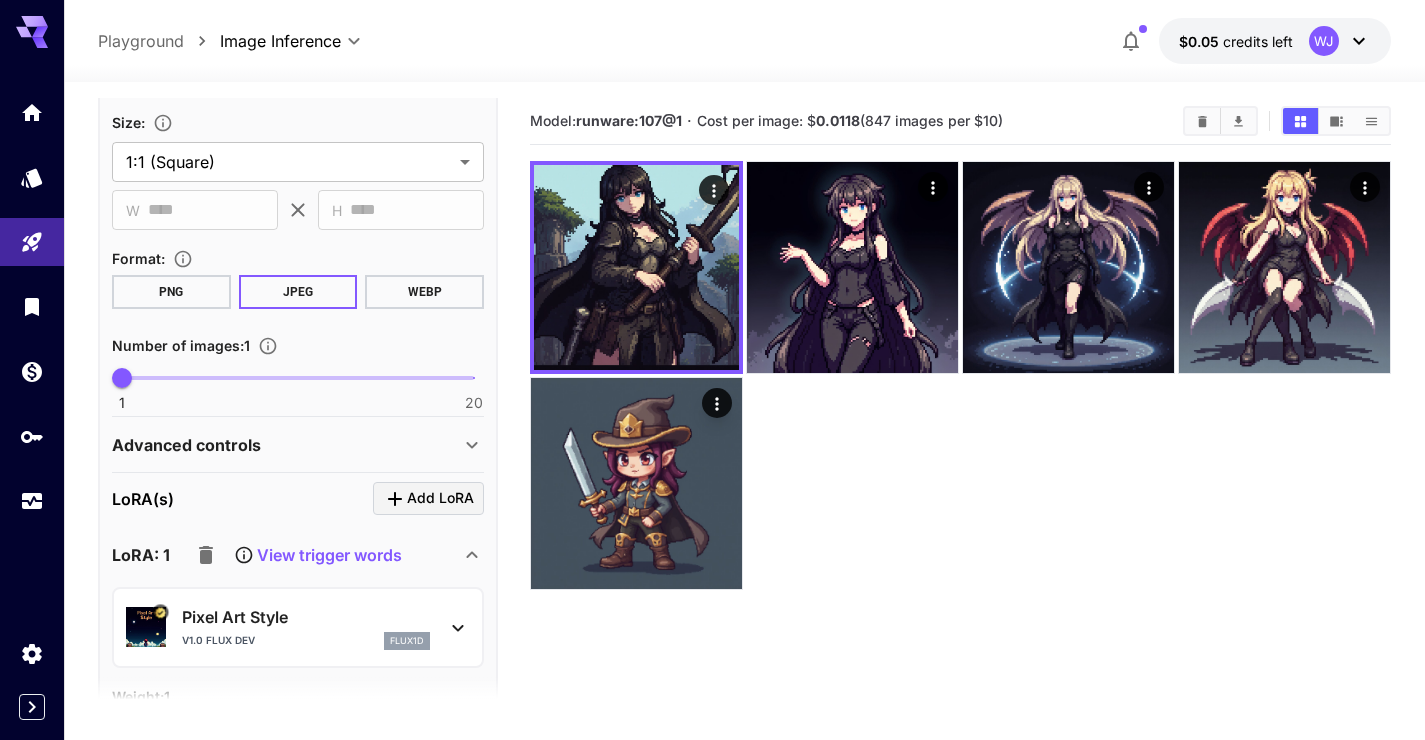 click on "Pixel Art Style" at bounding box center [306, 617] 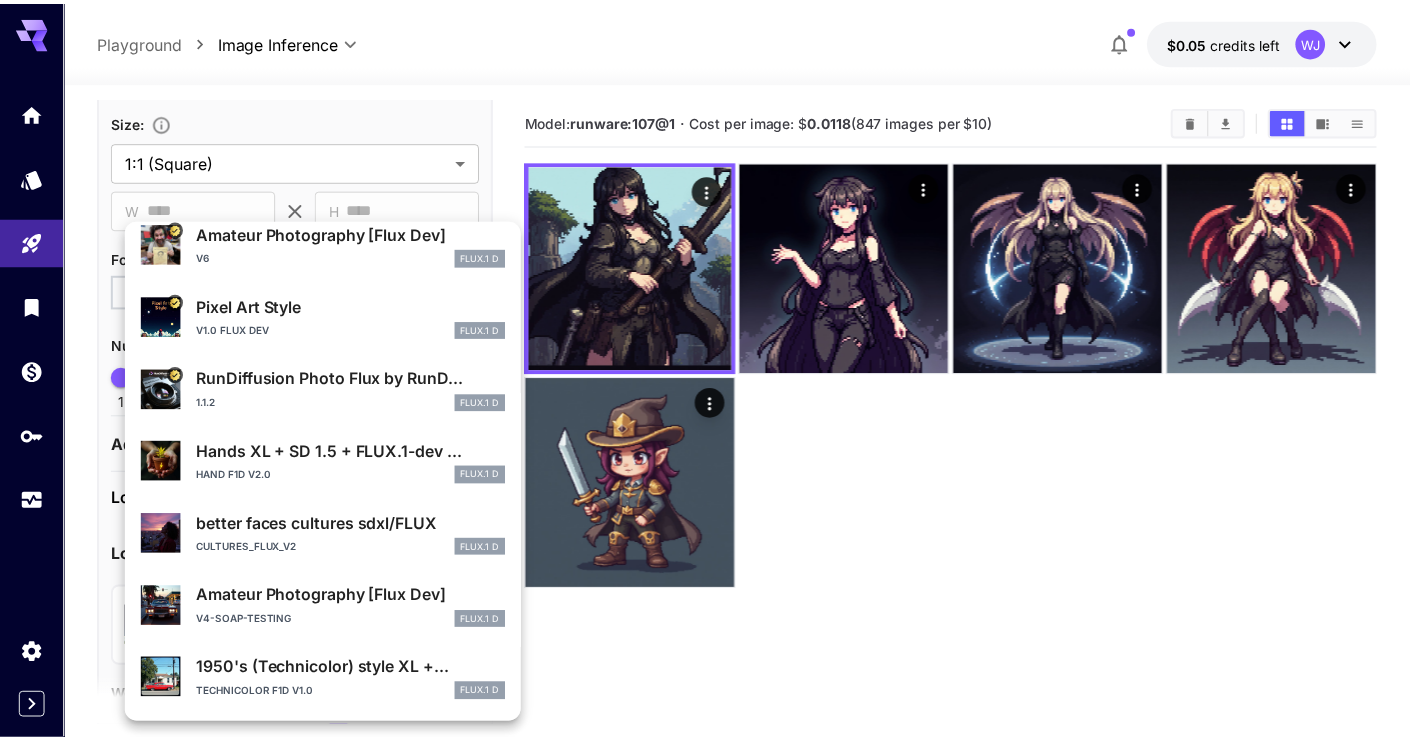 scroll, scrollTop: 0, scrollLeft: 0, axis: both 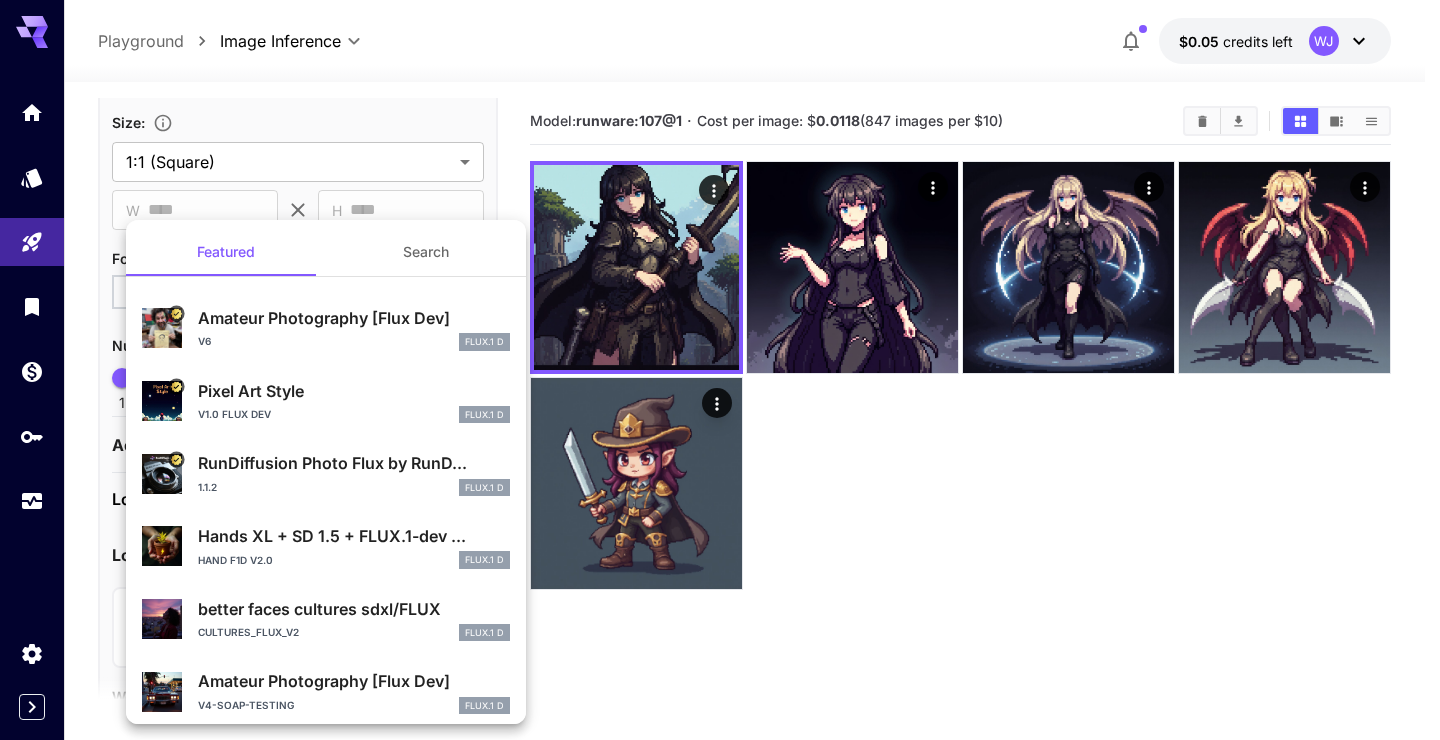 click at bounding box center (720, 370) 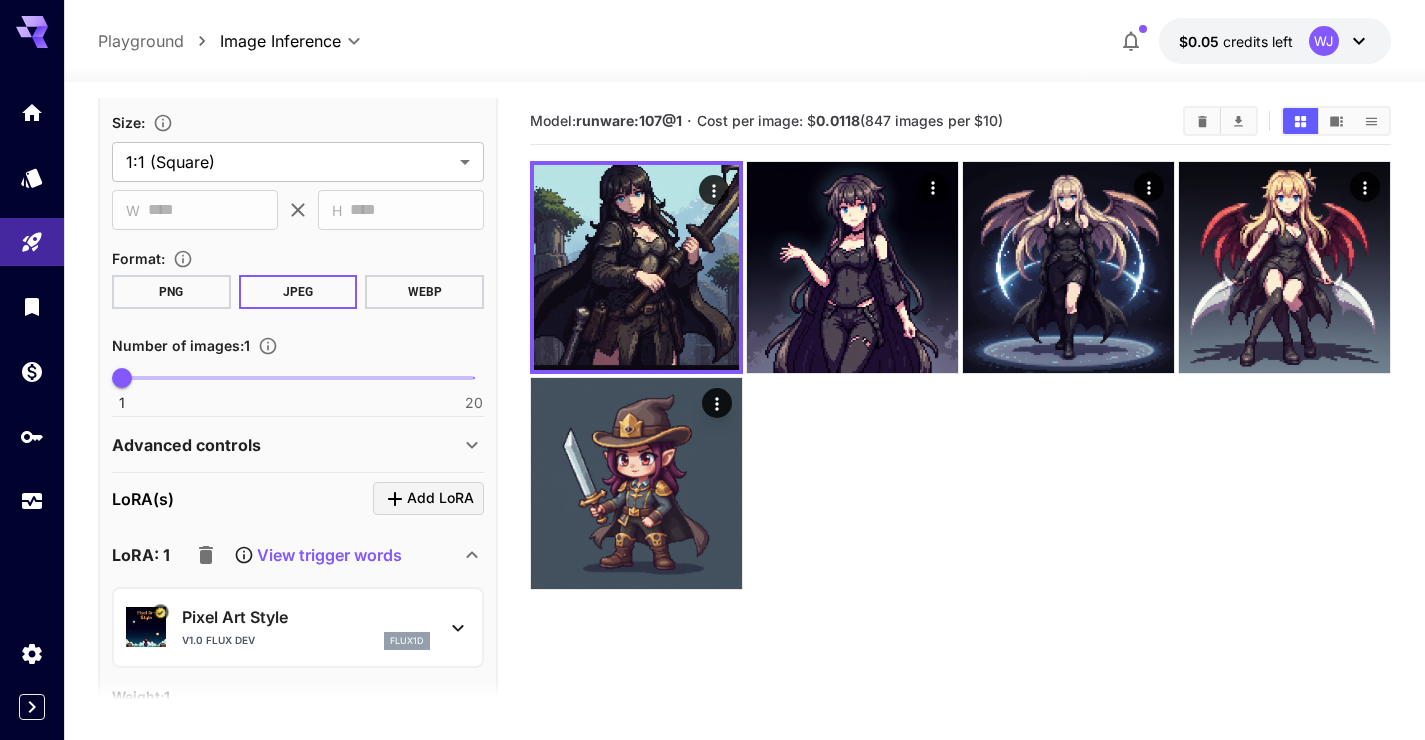 click on "PNG" at bounding box center (171, 292) 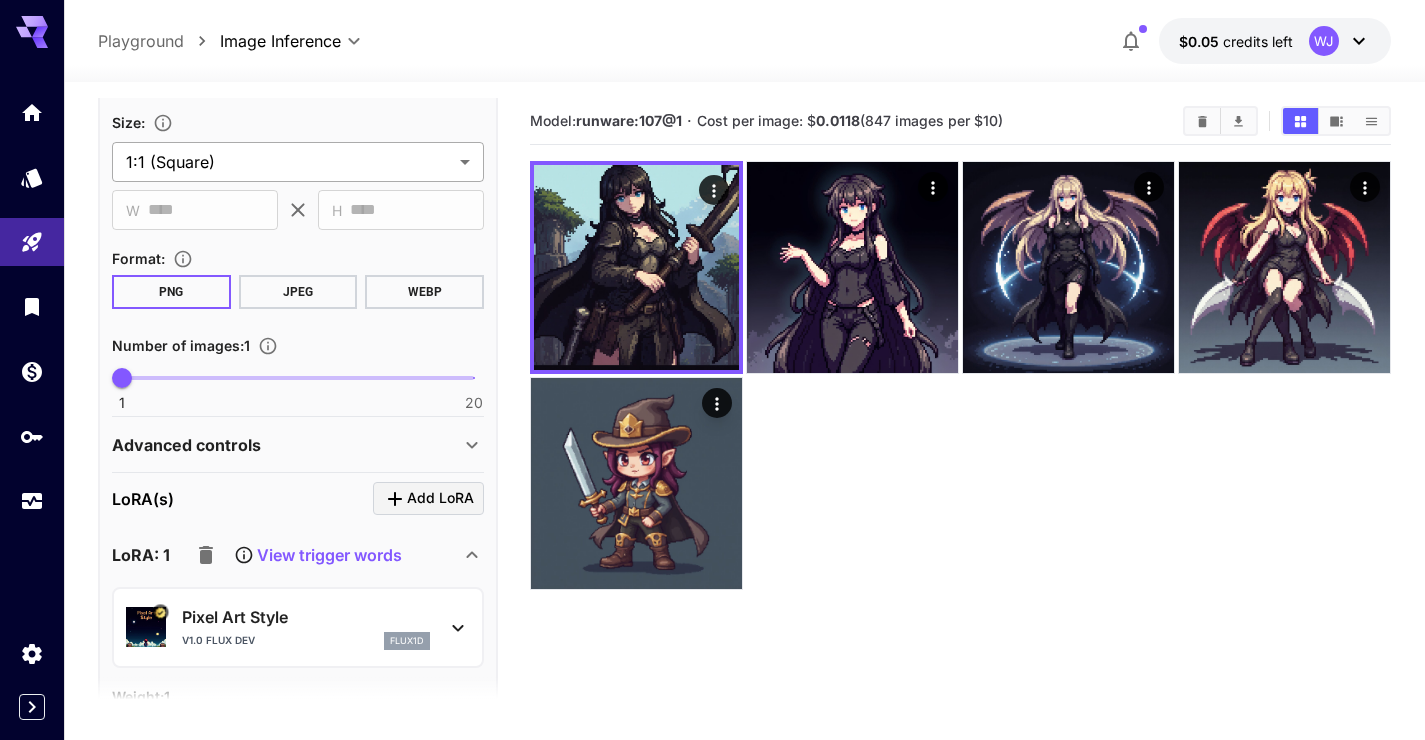 click on "**********" at bounding box center [712, 449] 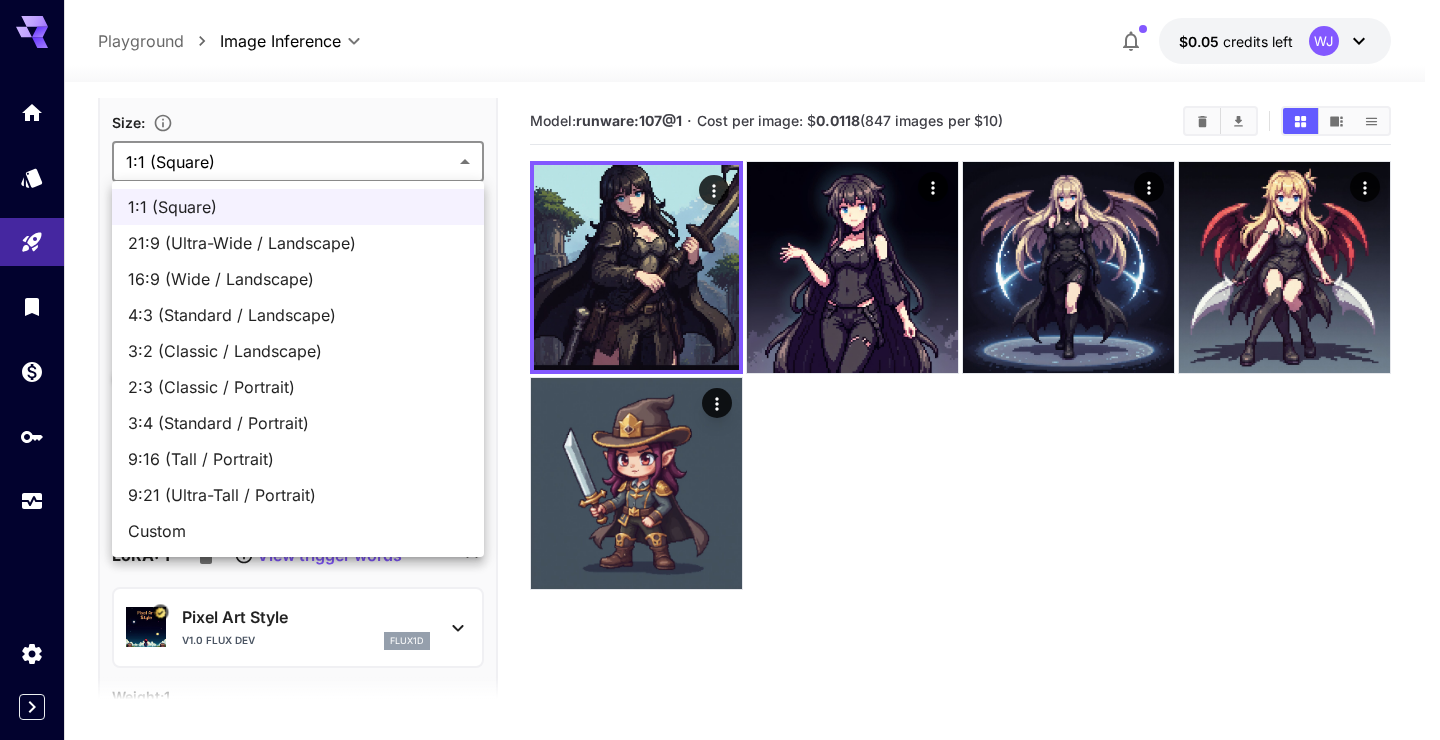 click at bounding box center [720, 370] 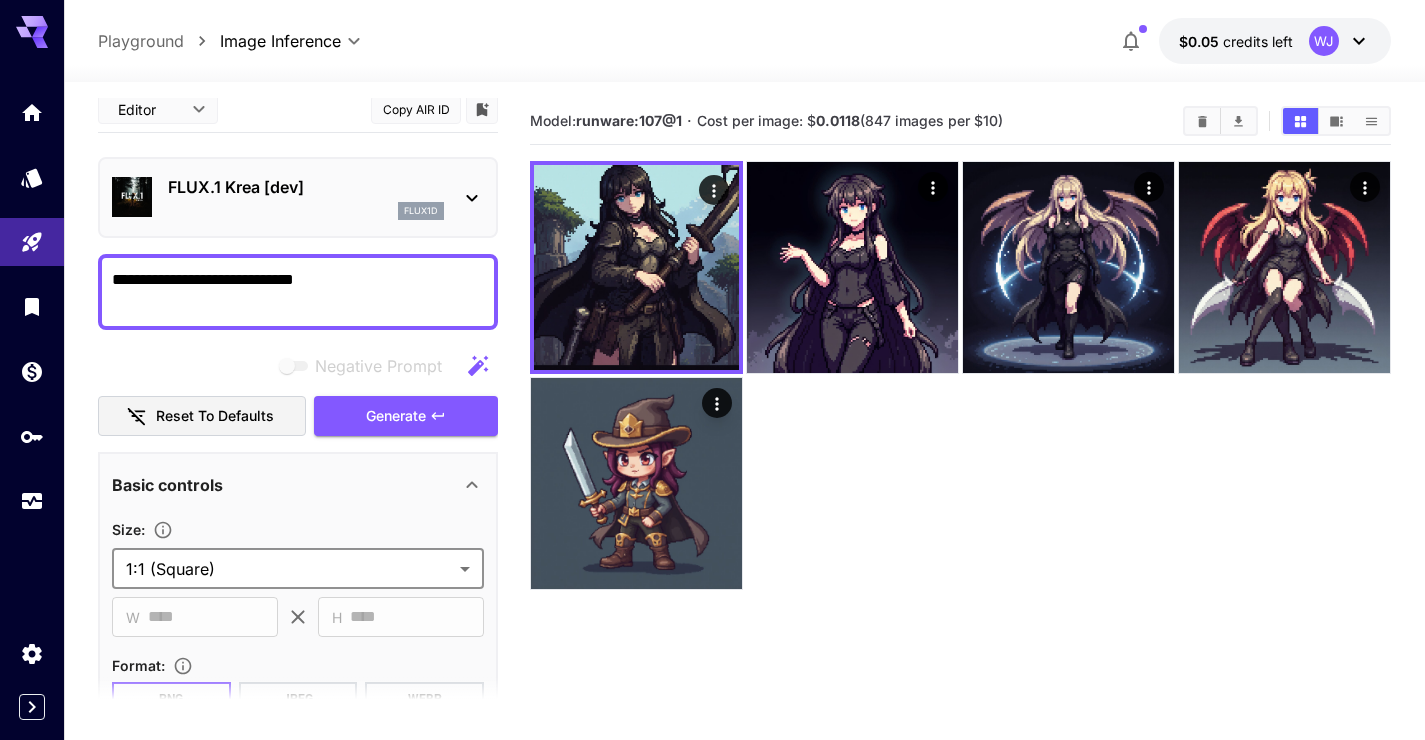 scroll, scrollTop: 0, scrollLeft: 0, axis: both 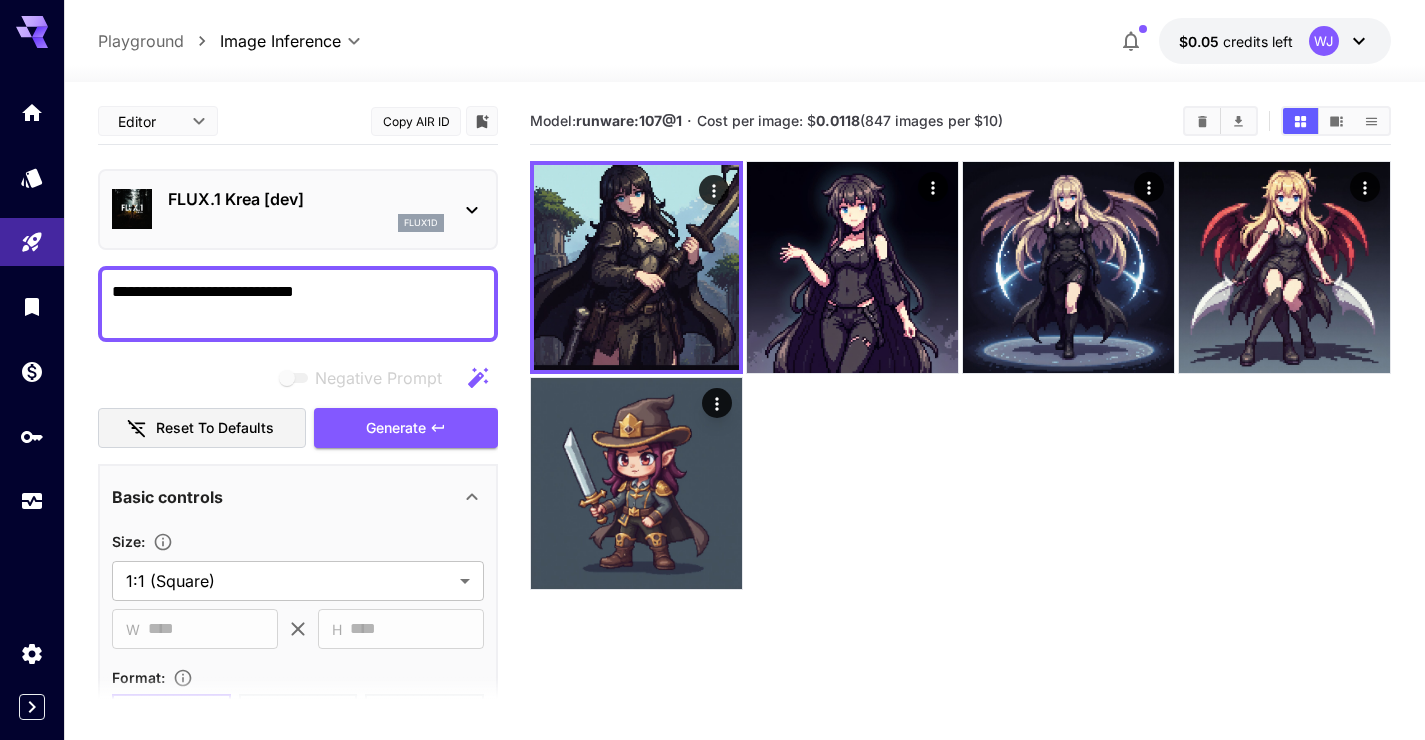 click on "flux1d" at bounding box center [306, 223] 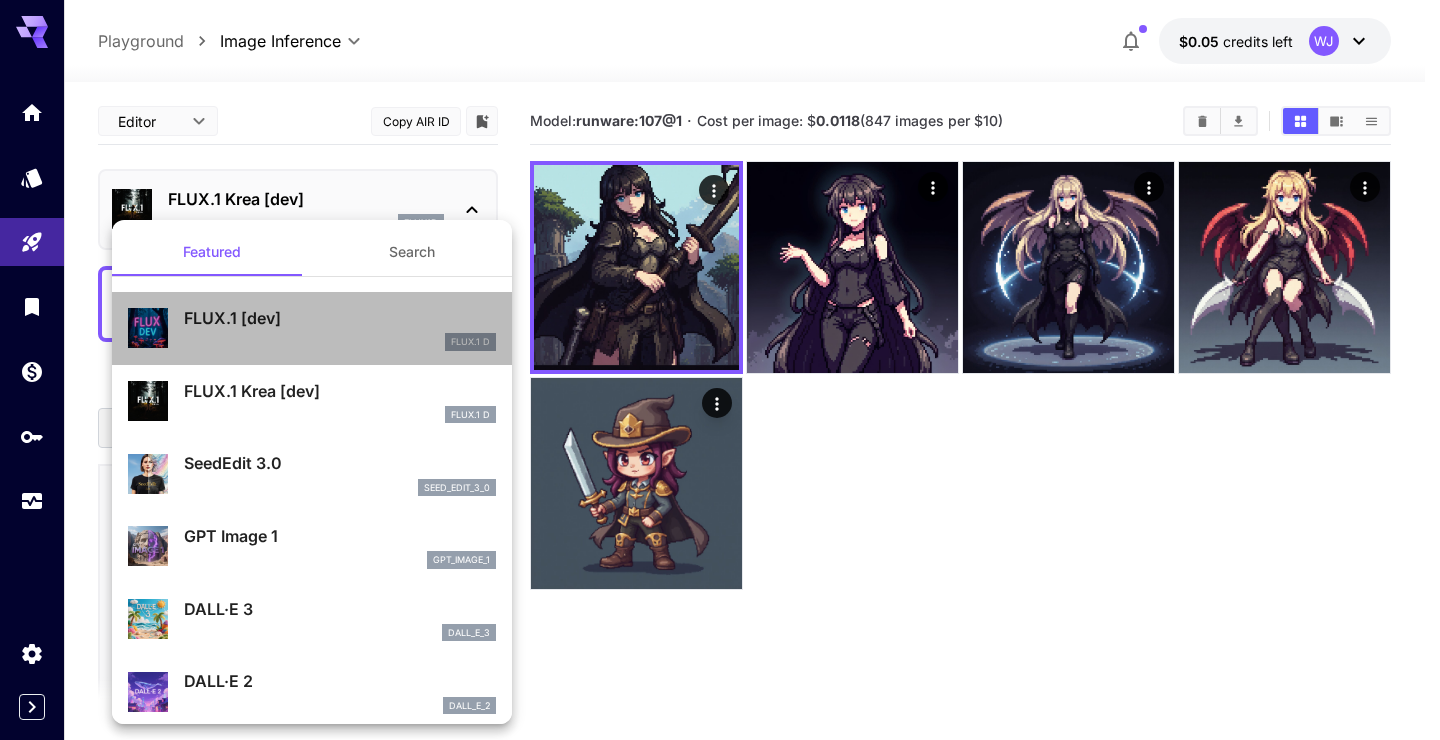 click on "FLUX.1 D" at bounding box center (340, 342) 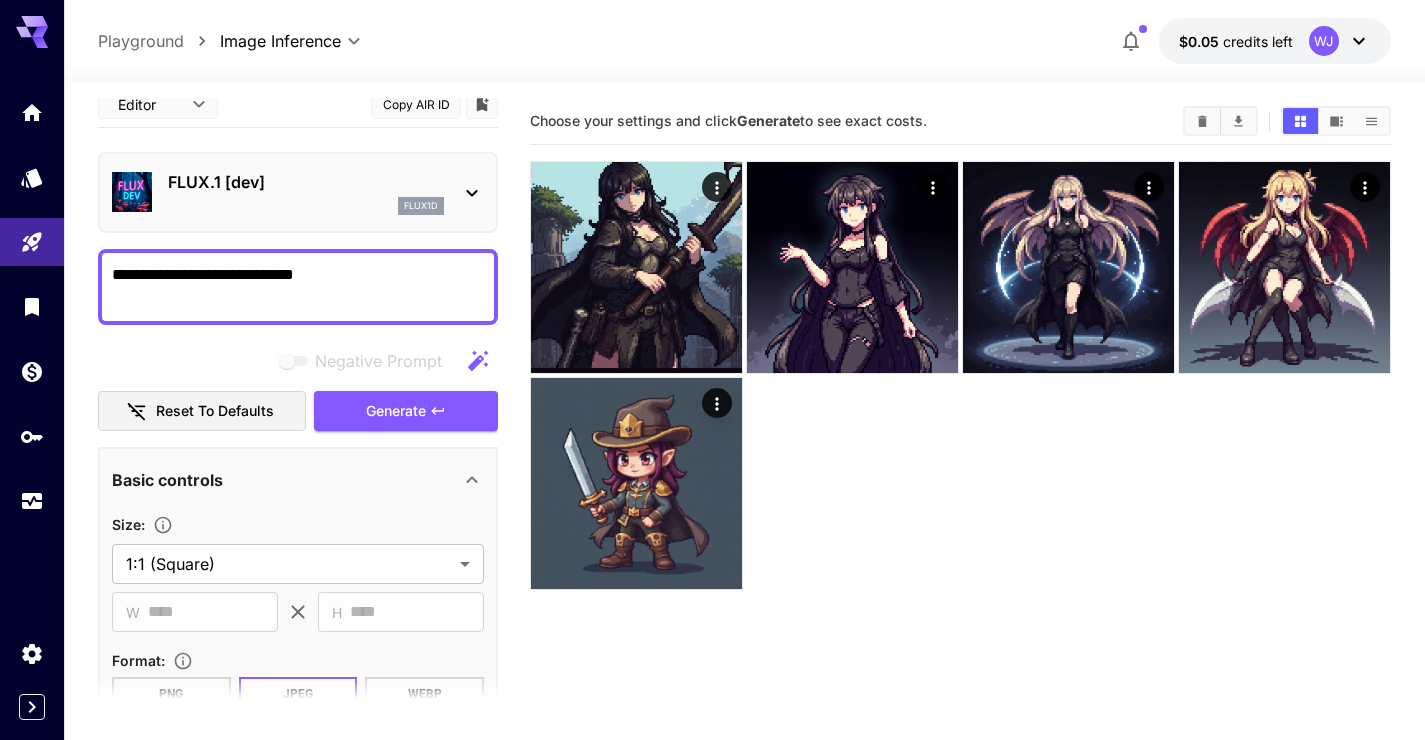 scroll, scrollTop: 38, scrollLeft: 0, axis: vertical 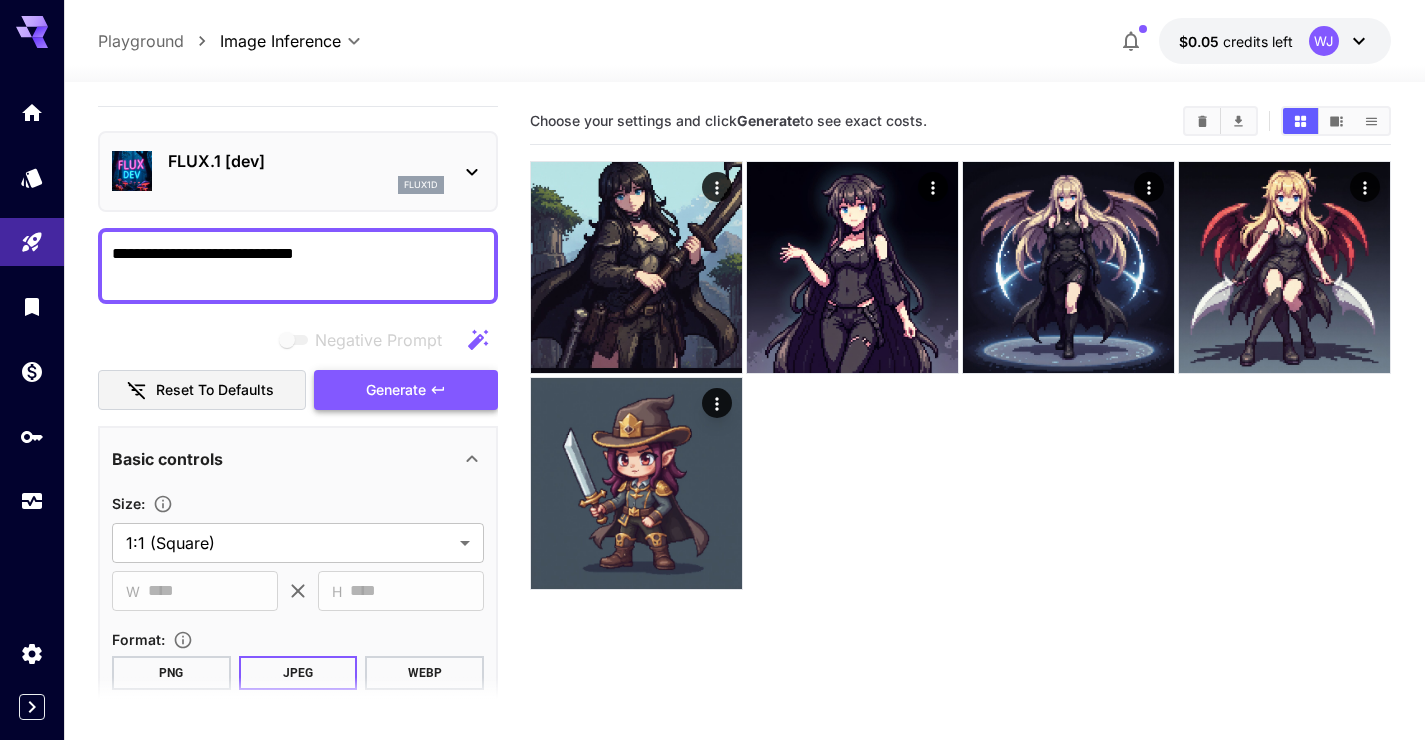 click on "Generate" at bounding box center (406, 390) 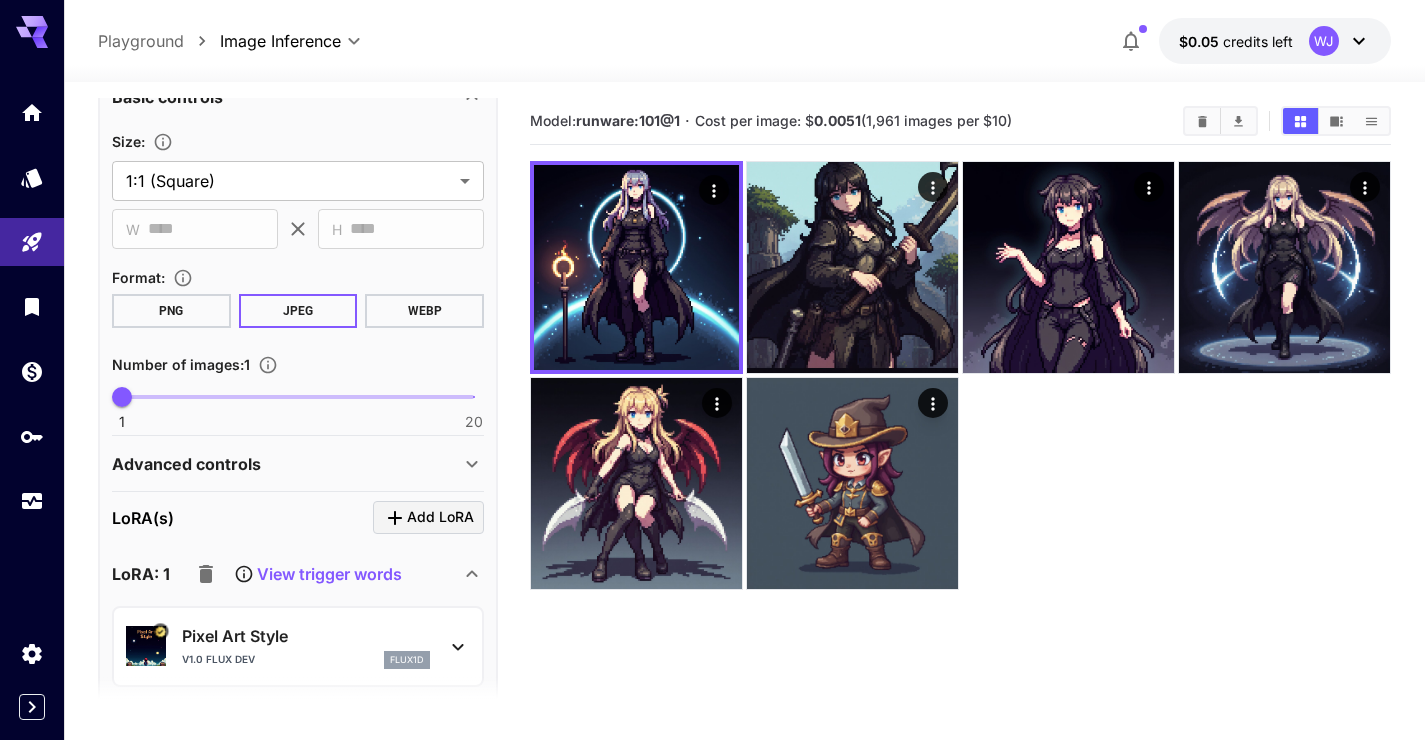 scroll, scrollTop: 441, scrollLeft: 0, axis: vertical 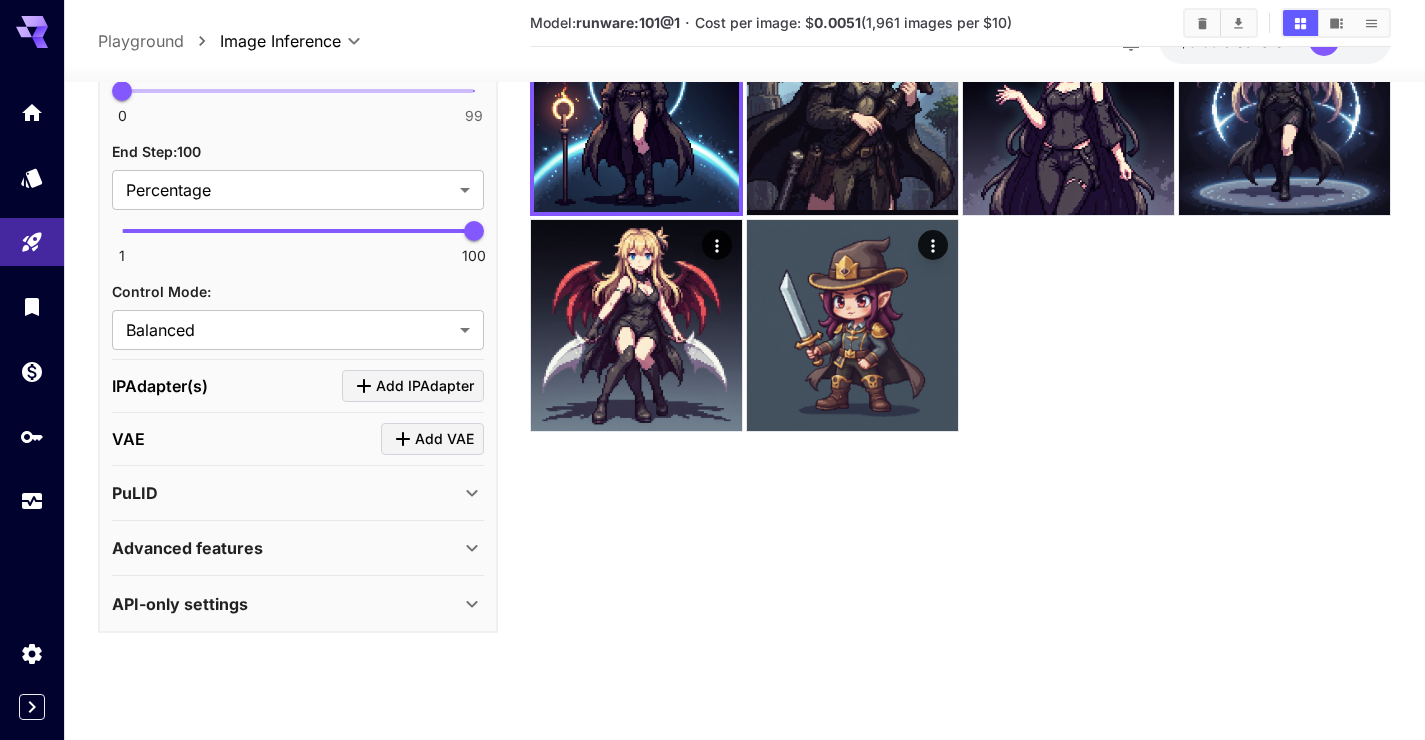 click on "API-only settings" at bounding box center (286, 604) 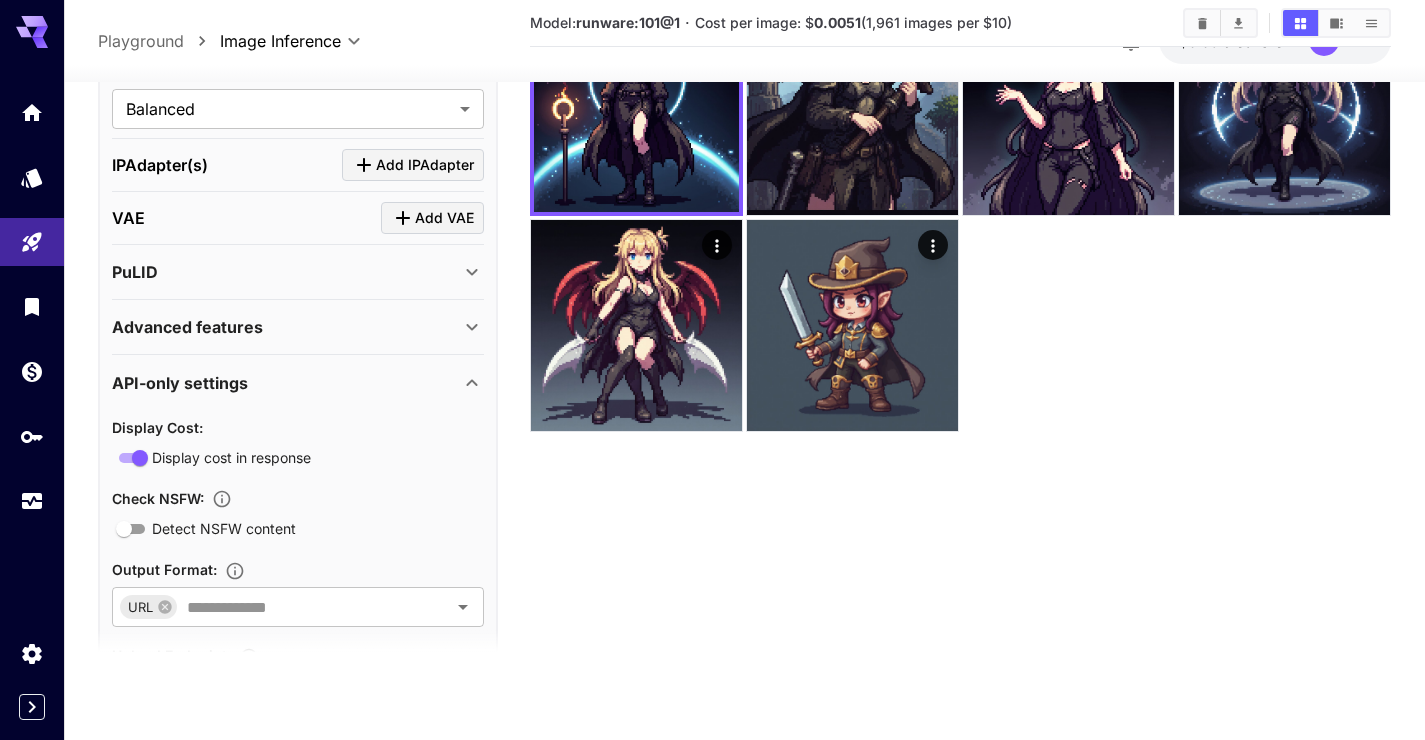 scroll, scrollTop: 1686, scrollLeft: 0, axis: vertical 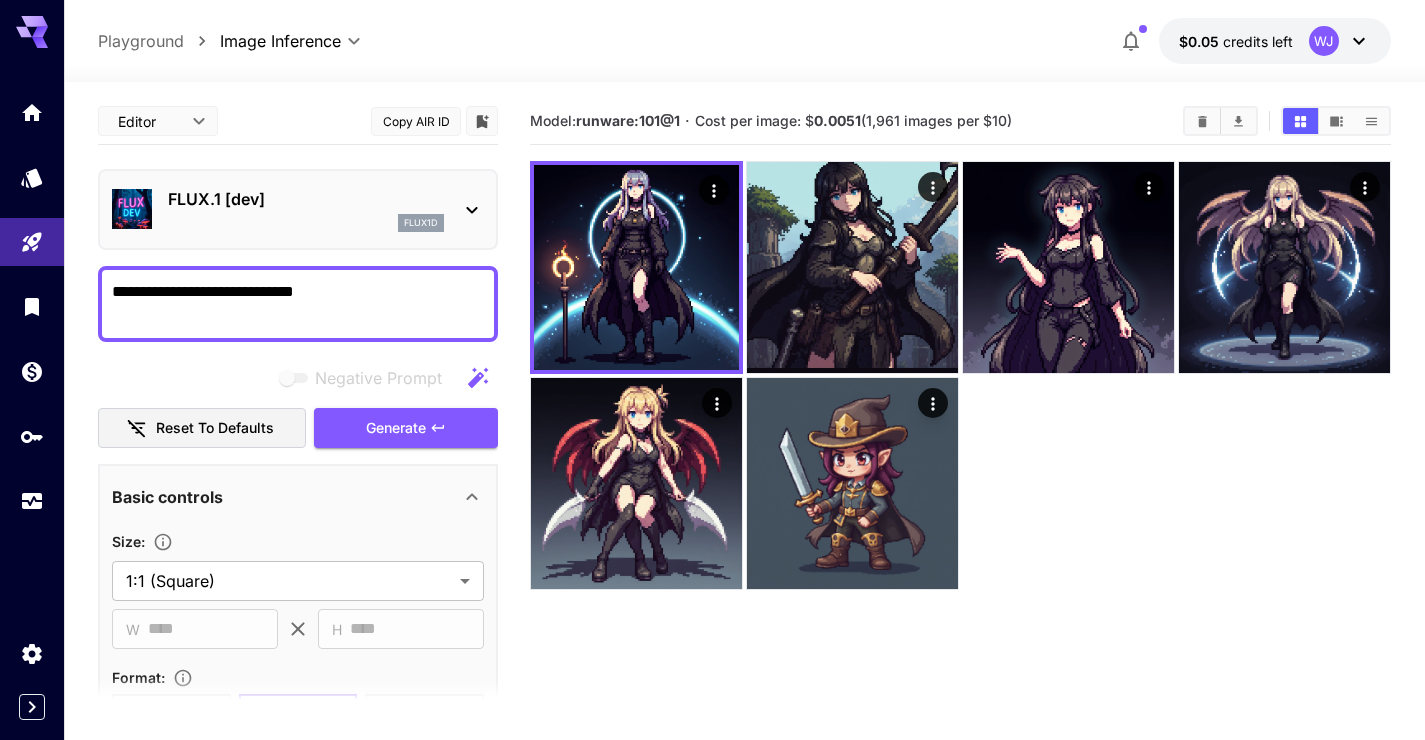 click on "flux1d" at bounding box center (306, 223) 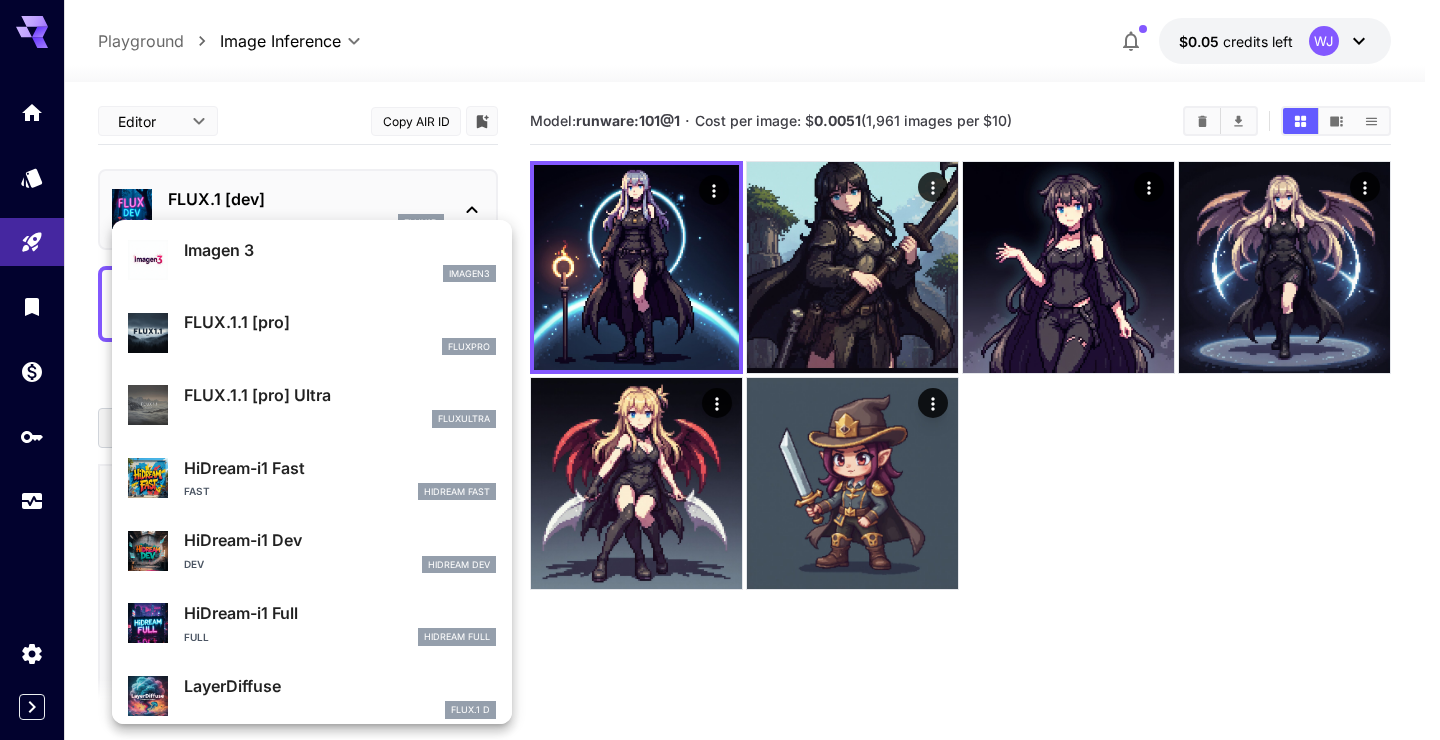 scroll, scrollTop: 997, scrollLeft: 0, axis: vertical 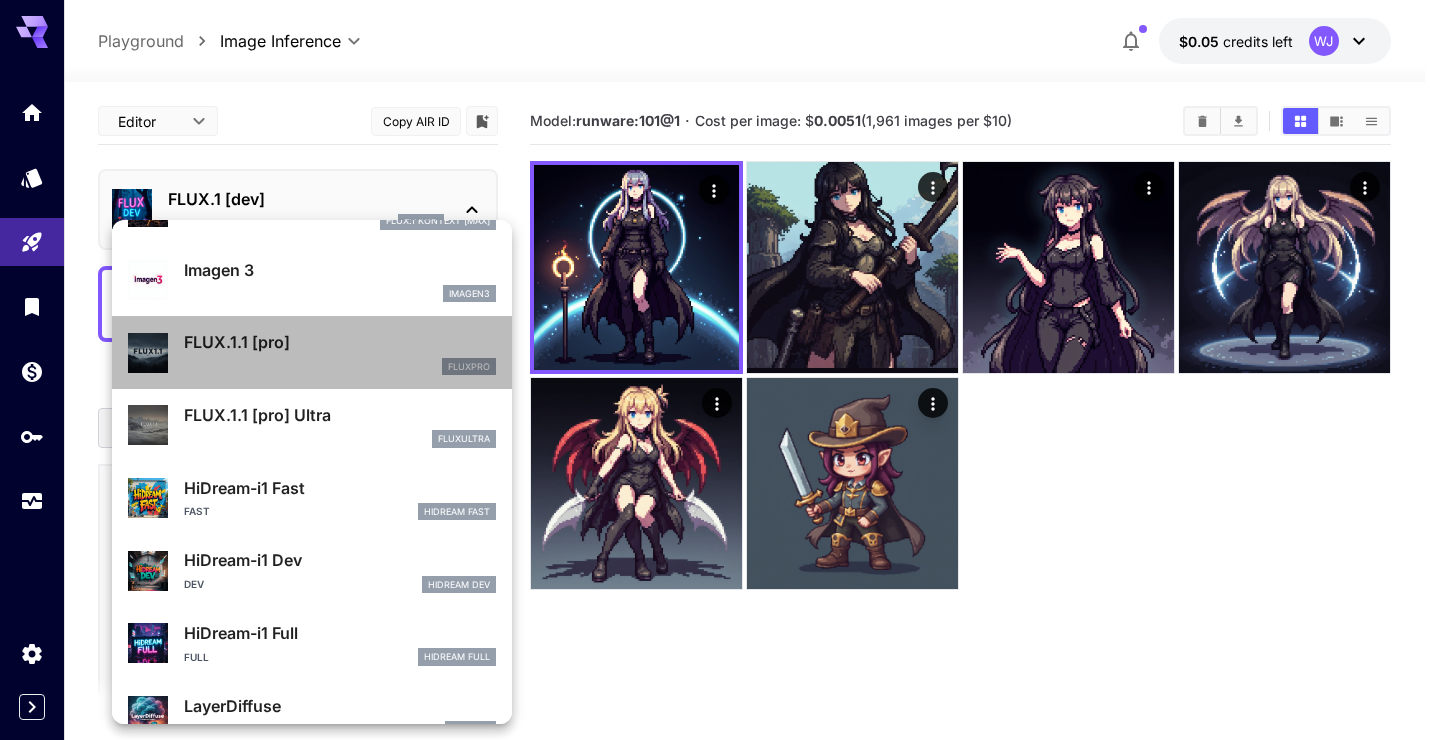 click on "fluxpro" at bounding box center [340, 367] 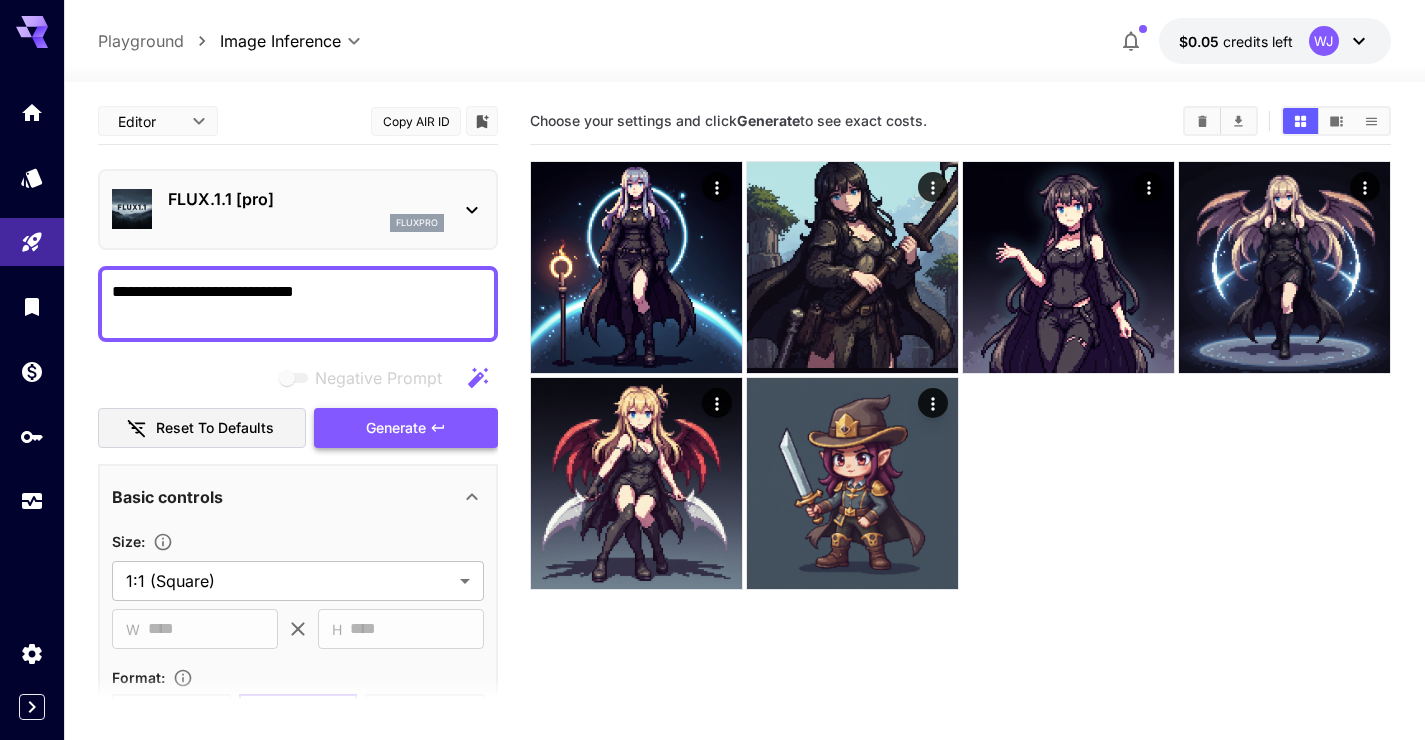 click on "Generate" at bounding box center (406, 428) 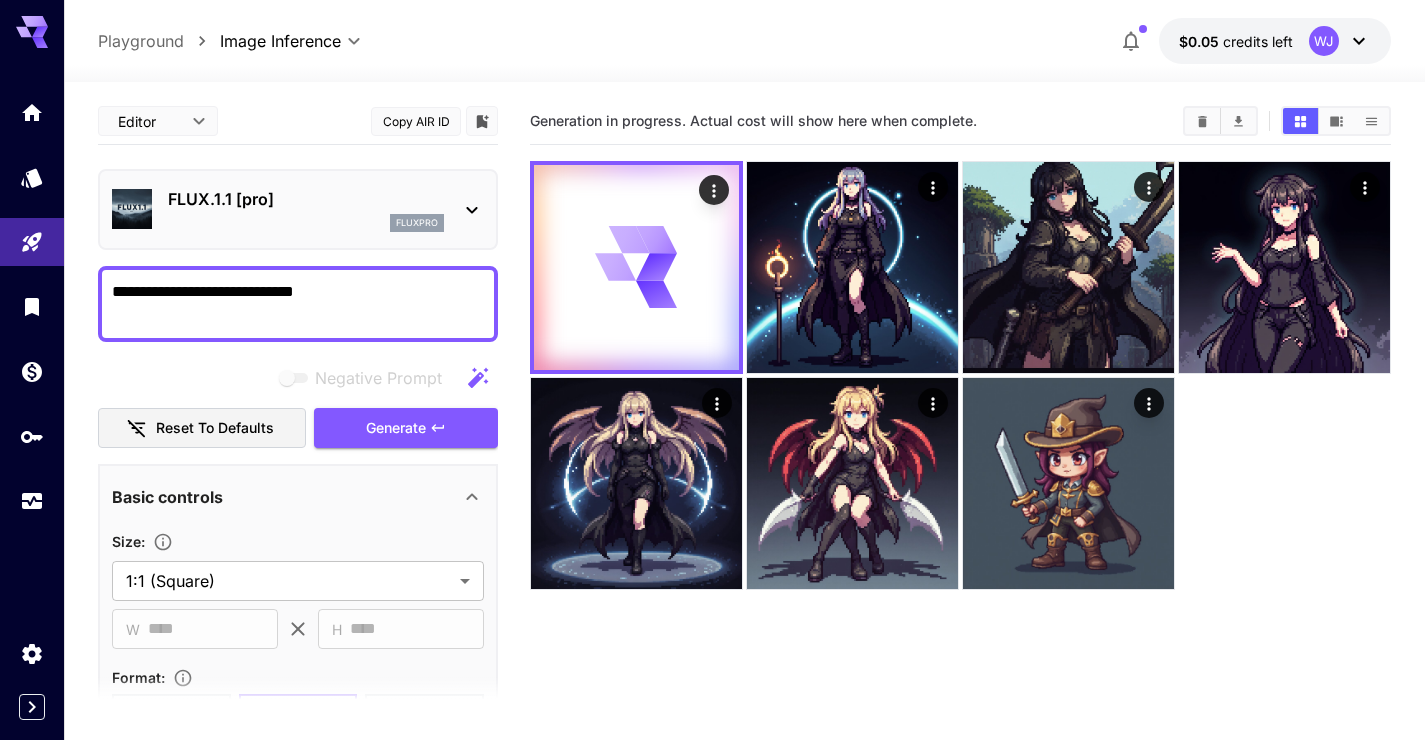 click on "fluxpro" at bounding box center (306, 223) 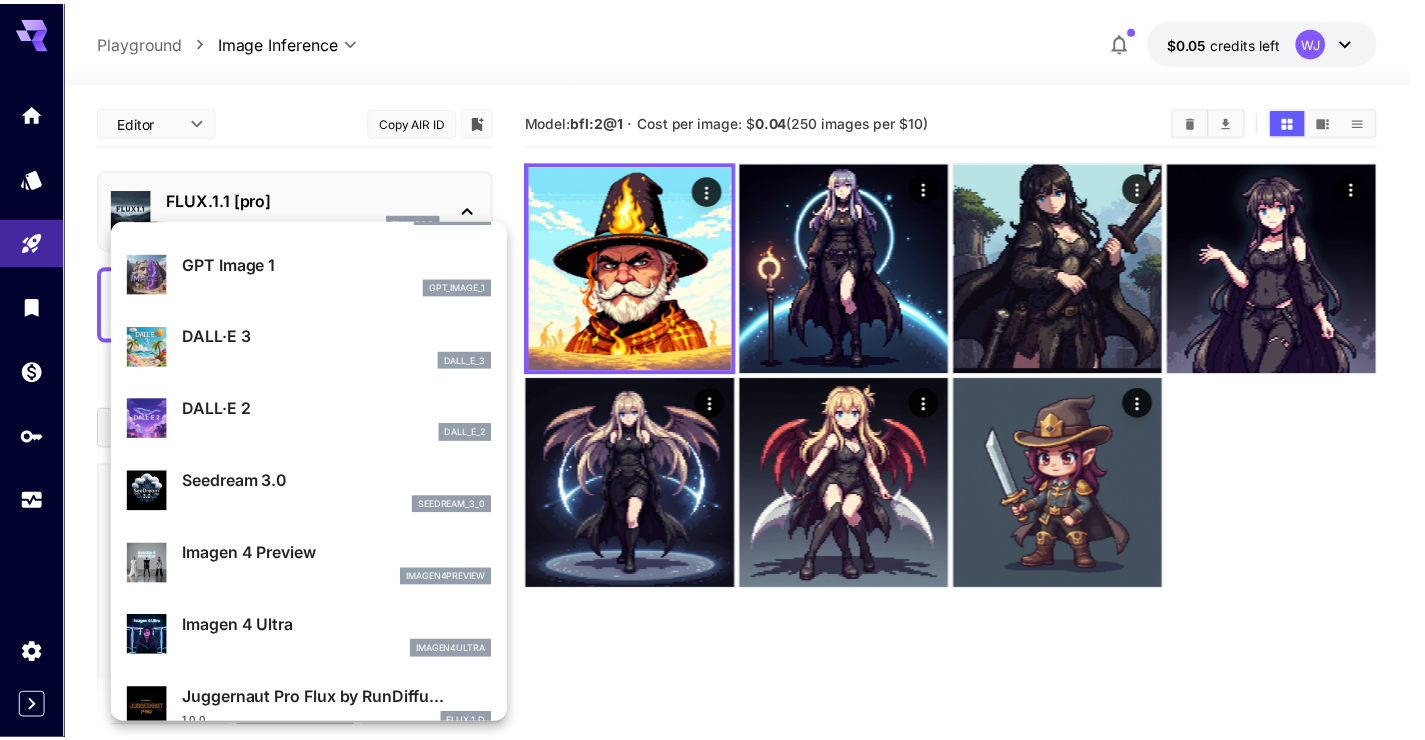 scroll, scrollTop: 275, scrollLeft: 0, axis: vertical 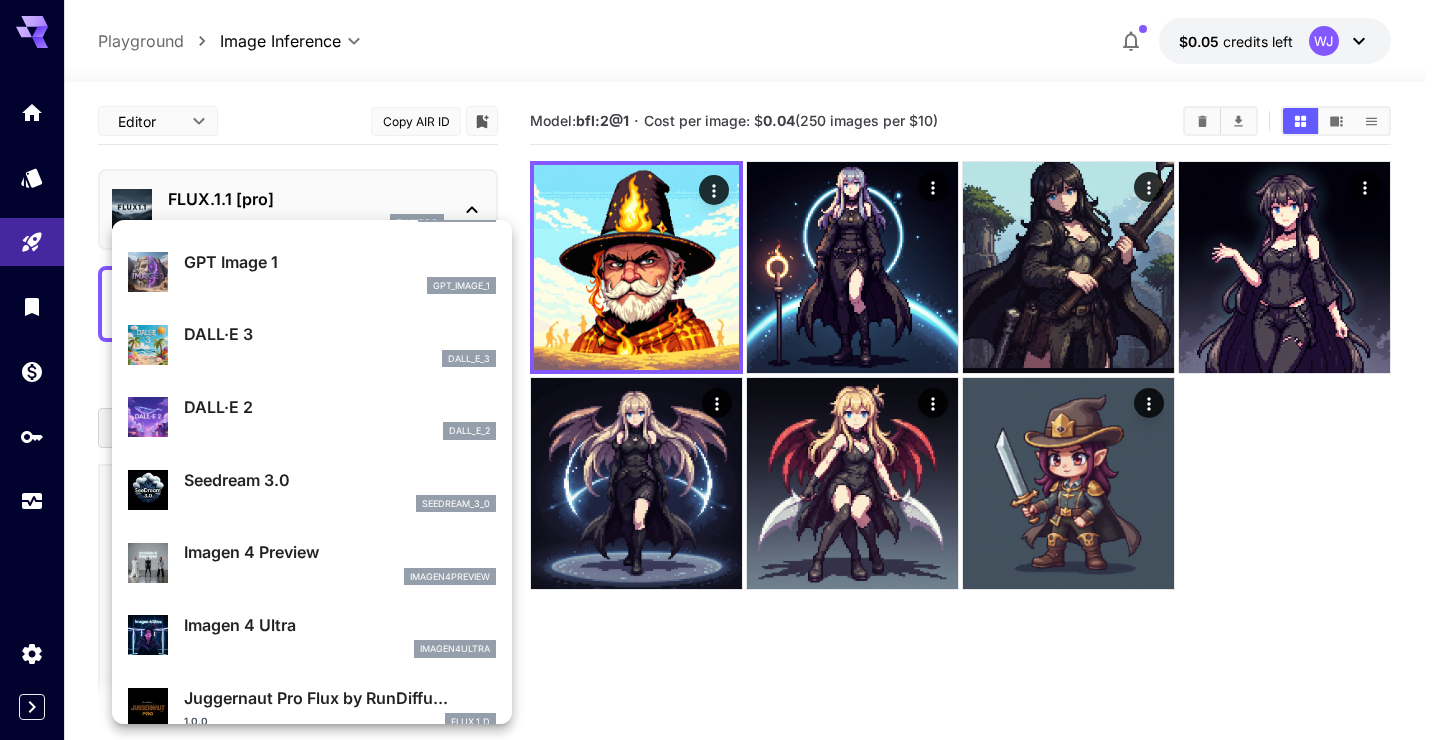 click at bounding box center (720, 370) 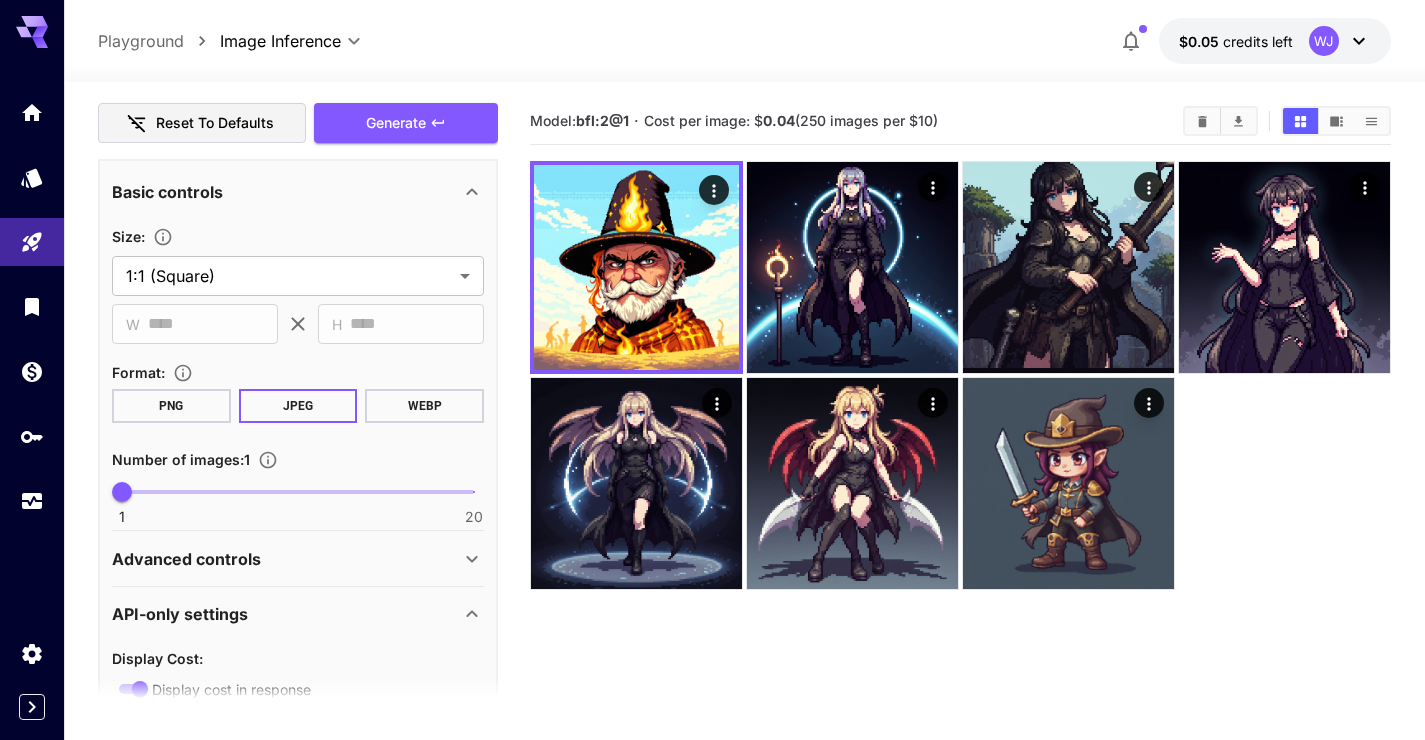 scroll, scrollTop: 611, scrollLeft: 0, axis: vertical 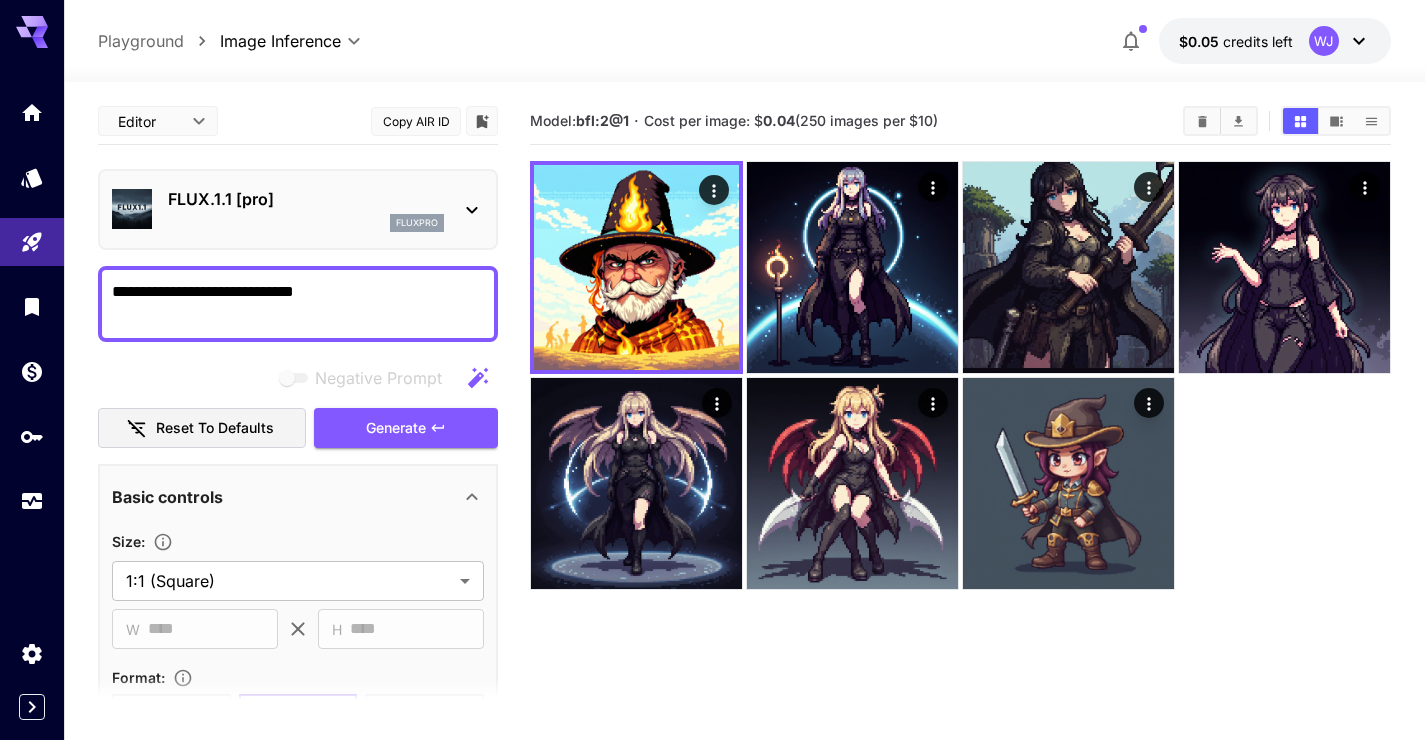click on "FLUX.1.1 [pro]" at bounding box center (306, 199) 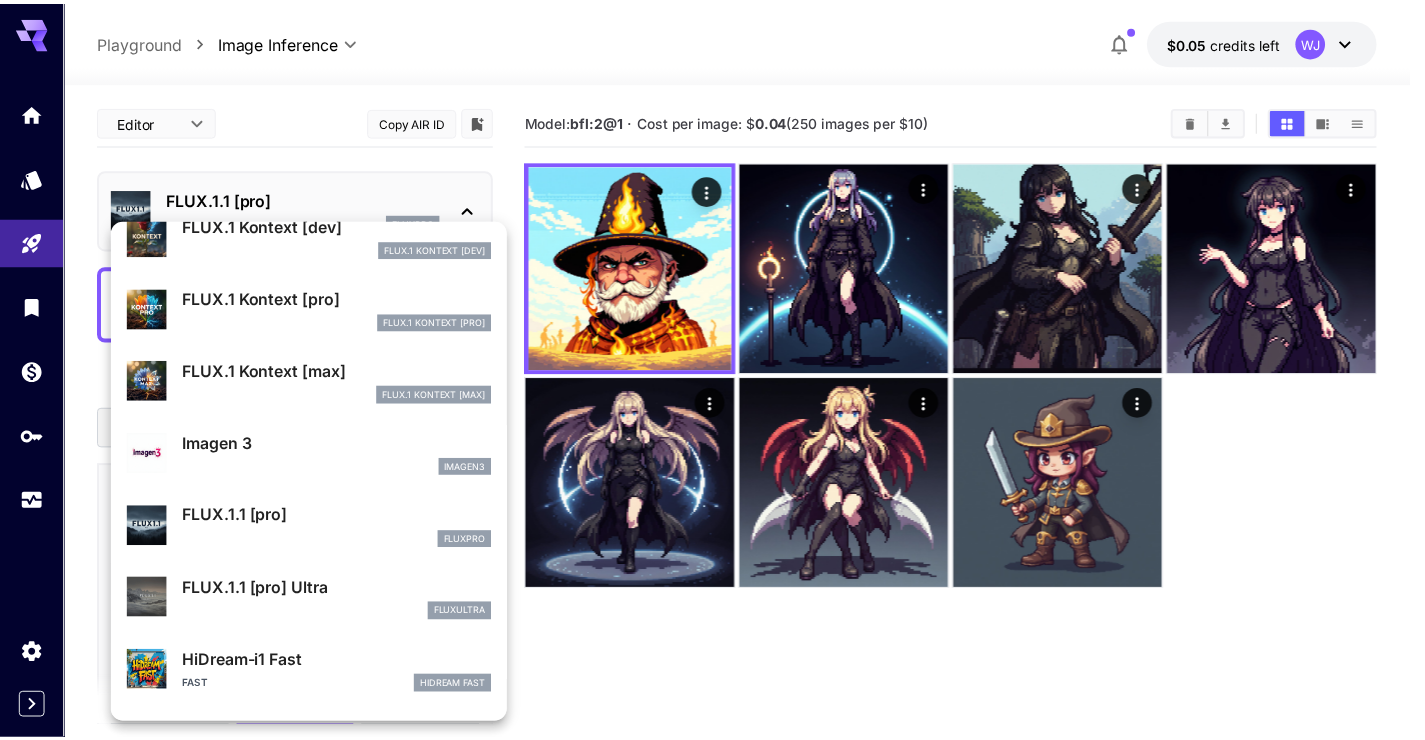 scroll, scrollTop: 823, scrollLeft: 0, axis: vertical 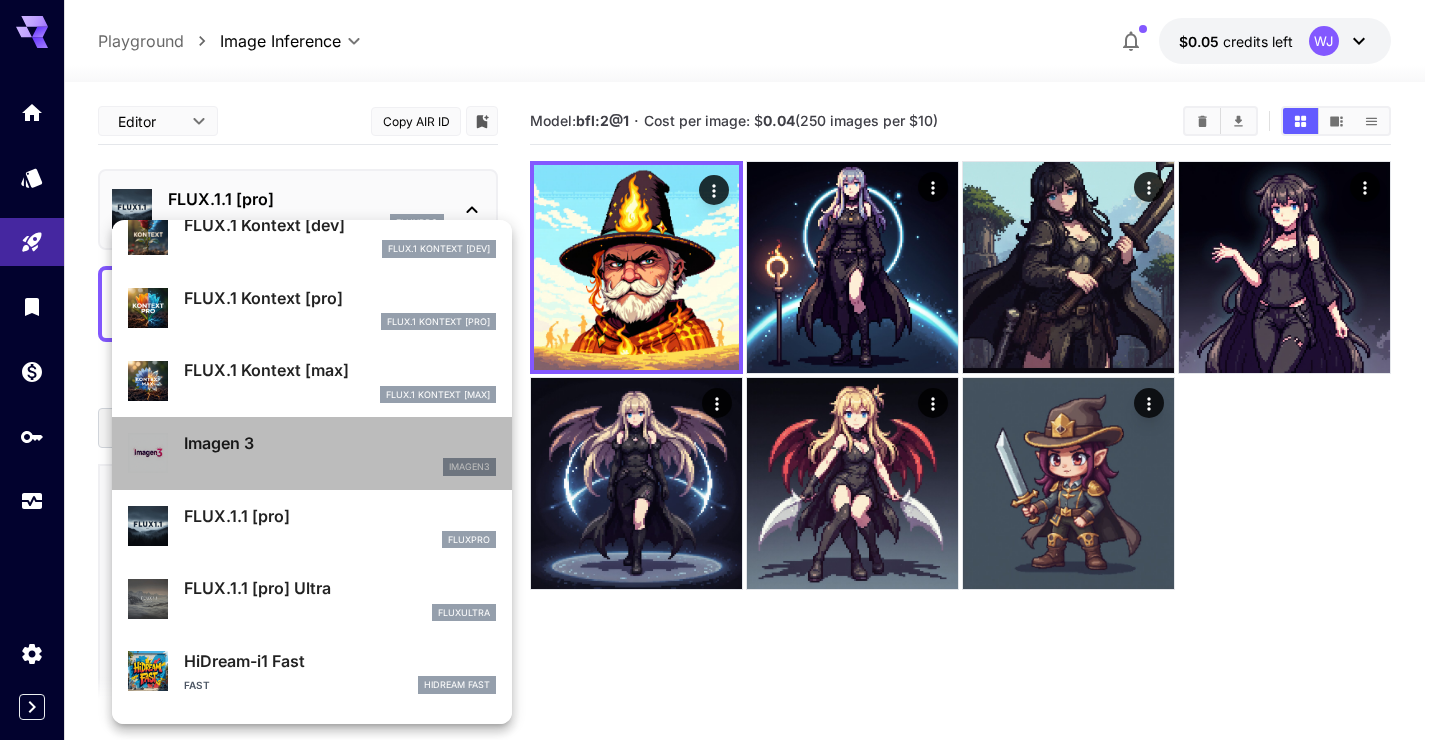 click on "imagen3" at bounding box center [340, 467] 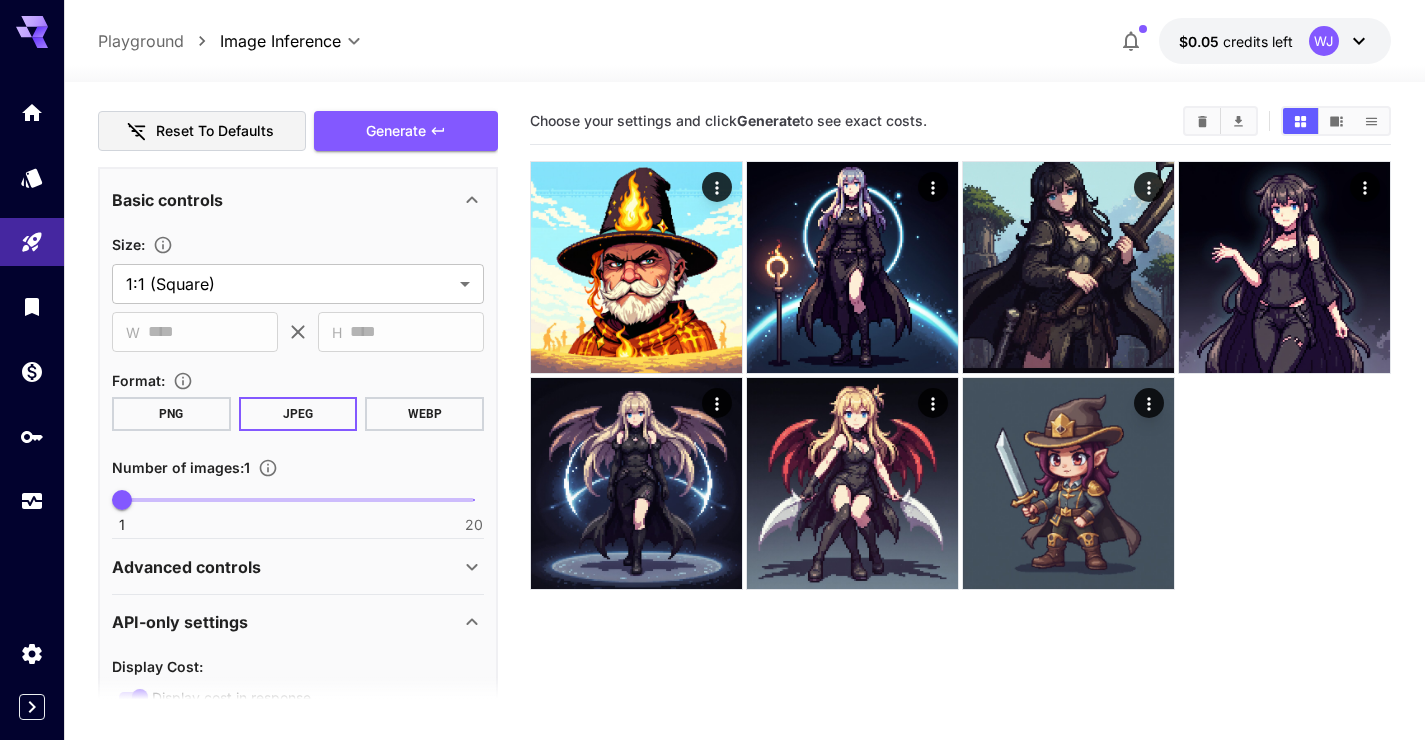 scroll, scrollTop: 539, scrollLeft: 0, axis: vertical 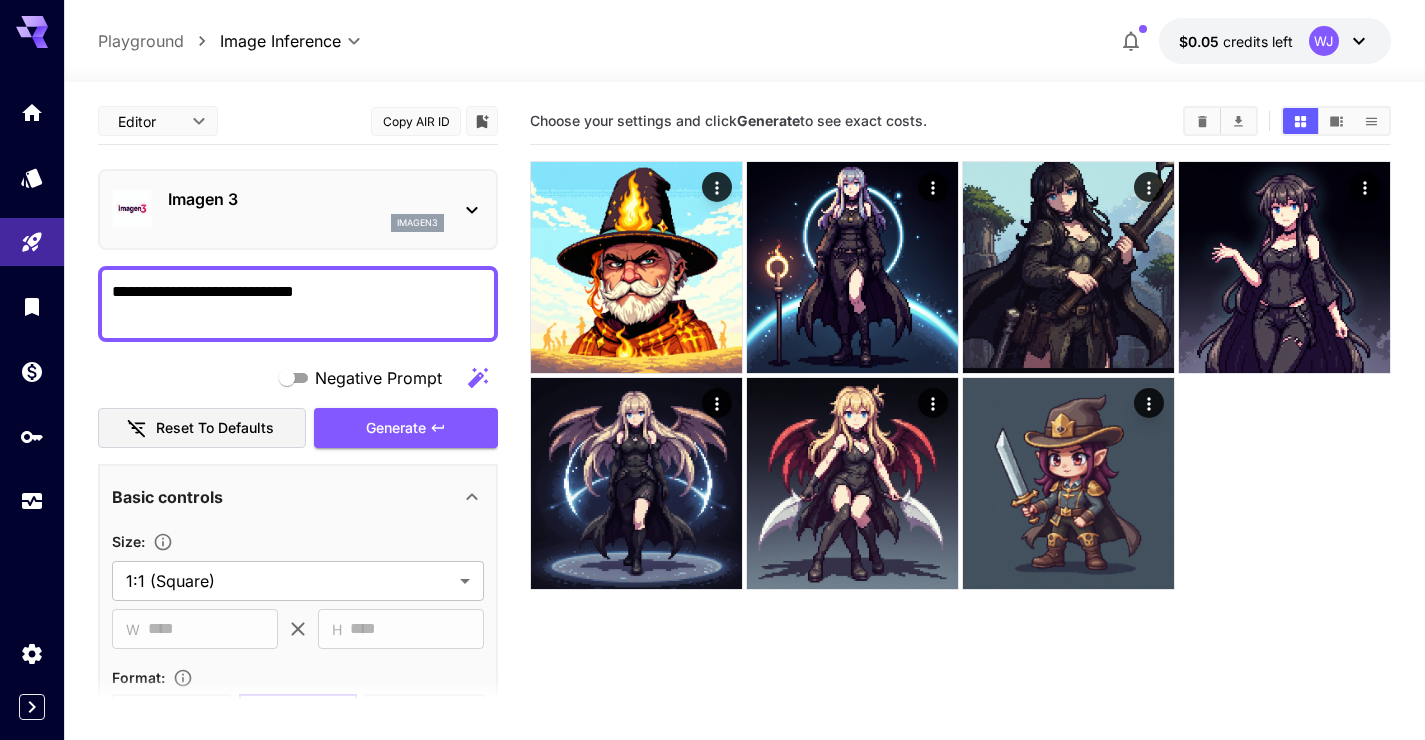 click on "Imagen 3 imagen3" at bounding box center (306, 209) 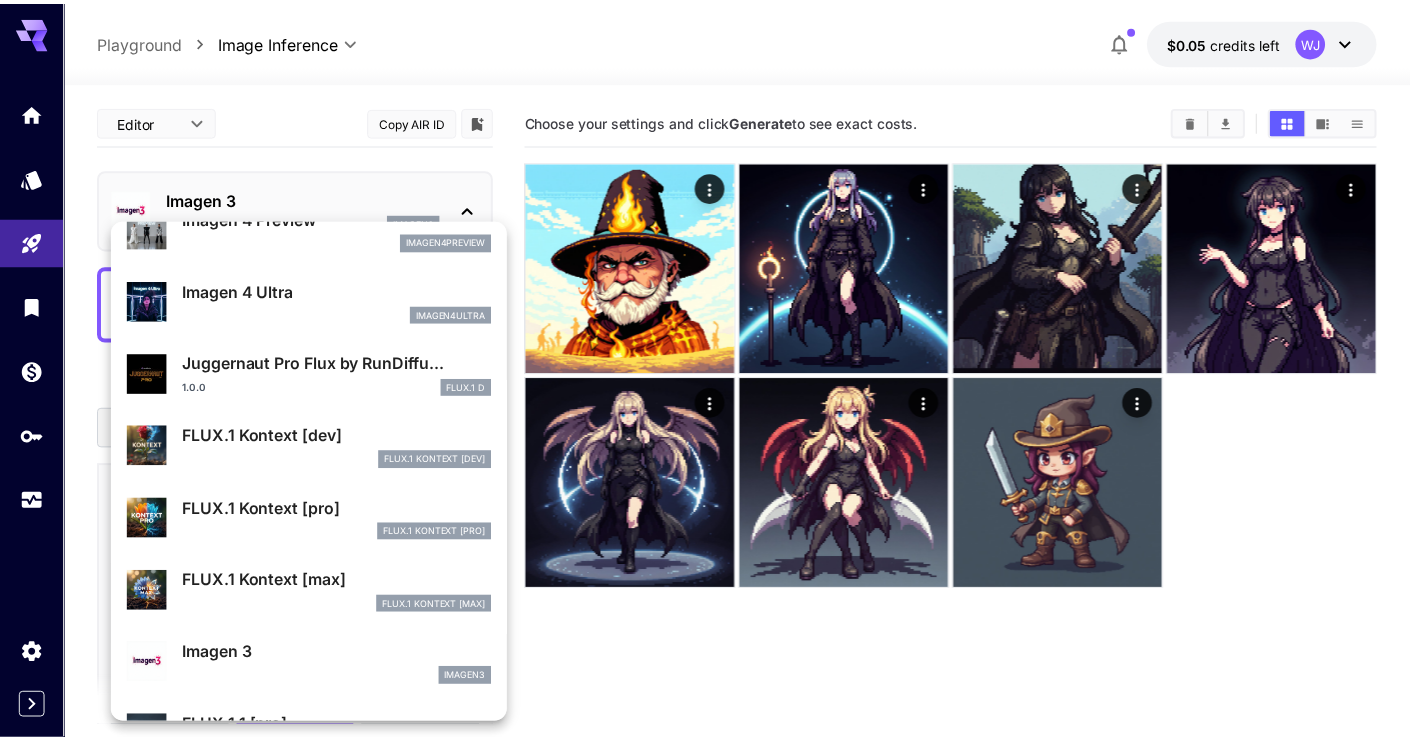 scroll, scrollTop: 643, scrollLeft: 0, axis: vertical 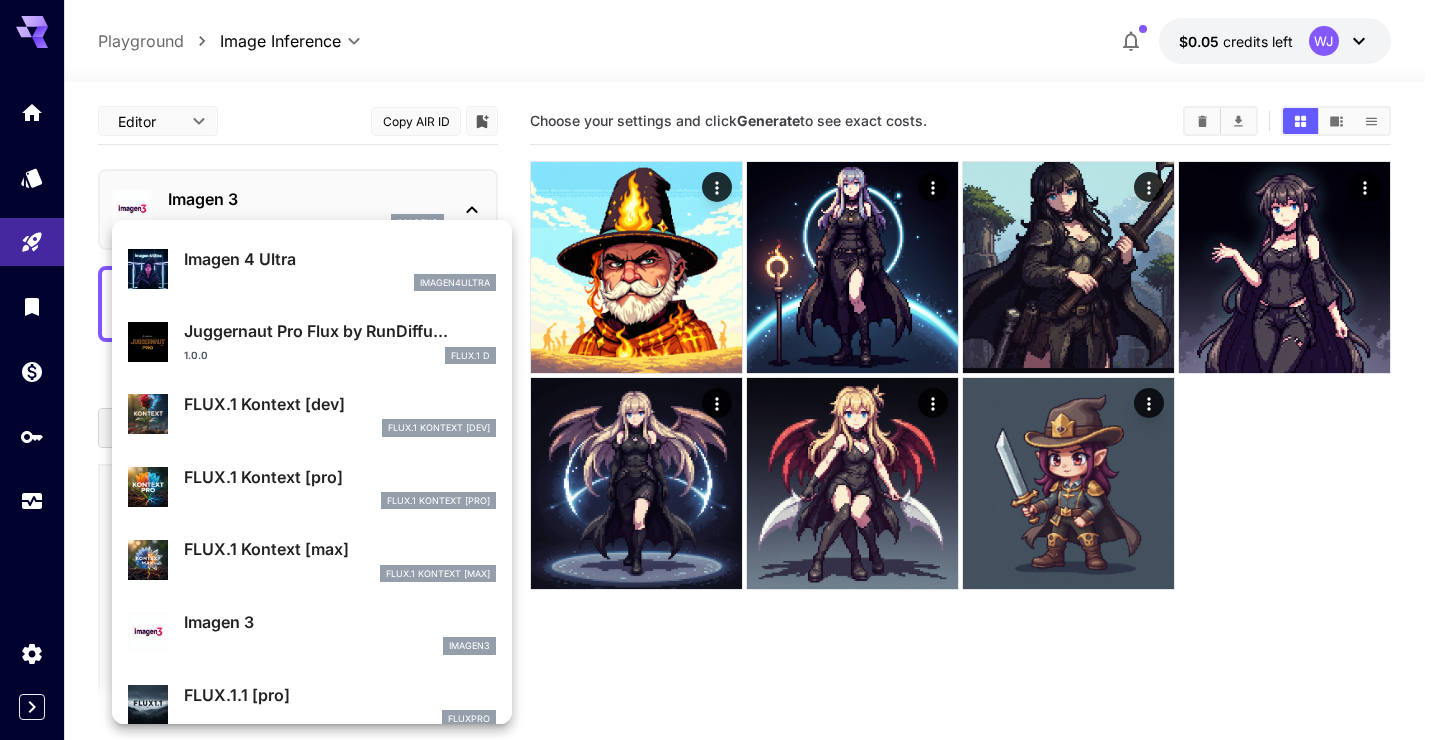 click on "FLUX.1 Kontext [dev]" at bounding box center (340, 404) 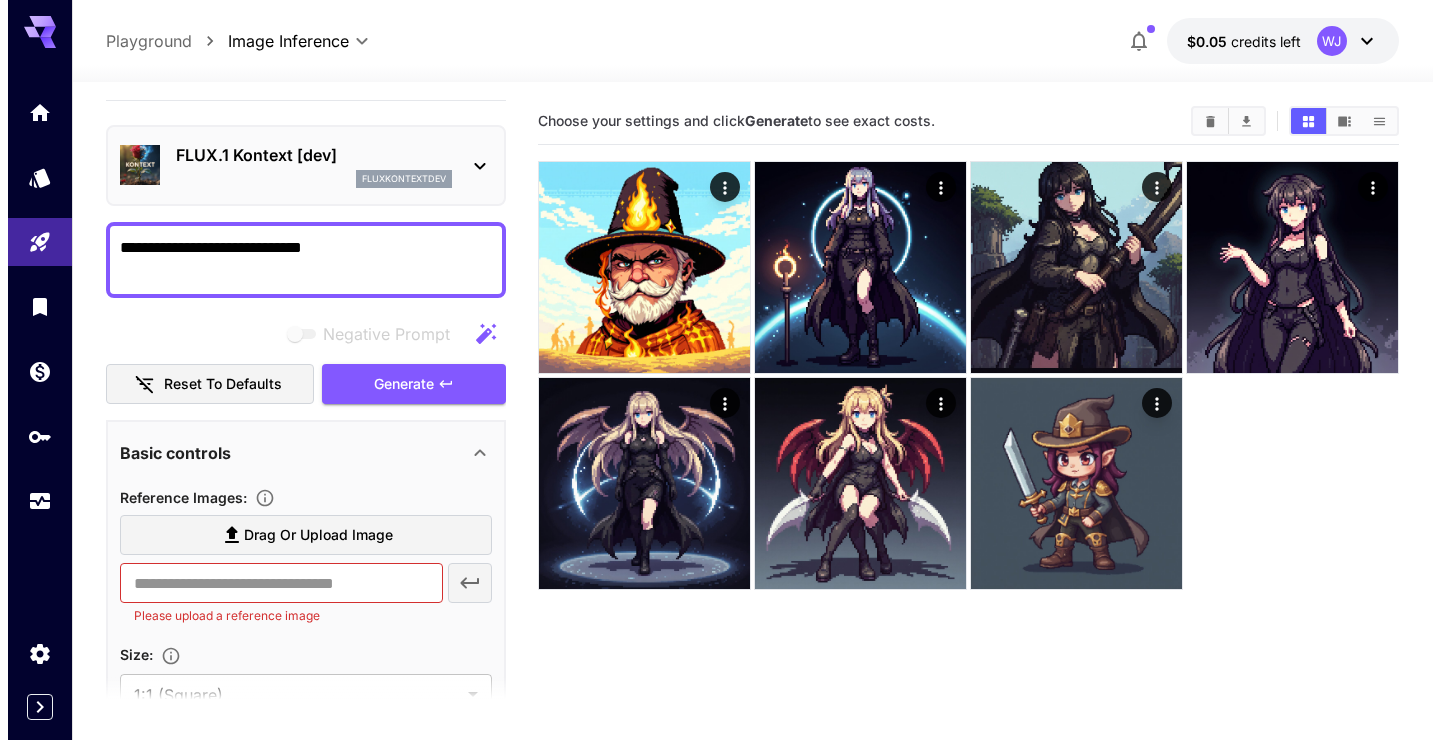 scroll, scrollTop: 44, scrollLeft: 0, axis: vertical 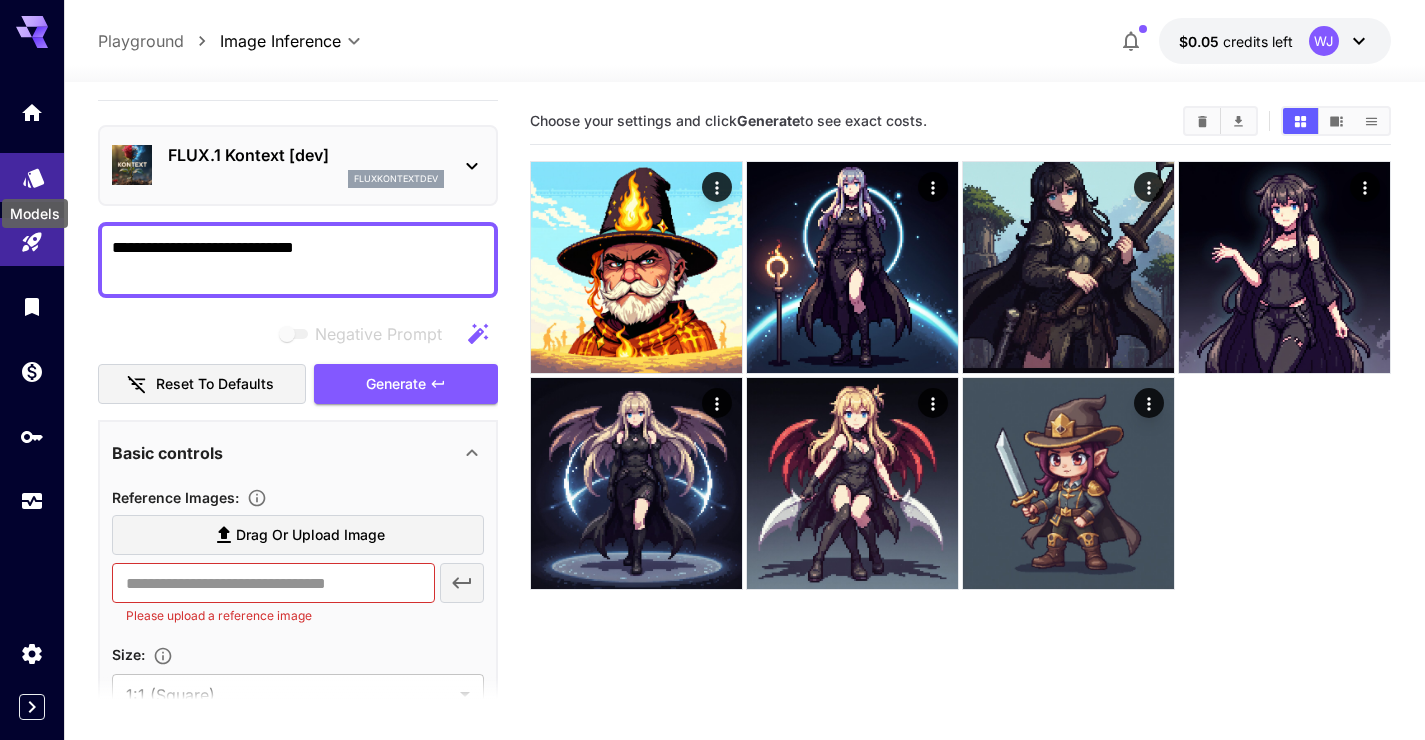 click on "Models" at bounding box center [35, 207] 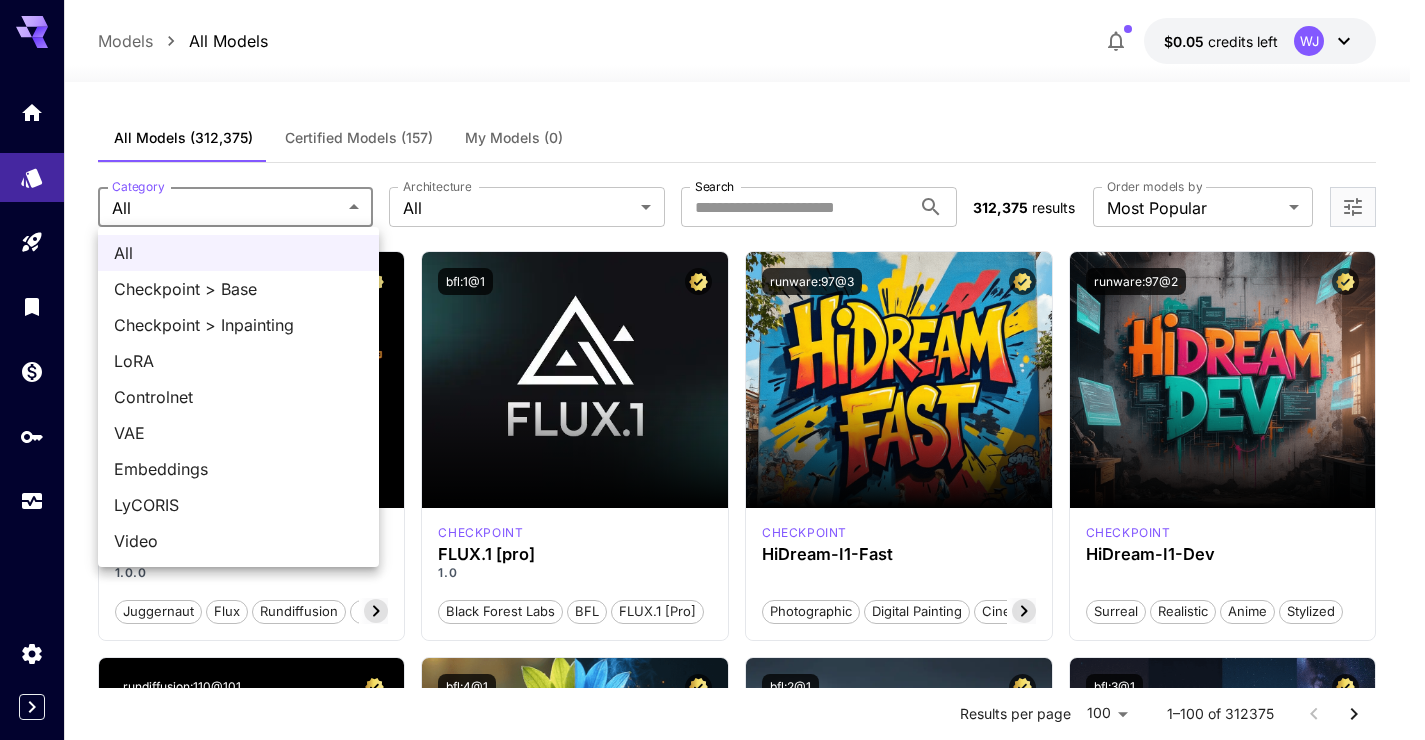 click on "**********" at bounding box center [712, 9553] 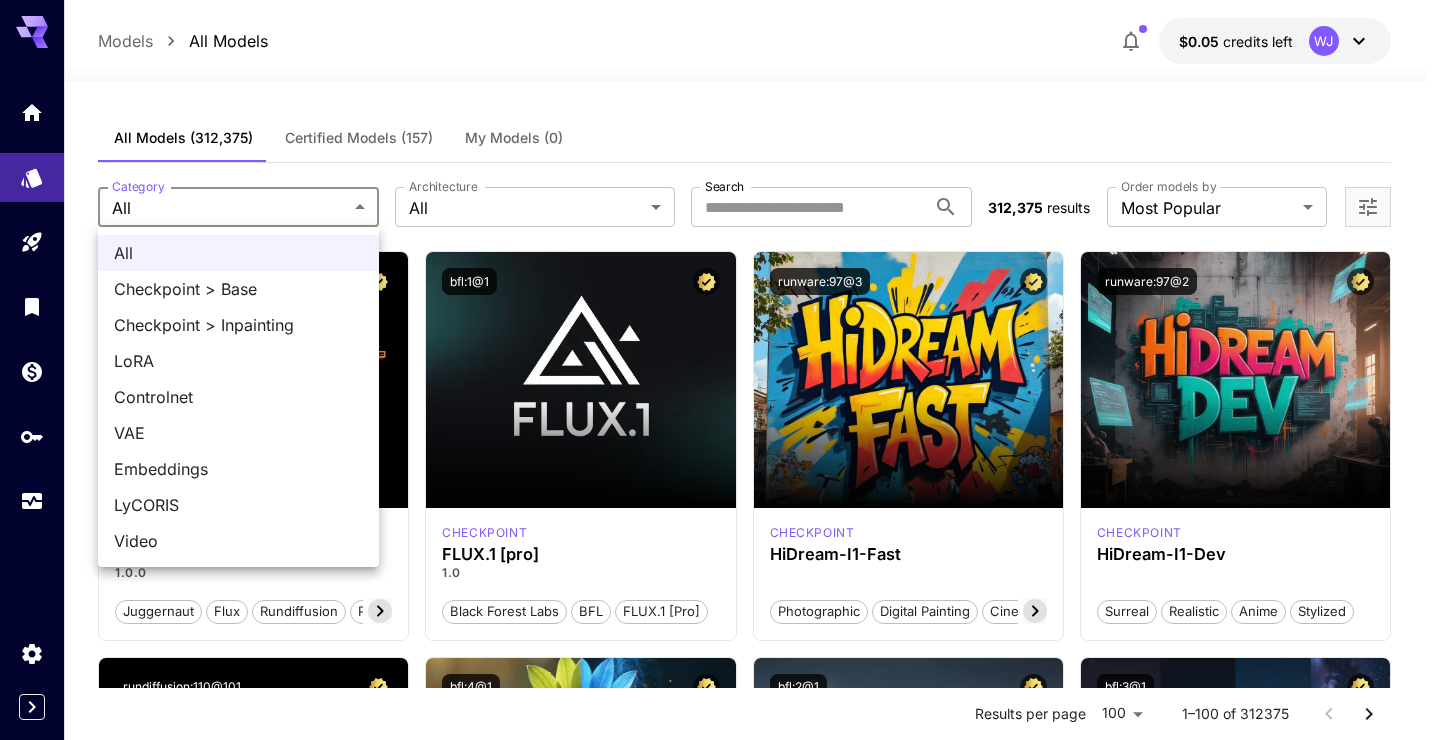 click on "LoRA" at bounding box center (238, 361) 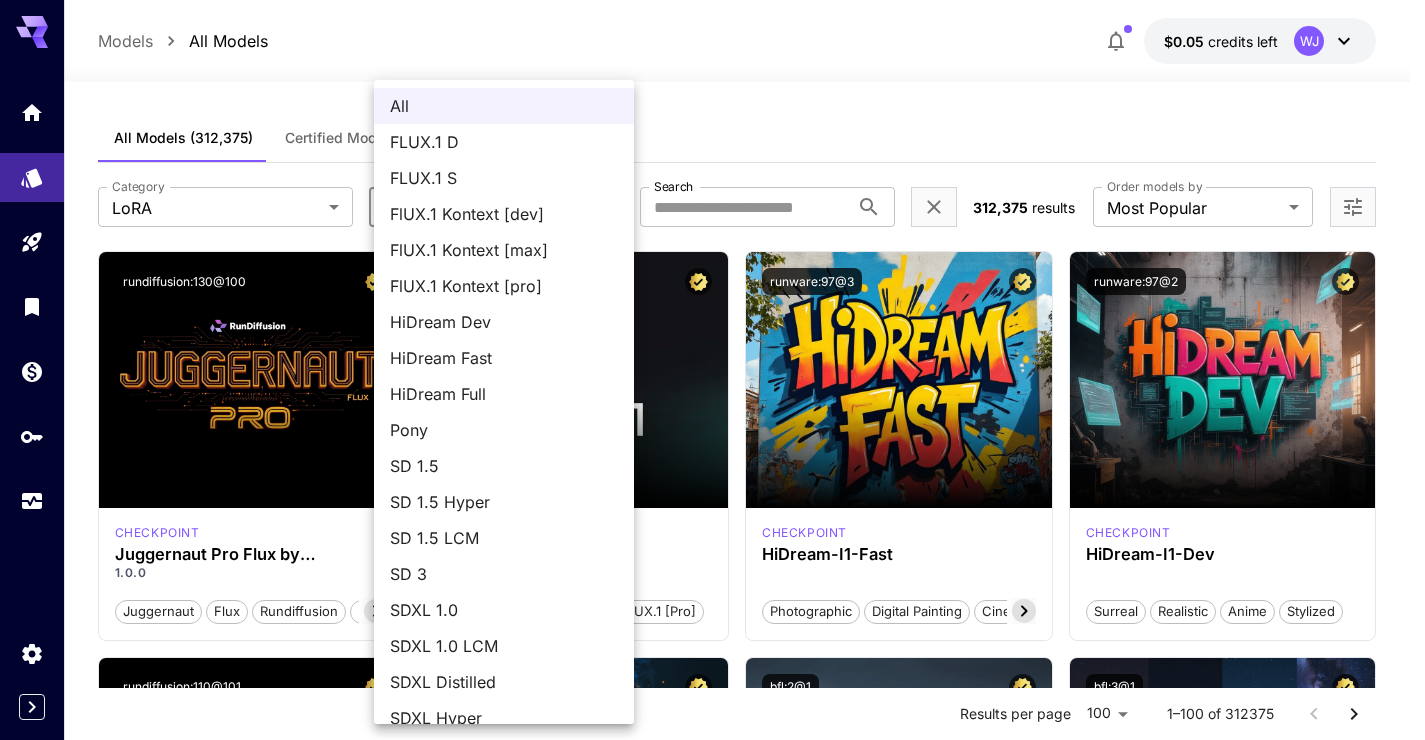 click on "**********" at bounding box center (712, 9553) 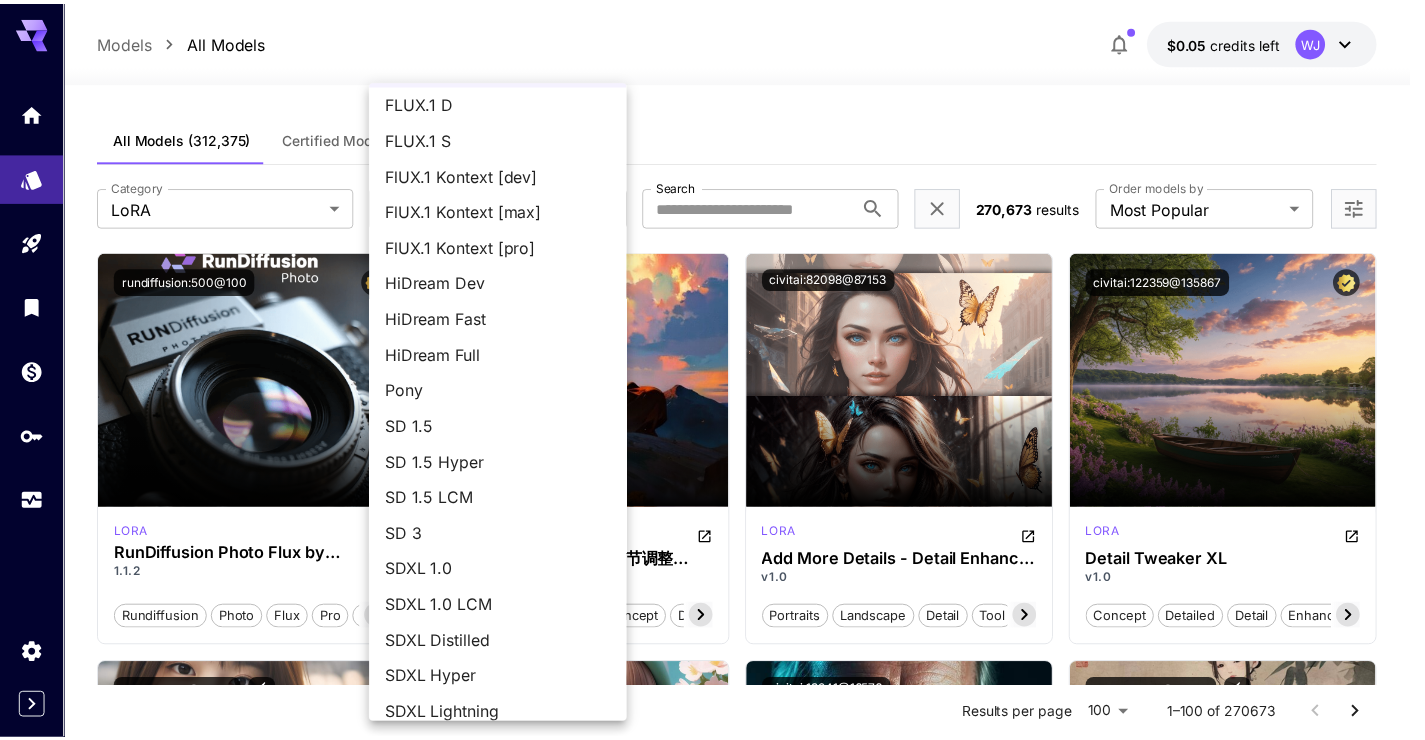 scroll, scrollTop: 0, scrollLeft: 0, axis: both 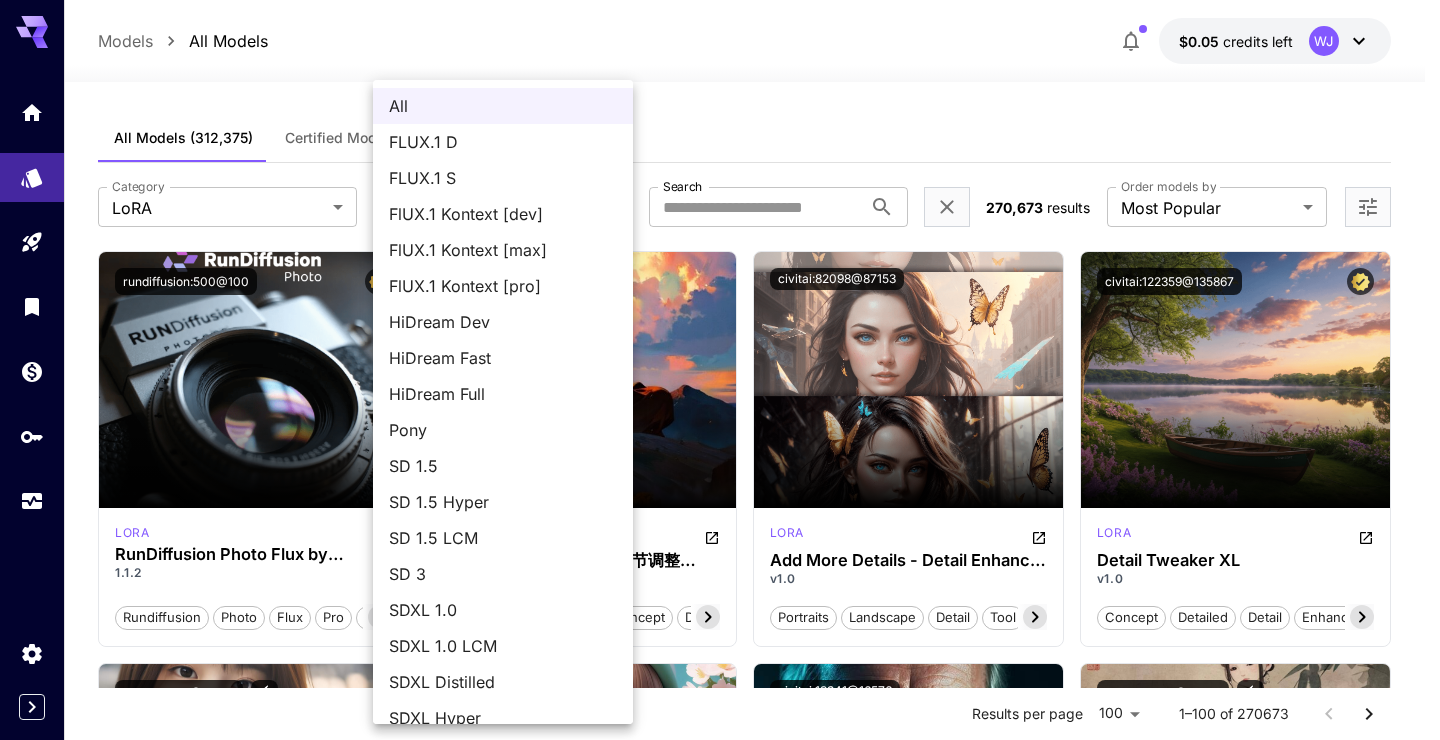click at bounding box center (720, 370) 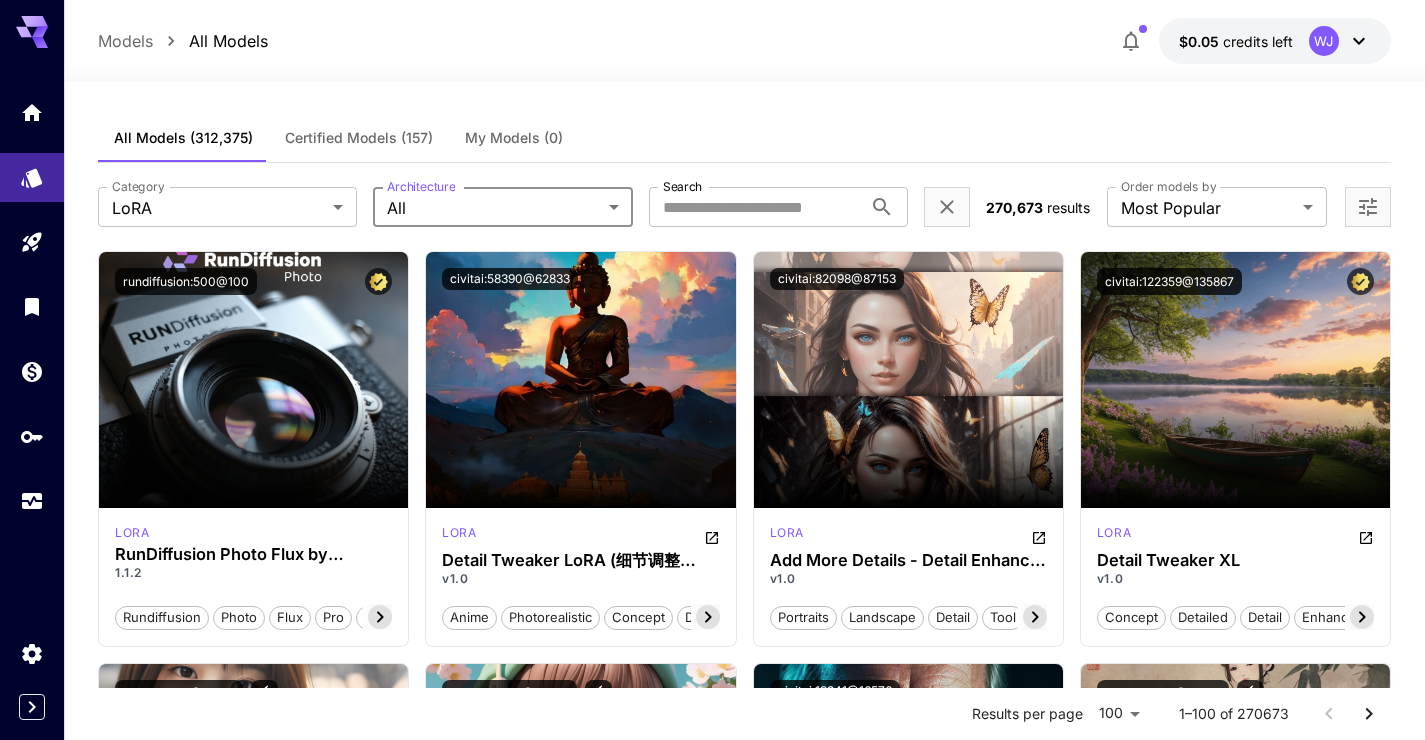 click on "Certified Models (157)" at bounding box center [359, 138] 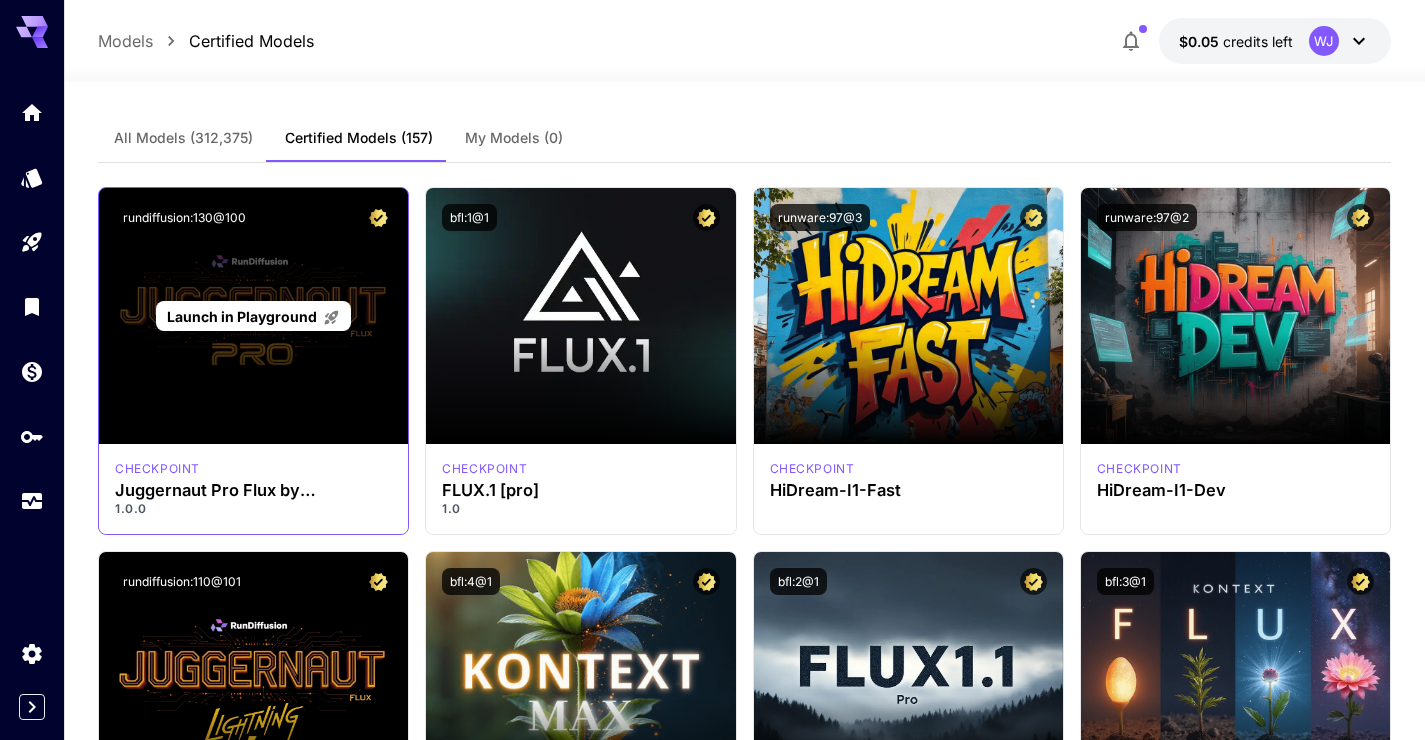 click on "Launch in Playground" at bounding box center [242, 316] 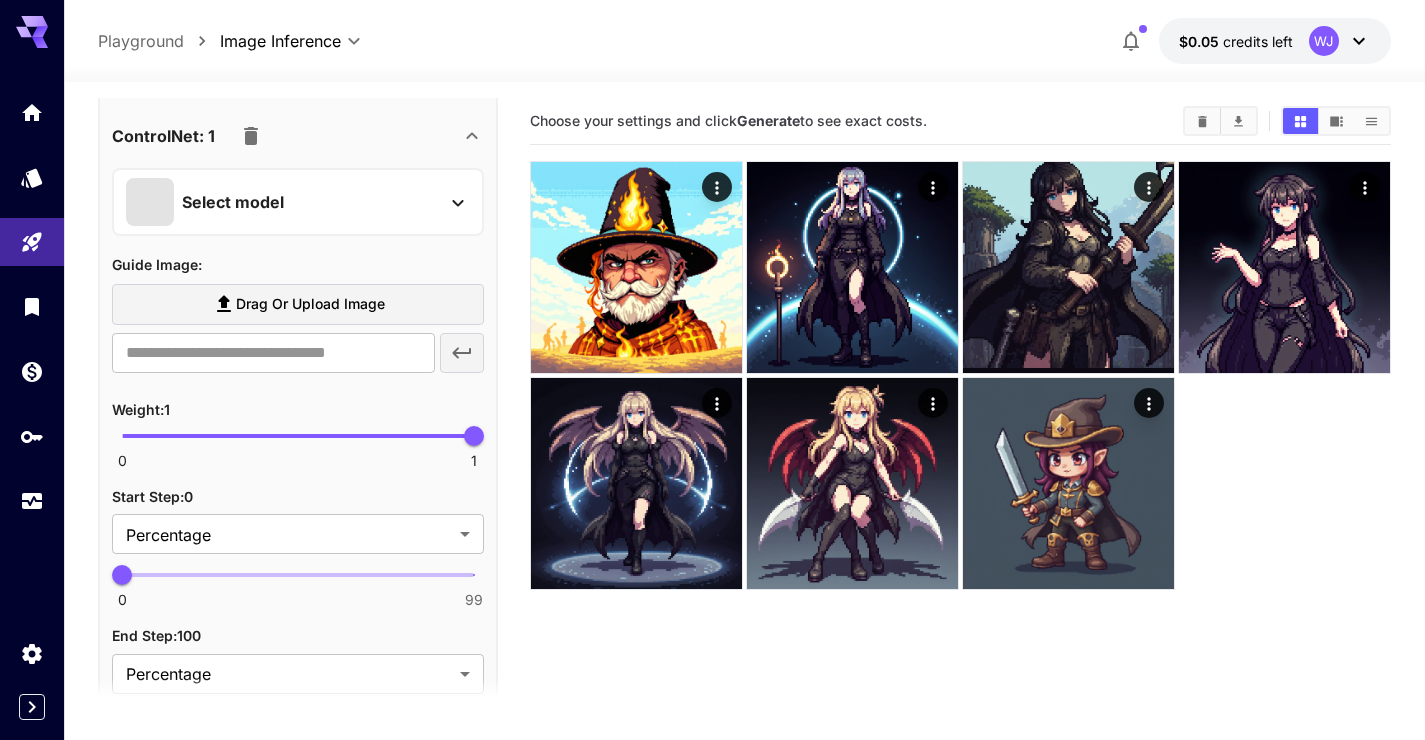 scroll, scrollTop: 1130, scrollLeft: 0, axis: vertical 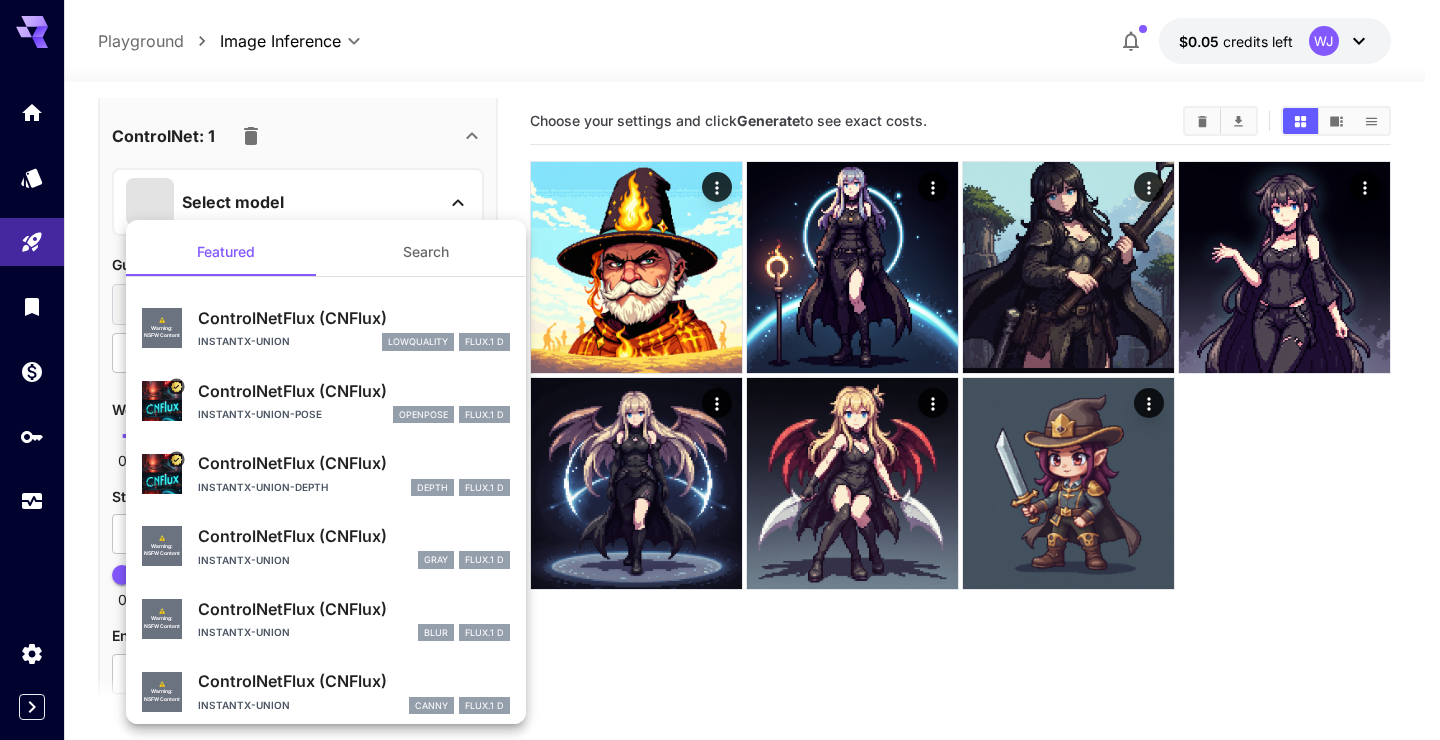 click at bounding box center (720, 370) 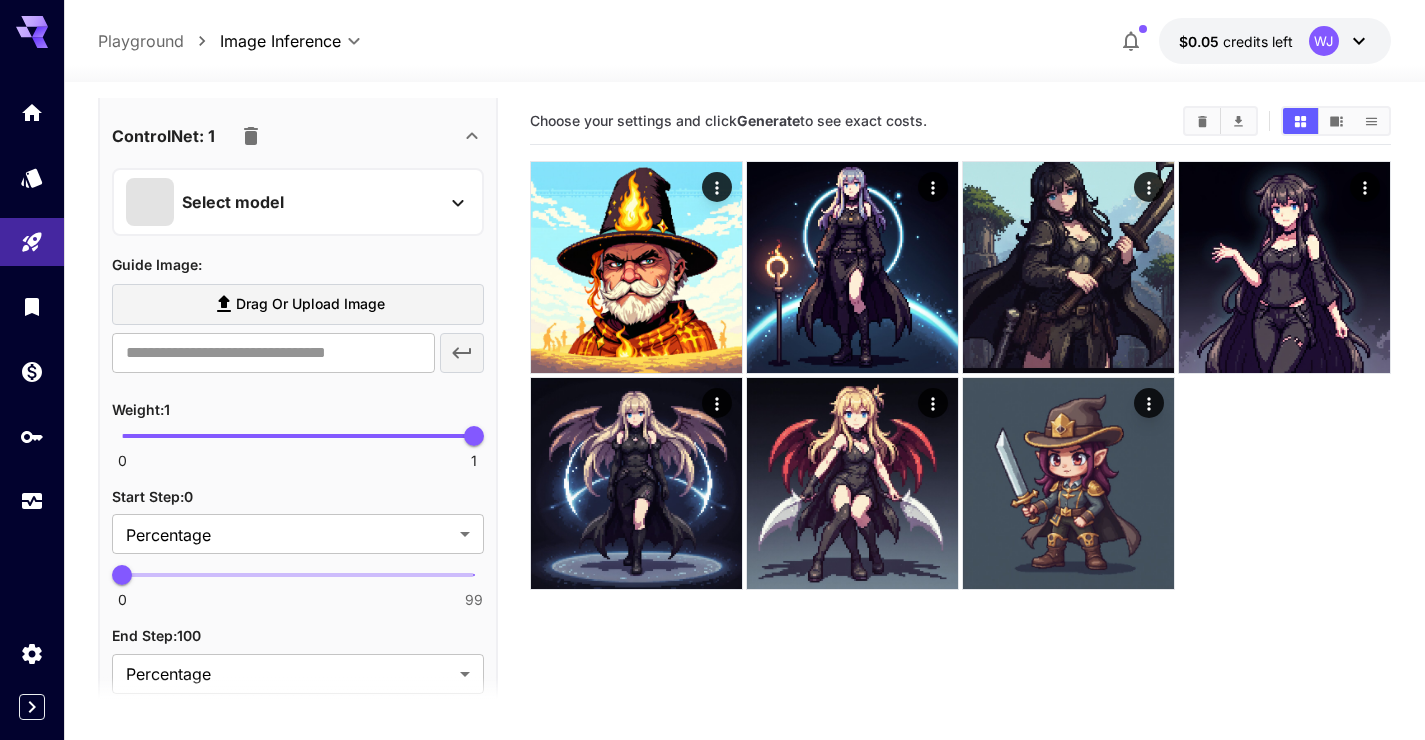 click 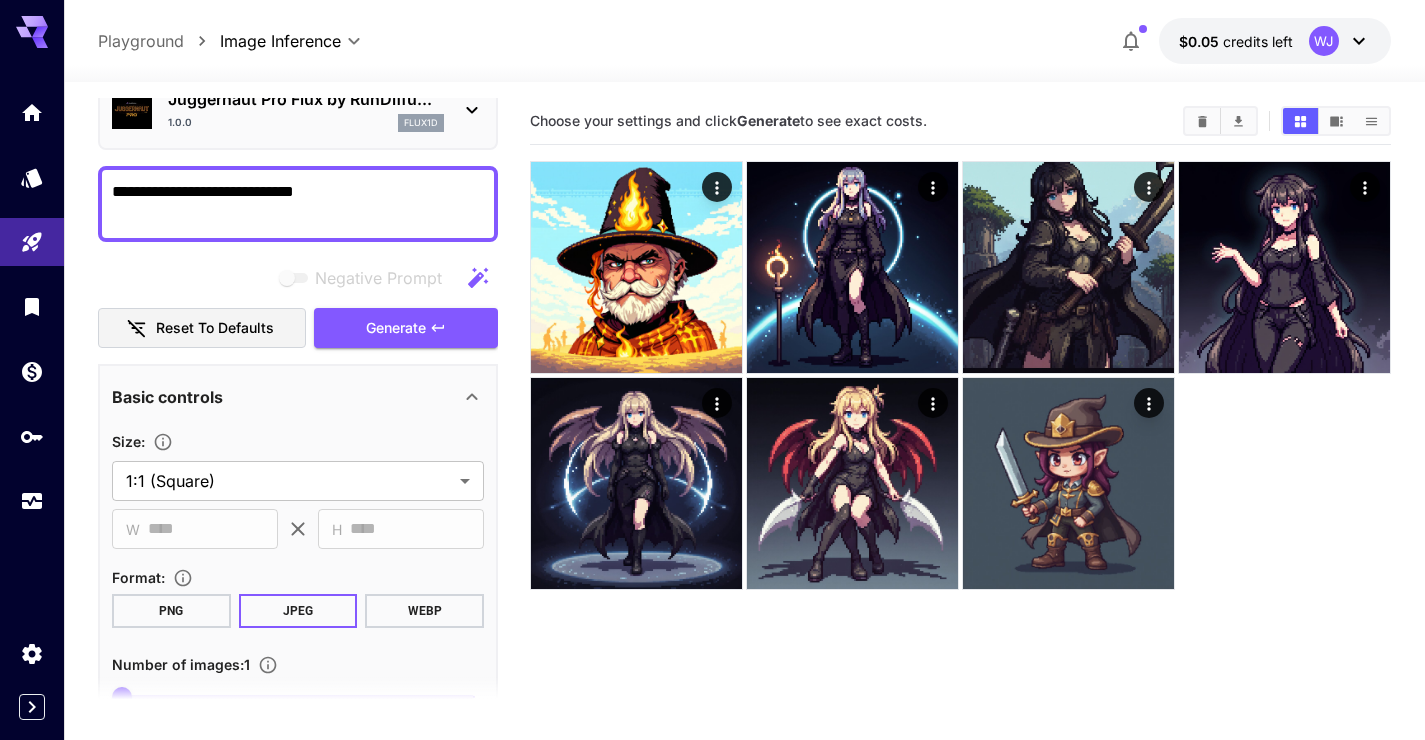 scroll, scrollTop: 0, scrollLeft: 0, axis: both 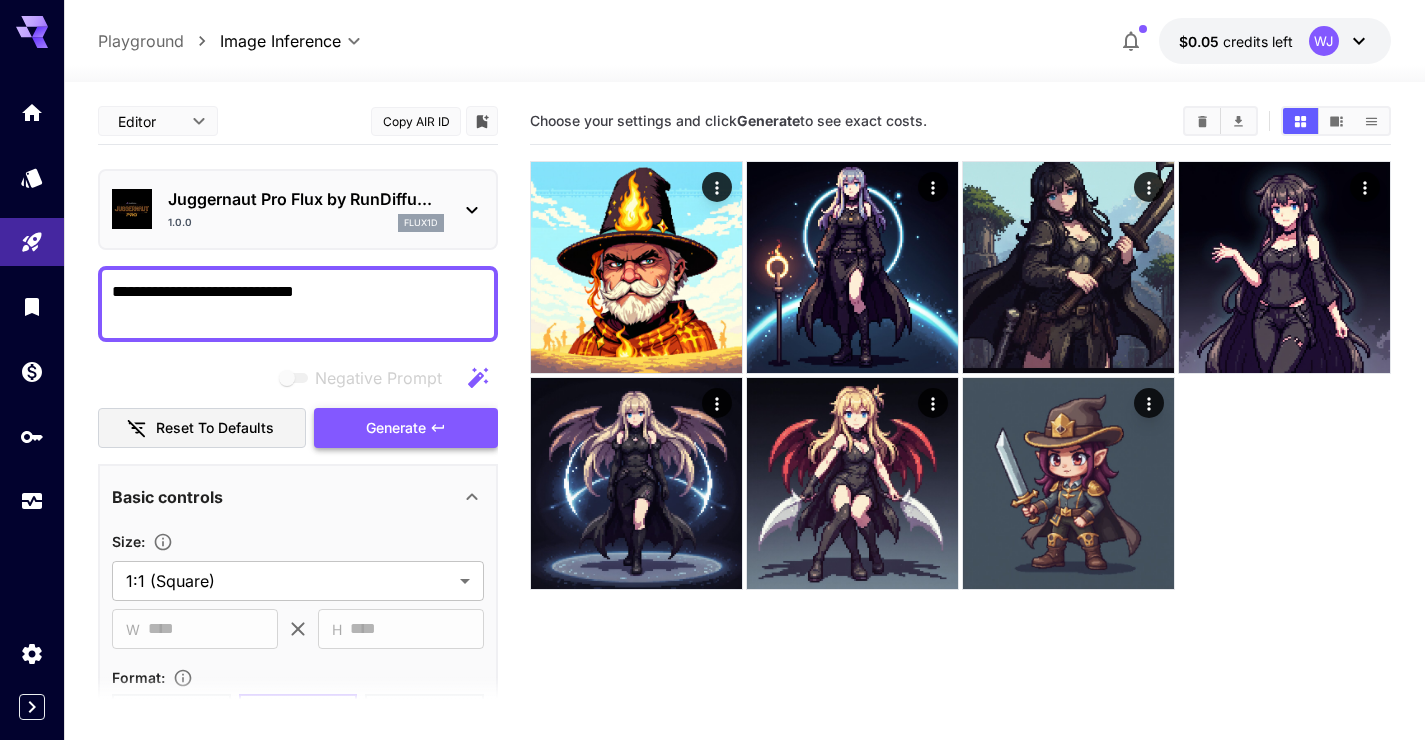 click on "Generate" at bounding box center (396, 428) 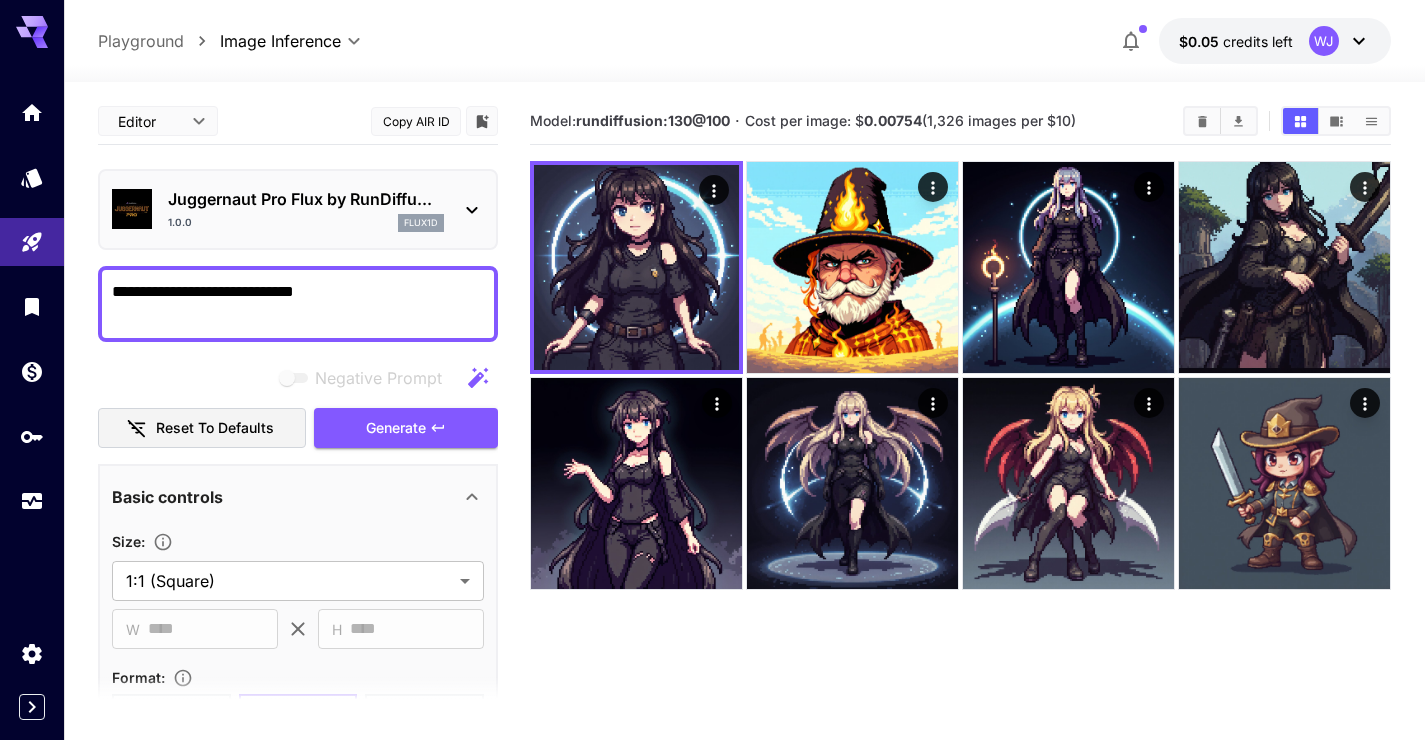 drag, startPoint x: 368, startPoint y: 295, endPoint x: 52, endPoint y: 277, distance: 316.51224 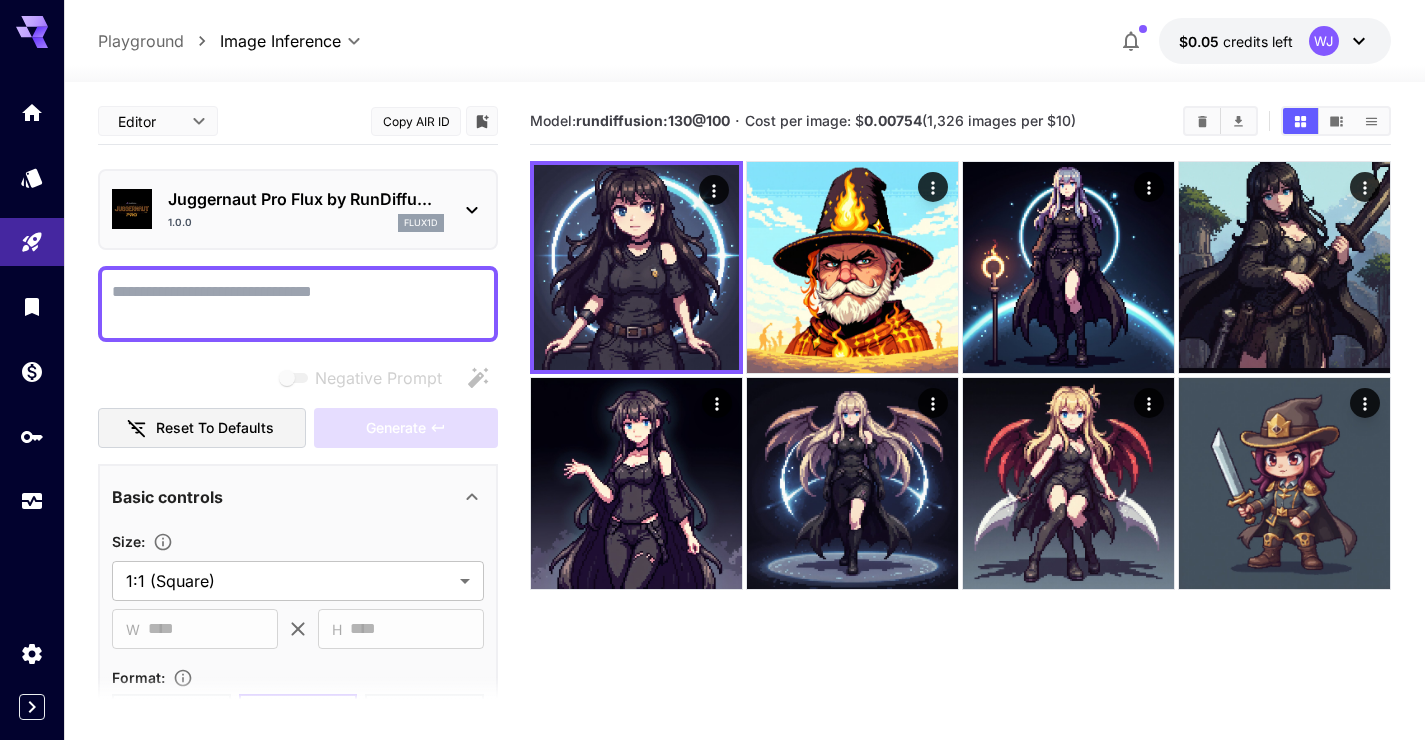 type on "*" 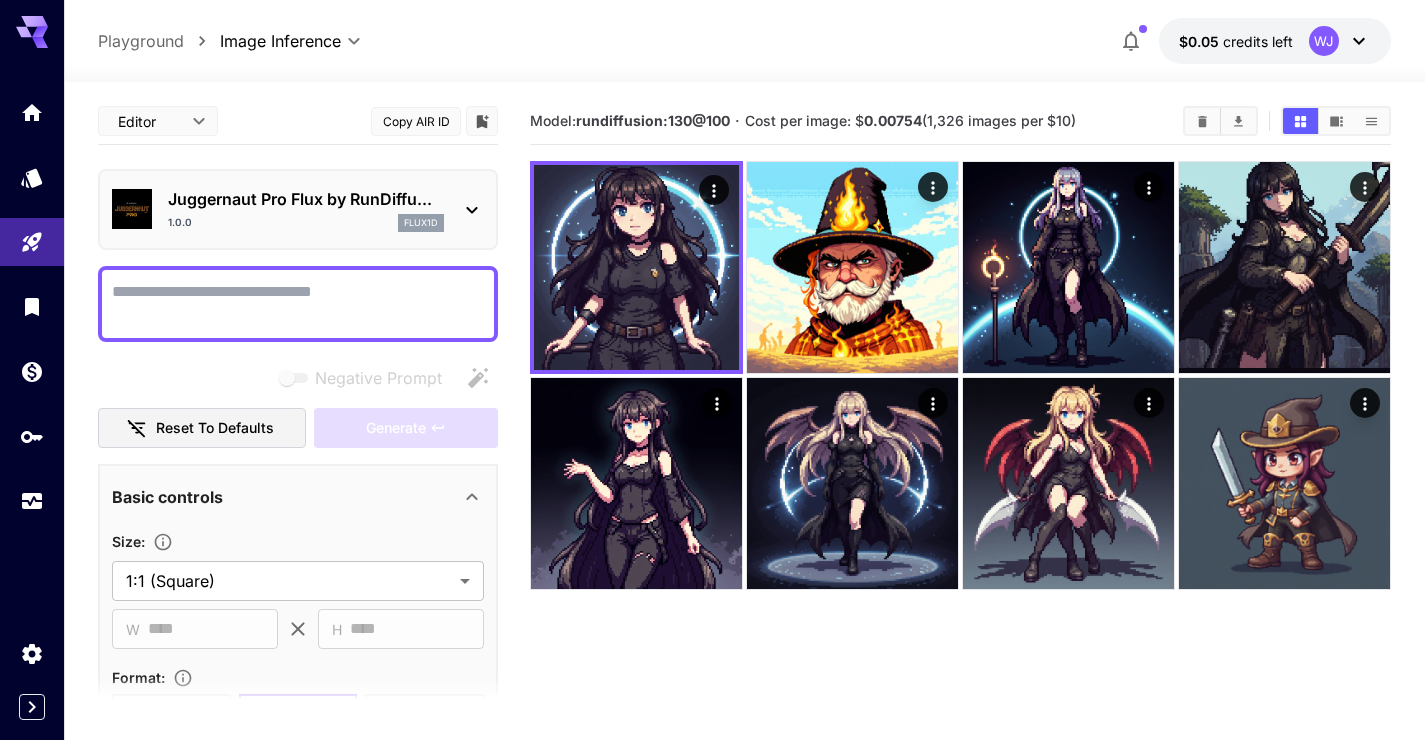 type 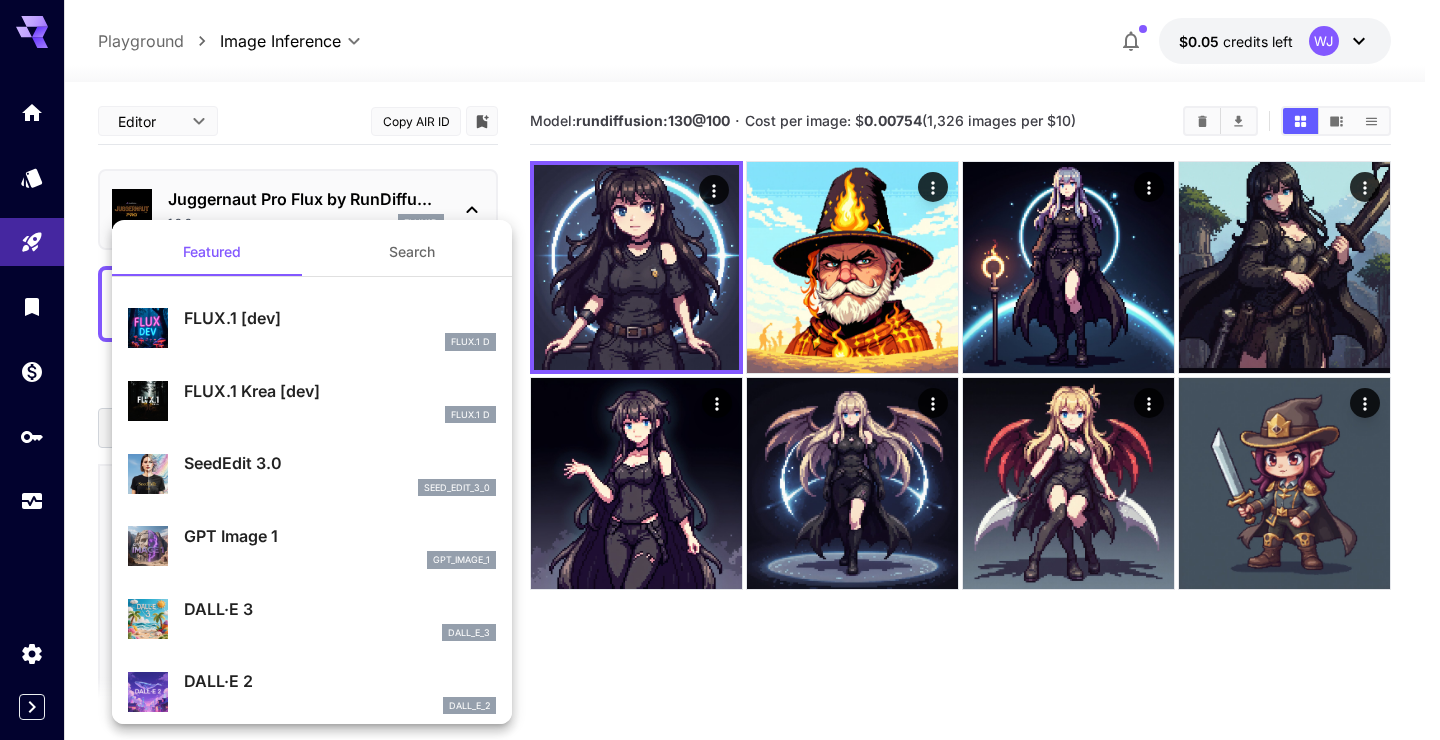 click at bounding box center (720, 370) 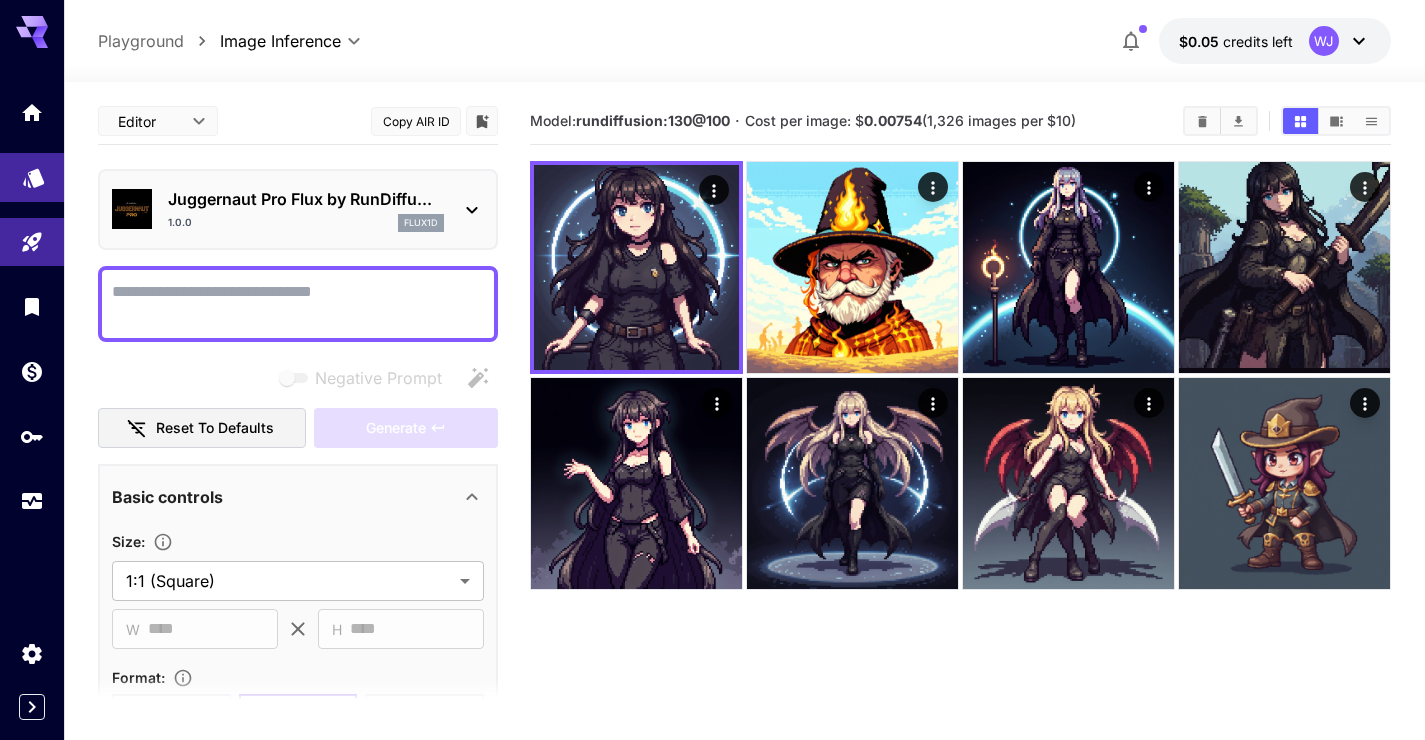 click at bounding box center [32, 177] 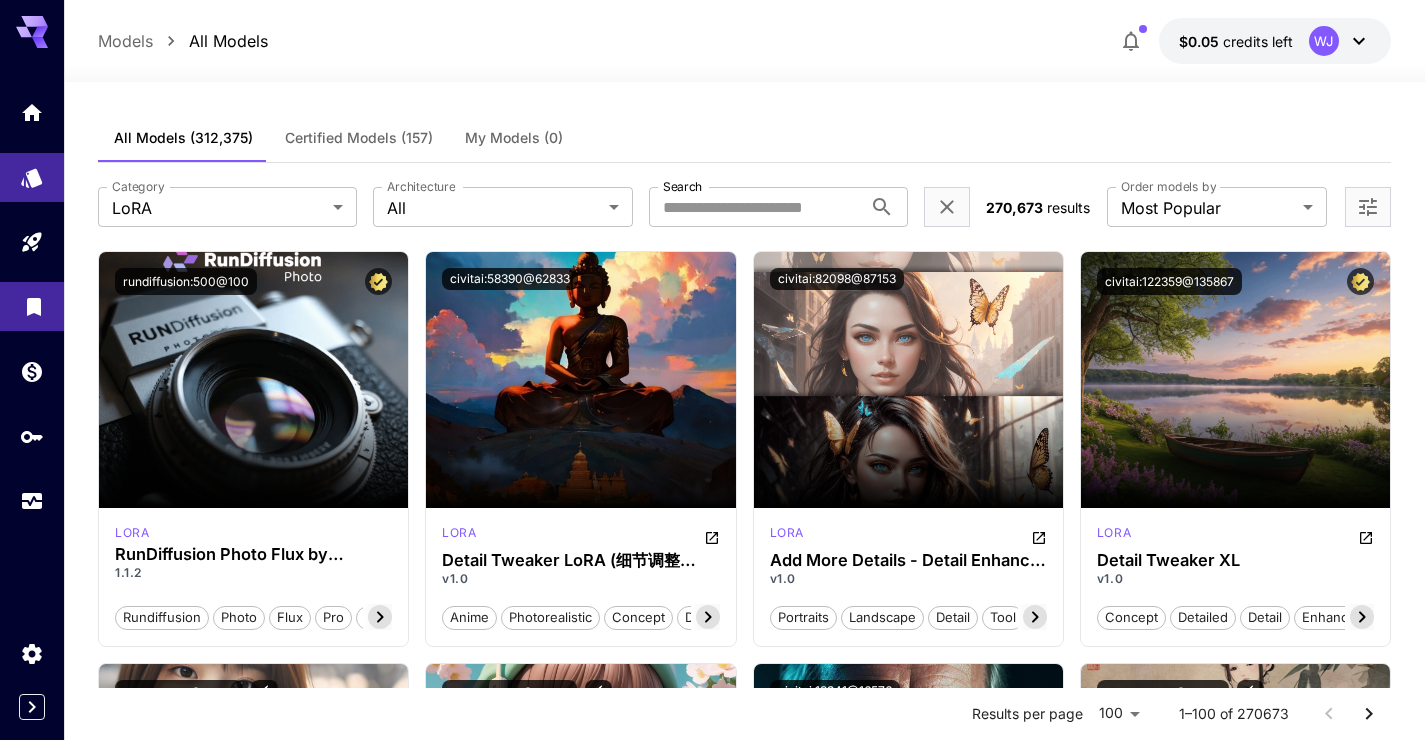 click 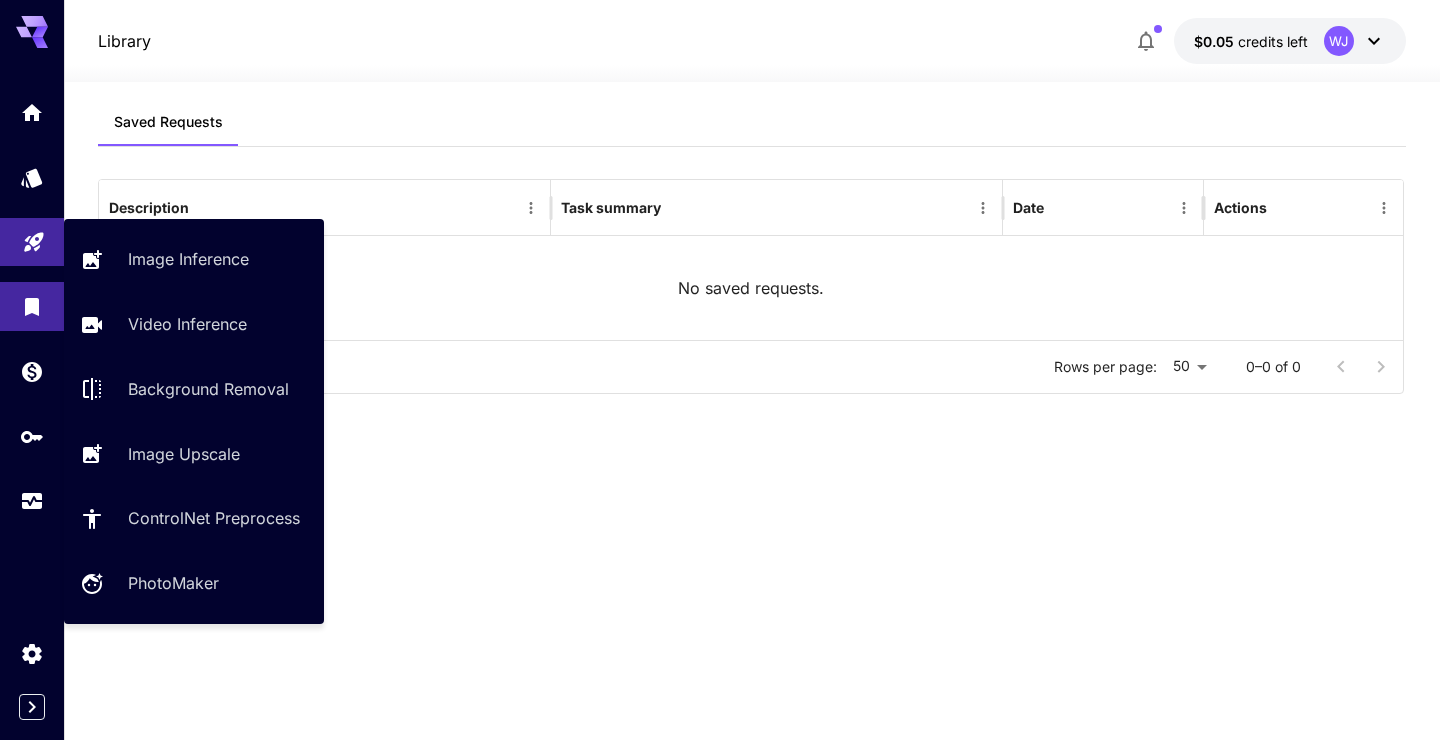 click at bounding box center [32, 242] 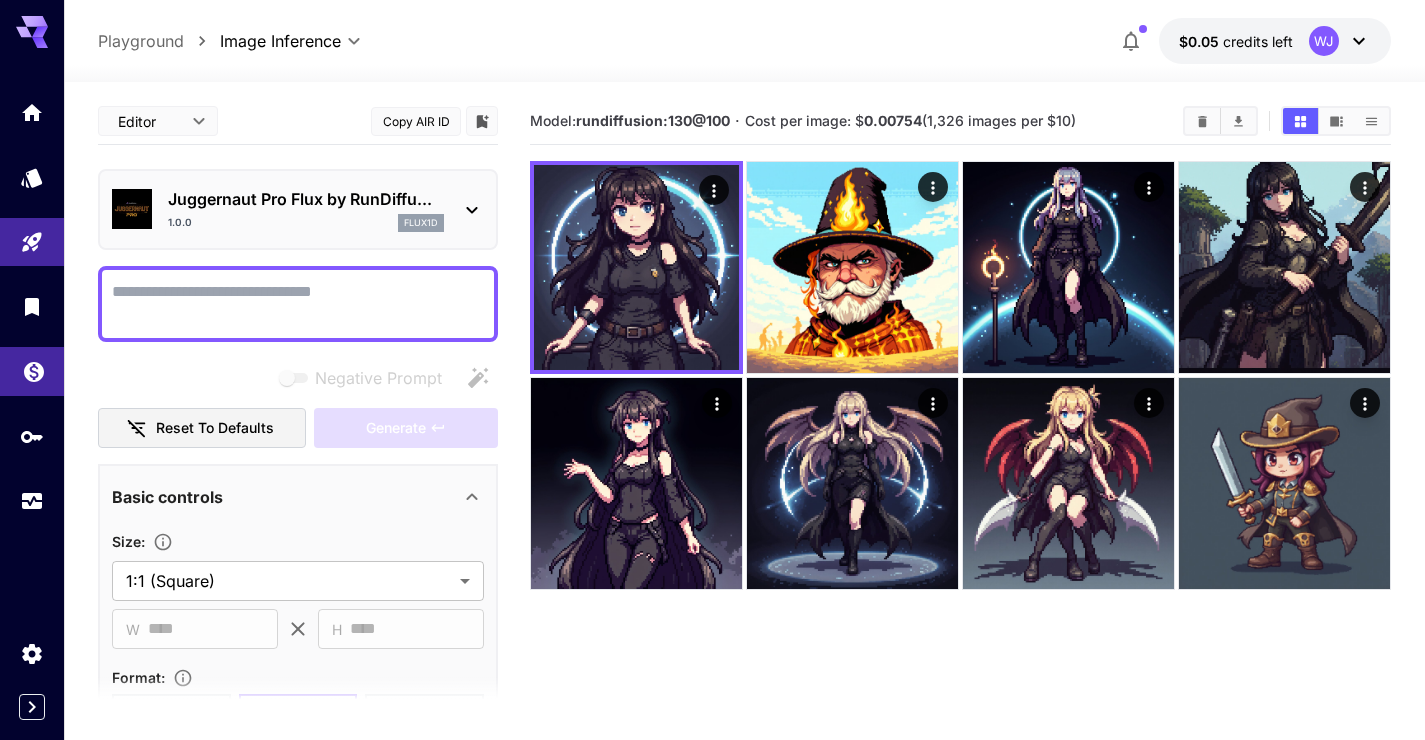 click at bounding box center [32, 371] 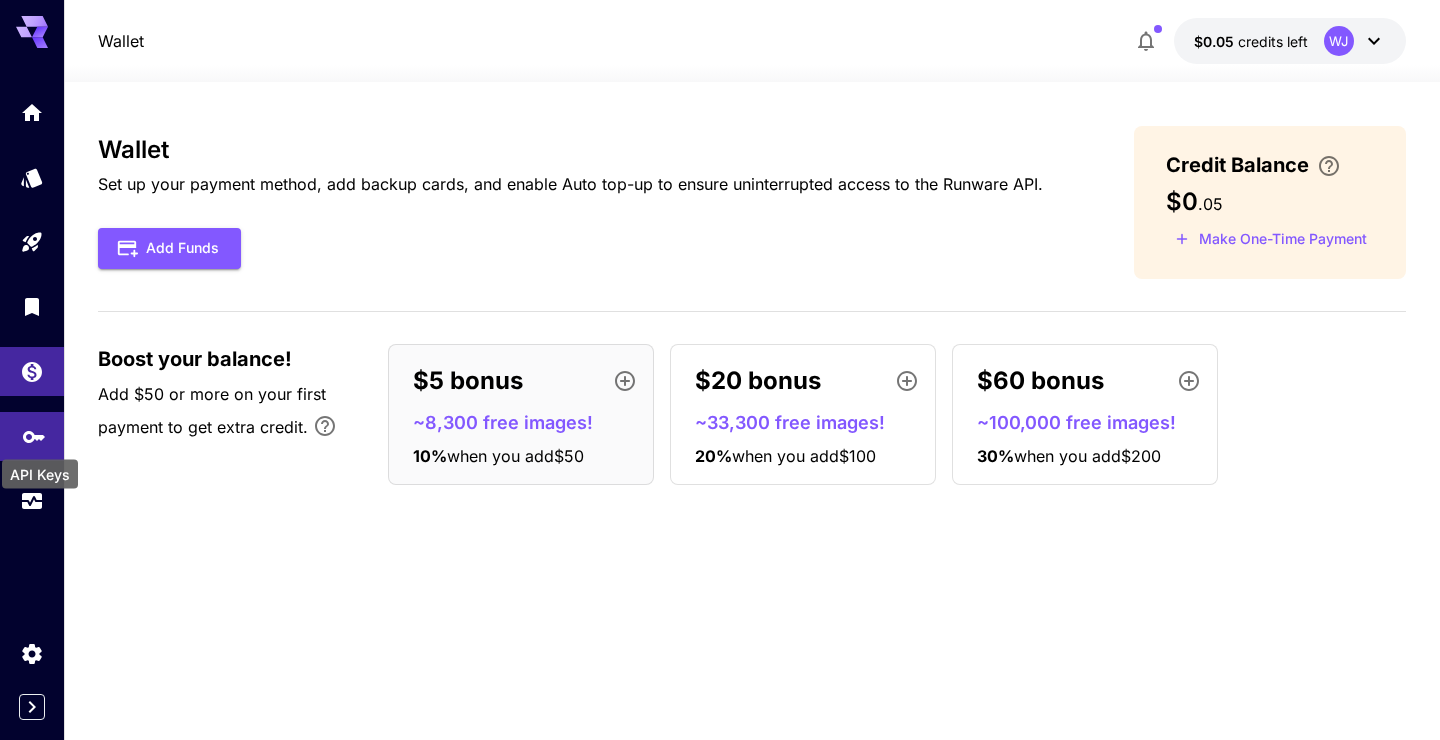 click 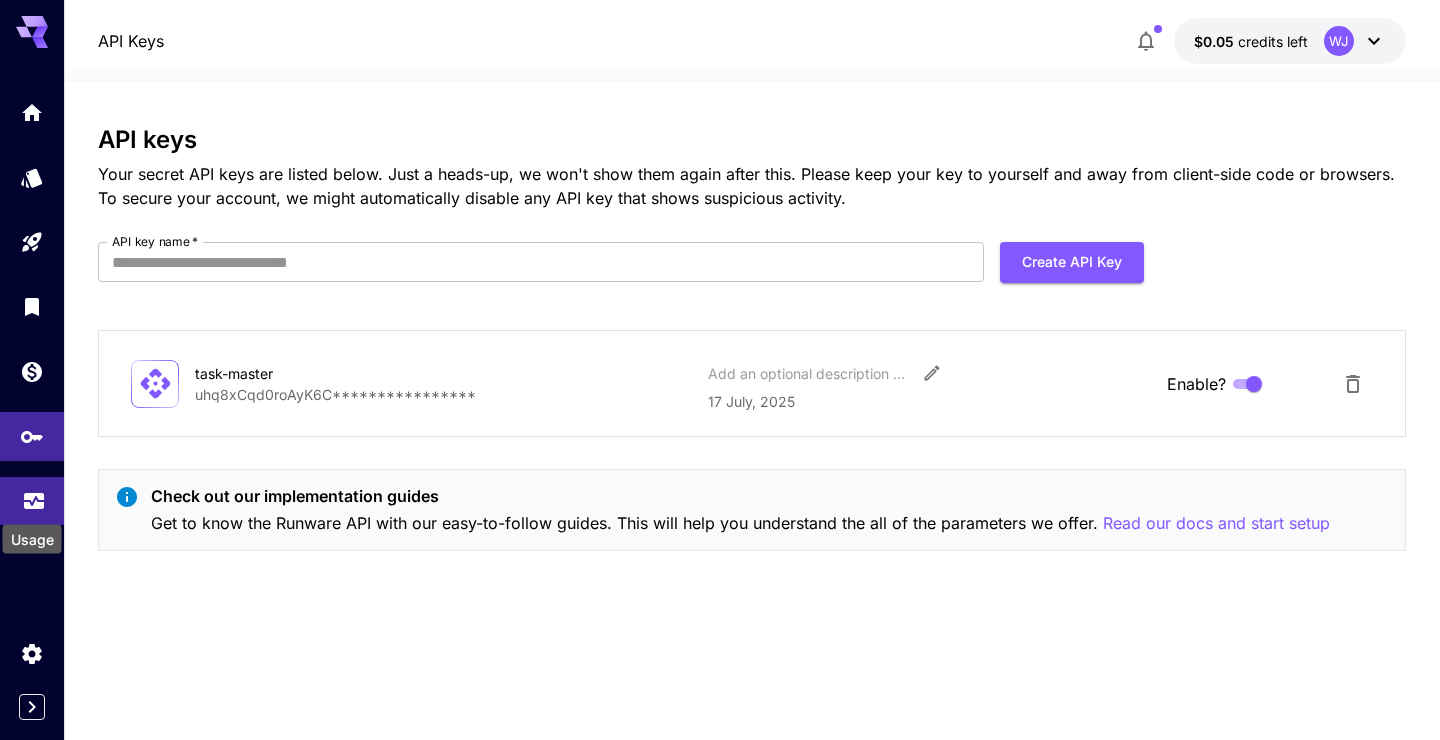 click 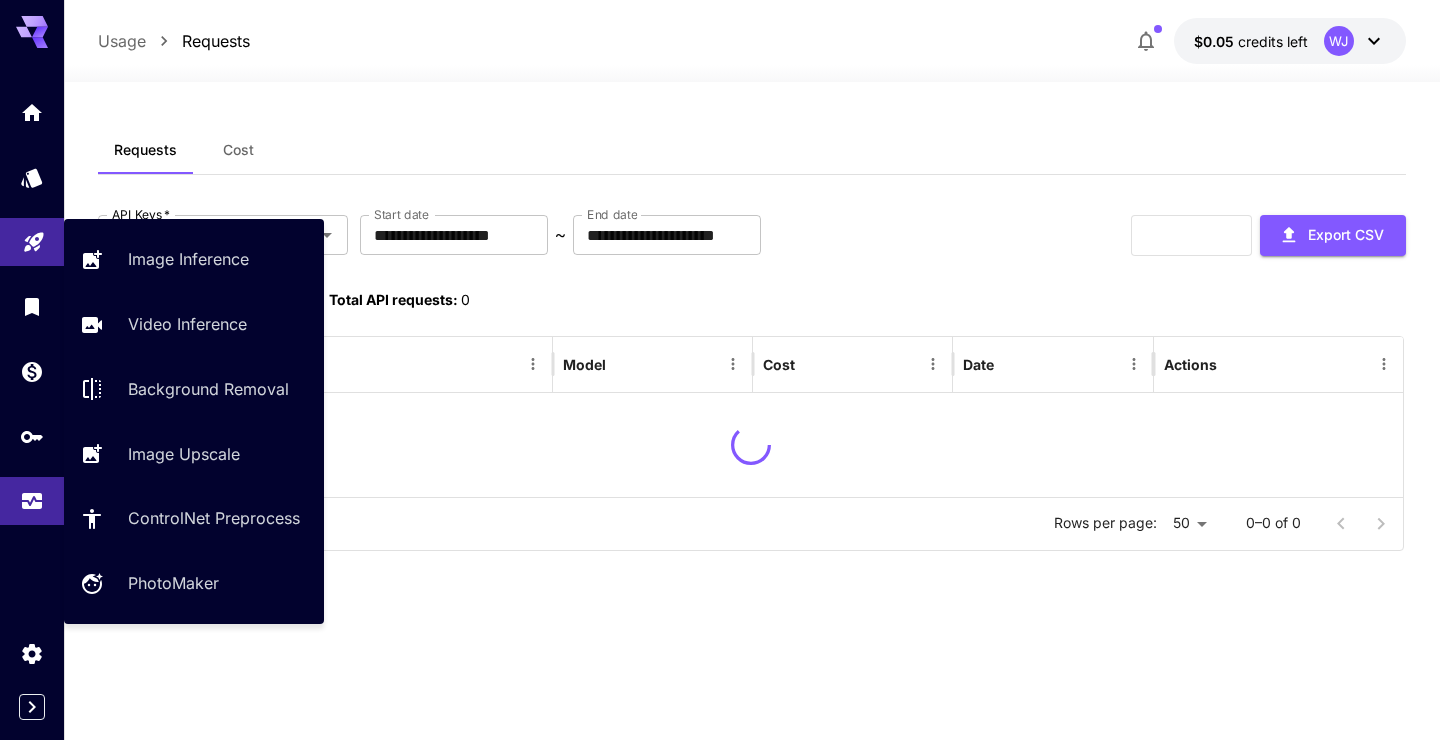 click at bounding box center (32, 242) 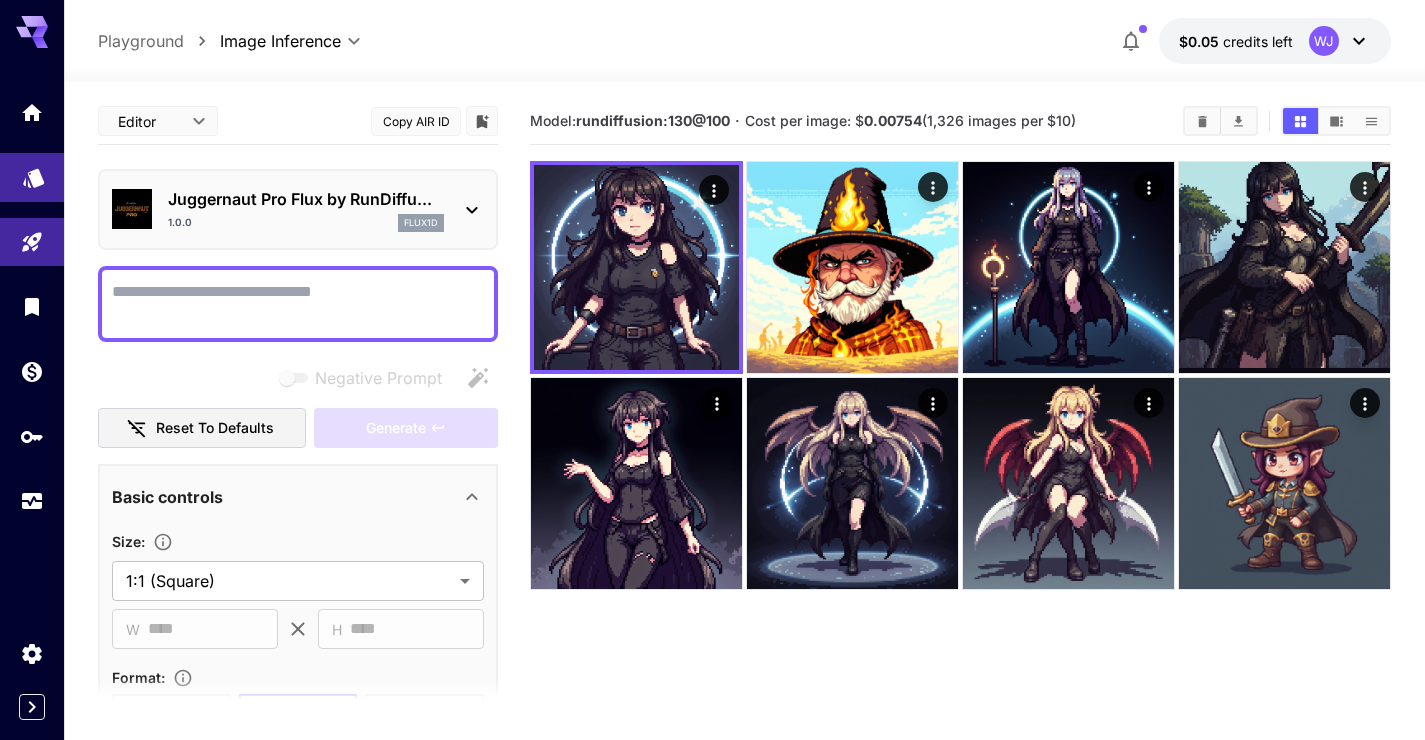 click at bounding box center (32, 177) 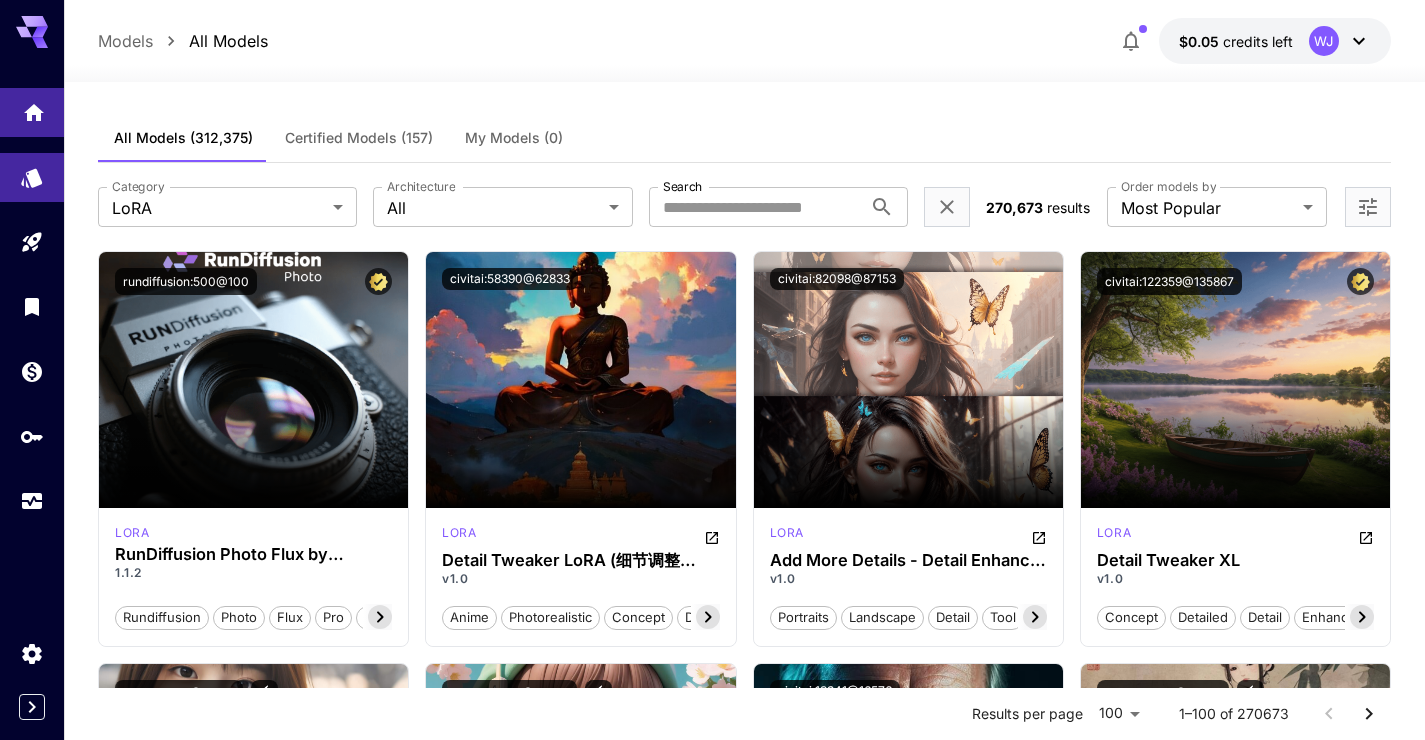 click at bounding box center (32, 112) 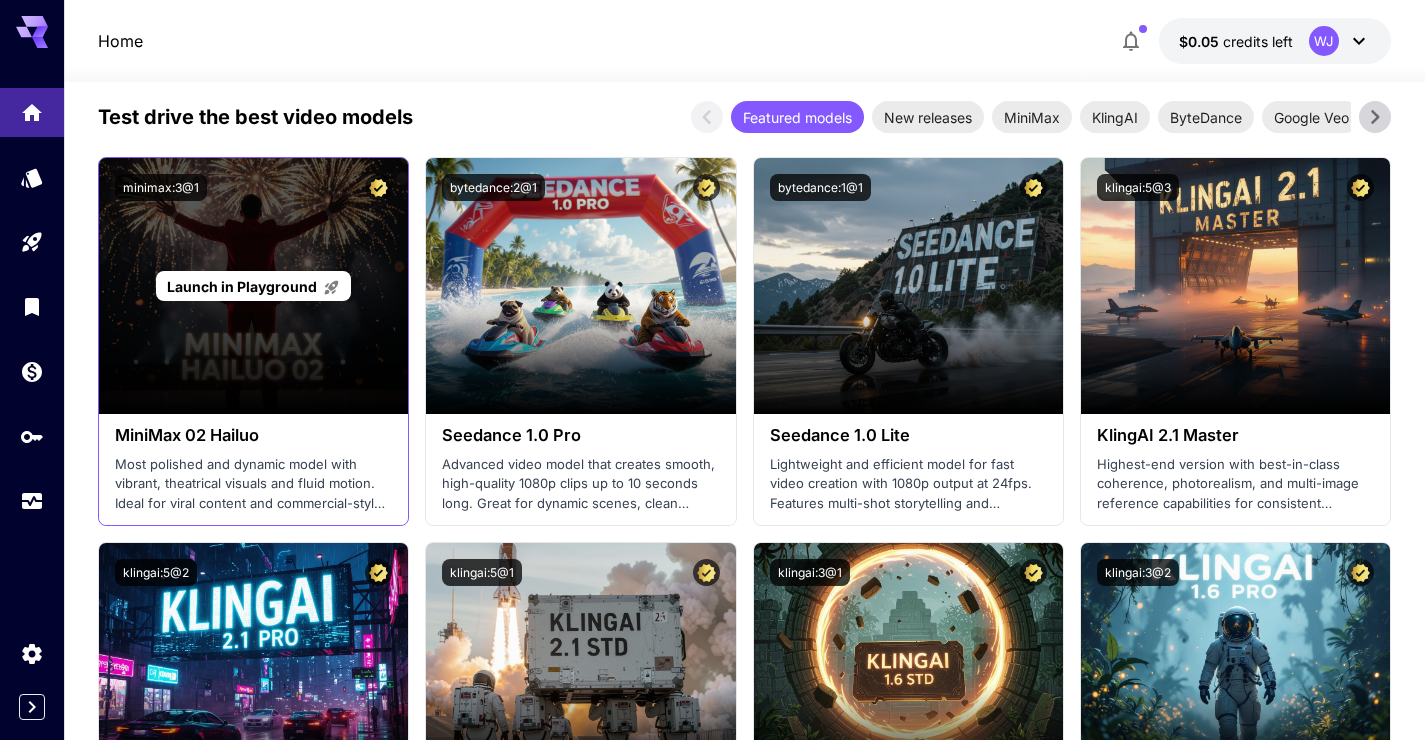 scroll, scrollTop: 355, scrollLeft: 0, axis: vertical 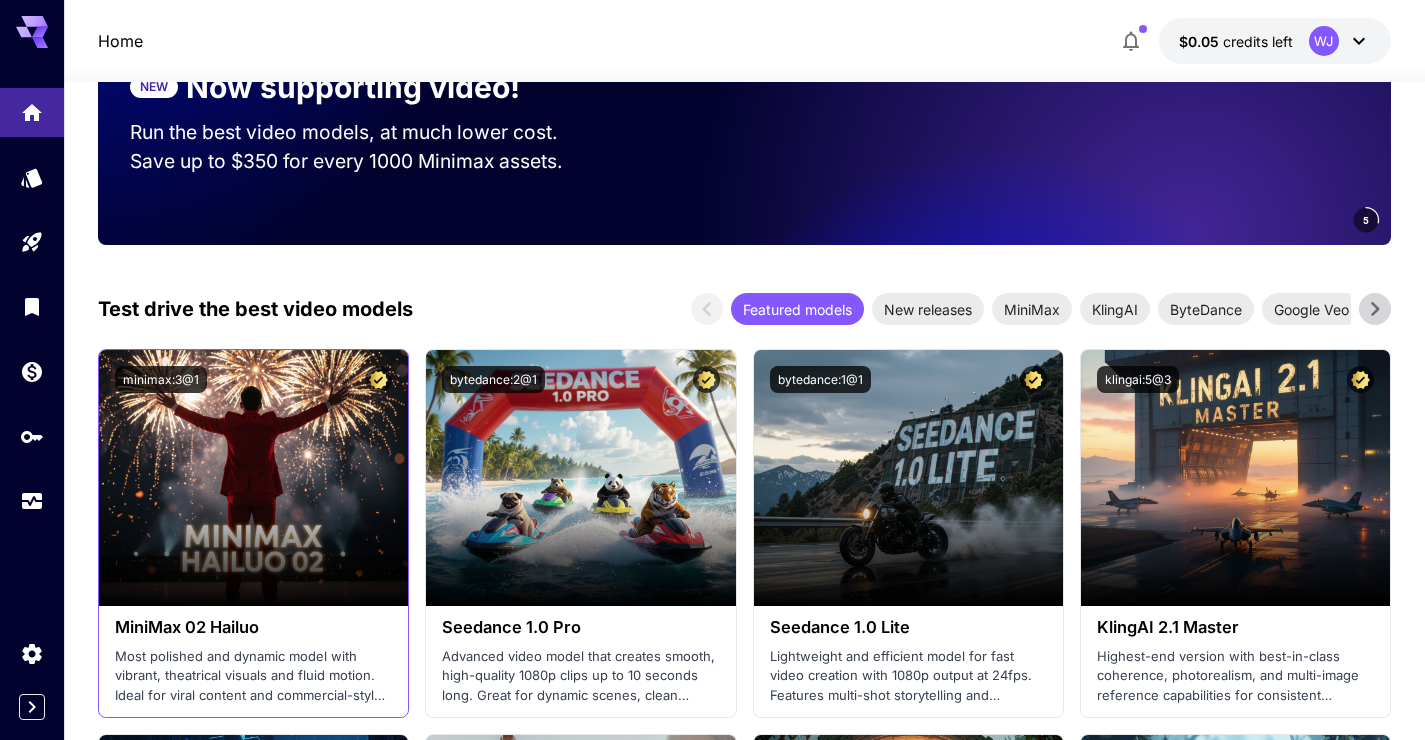 click on "minimax:3@1" at bounding box center [253, 379] 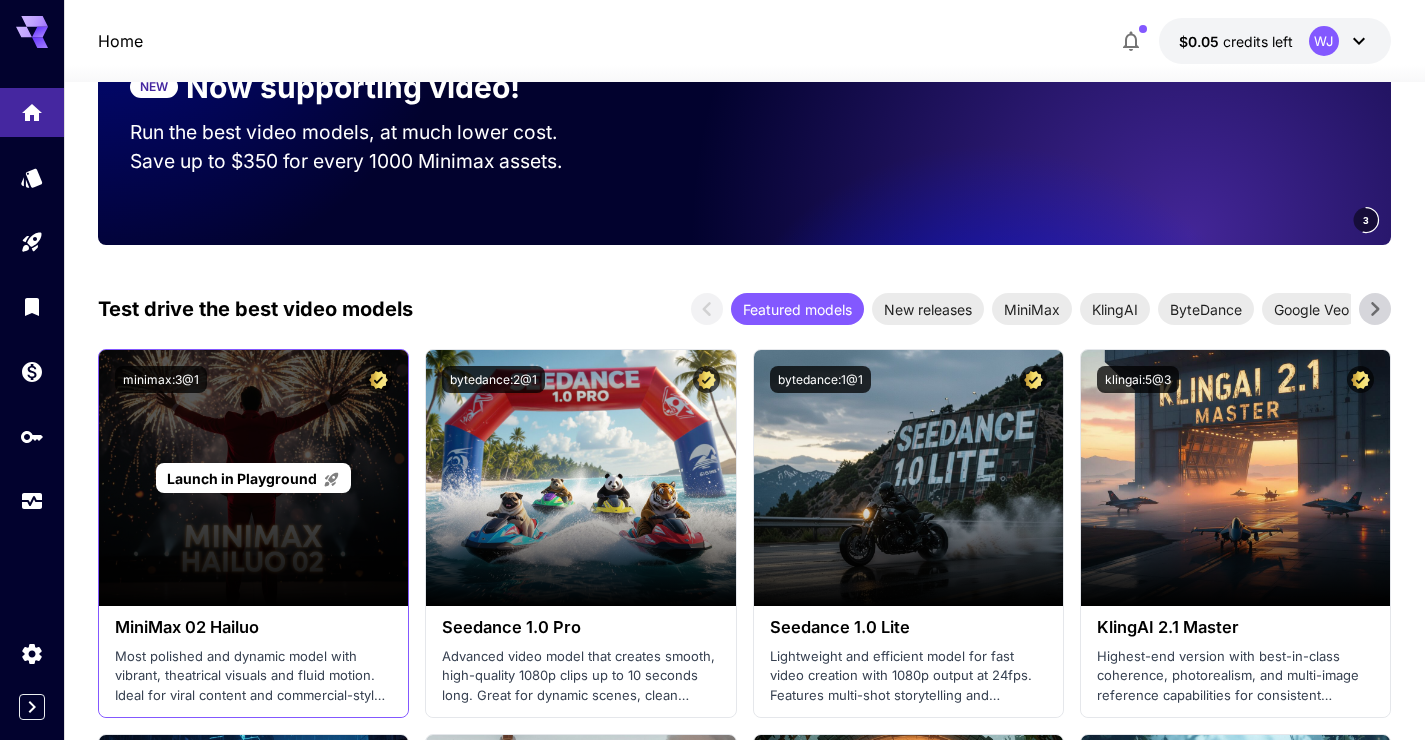 click on "Launch in Playground" at bounding box center (242, 478) 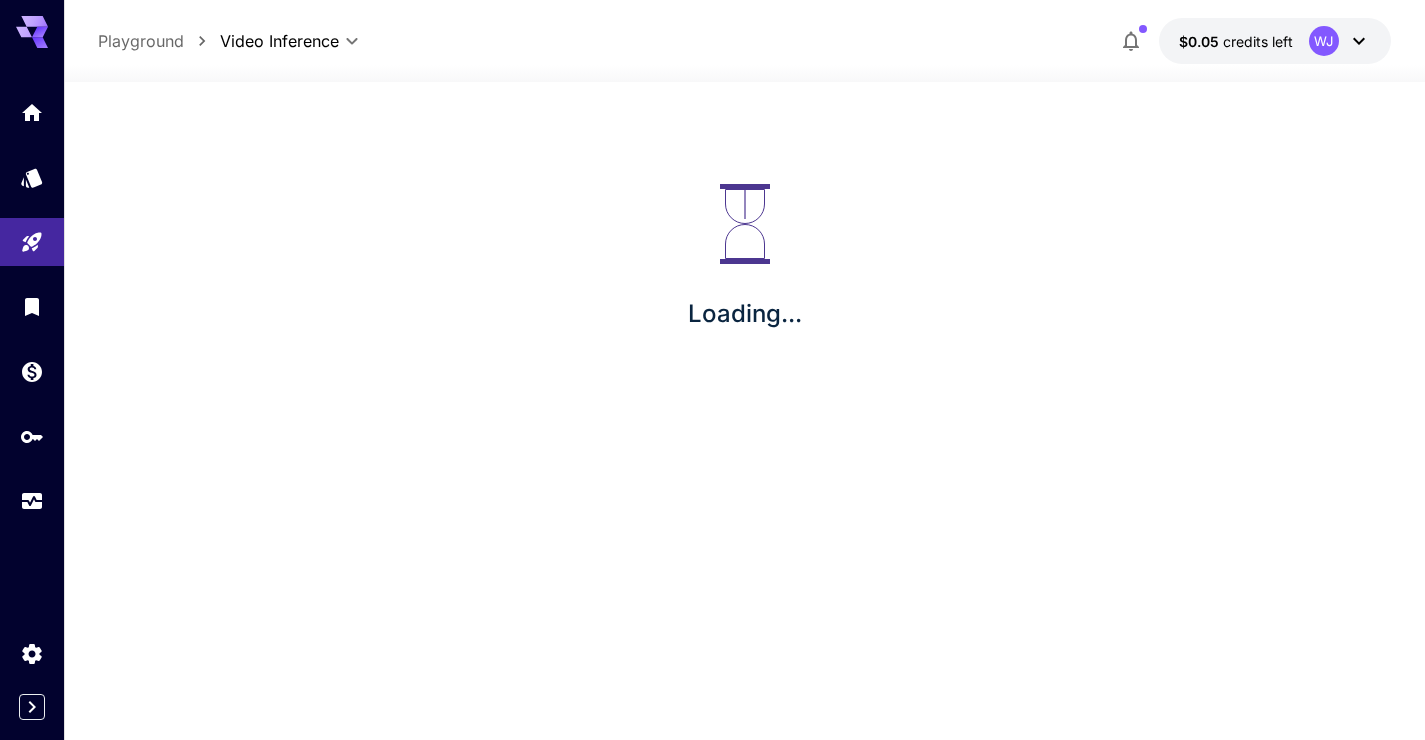 scroll, scrollTop: 0, scrollLeft: 0, axis: both 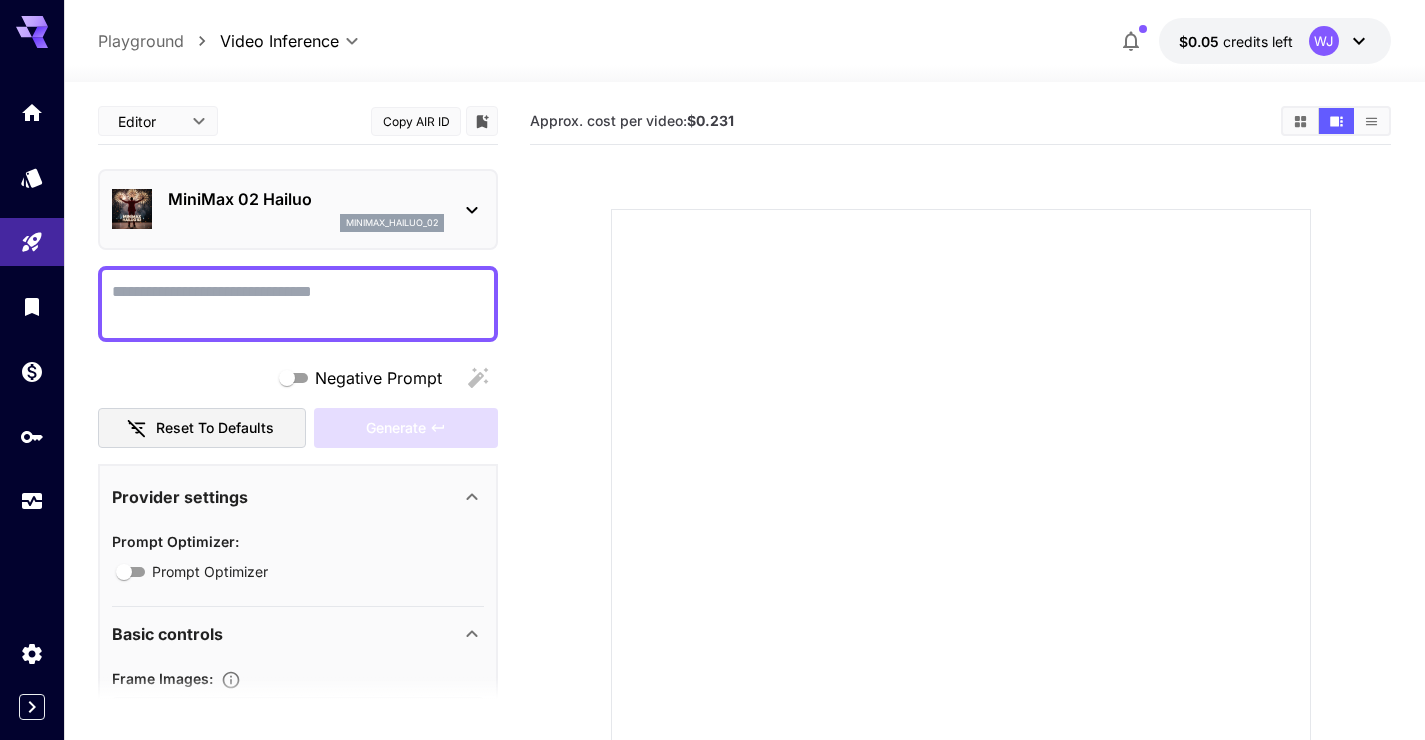 click on "Negative Prompt" at bounding box center (298, 304) 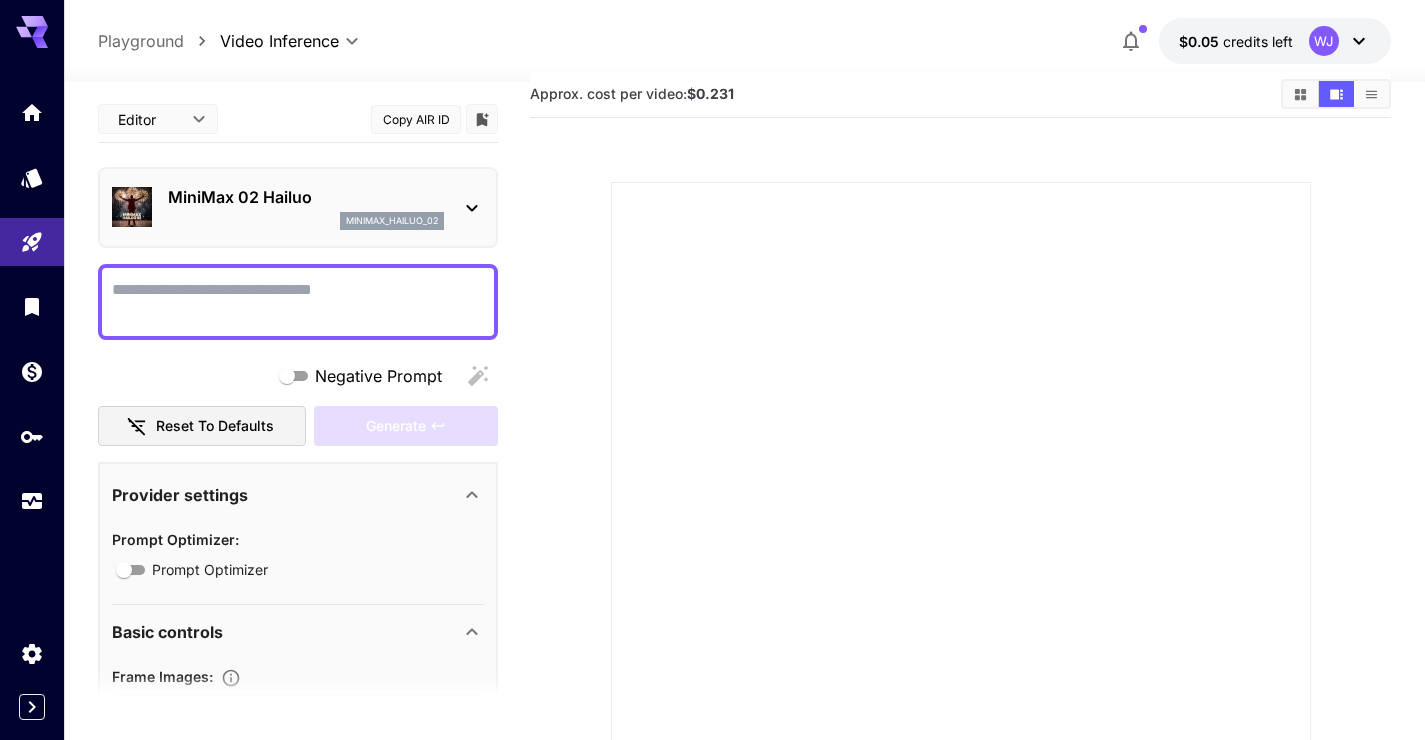 scroll, scrollTop: 27, scrollLeft: 0, axis: vertical 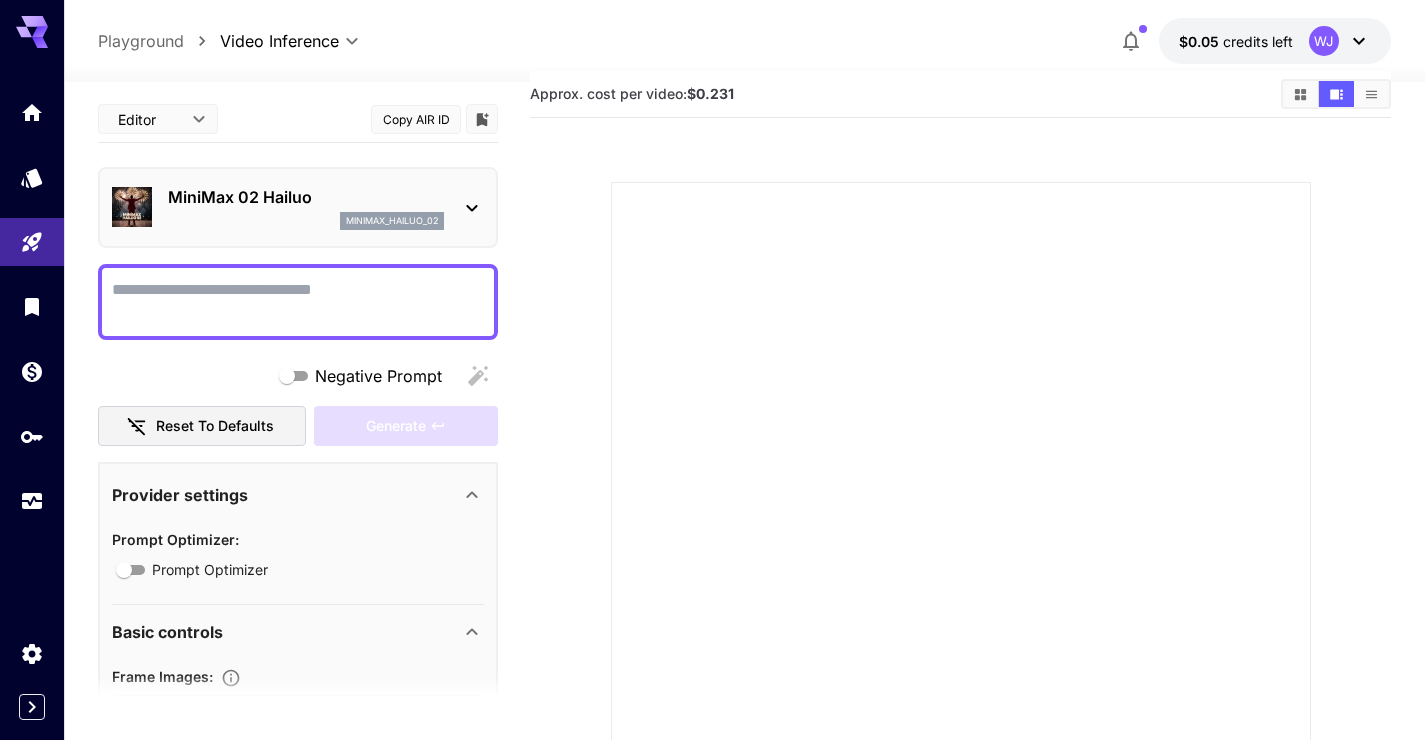 type on "*" 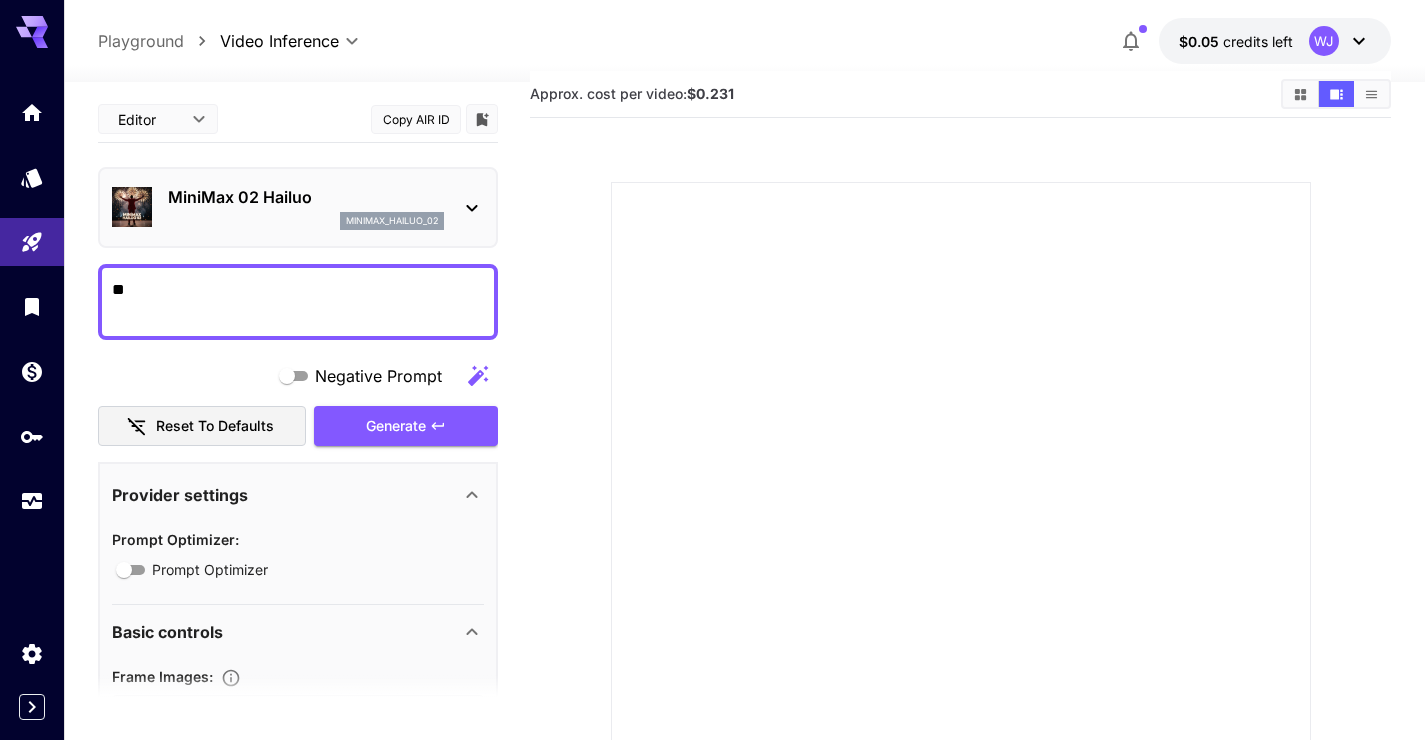 type on "*" 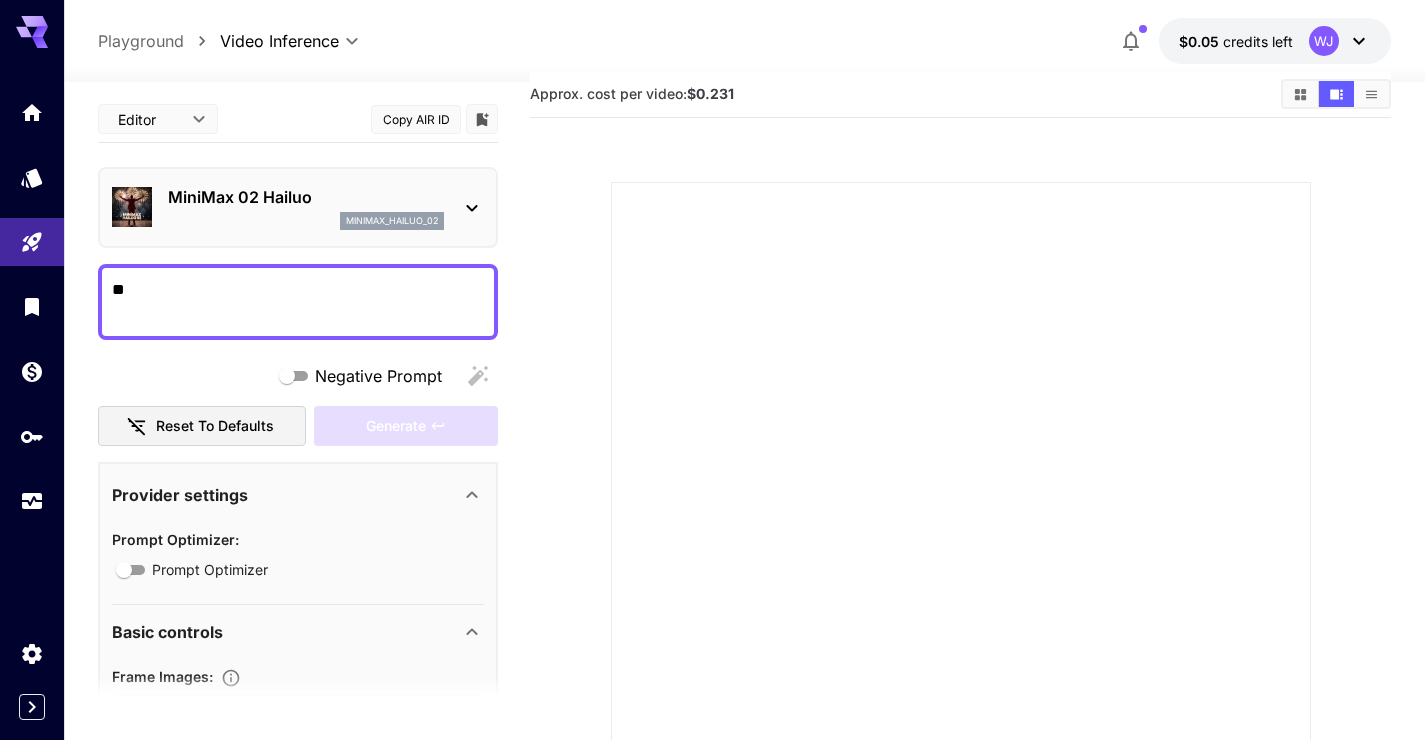 type on "*" 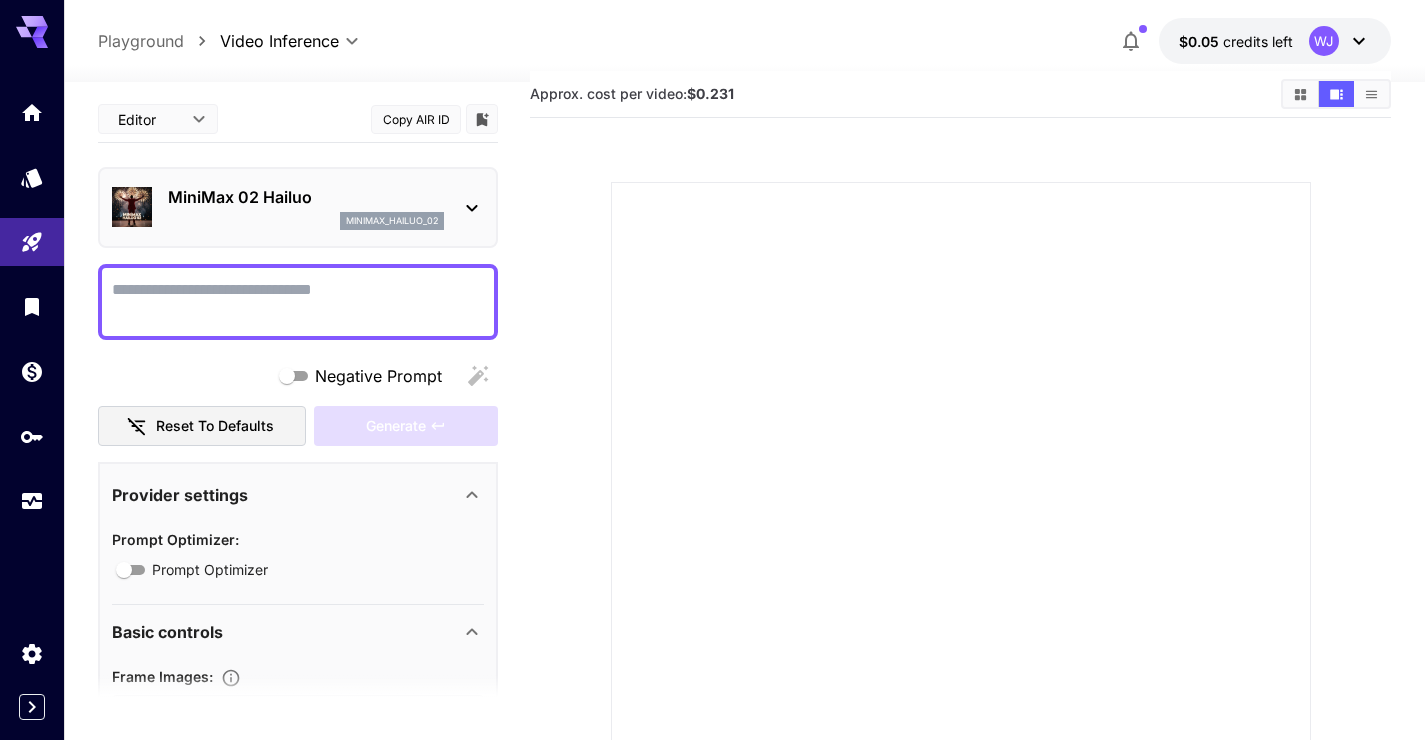 type on "*" 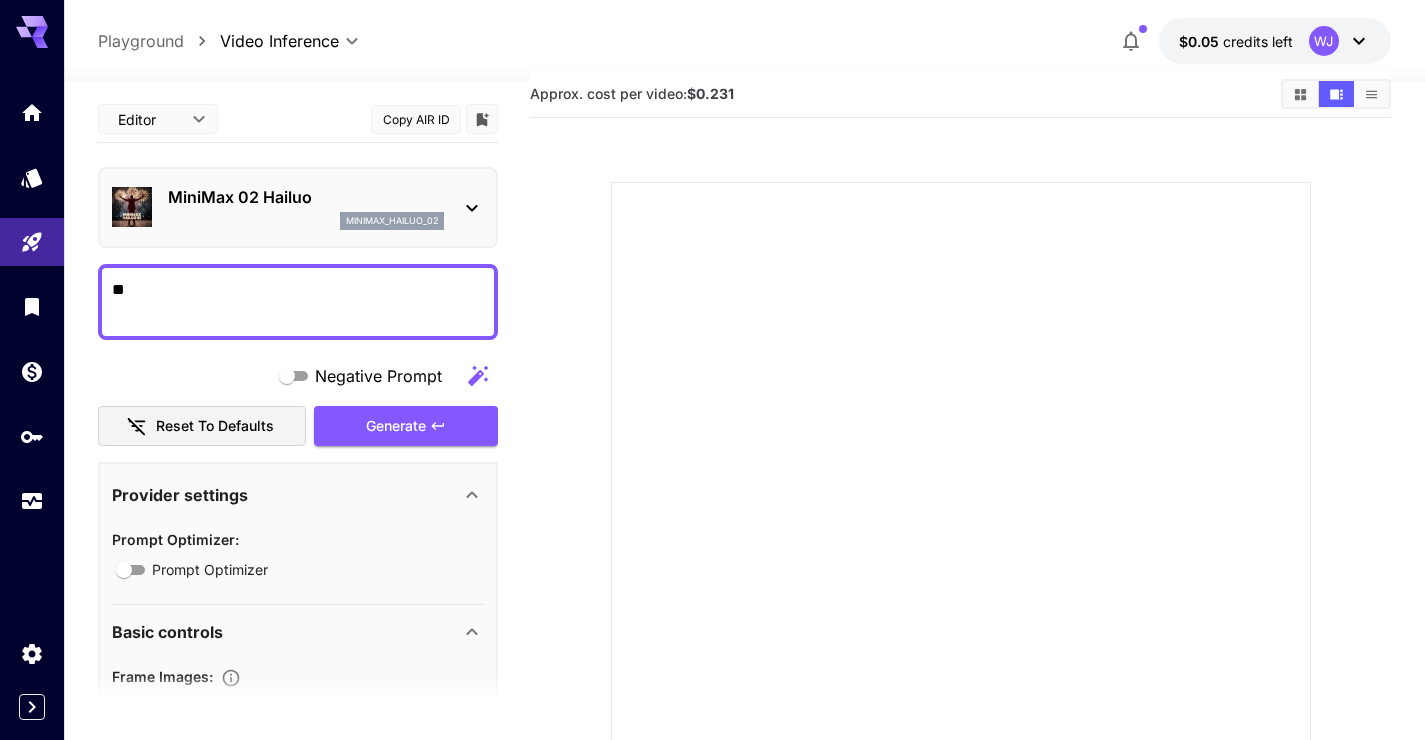type on "*" 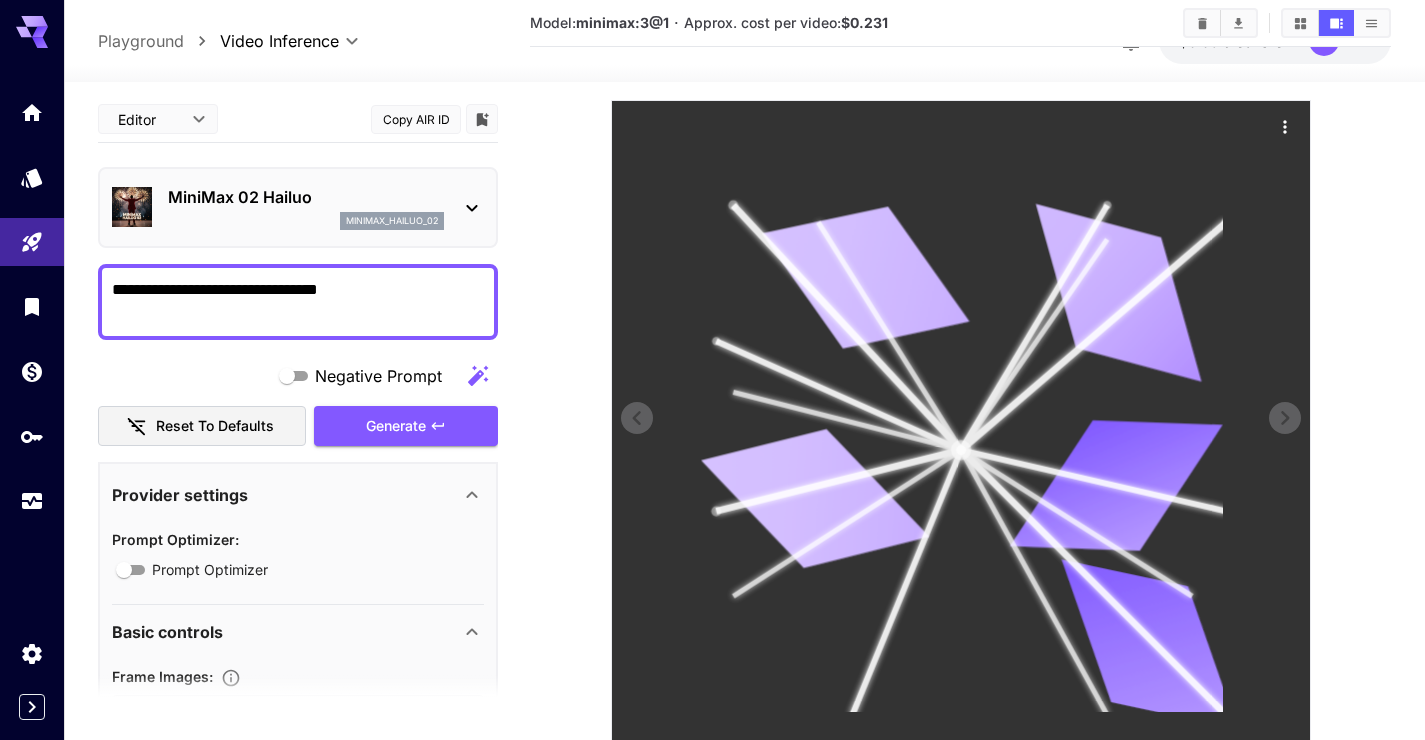 scroll, scrollTop: 445, scrollLeft: 0, axis: vertical 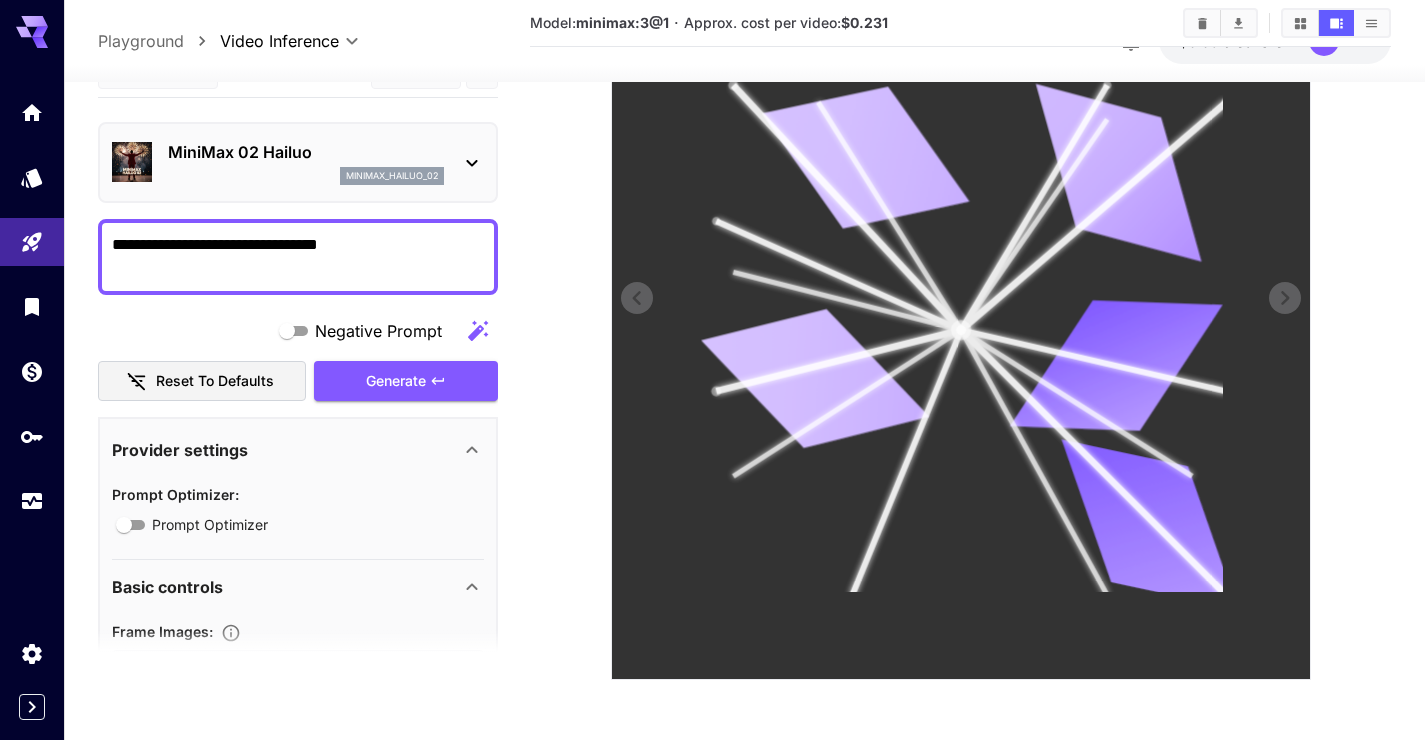 click 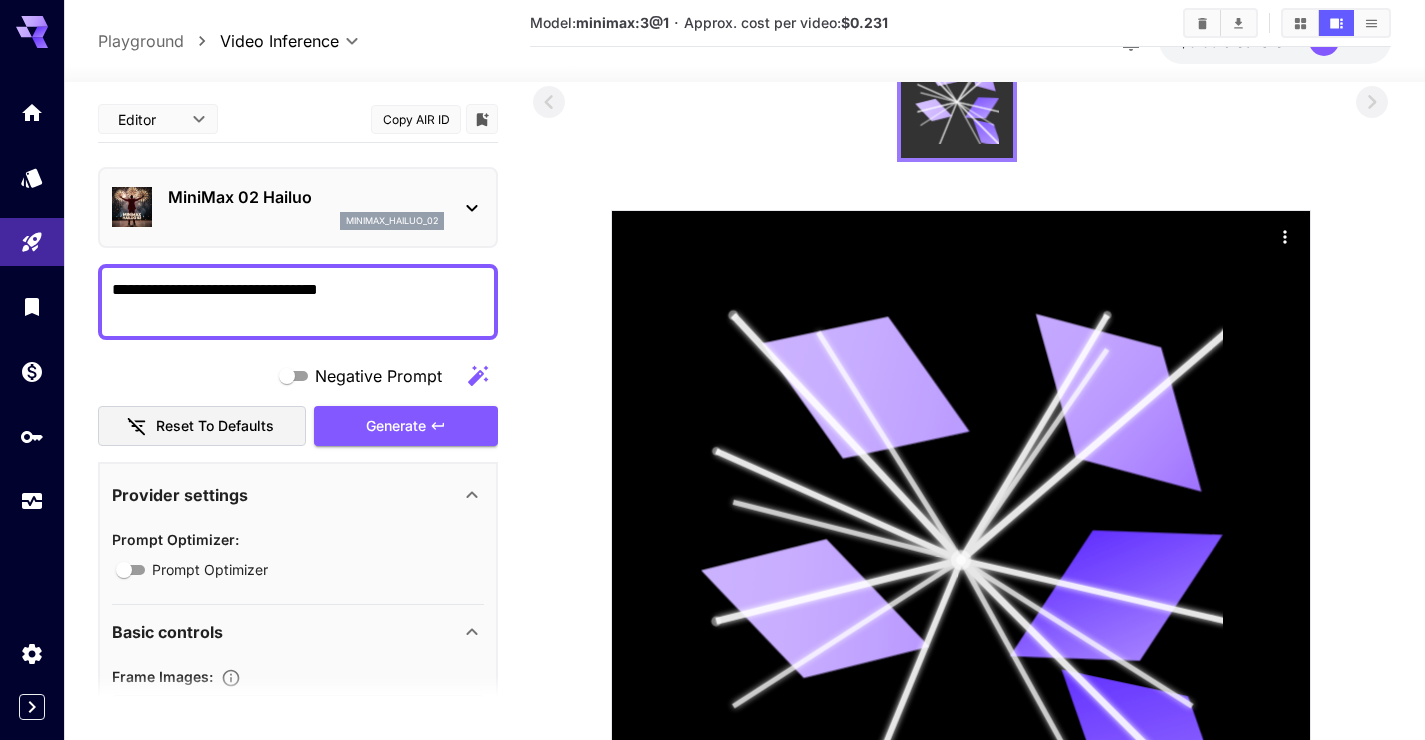 scroll, scrollTop: 0, scrollLeft: 0, axis: both 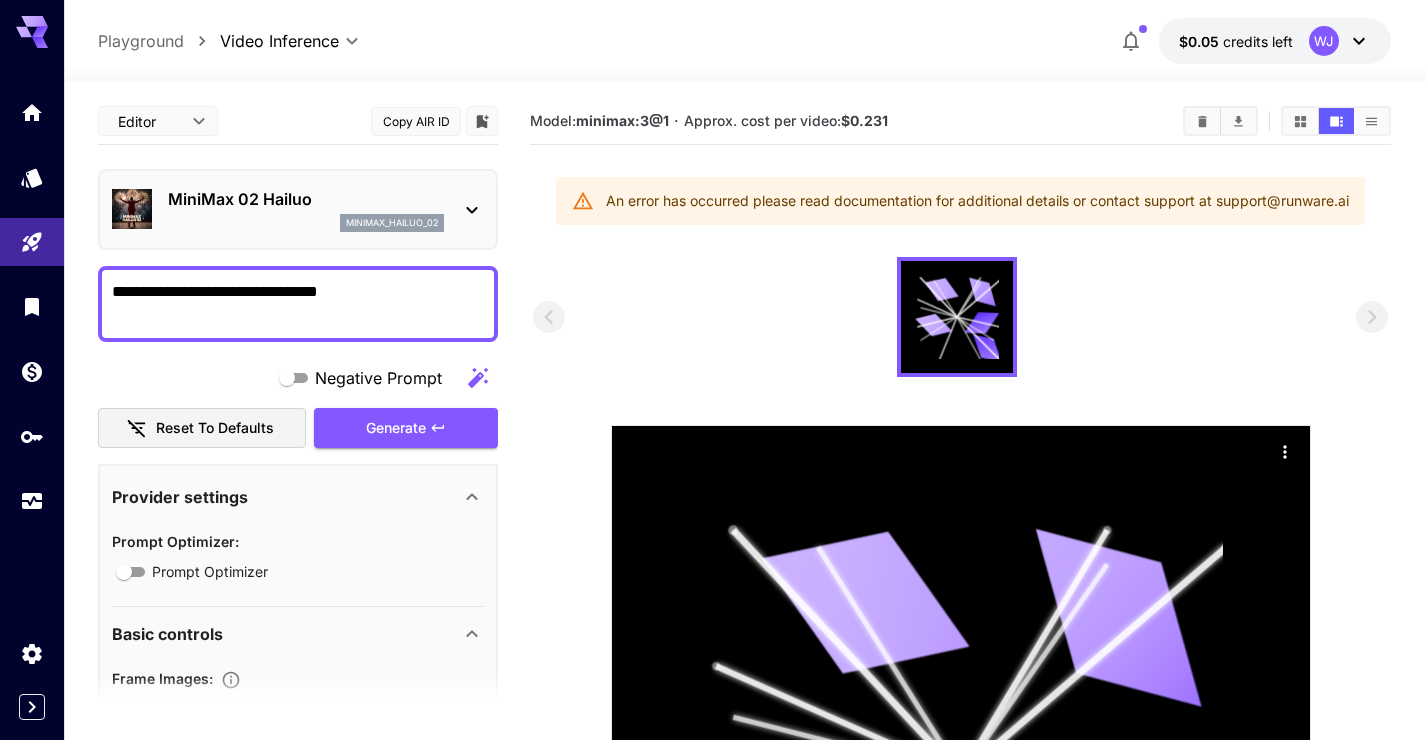 drag, startPoint x: 391, startPoint y: 310, endPoint x: 128, endPoint y: 263, distance: 267.16663 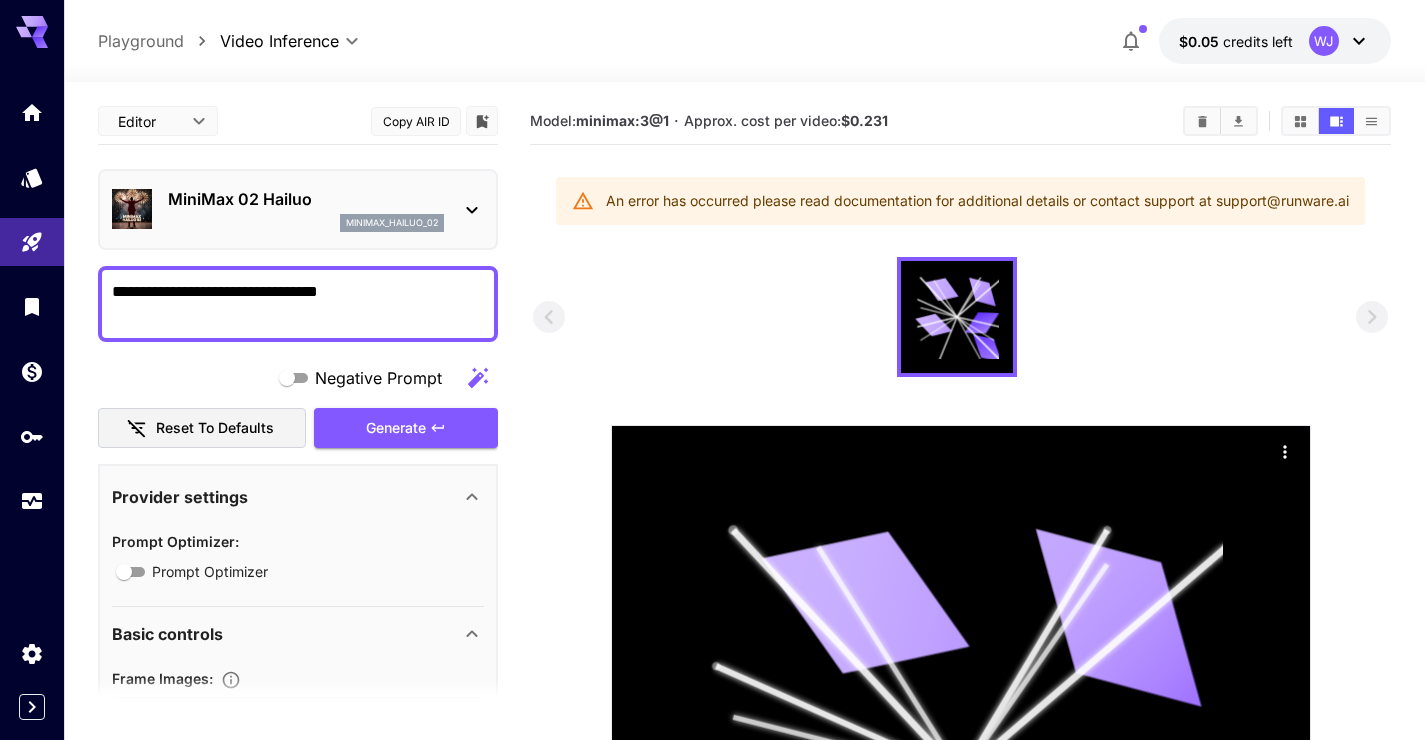 click at bounding box center (128, 249) 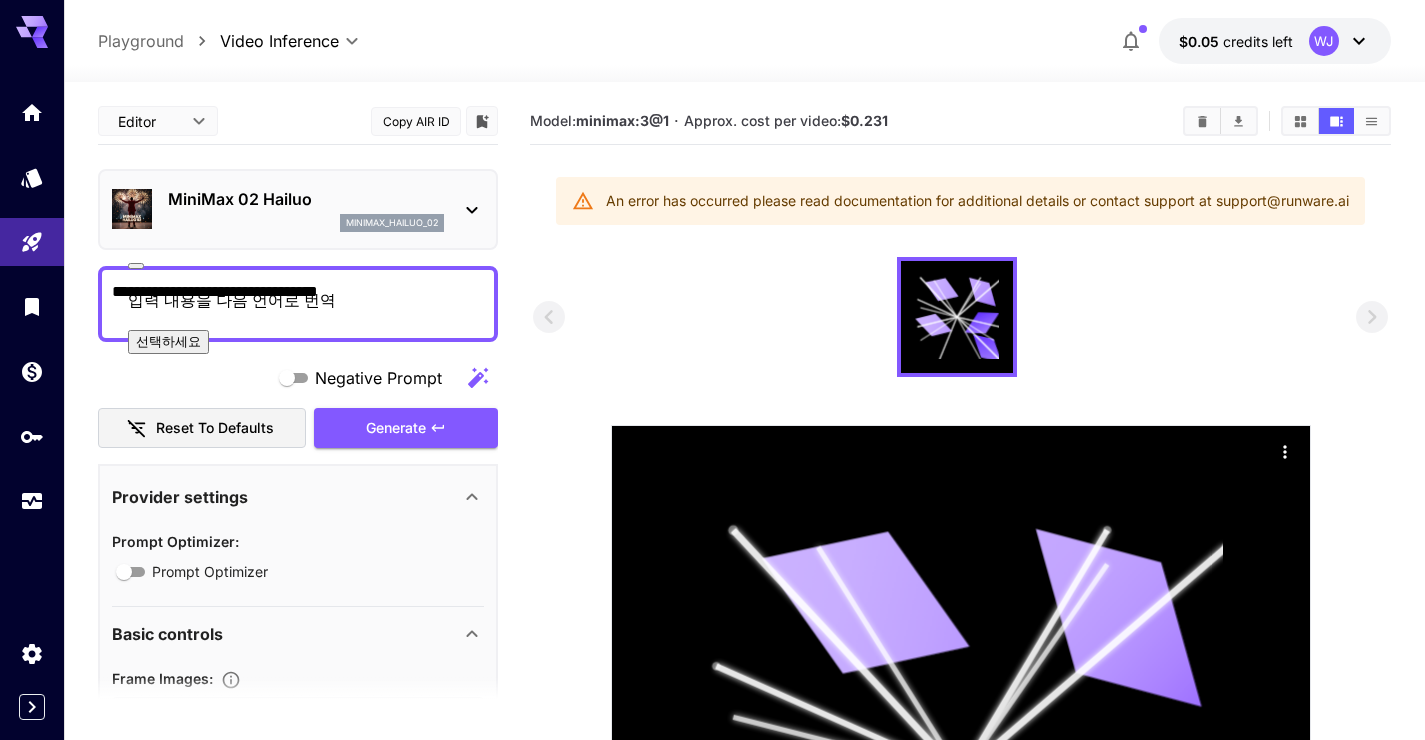 click on "선택하세요" at bounding box center (168, 342) 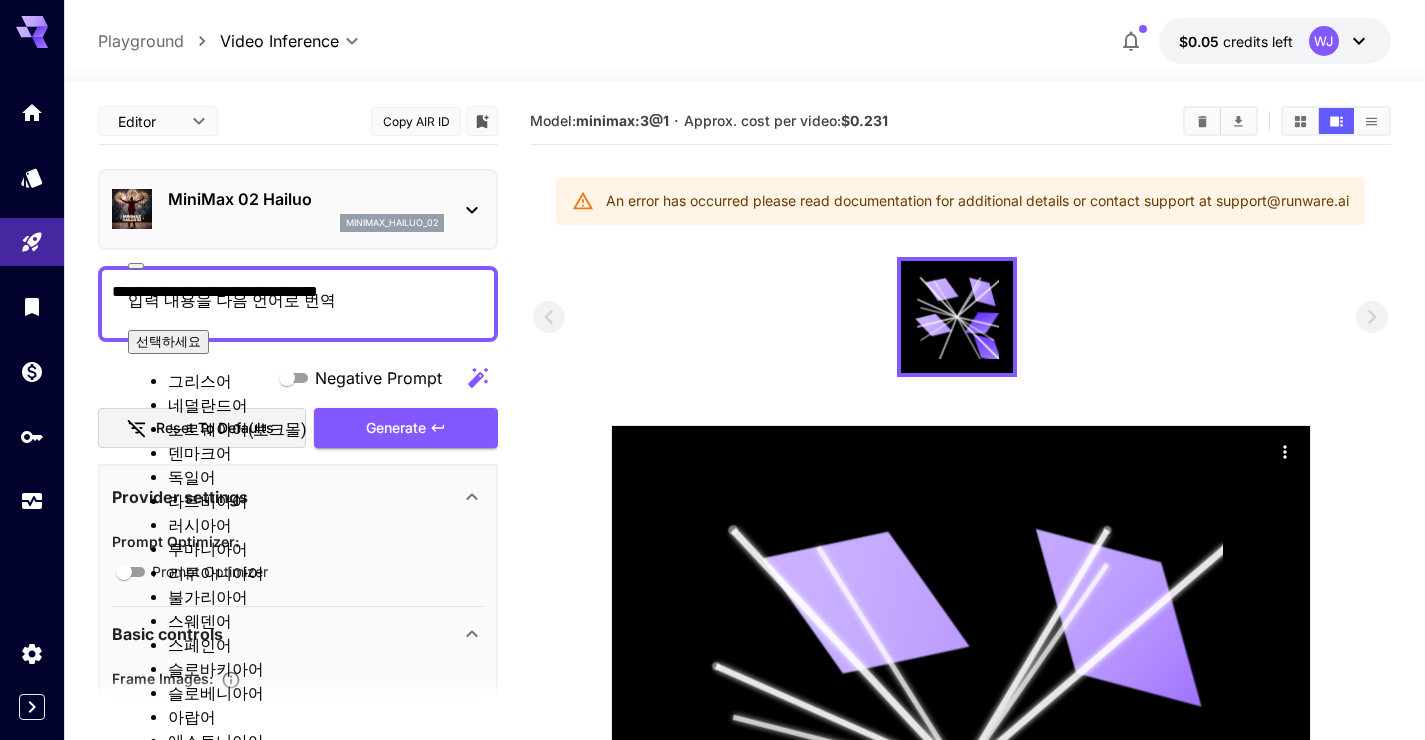 scroll, scrollTop: 281, scrollLeft: 0, axis: vertical 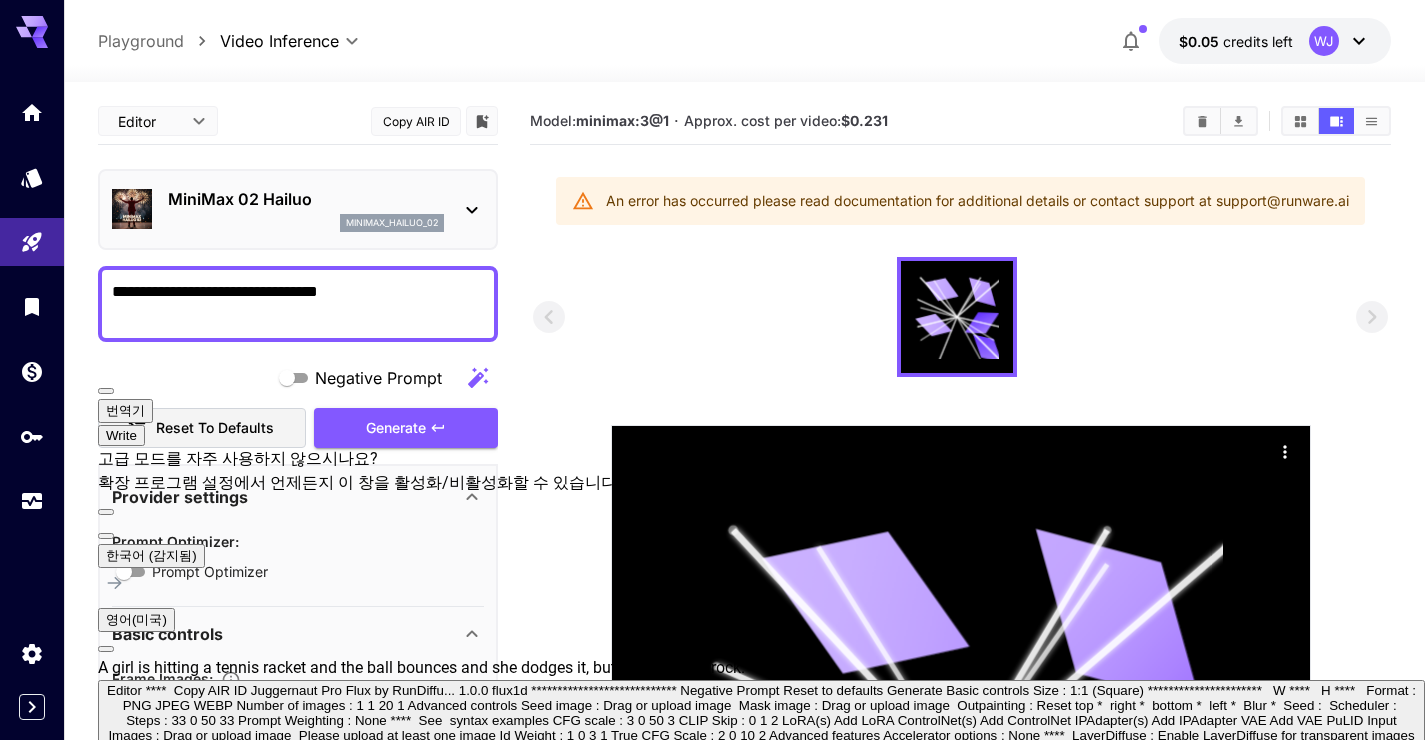 click on "**********" at bounding box center [761, 720] 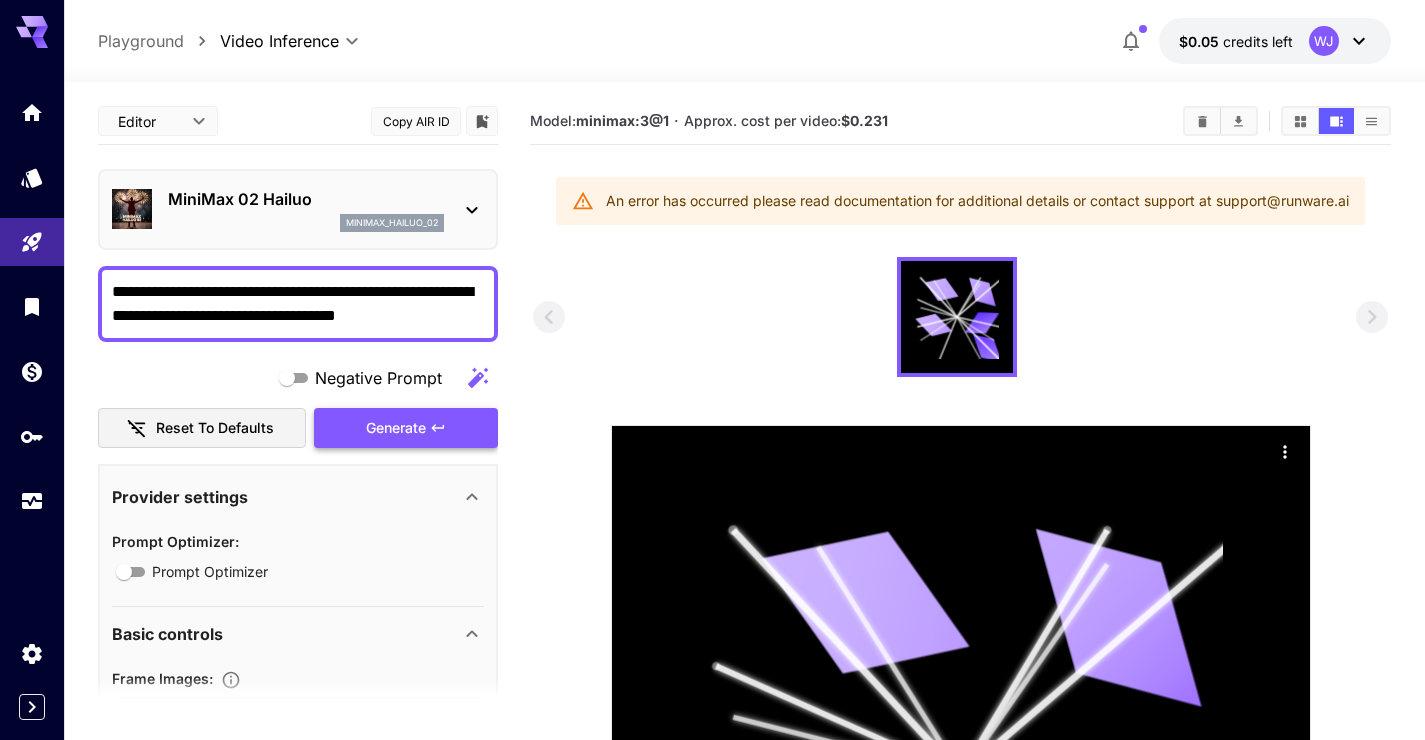 type on "**********" 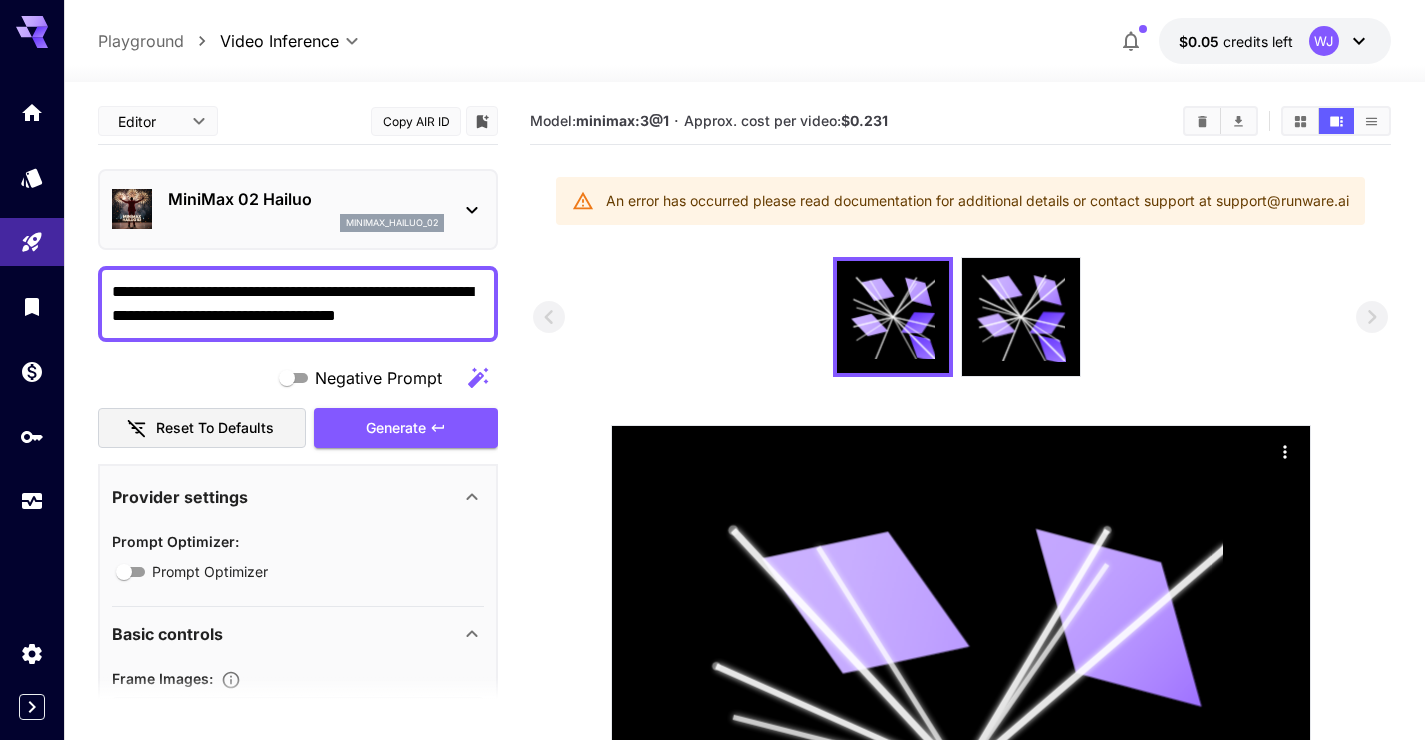 click on "**********" at bounding box center [298, 304] 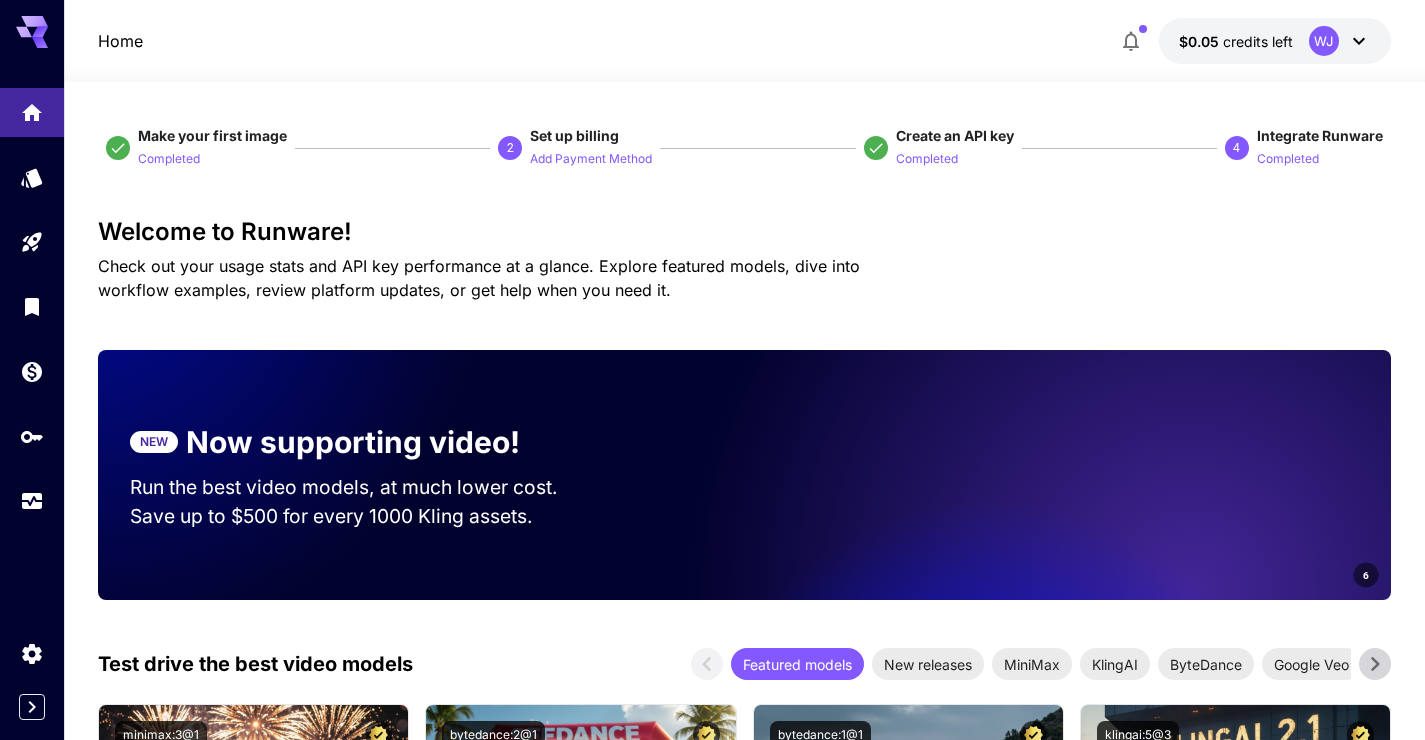 scroll, scrollTop: 355, scrollLeft: 0, axis: vertical 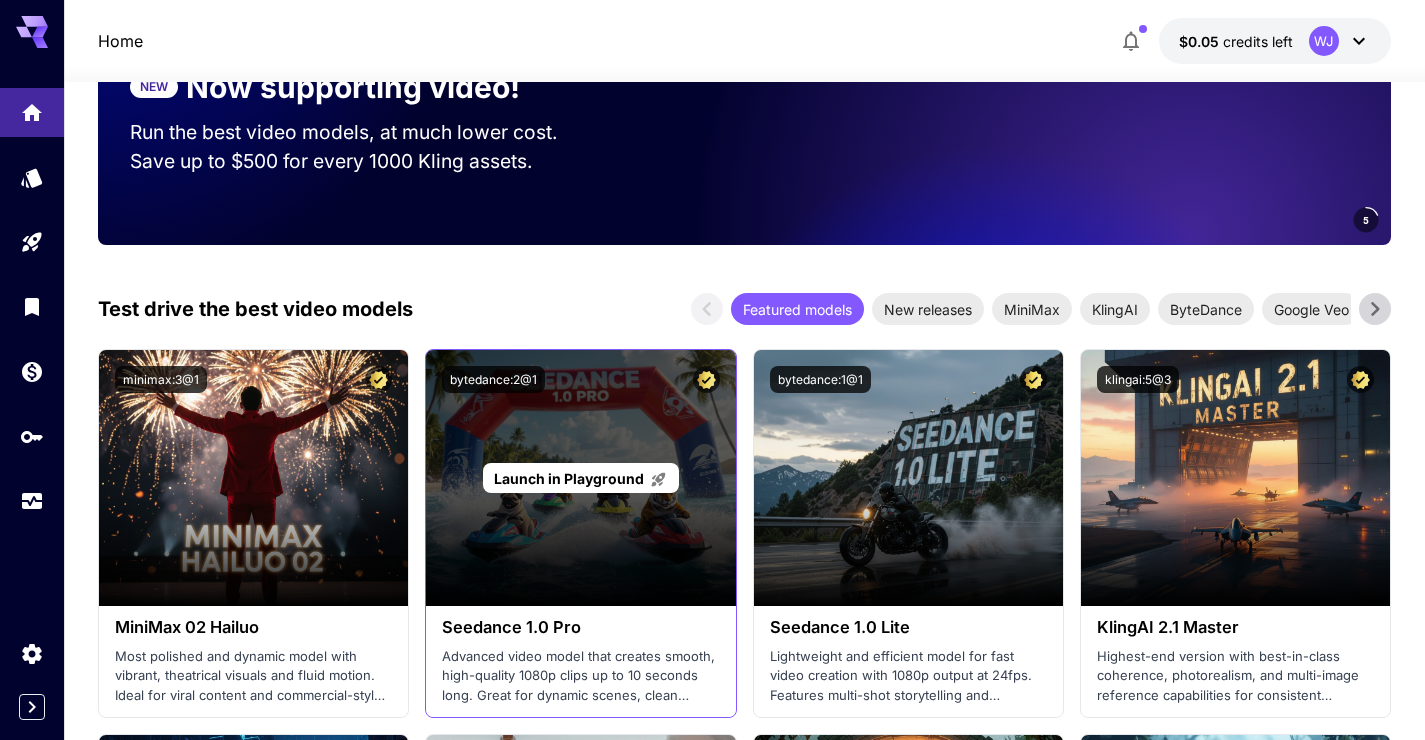 click on "Launch in Playground" at bounding box center [569, 478] 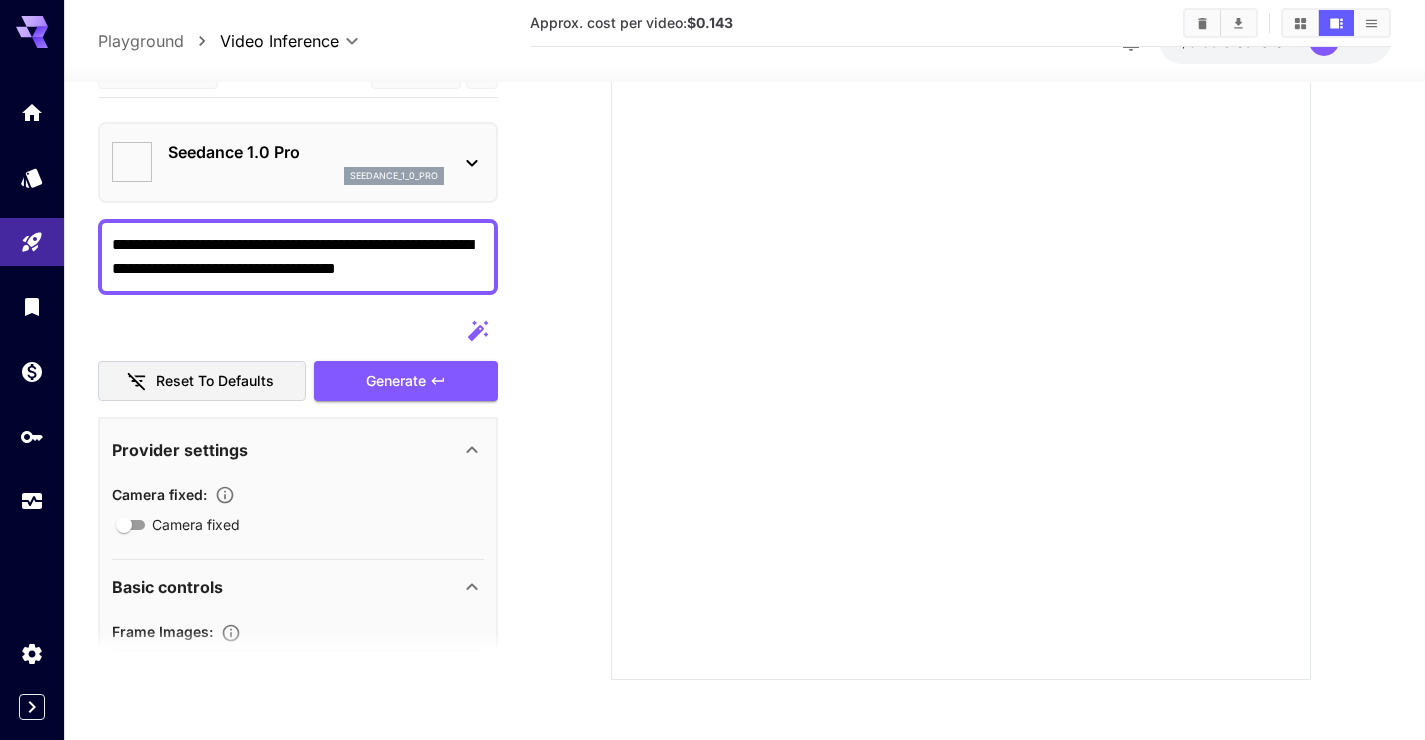 type on "*" 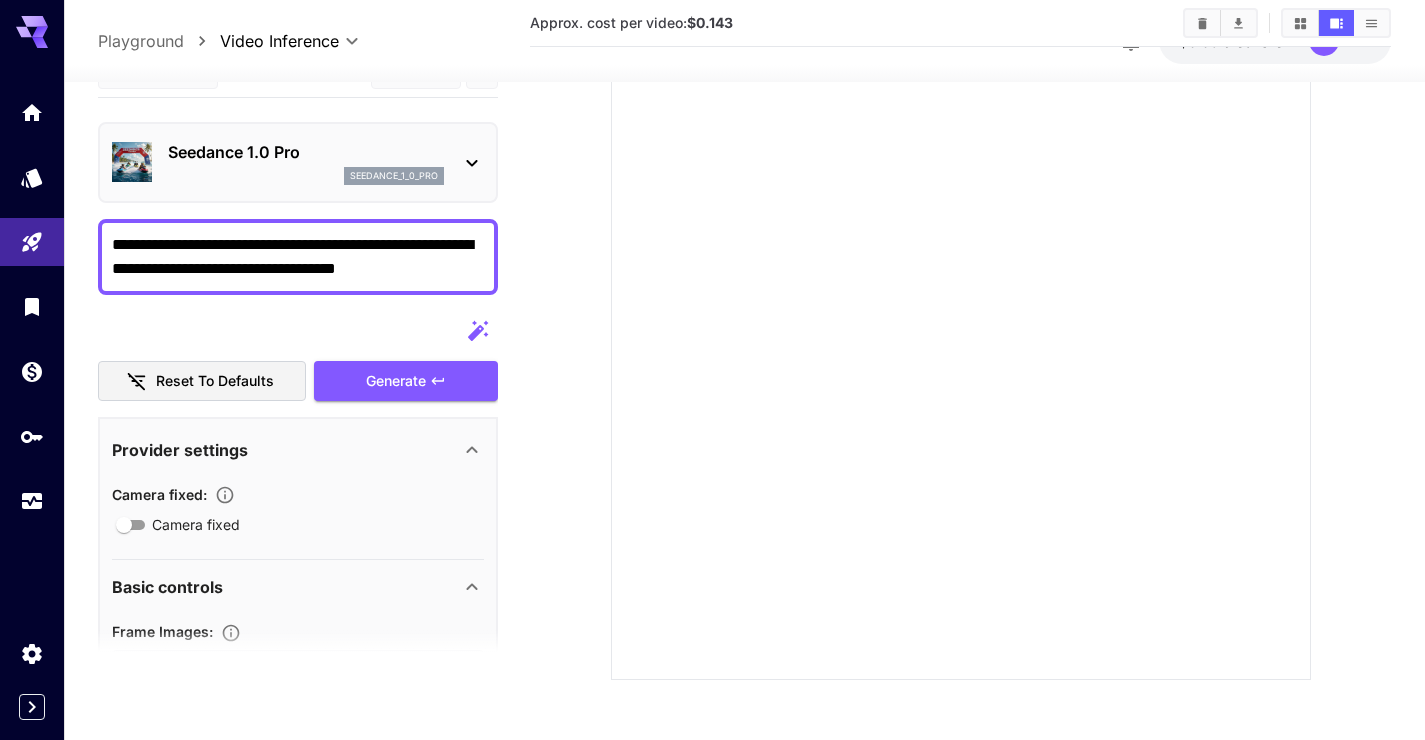 click on "**********" at bounding box center [298, 257] 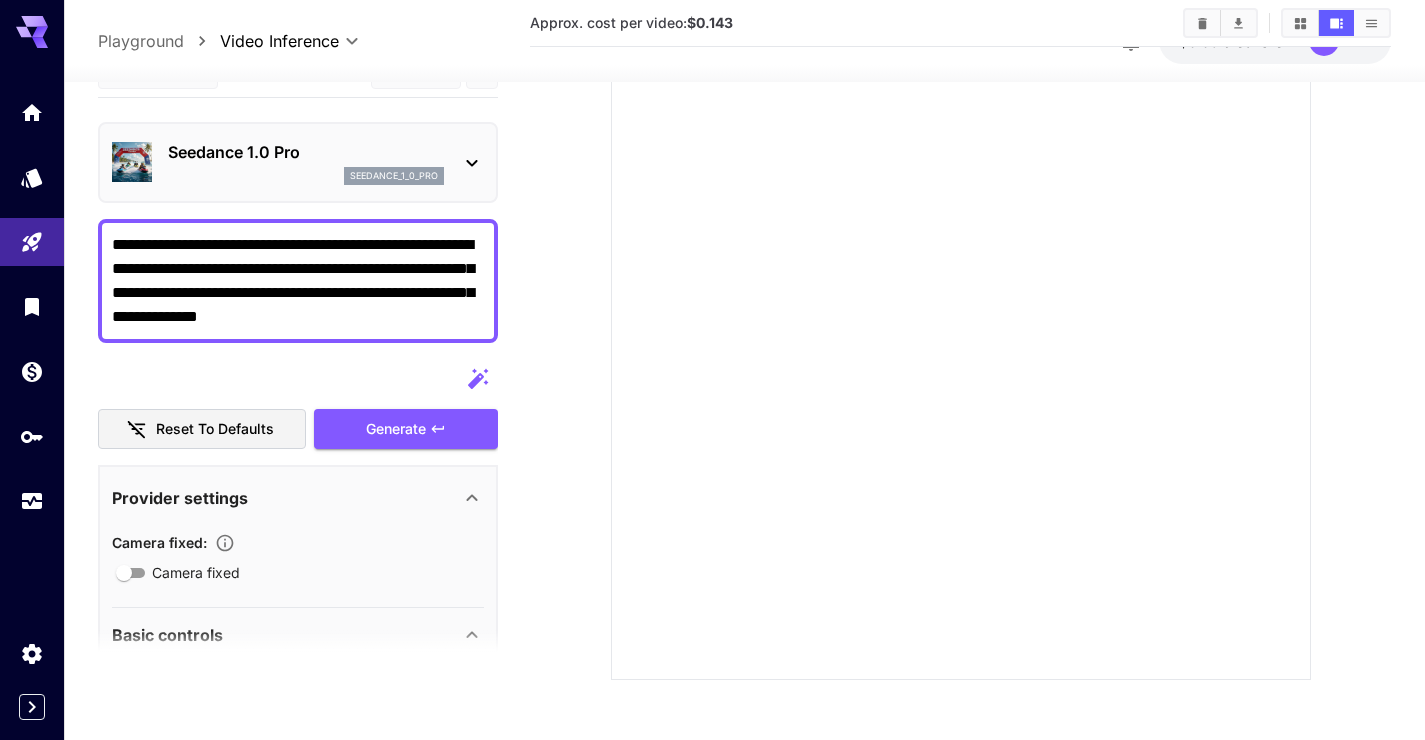 type on "**********" 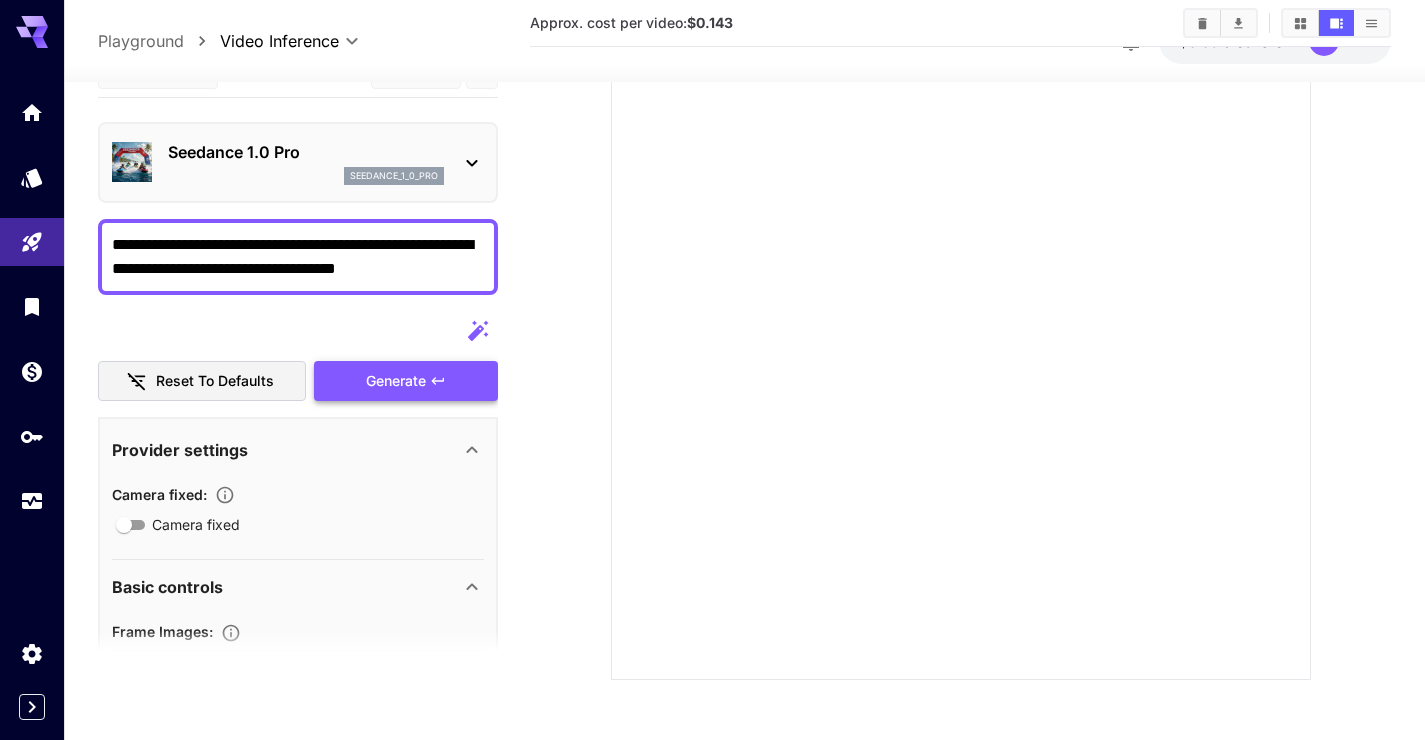 click on "Generate" at bounding box center [406, 381] 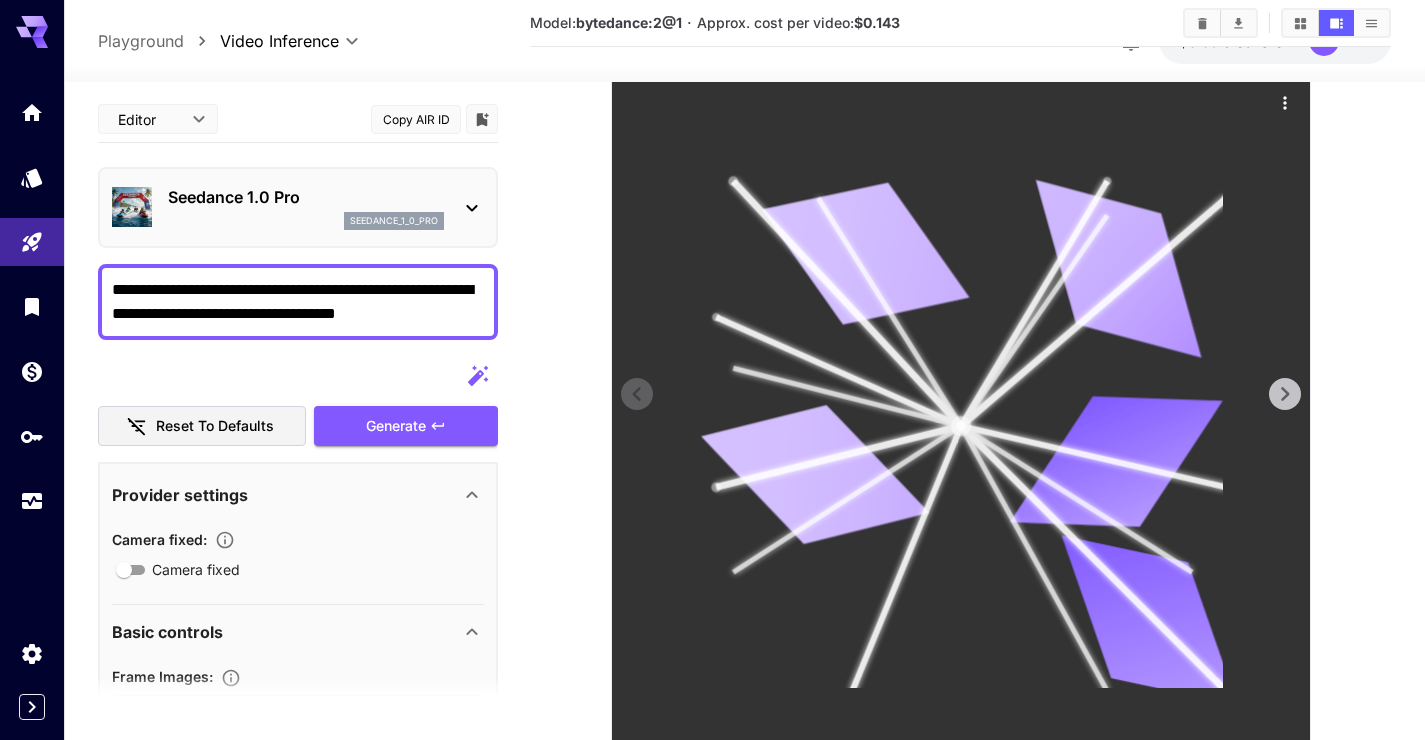 click 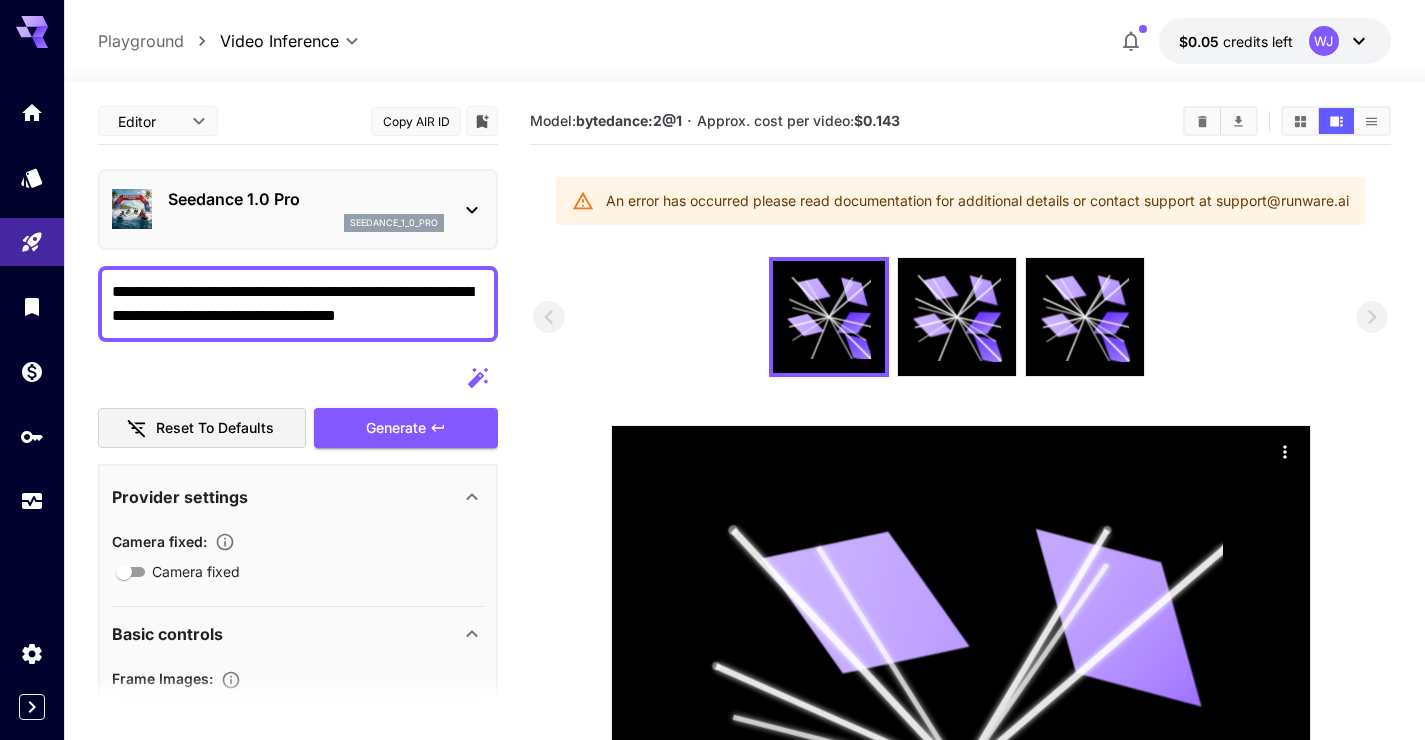 scroll, scrollTop: 0, scrollLeft: 0, axis: both 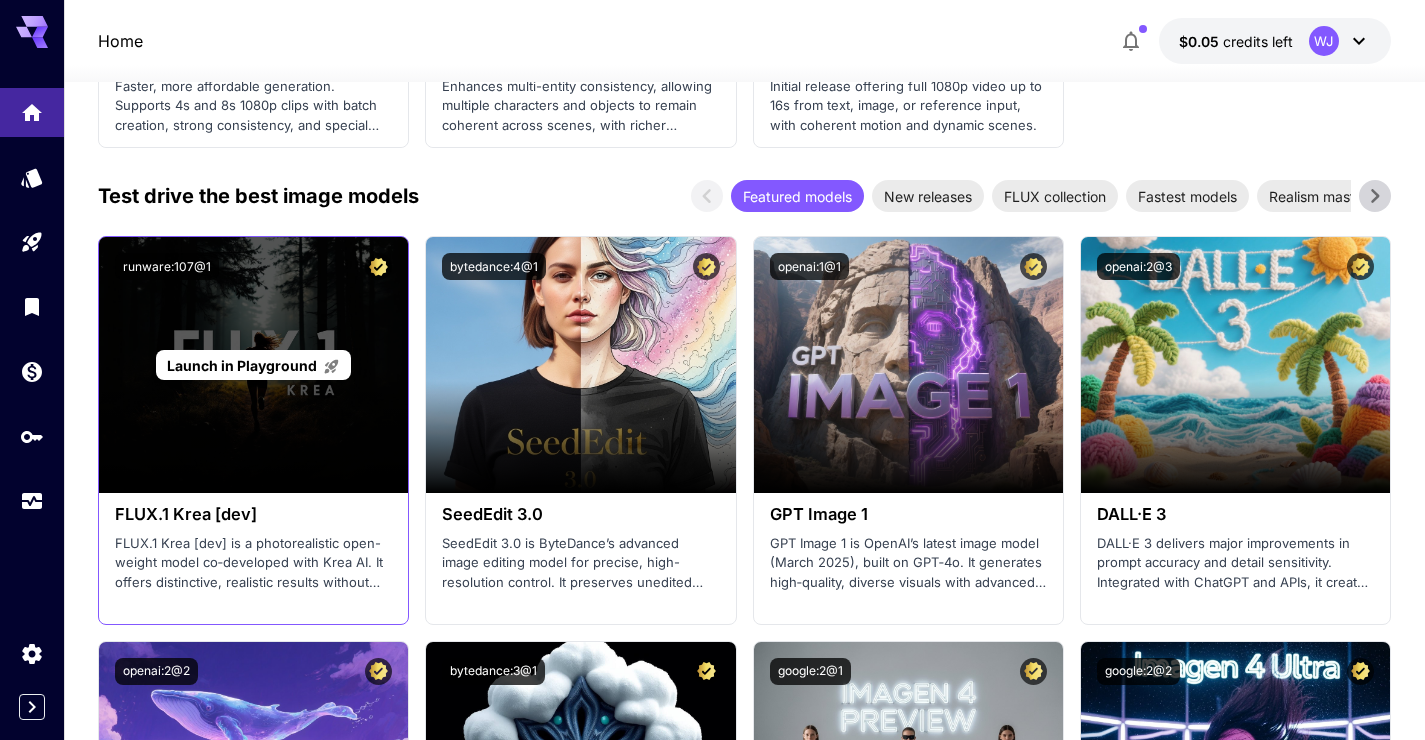click on "Launch in Playground" at bounding box center [253, 365] 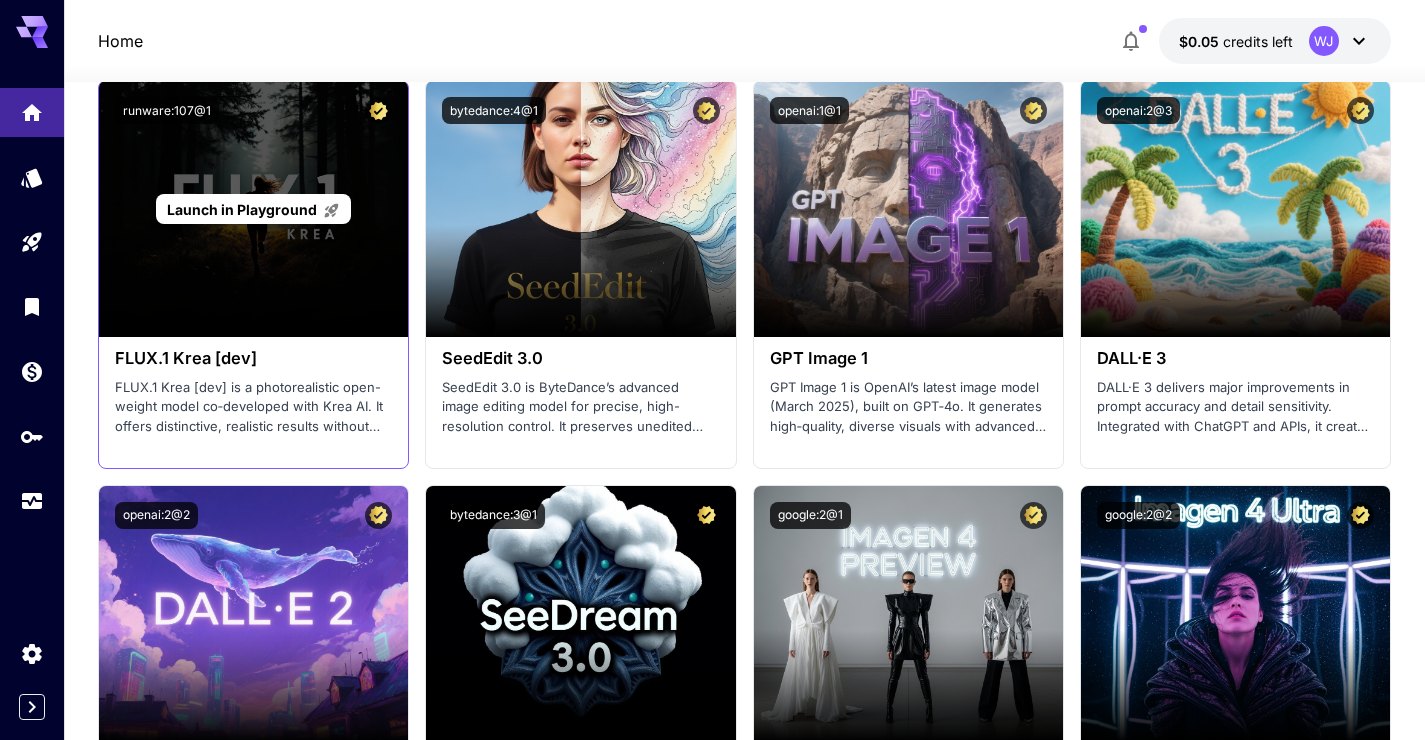 scroll, scrollTop: 2505, scrollLeft: 0, axis: vertical 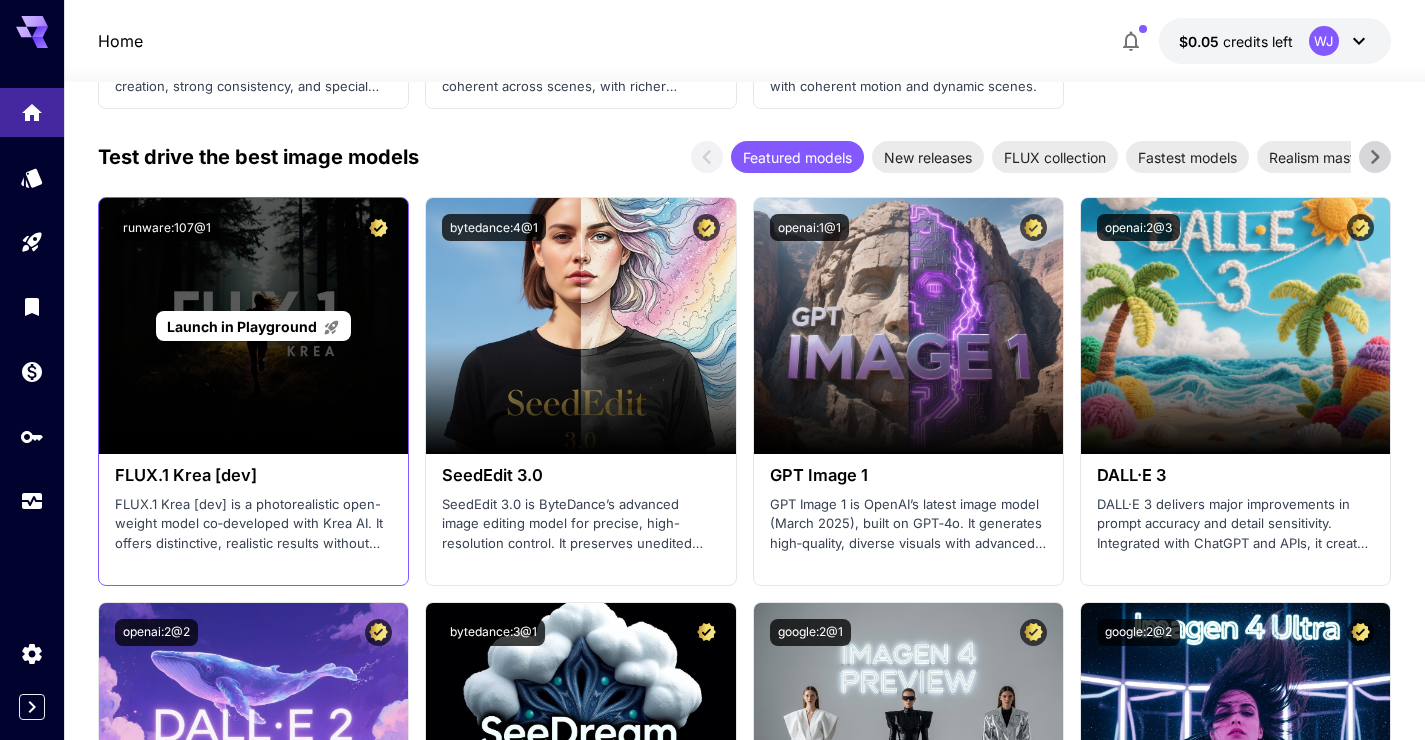 click on "Launch in Playground" at bounding box center [253, 326] 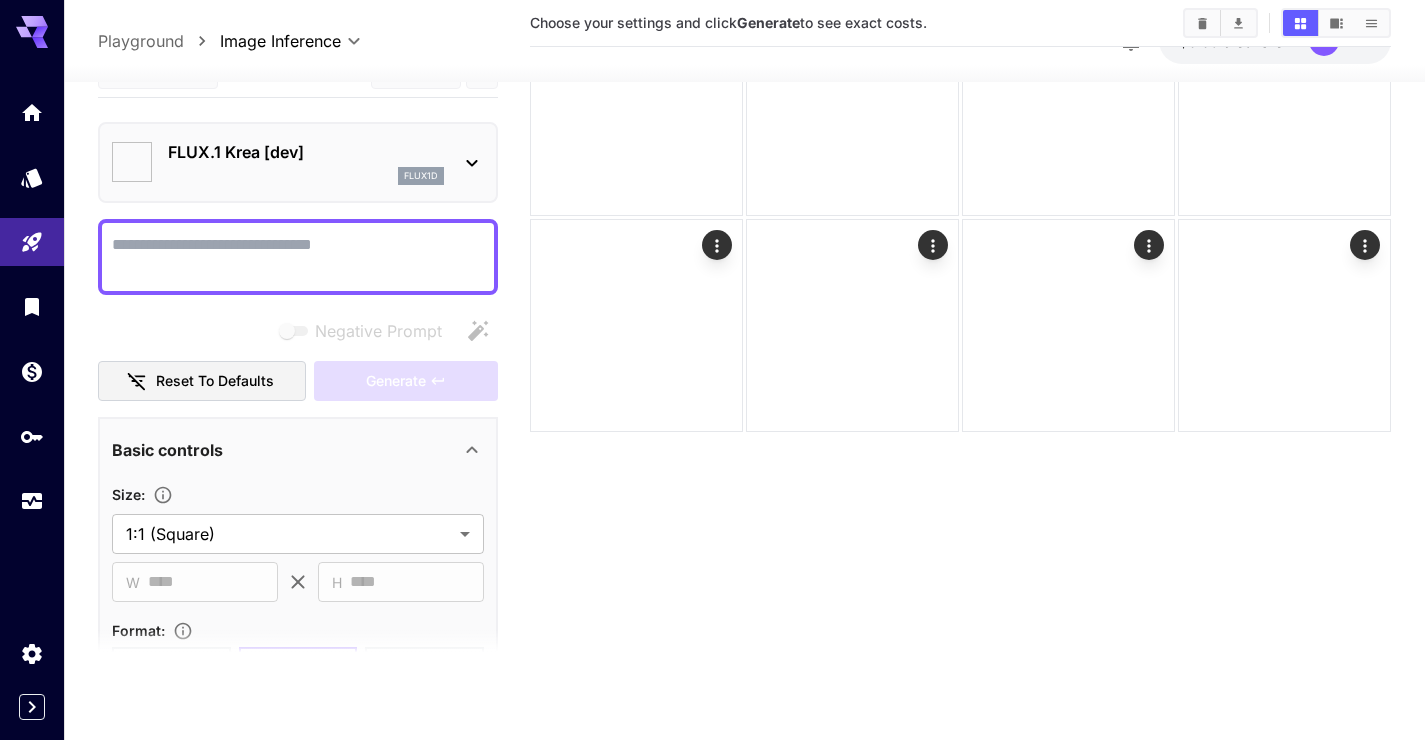 type on "*******" 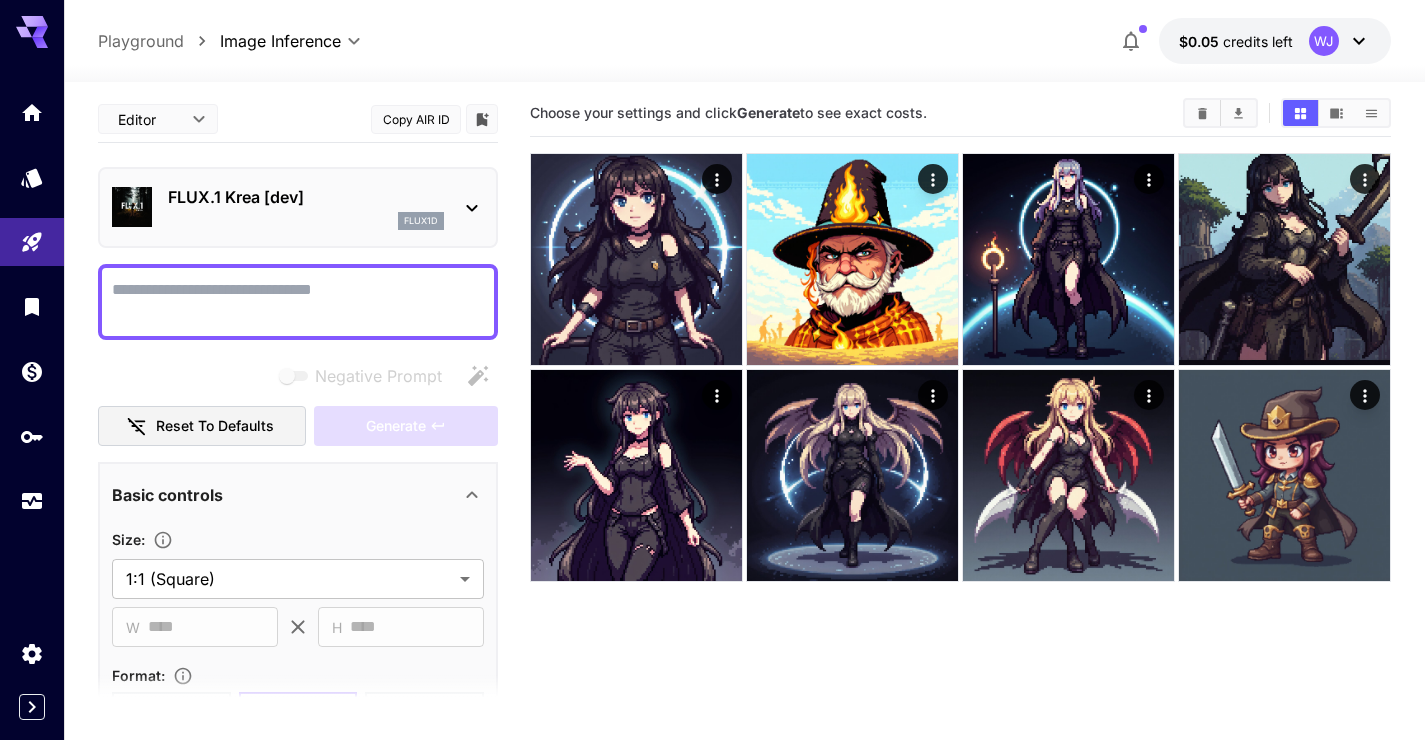 scroll, scrollTop: 0, scrollLeft: 0, axis: both 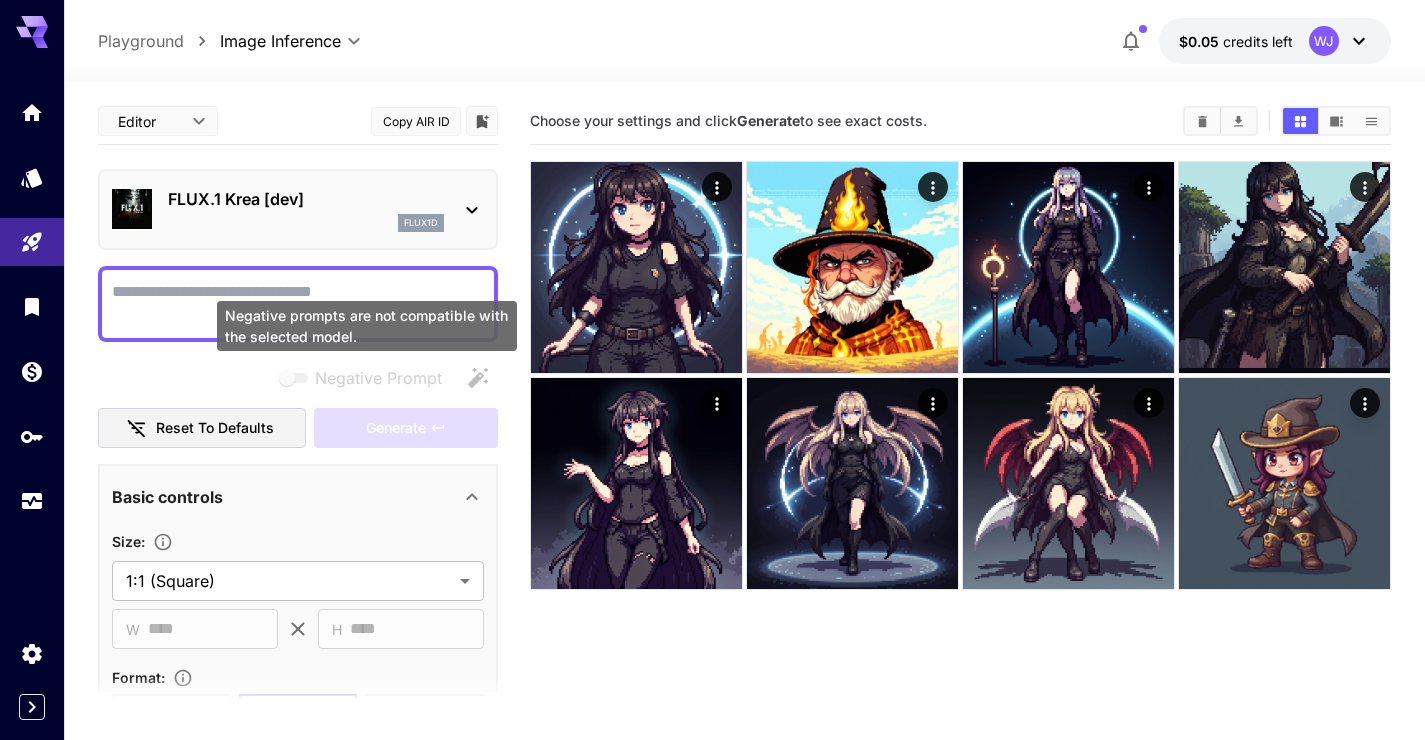 click on "Negative prompts are not compatible with the selected model." at bounding box center [367, 326] 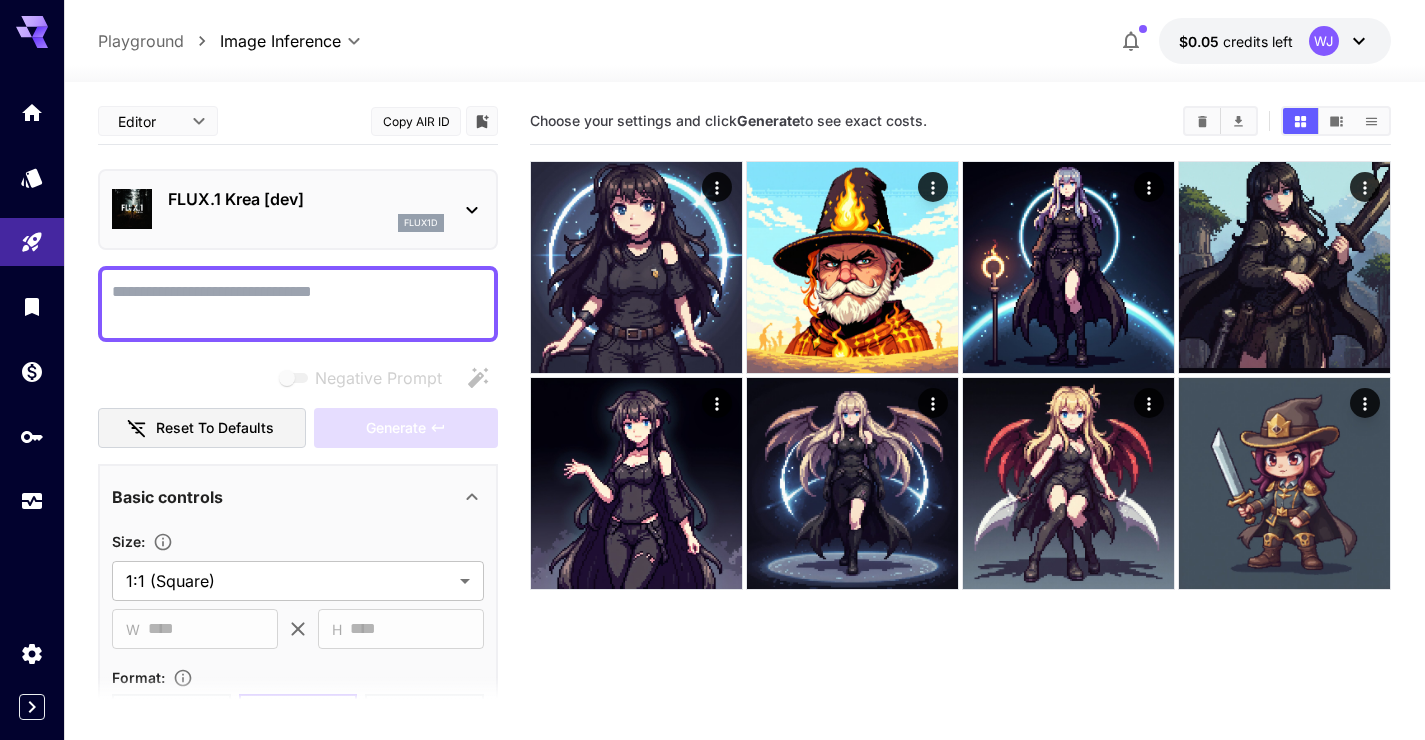 click on "Negative Prompt" at bounding box center [298, 304] 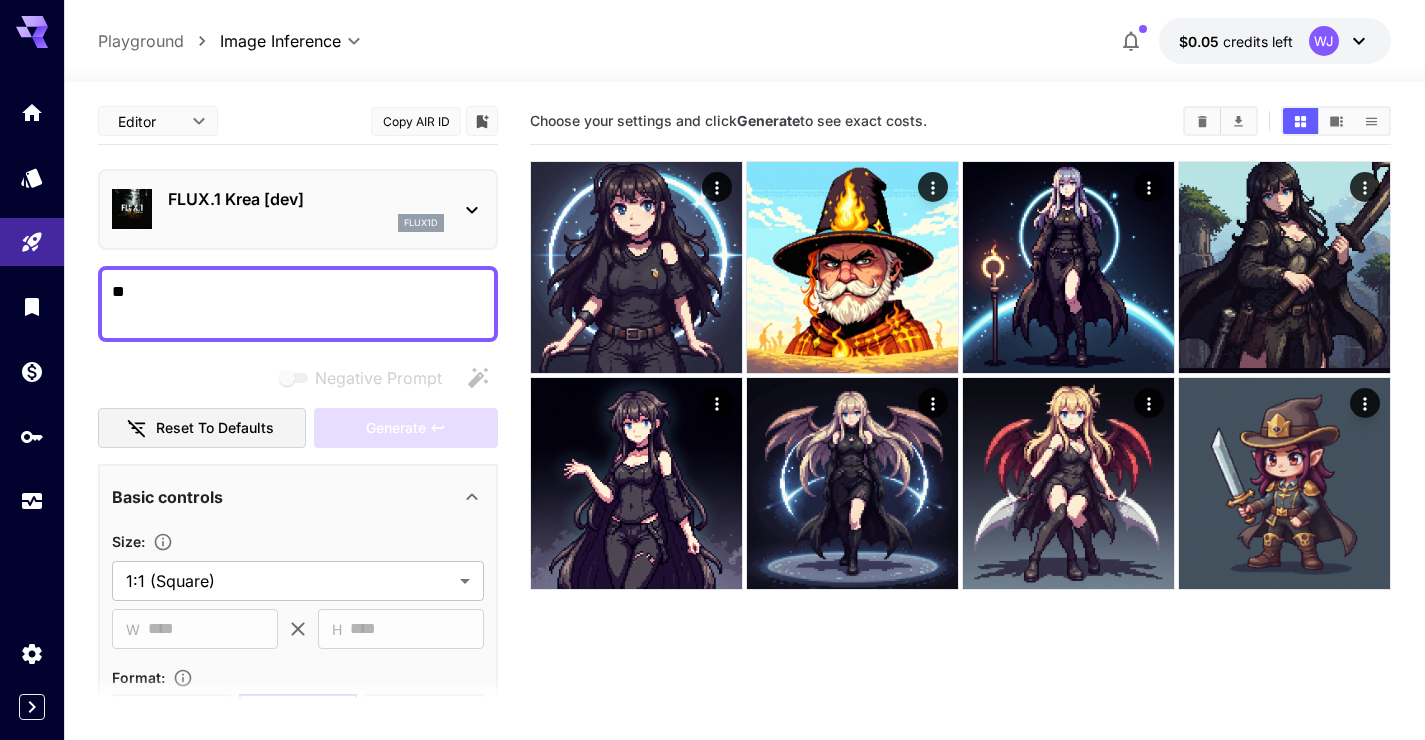 type on "*" 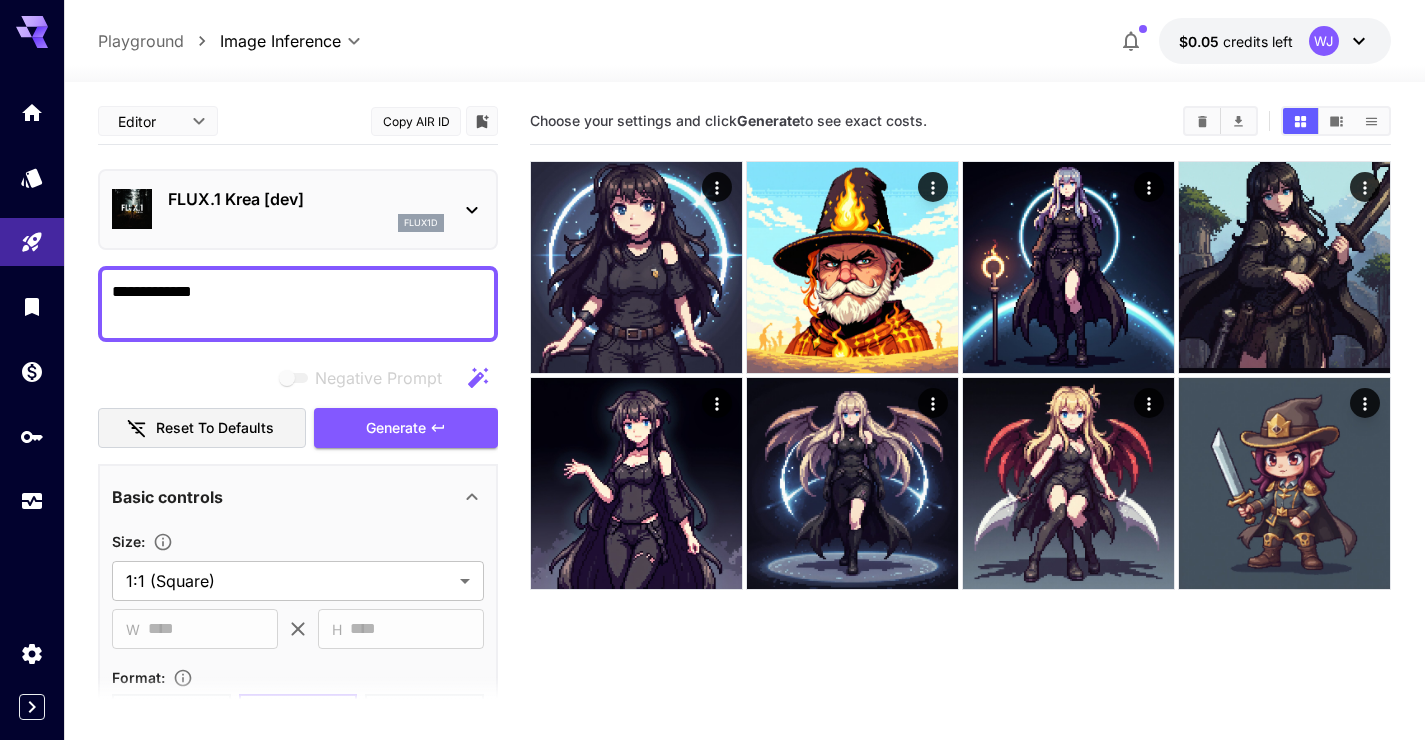 click on "**********" at bounding box center (298, 304) 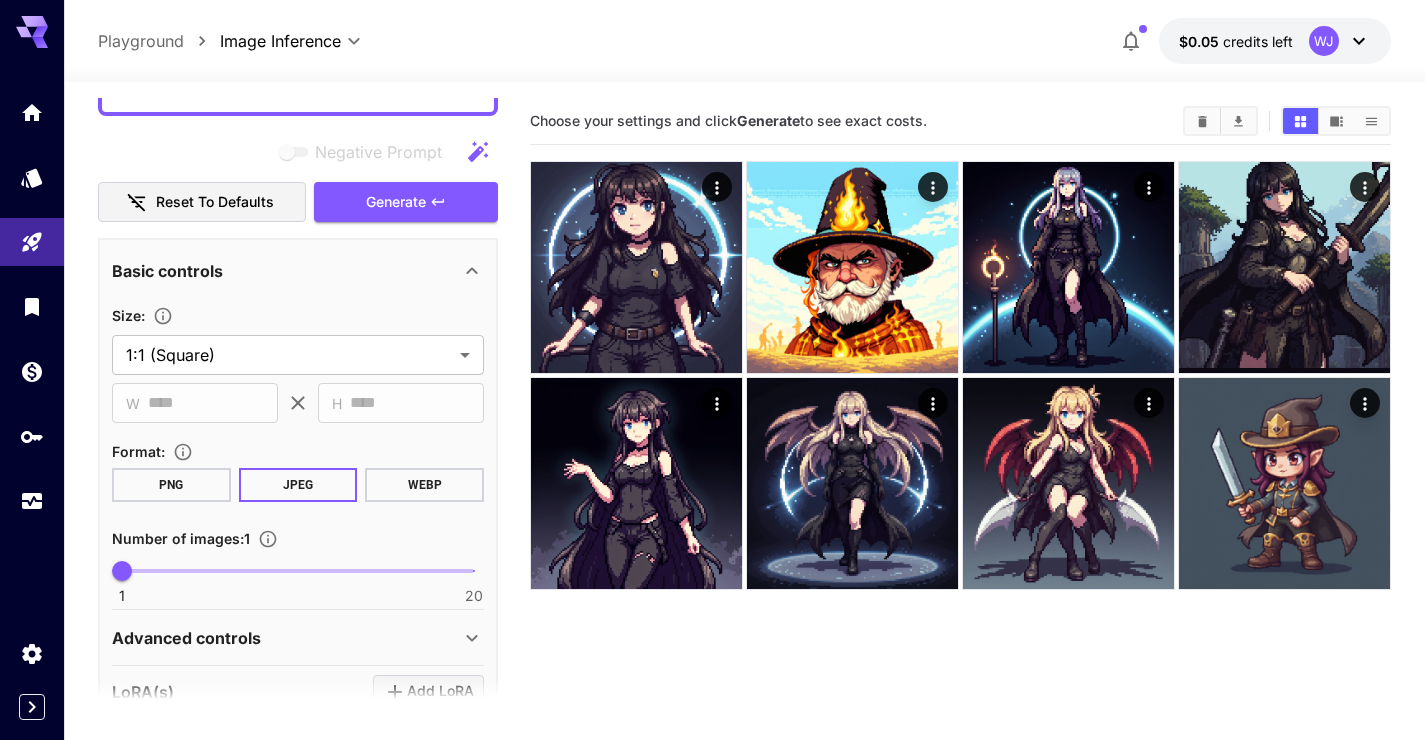 scroll, scrollTop: 203, scrollLeft: 0, axis: vertical 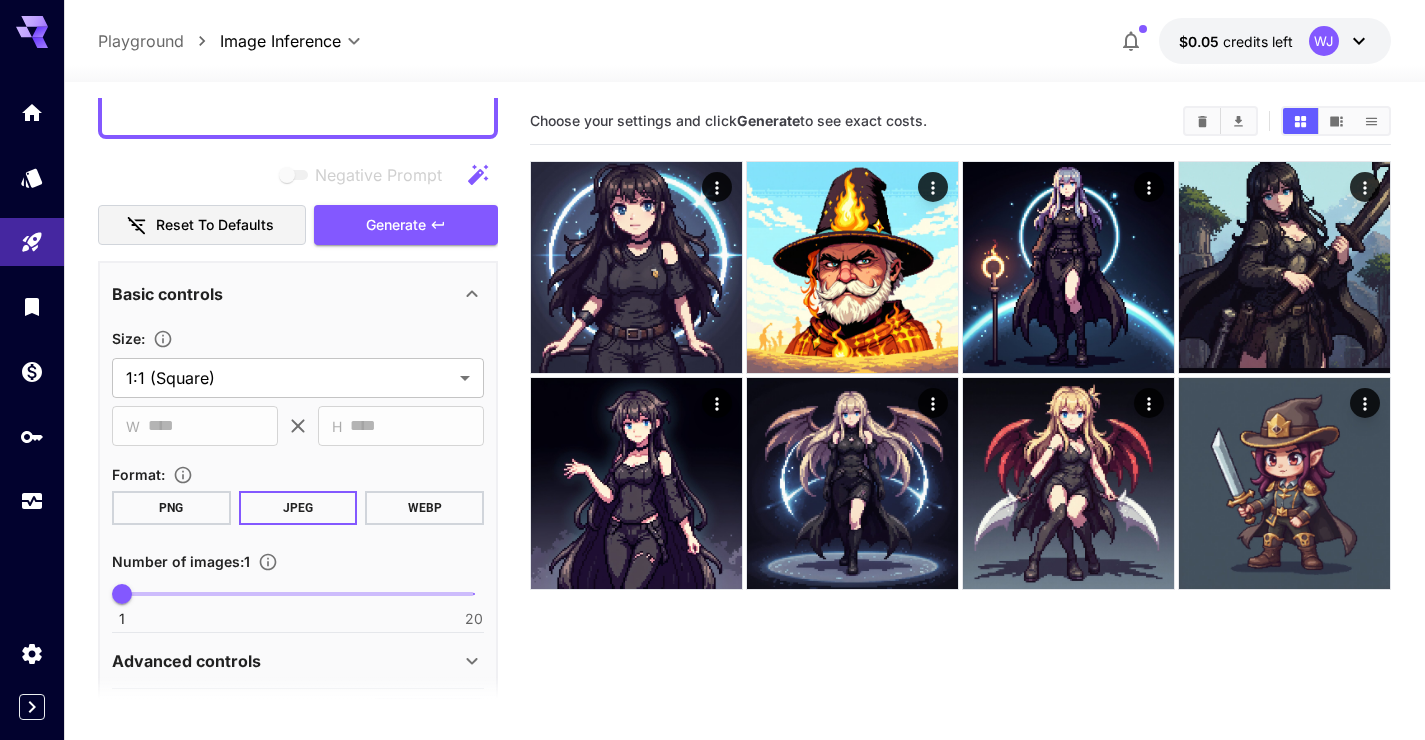 type on "**********" 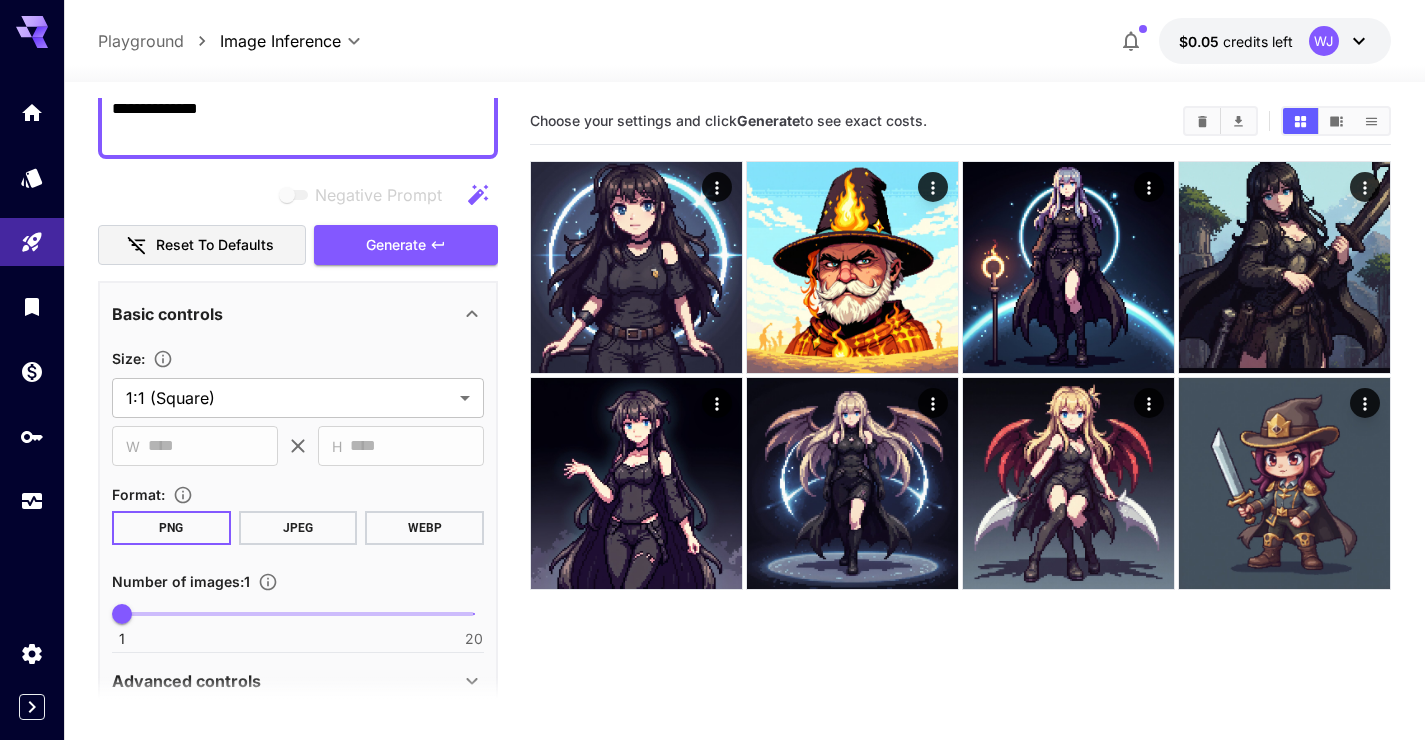 scroll, scrollTop: 158, scrollLeft: 0, axis: vertical 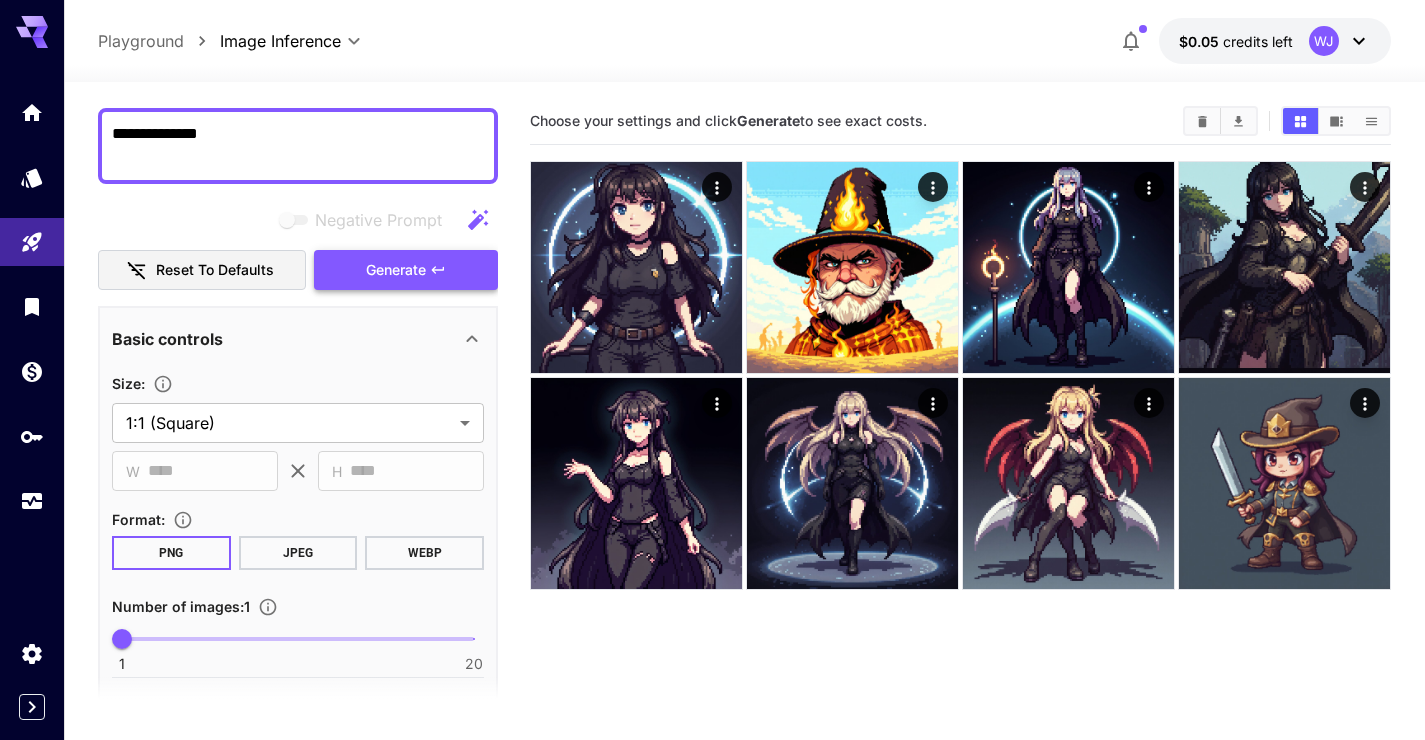 click on "Generate" at bounding box center (406, 270) 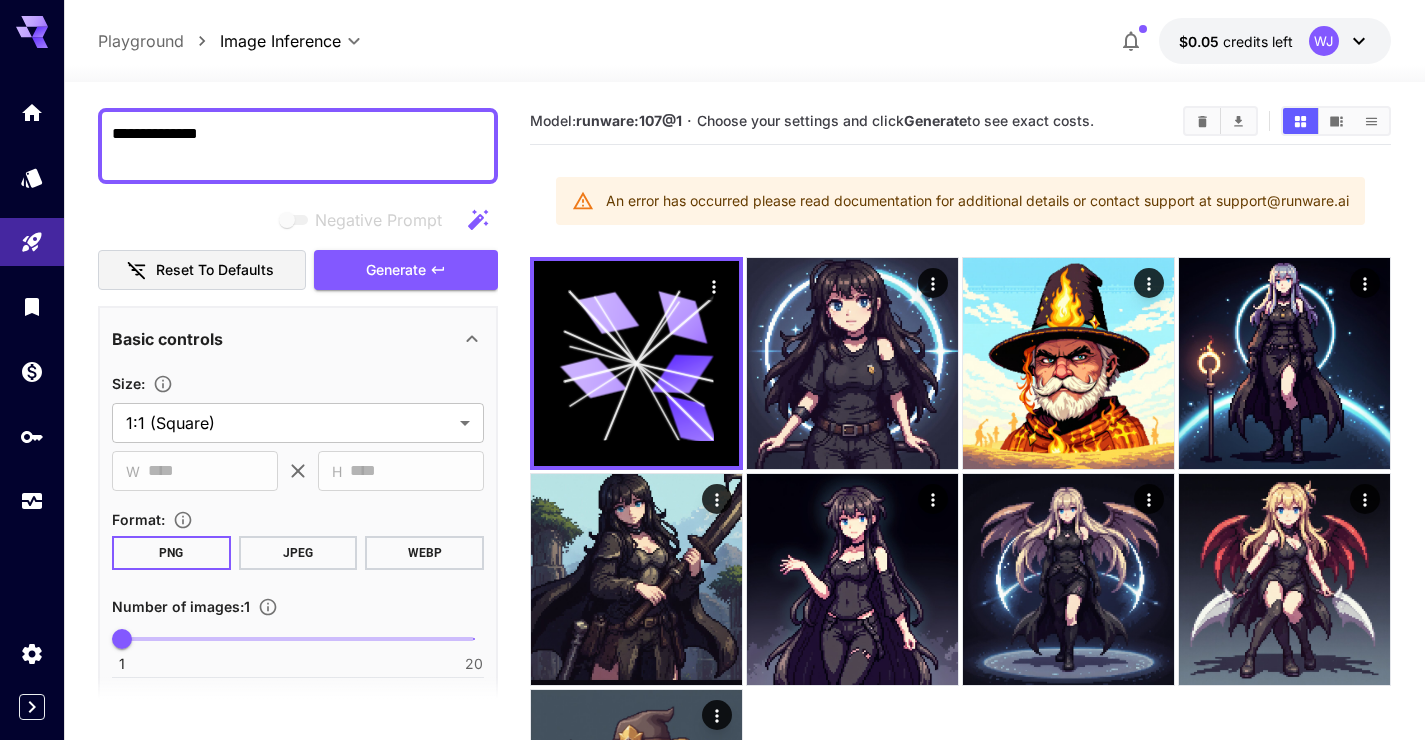 click on "JPEG" at bounding box center (298, 553) 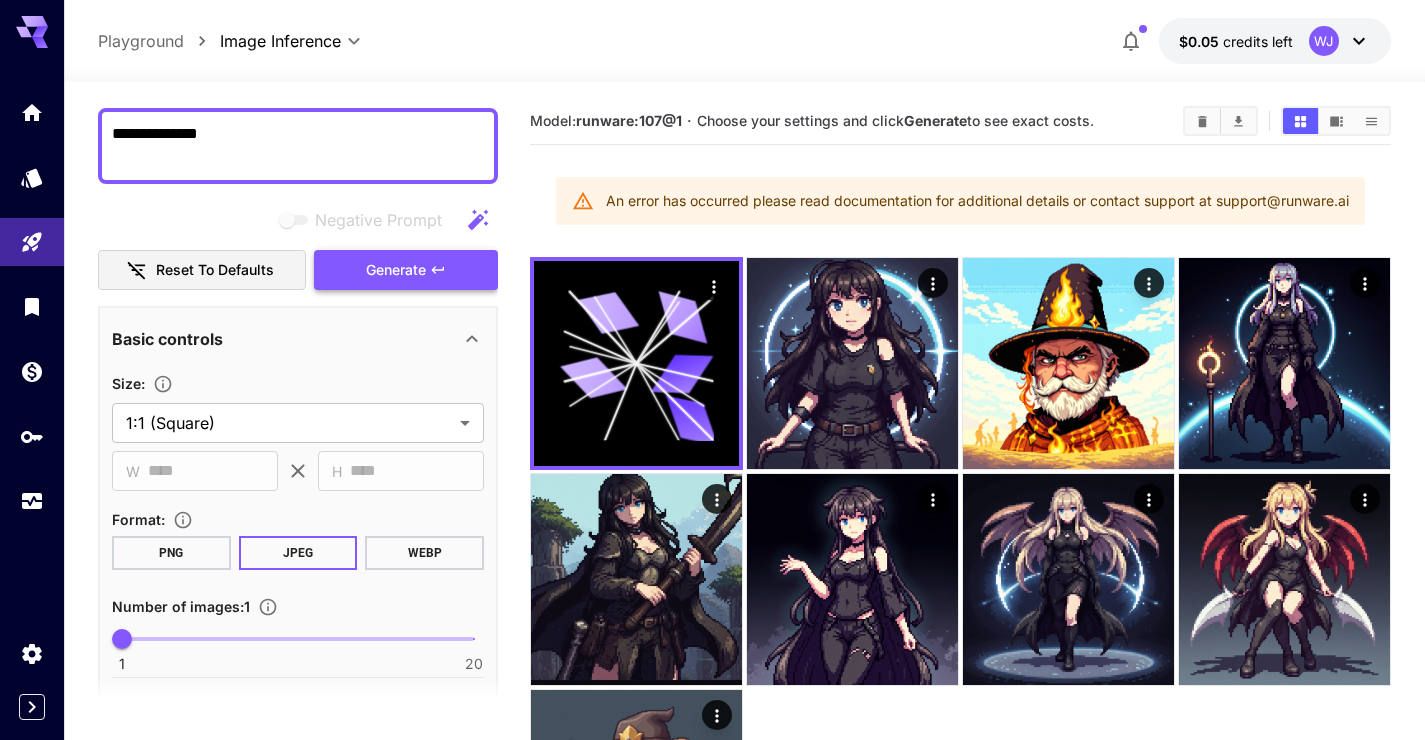 click on "Generate" at bounding box center (396, 270) 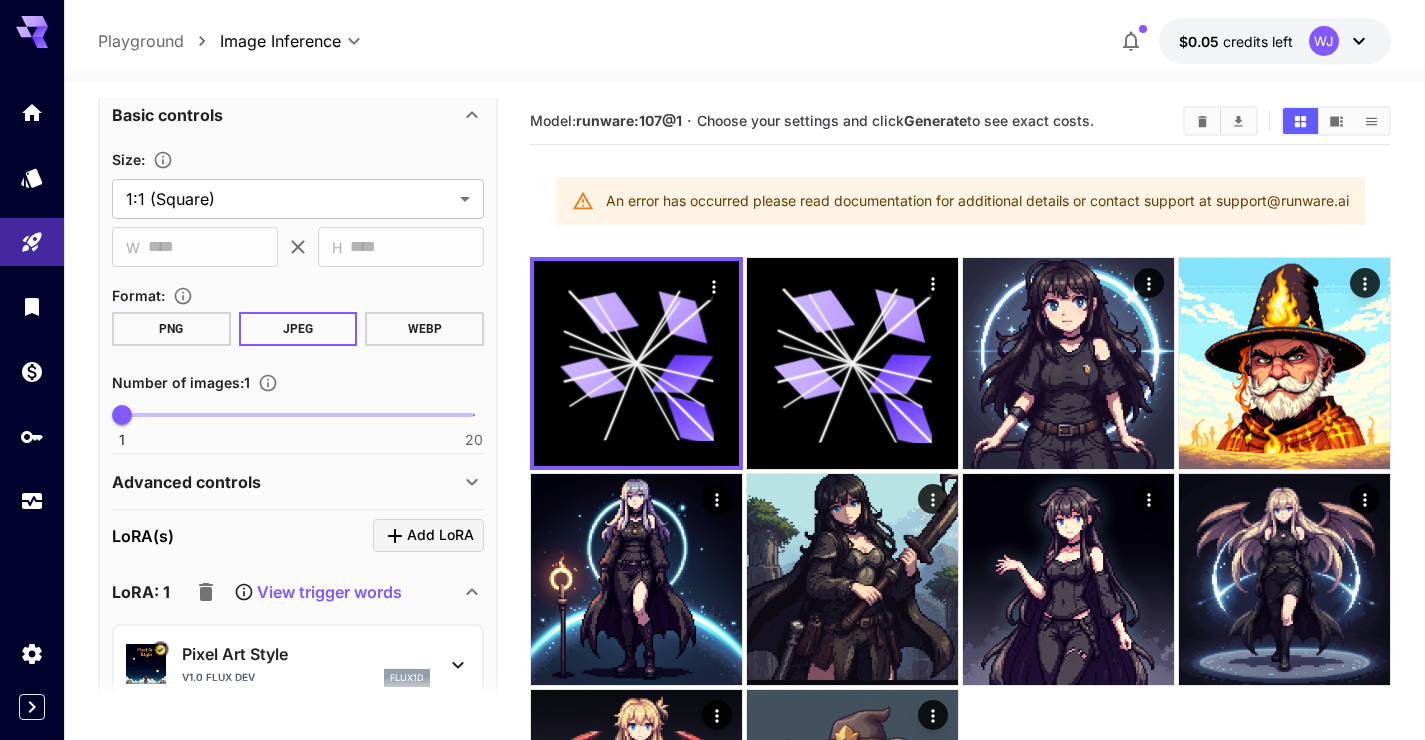 scroll, scrollTop: 0, scrollLeft: 0, axis: both 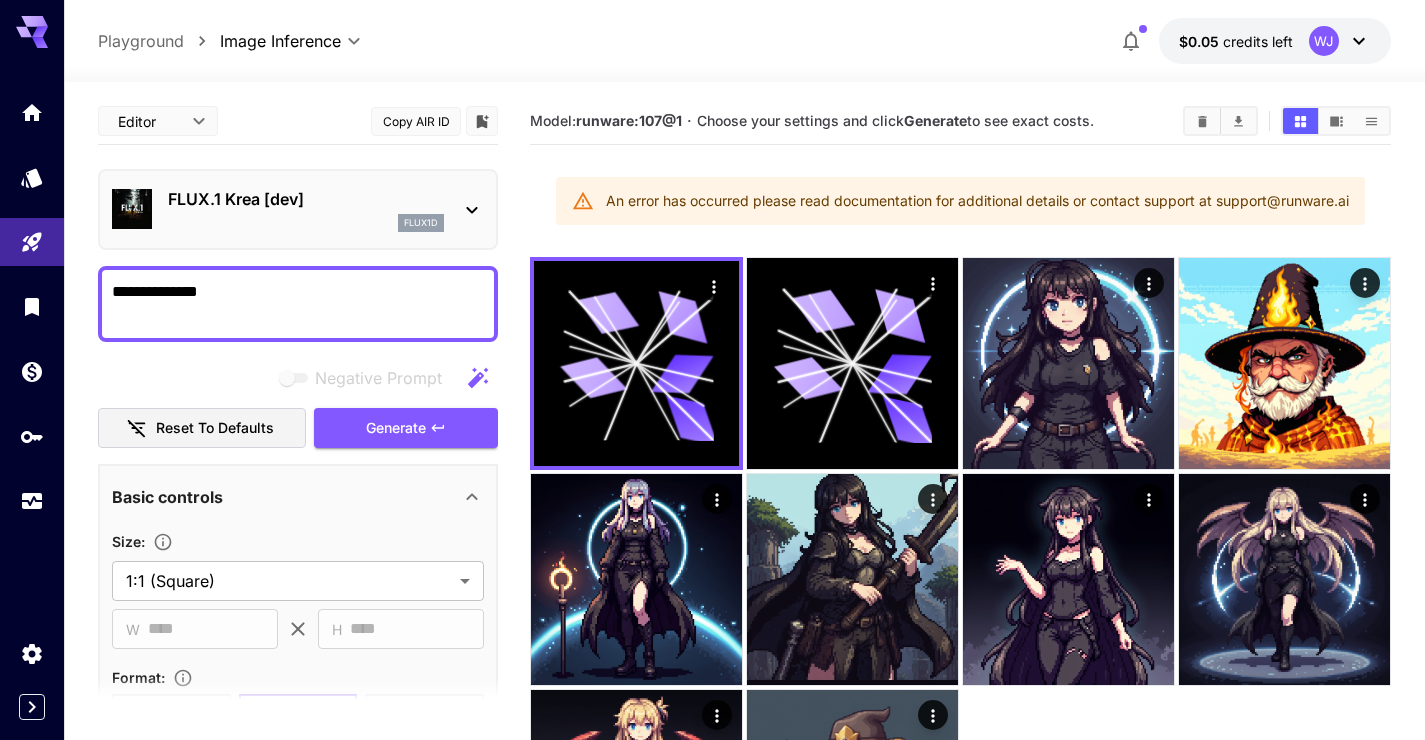 click on "flux1d" at bounding box center (306, 223) 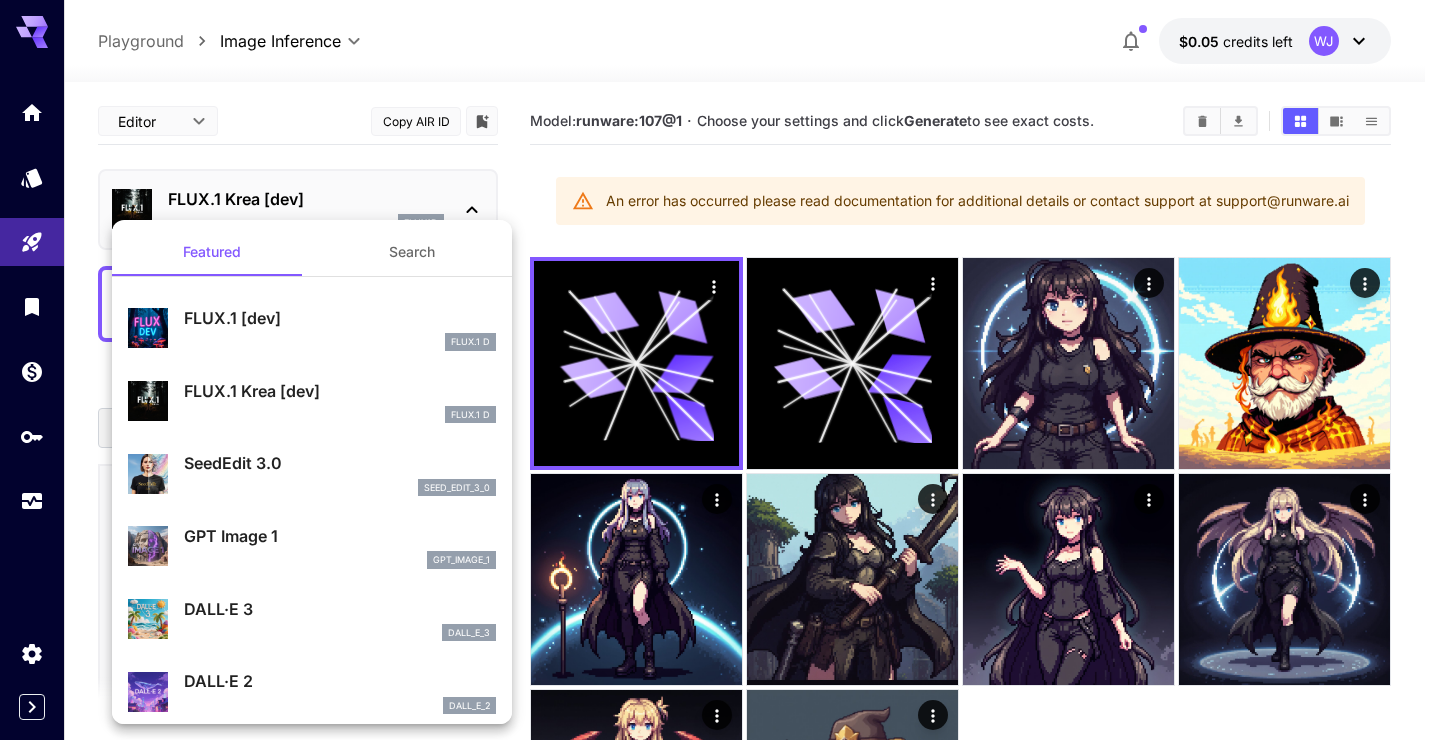 click at bounding box center [720, 370] 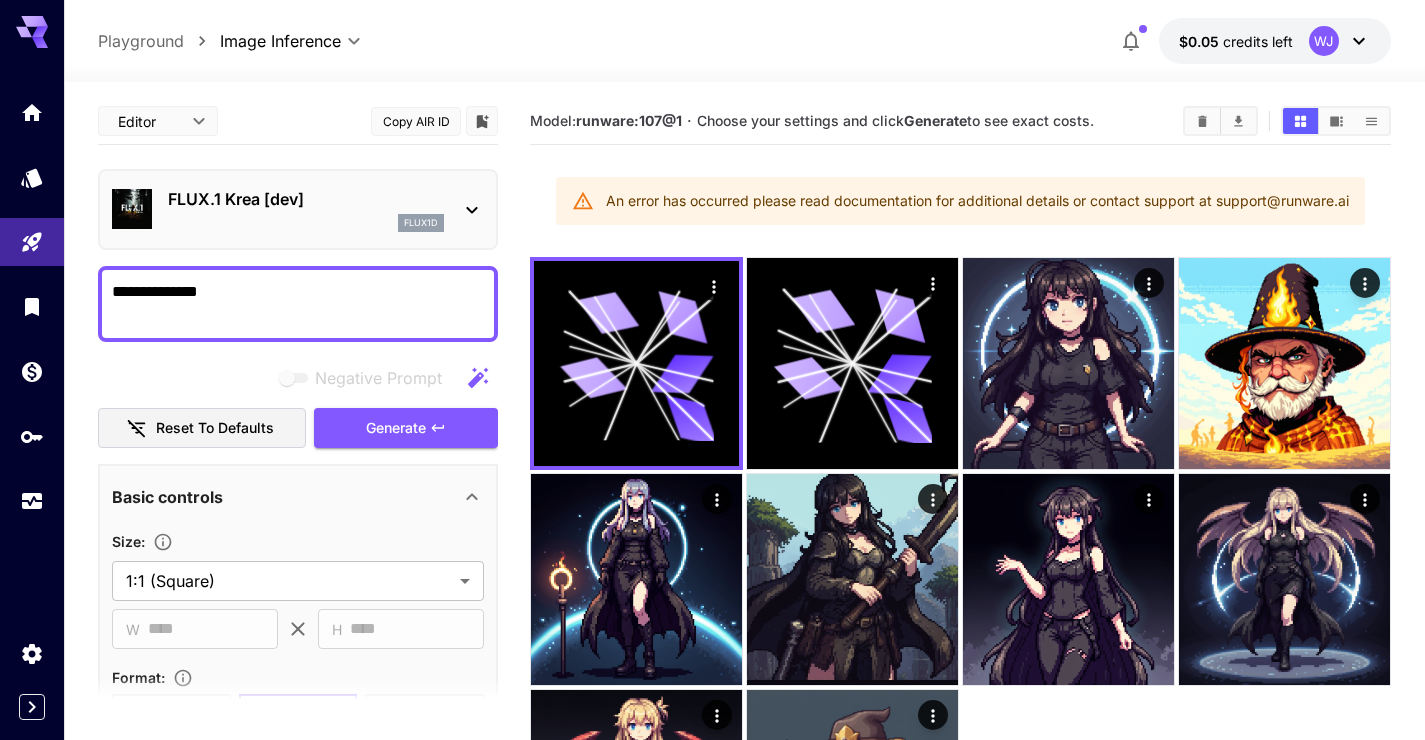 click on "credits left" at bounding box center (1258, 41) 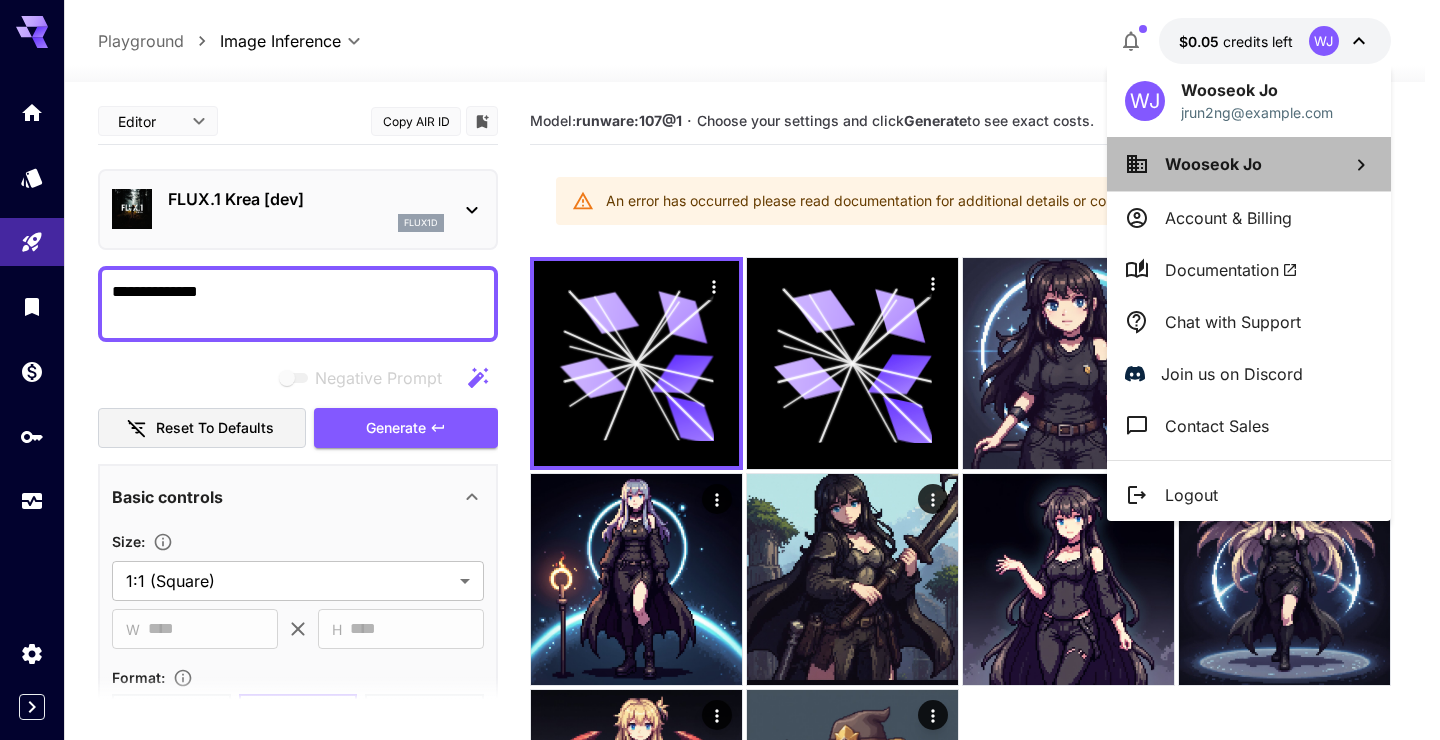 click on "Wooseok Jo" at bounding box center (1213, 164) 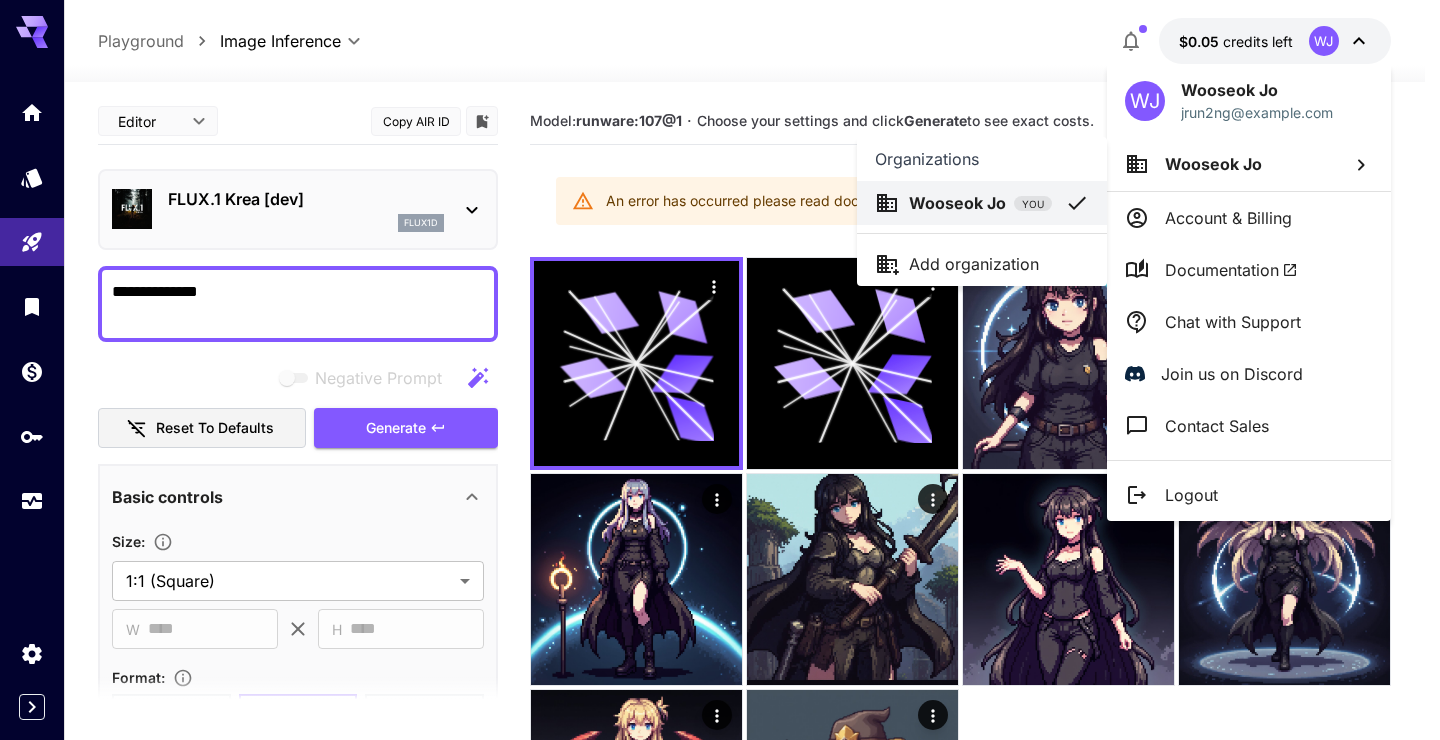 click at bounding box center (720, 370) 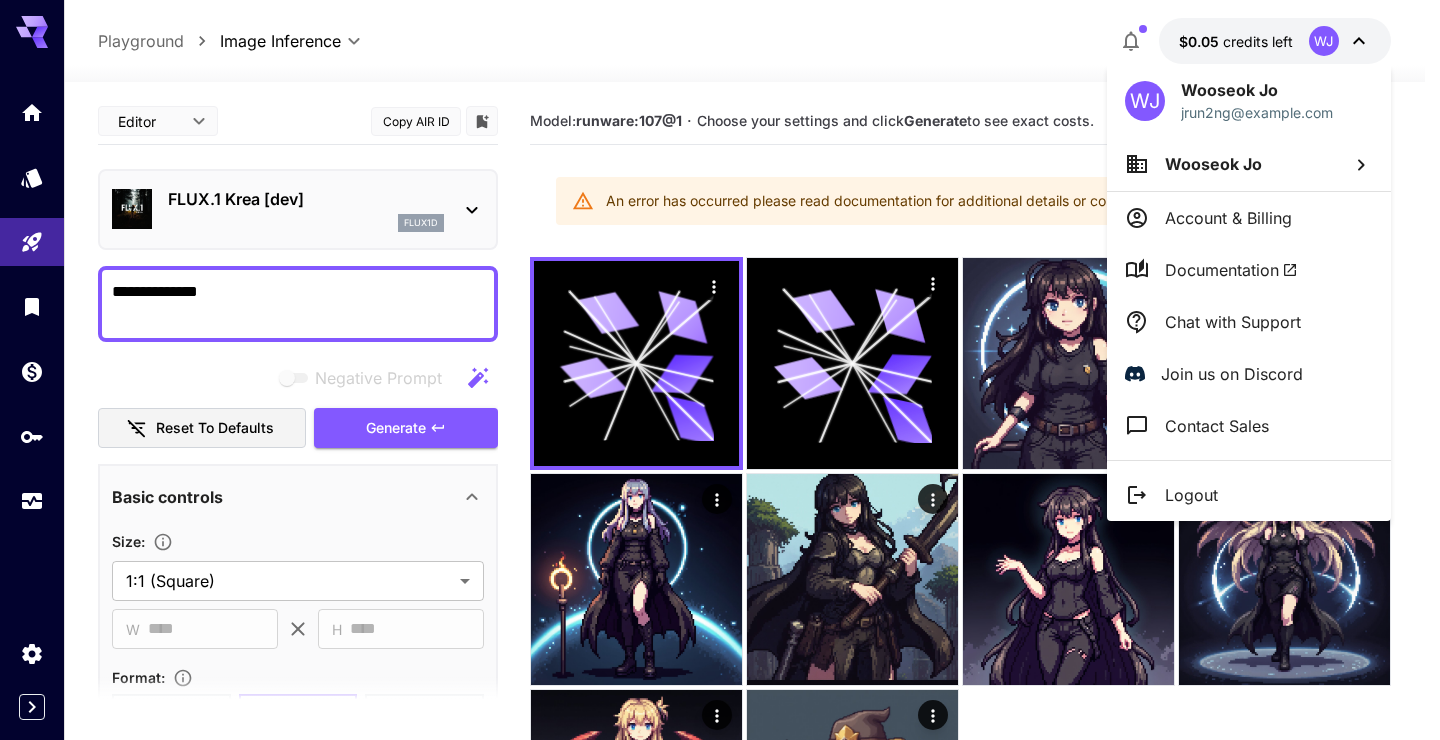 click at bounding box center (720, 370) 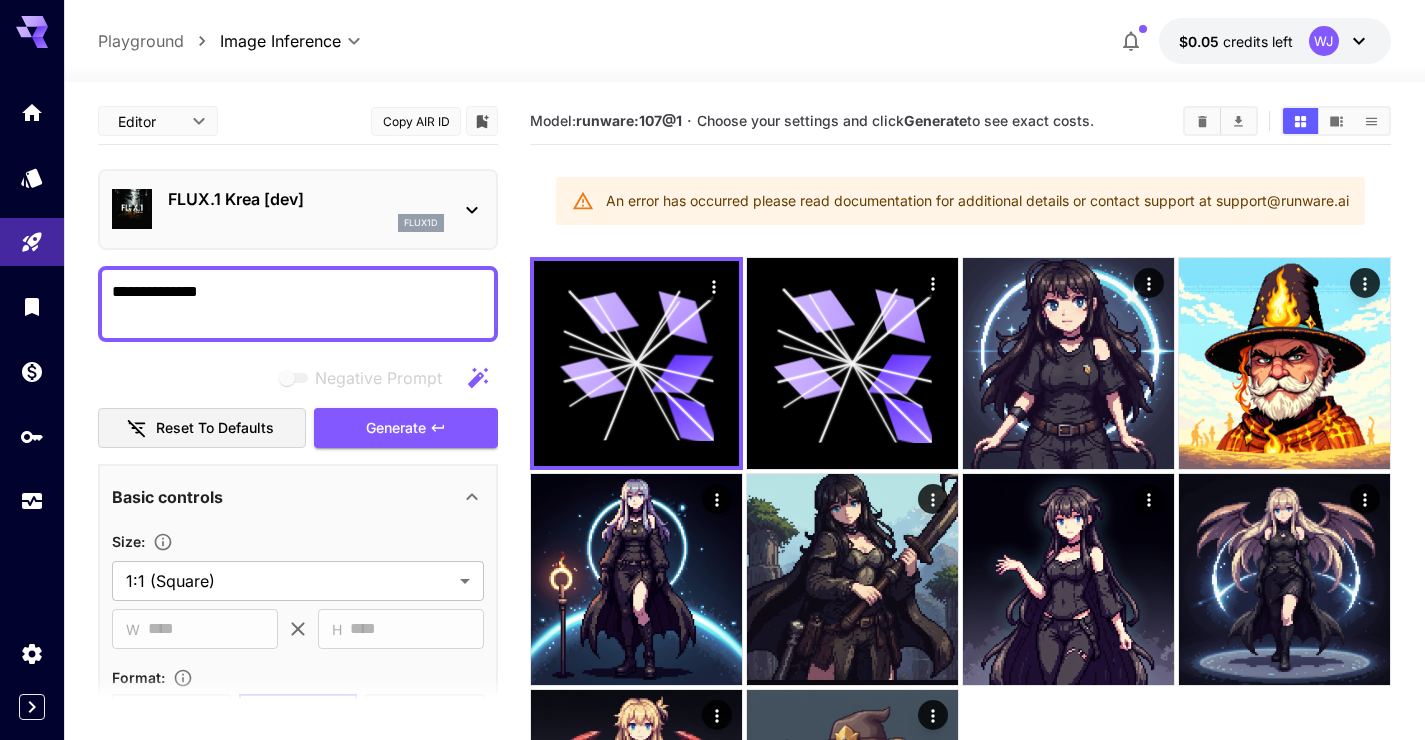 click on "WJ Wooseok Jo jrun2ng@example.com Wooseok Jo Account & Billing Documentation Chat with Support Join us on Discord Contact Sales Logout" at bounding box center [160, 370] 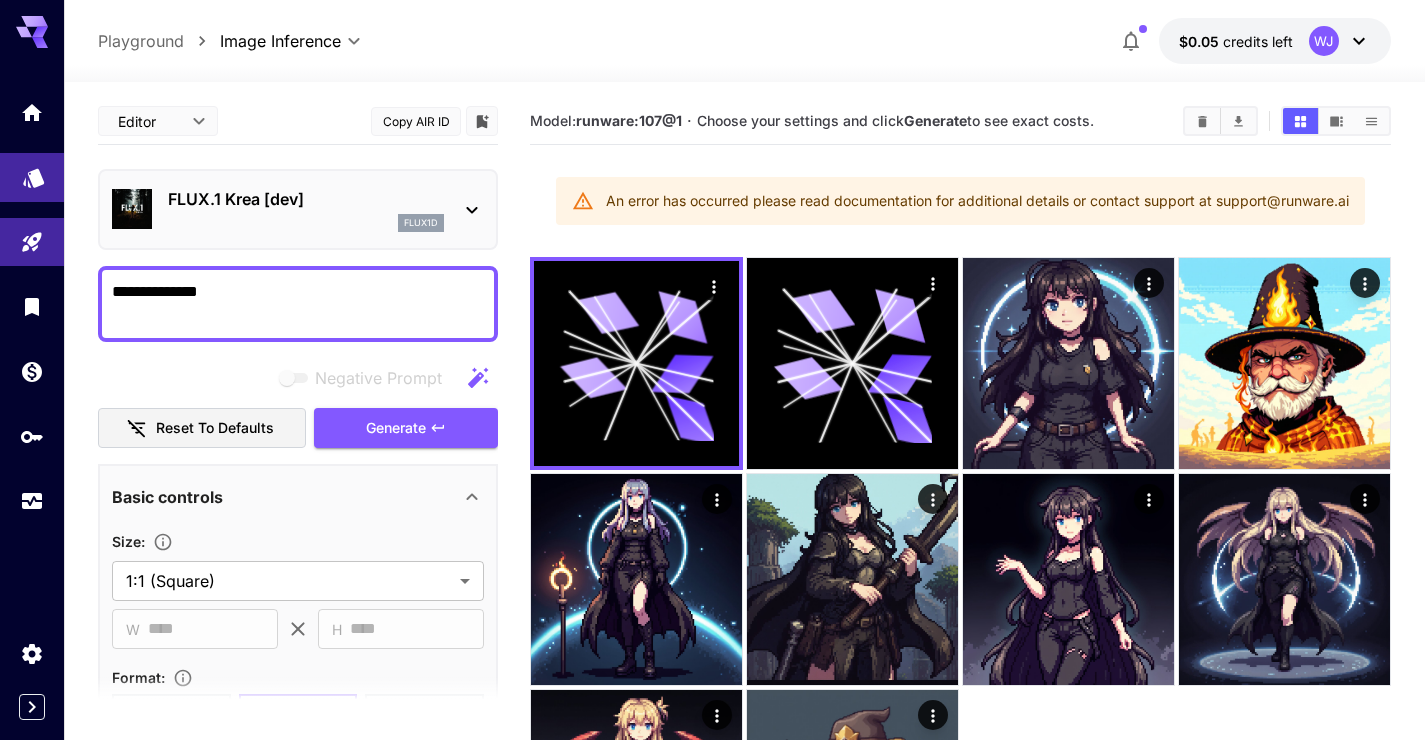 click 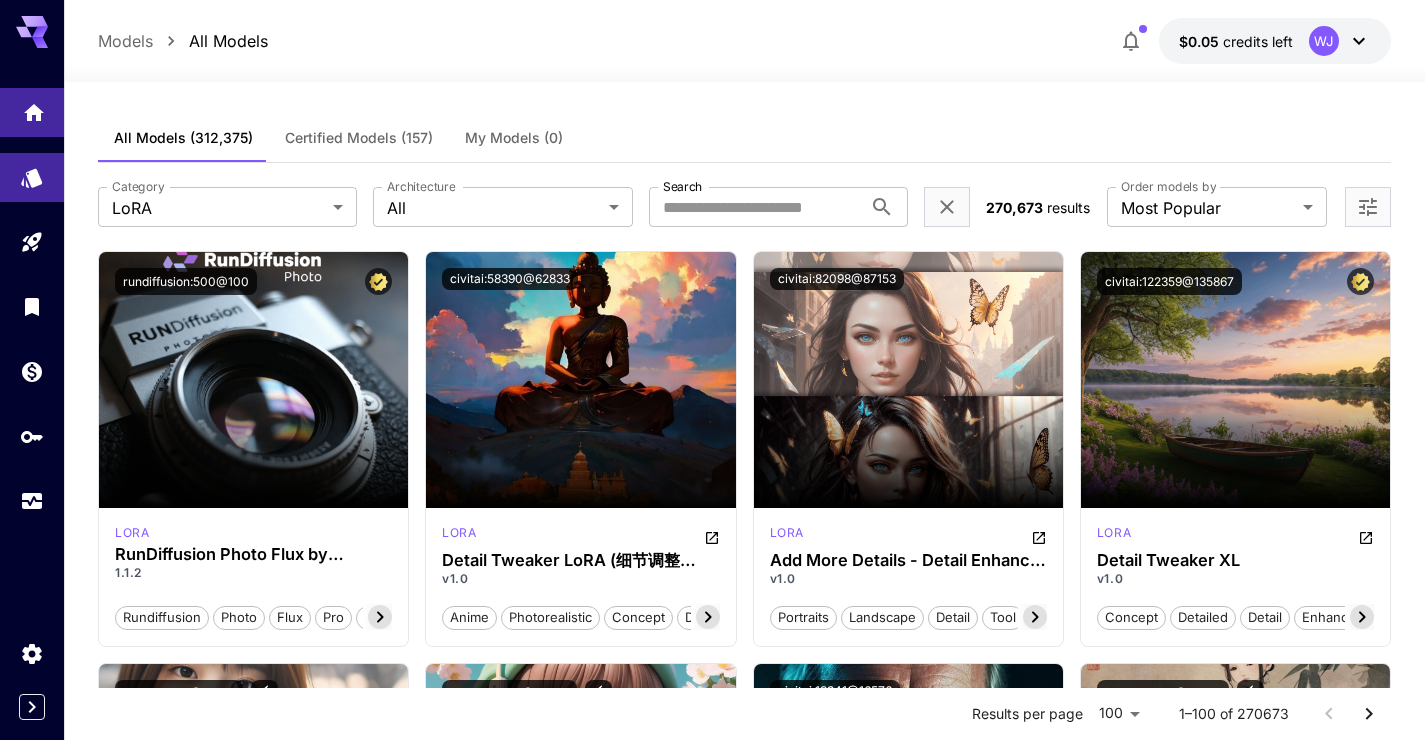 click at bounding box center (32, 112) 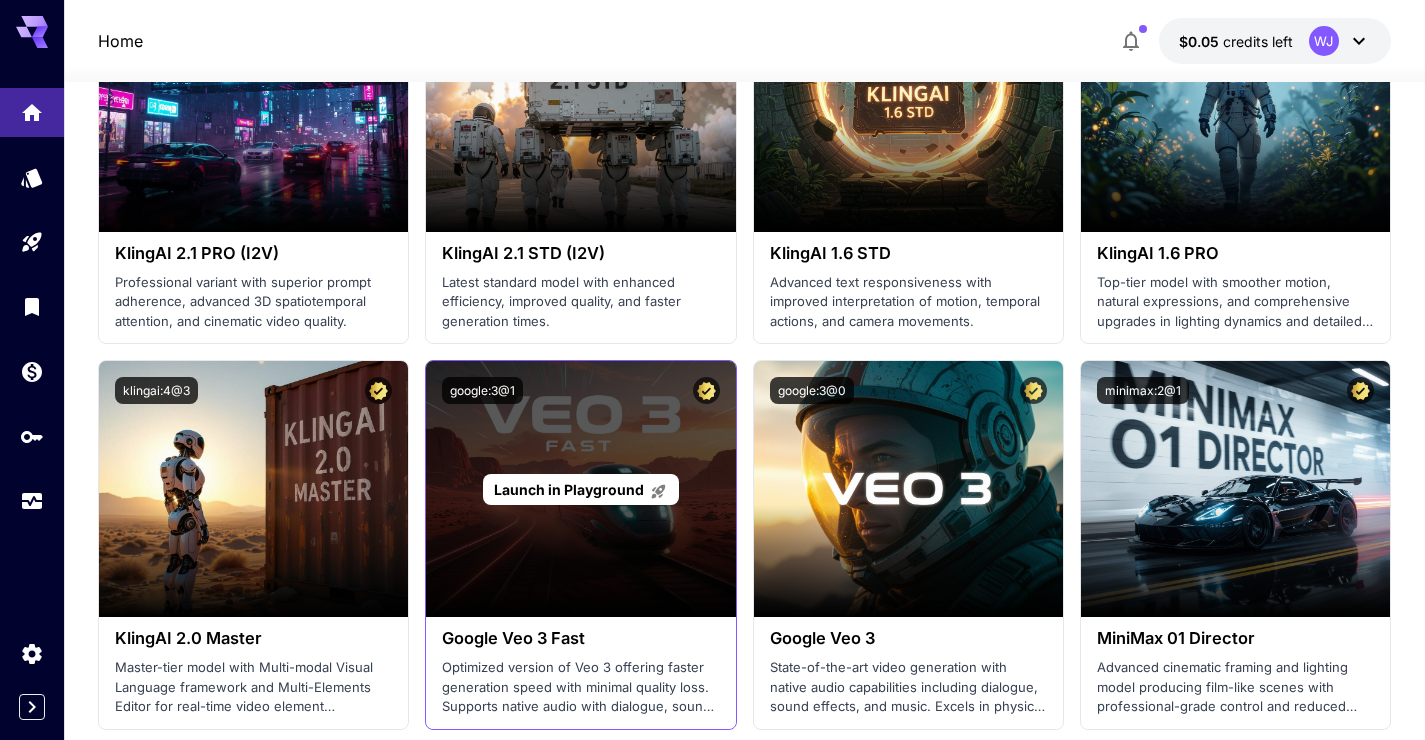 scroll, scrollTop: 2112, scrollLeft: 0, axis: vertical 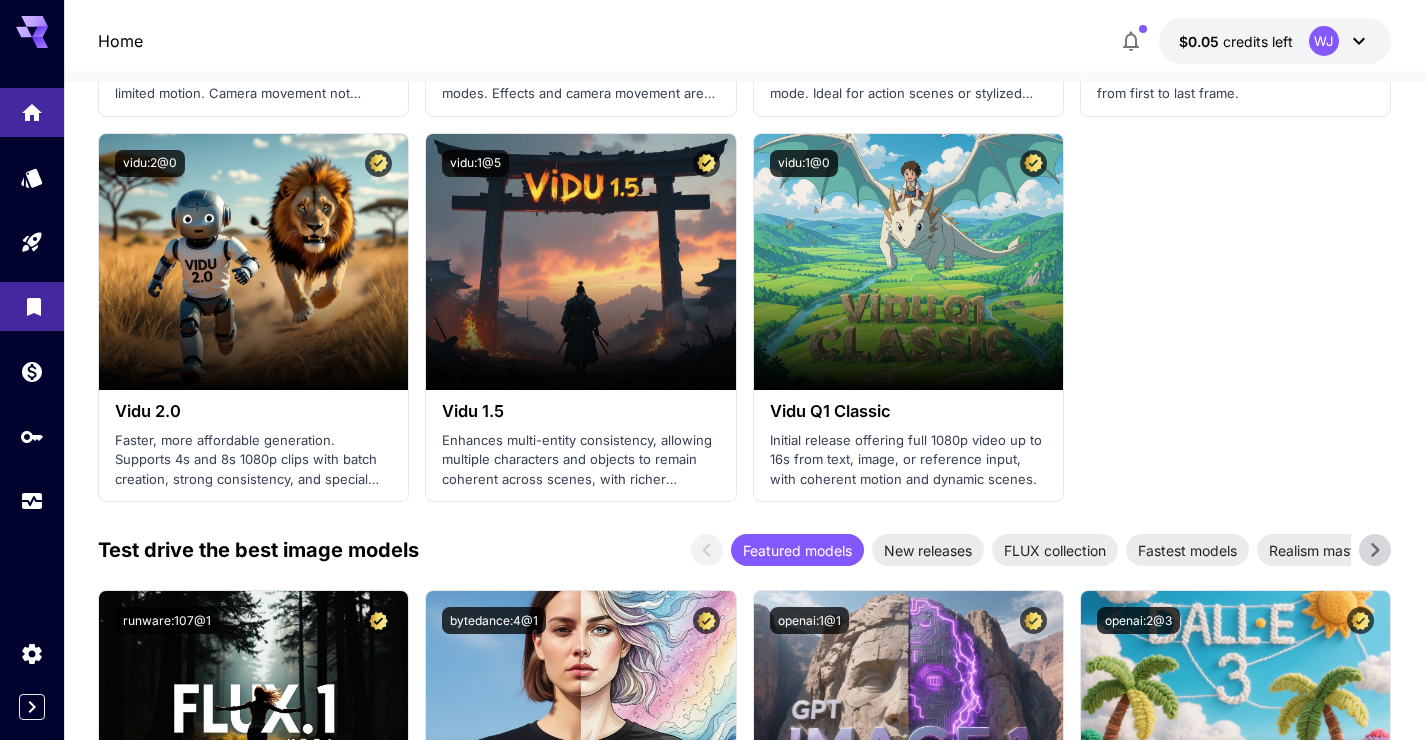 click at bounding box center [32, 242] 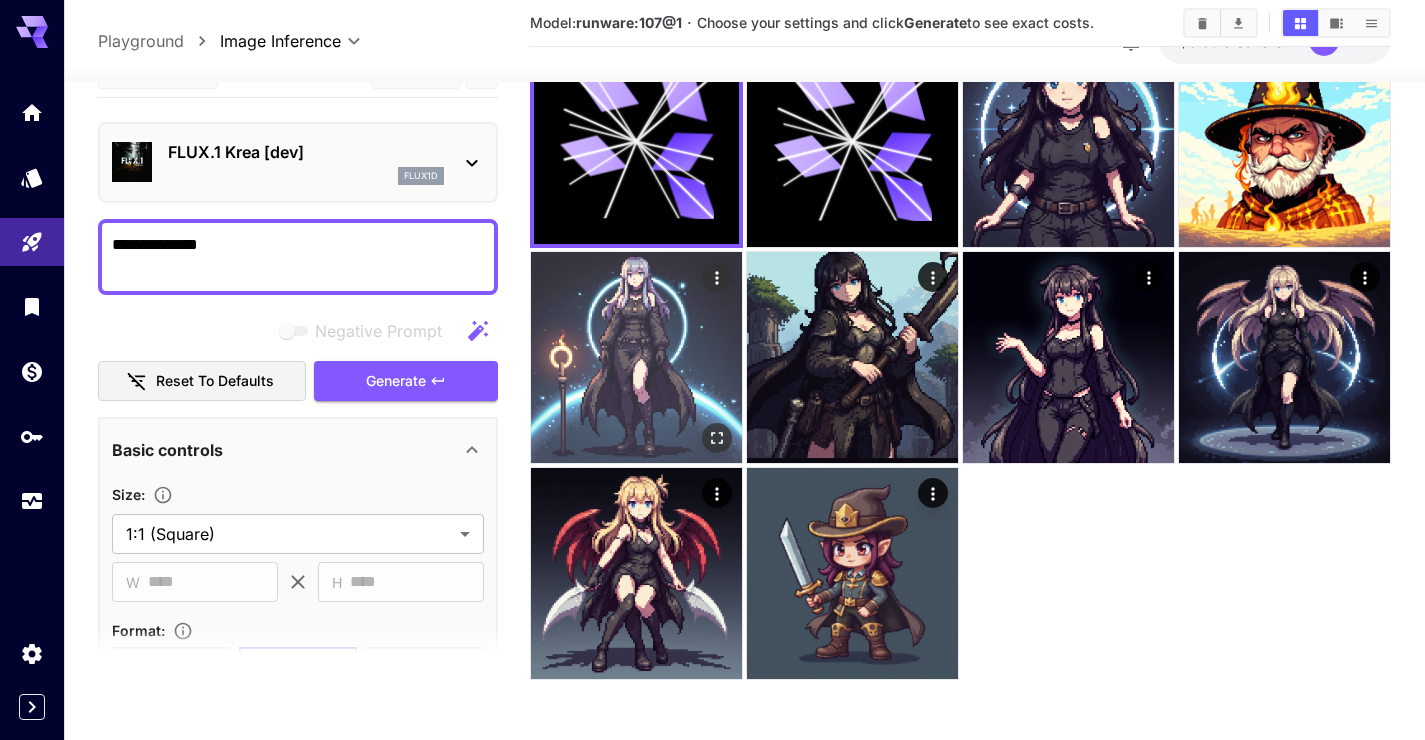 click at bounding box center (636, 357) 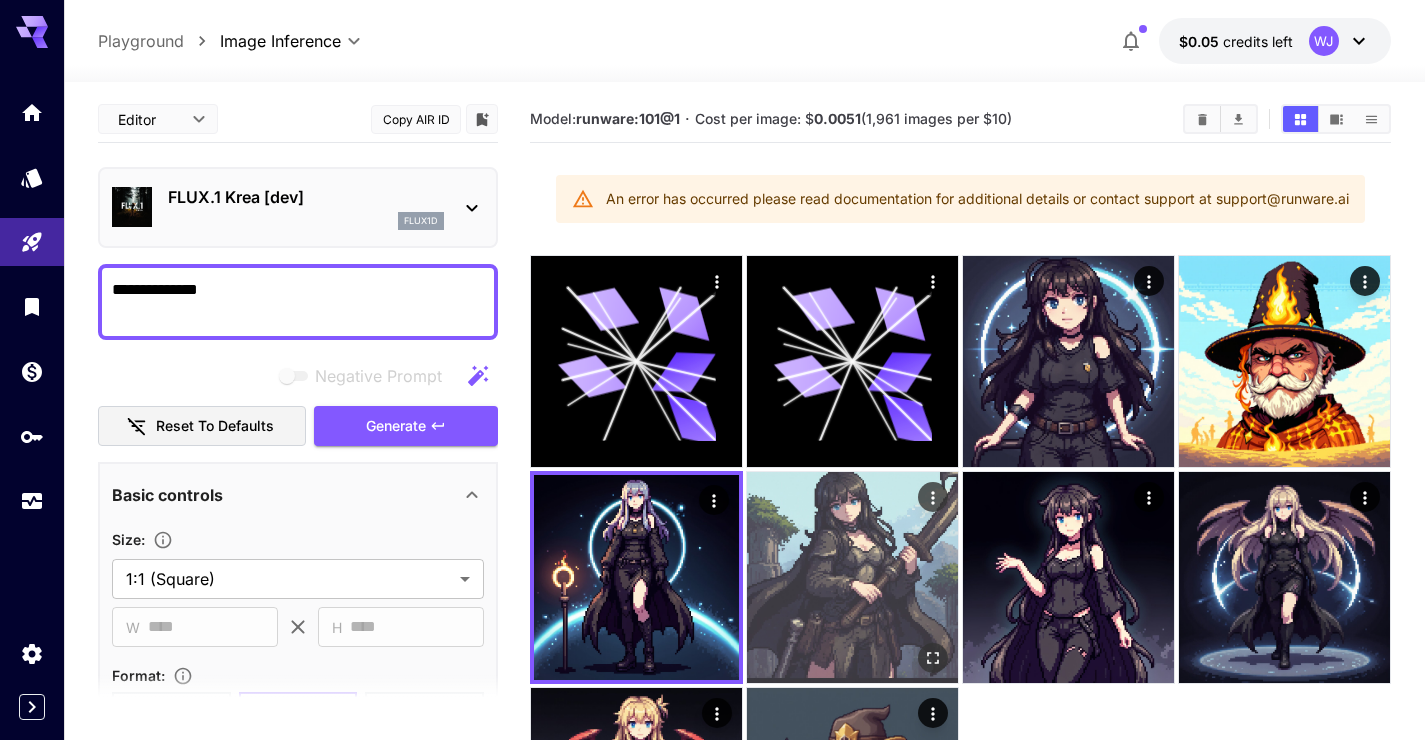 scroll, scrollTop: 0, scrollLeft: 0, axis: both 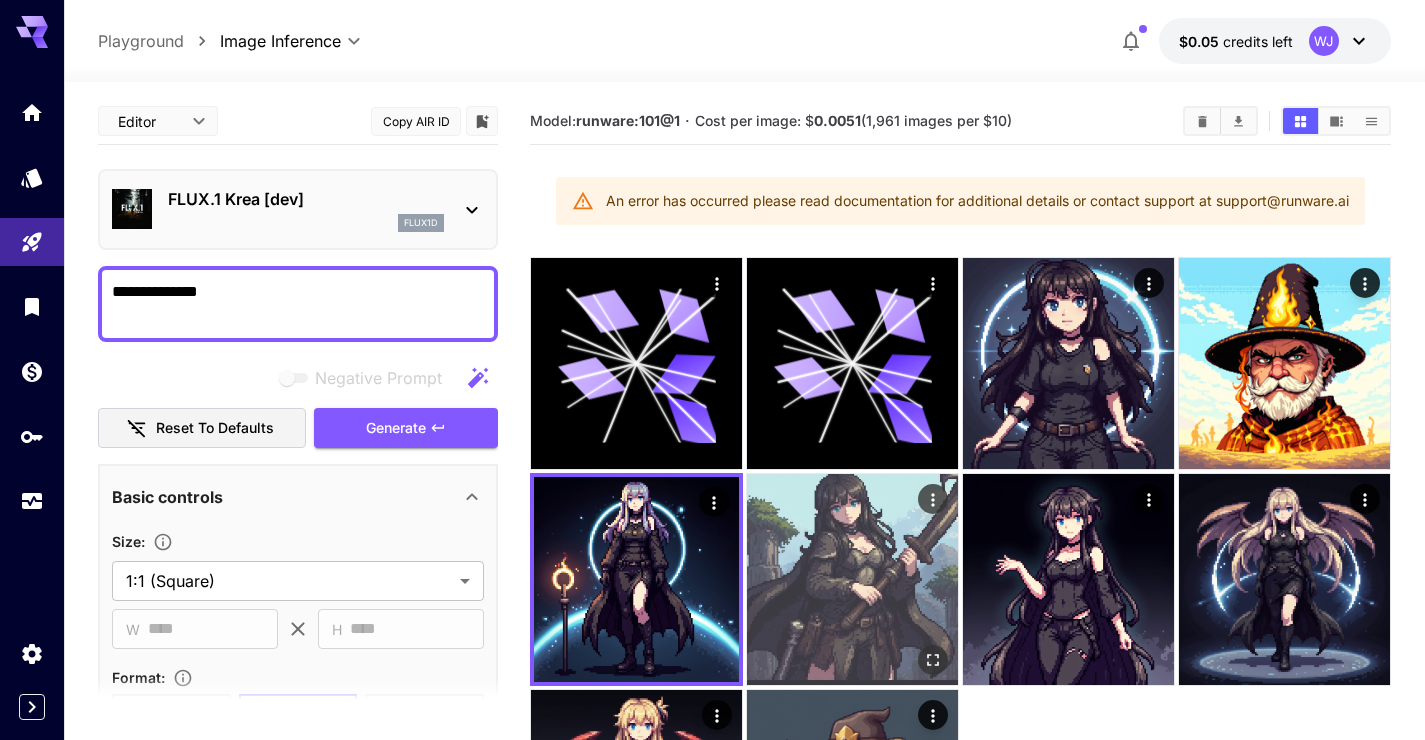 click at bounding box center [852, 579] 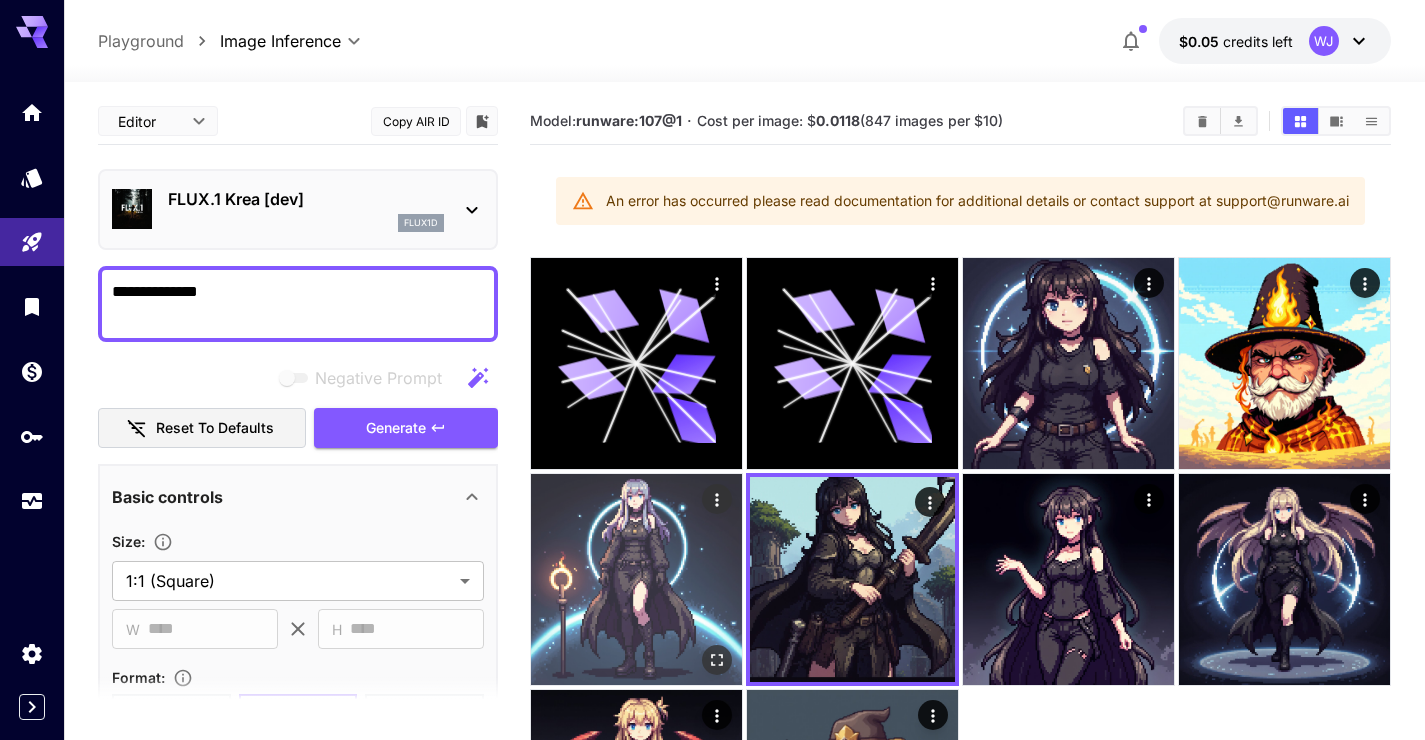 click at bounding box center (636, 579) 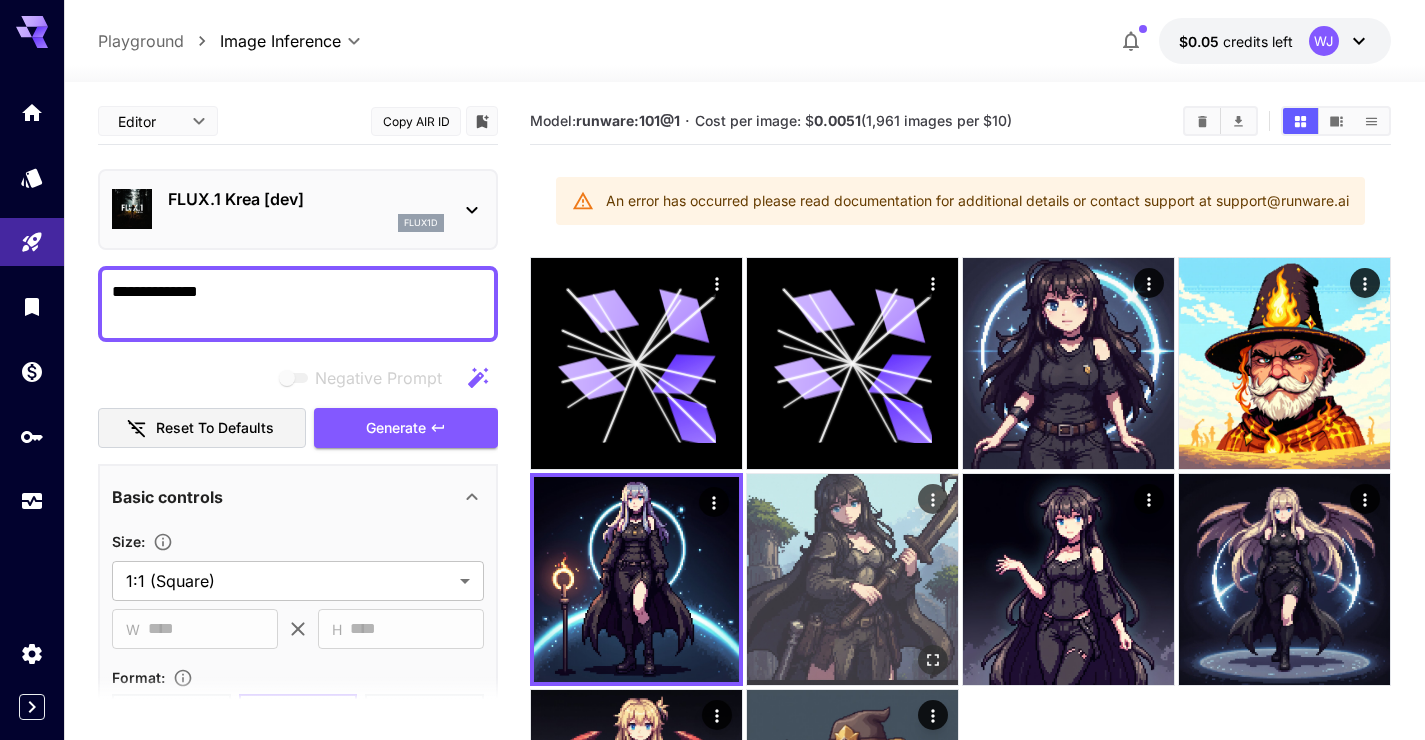 click at bounding box center [852, 579] 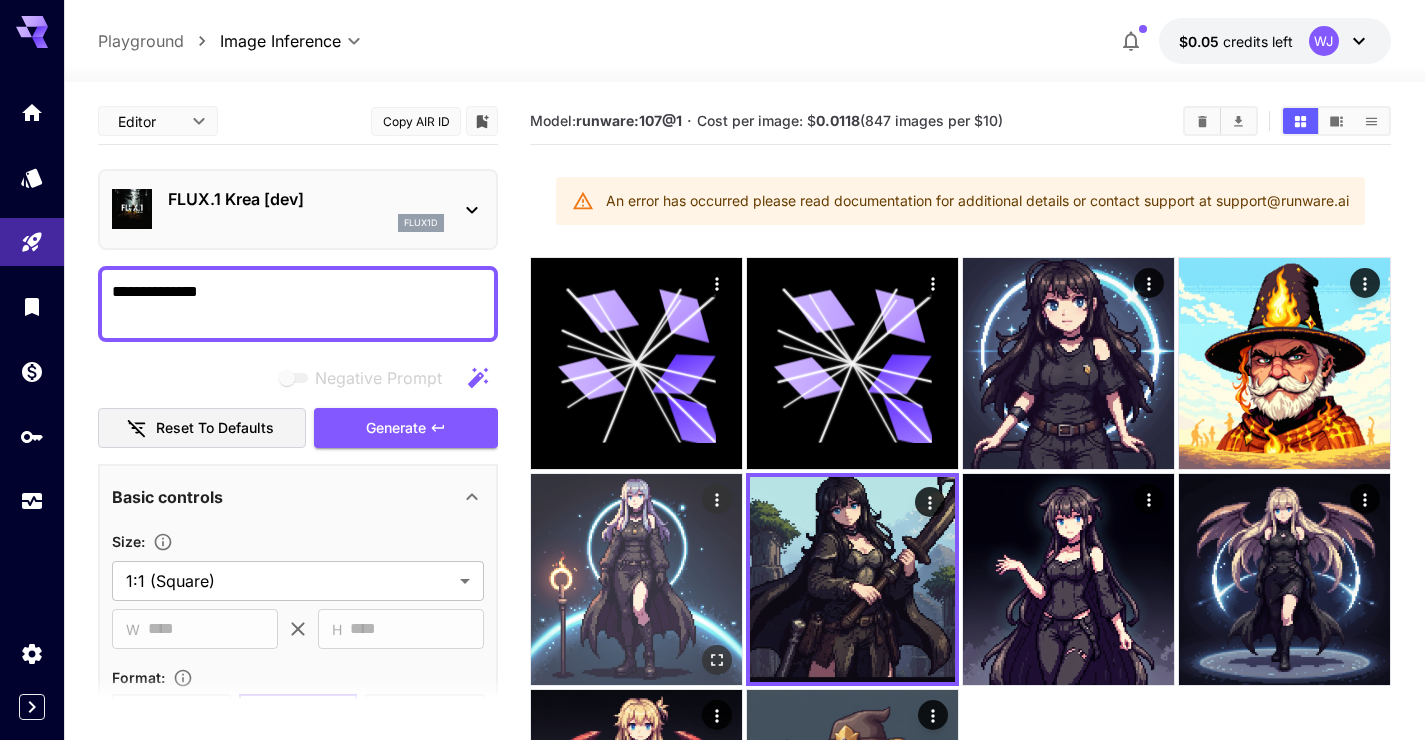 click at bounding box center [636, 579] 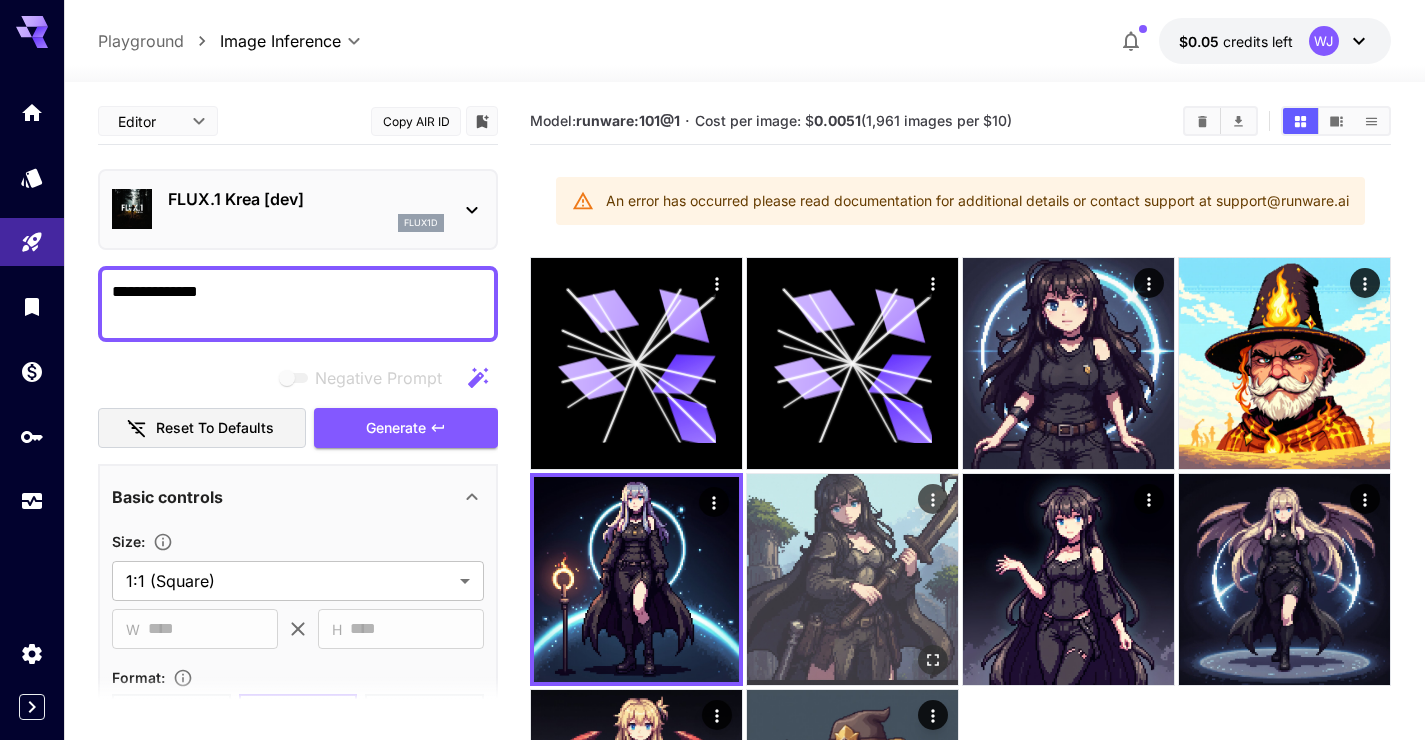 click at bounding box center [852, 579] 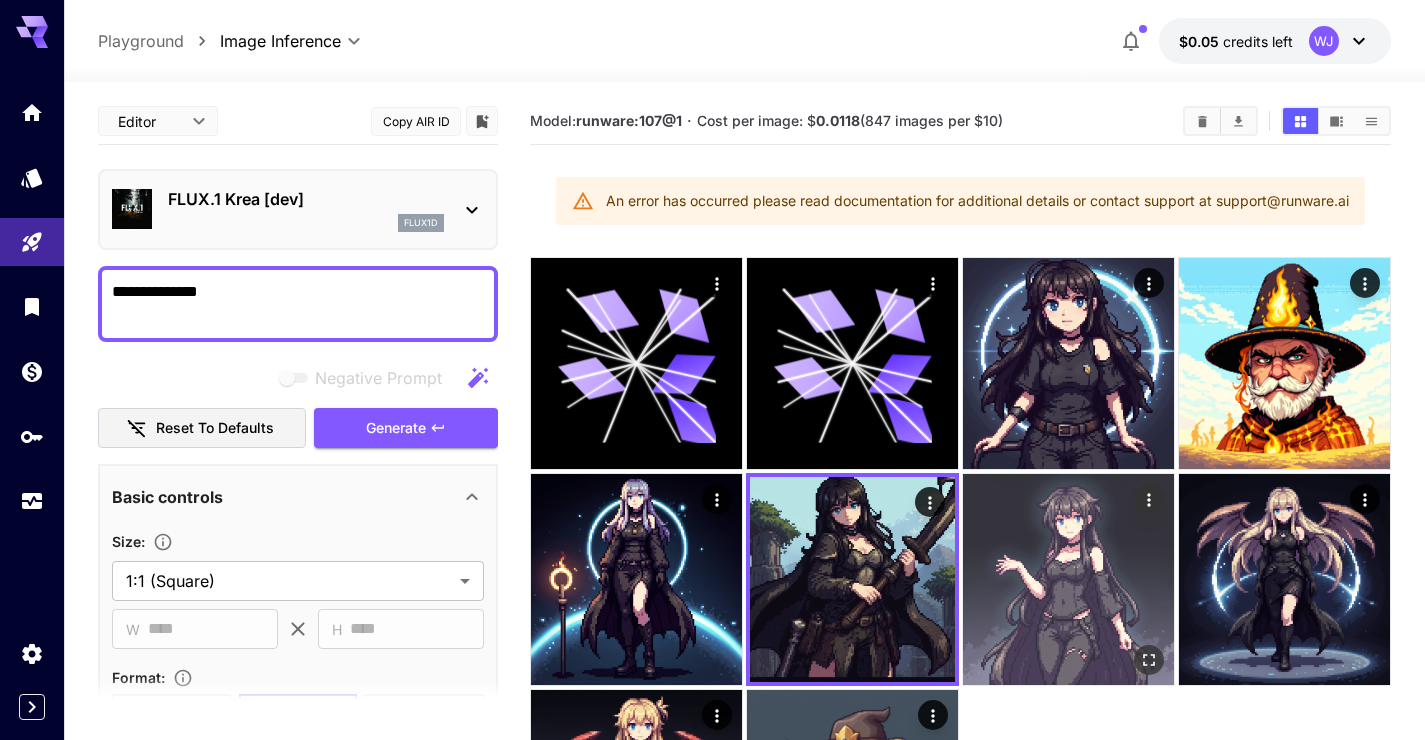 click at bounding box center [1068, 579] 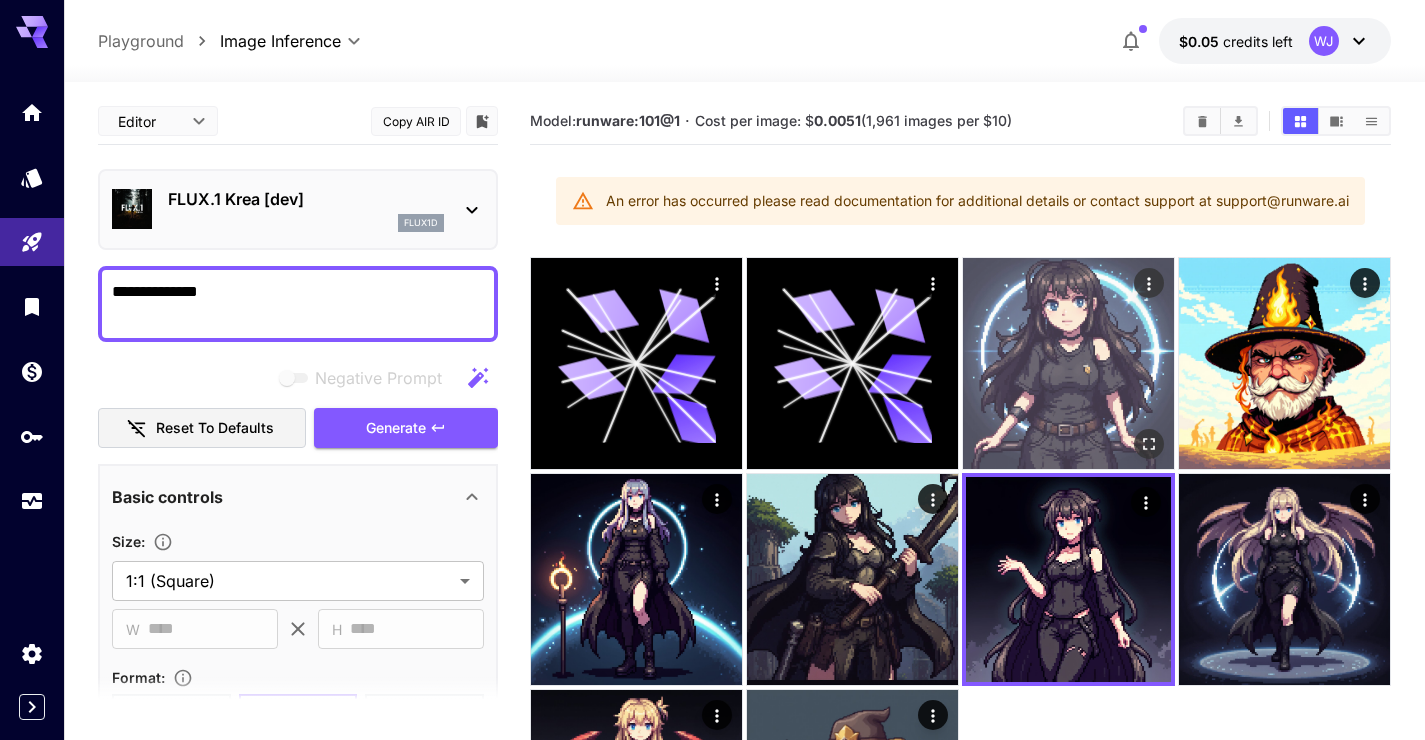 click at bounding box center (1068, 363) 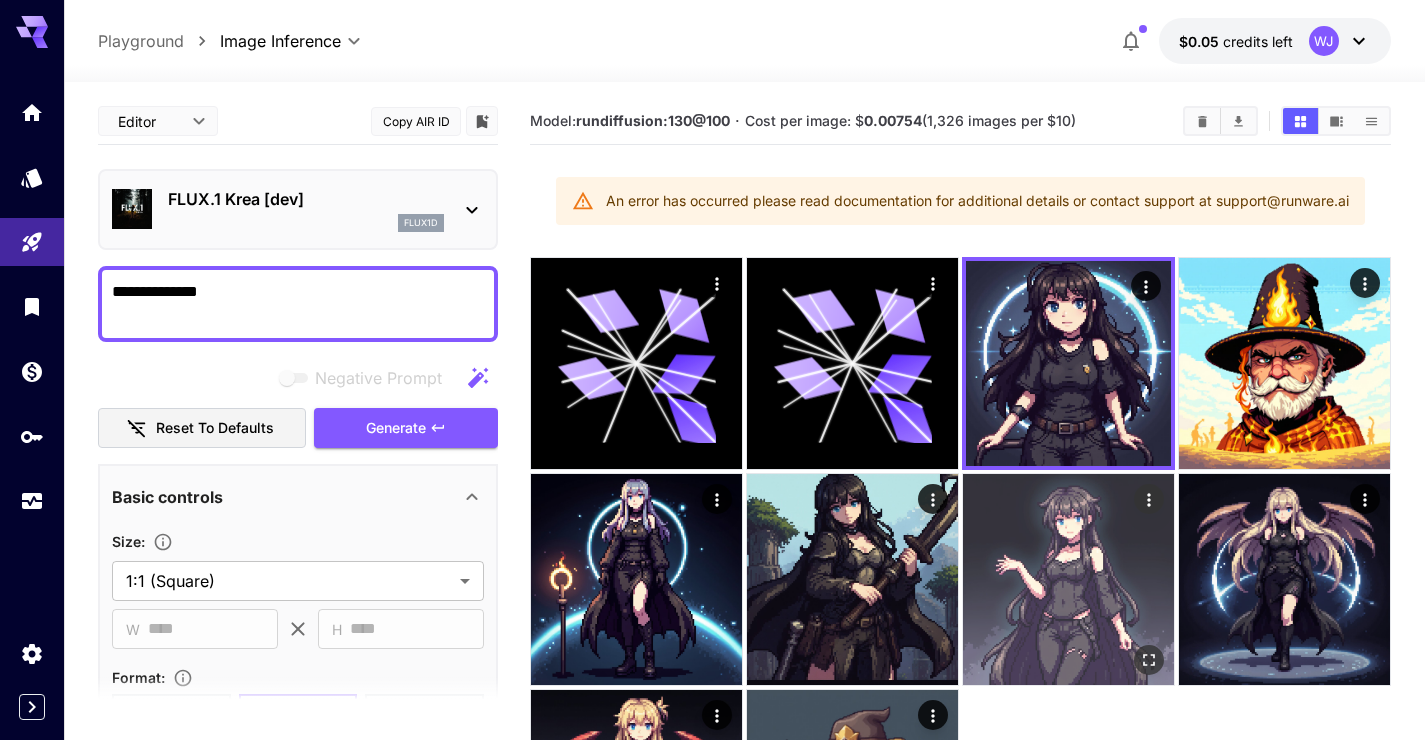 click at bounding box center [1068, 579] 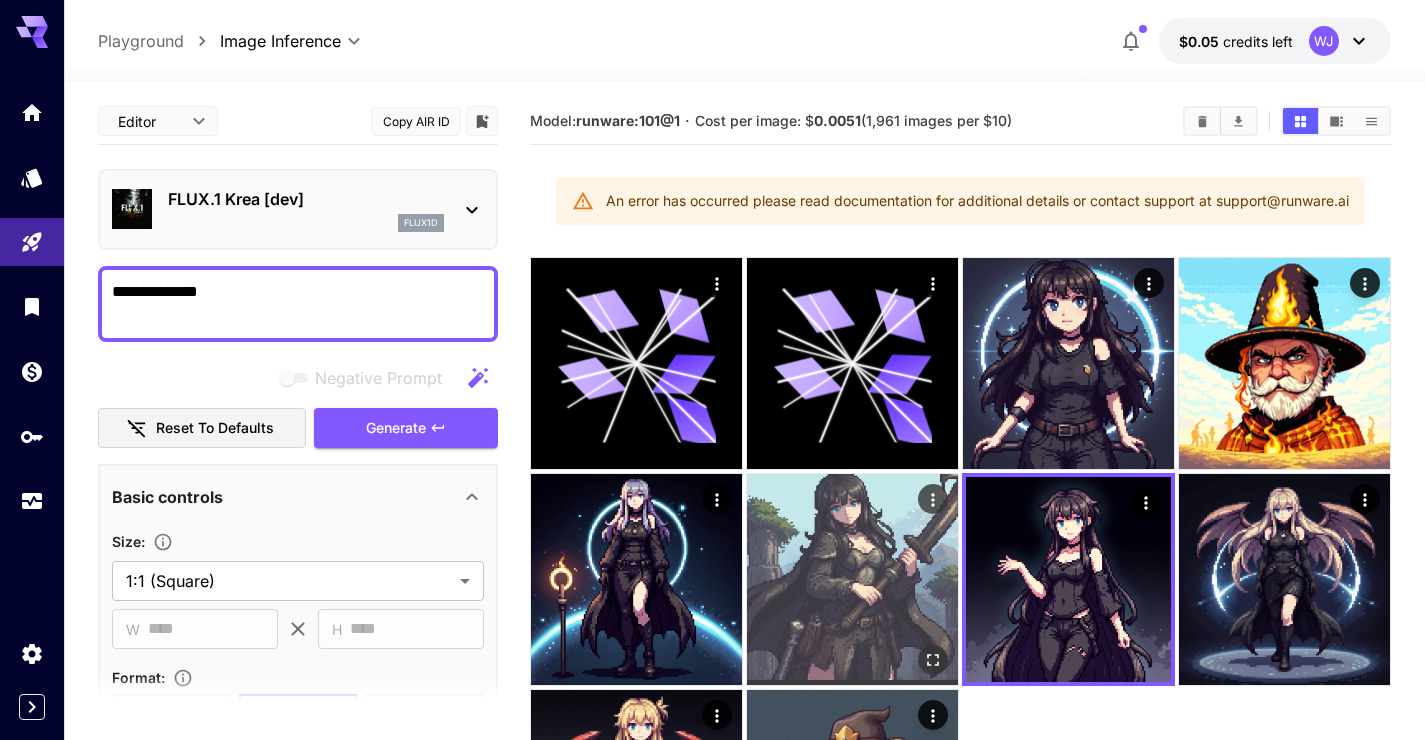 click at bounding box center (852, 579) 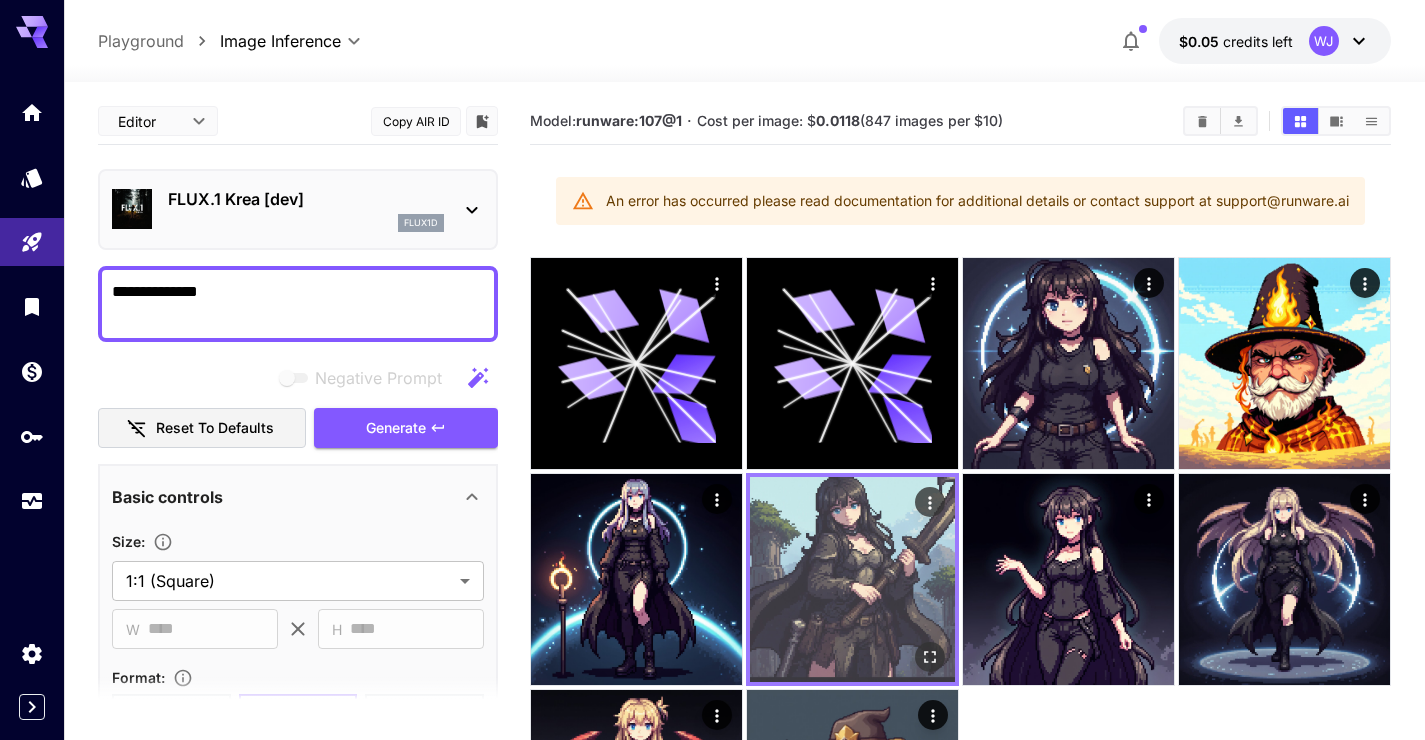 click at bounding box center [852, 579] 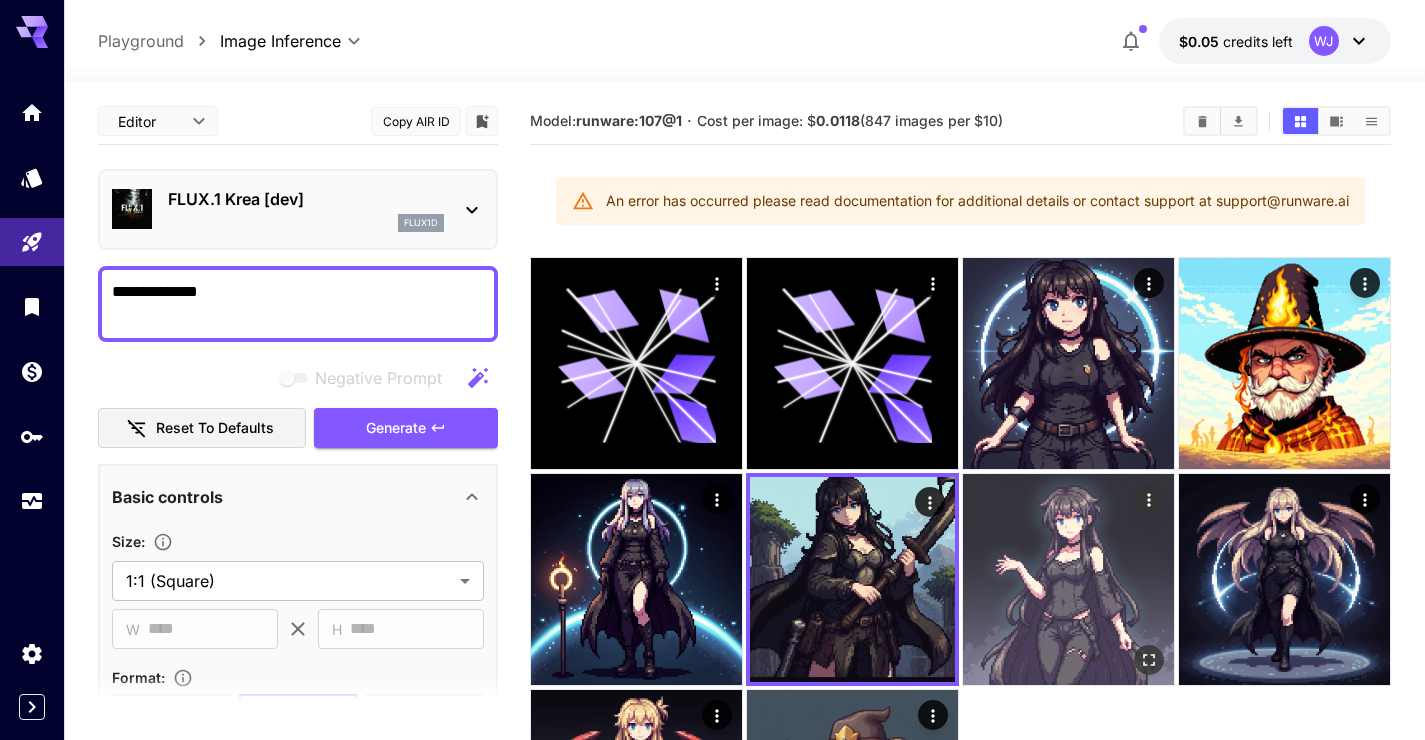 click at bounding box center (1068, 579) 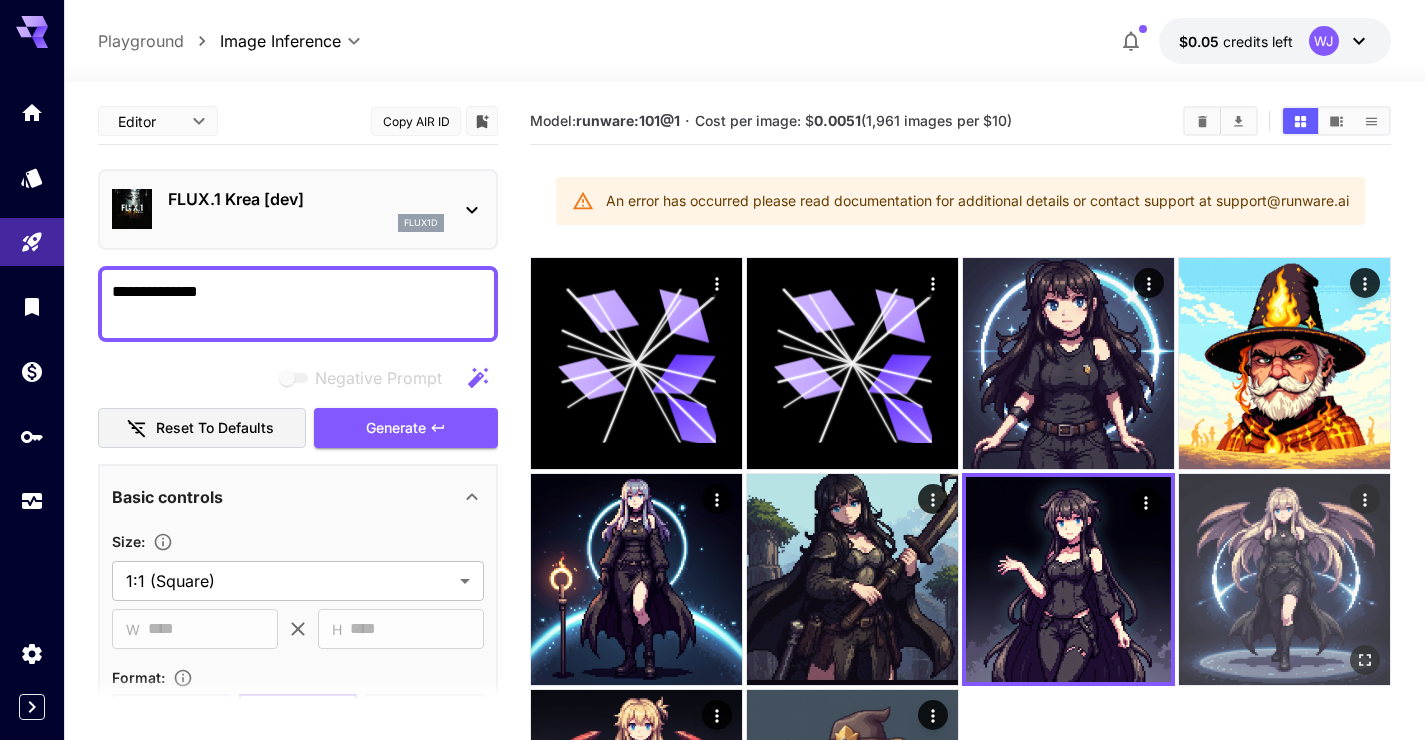 click at bounding box center [1284, 579] 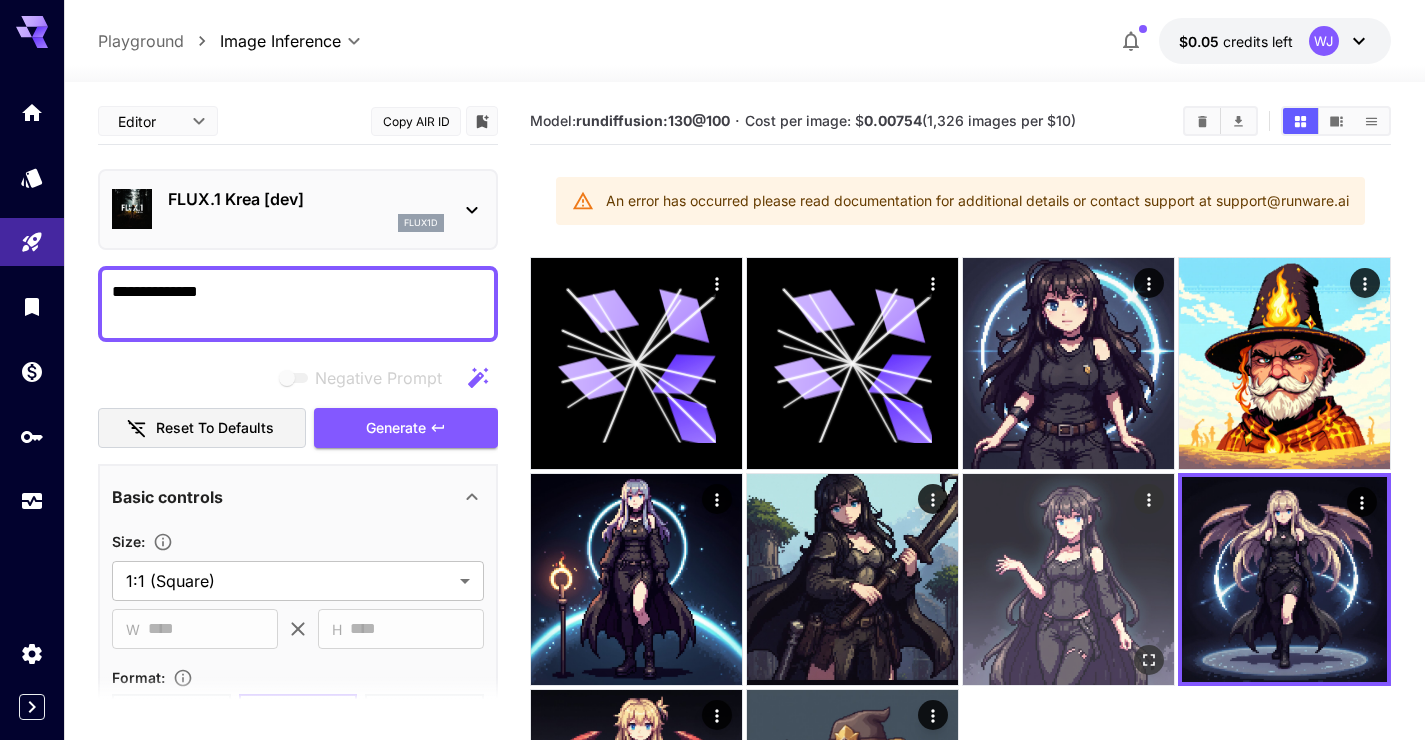 scroll, scrollTop: 155, scrollLeft: 0, axis: vertical 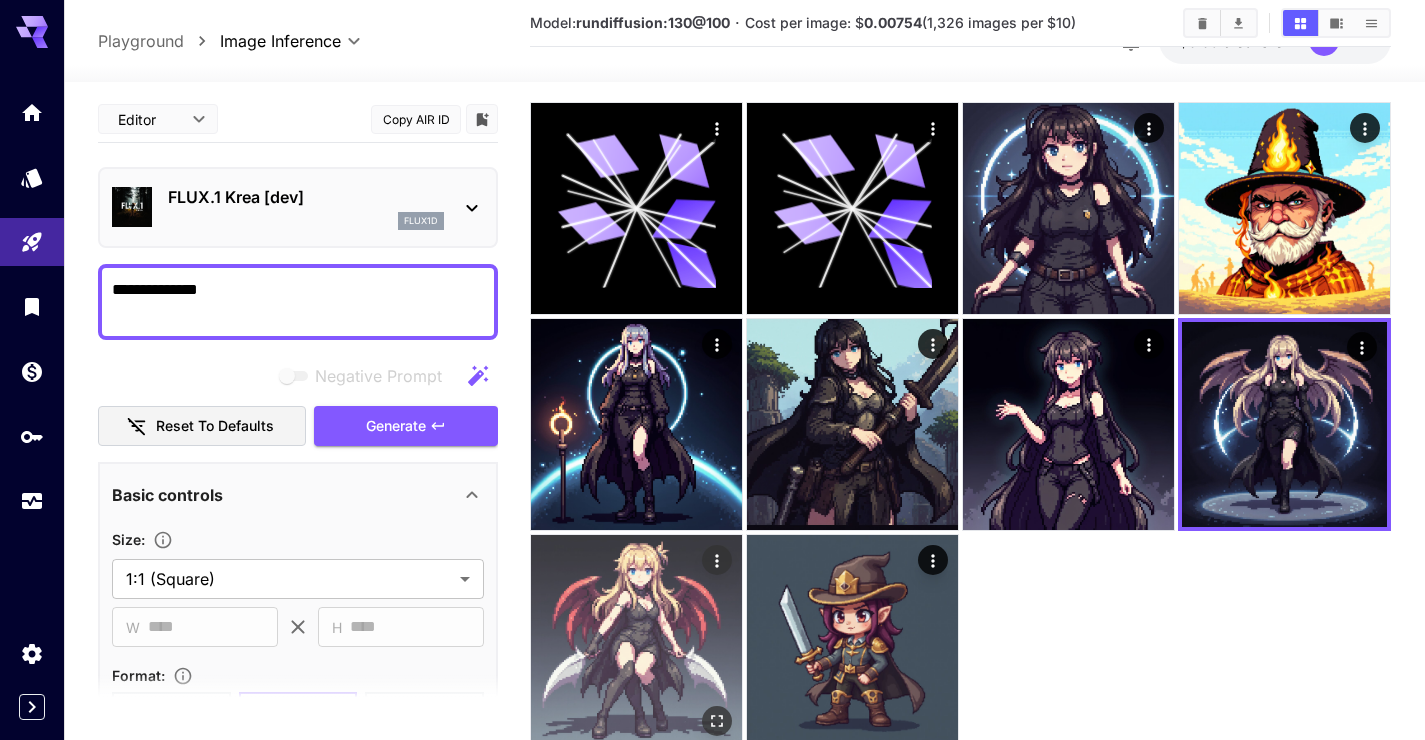 click at bounding box center (636, 640) 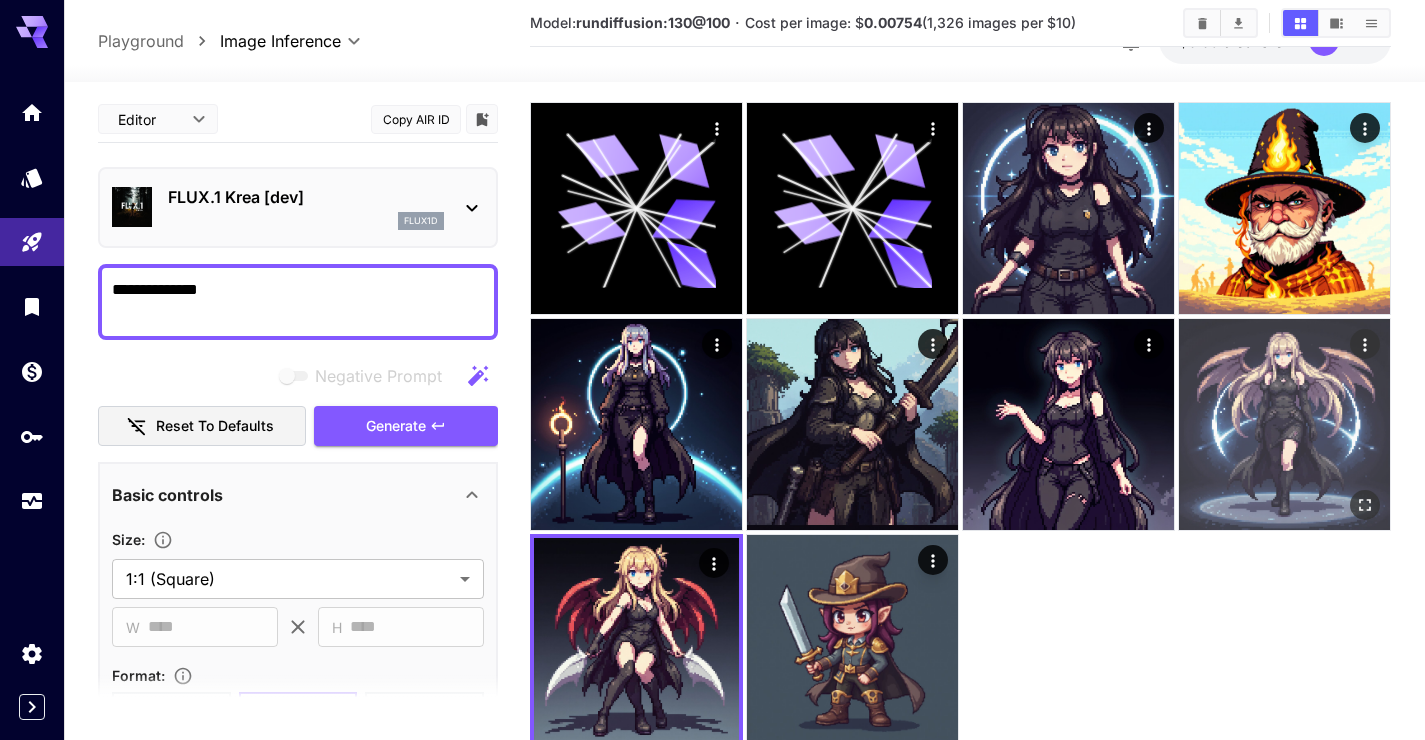 click at bounding box center (1284, 424) 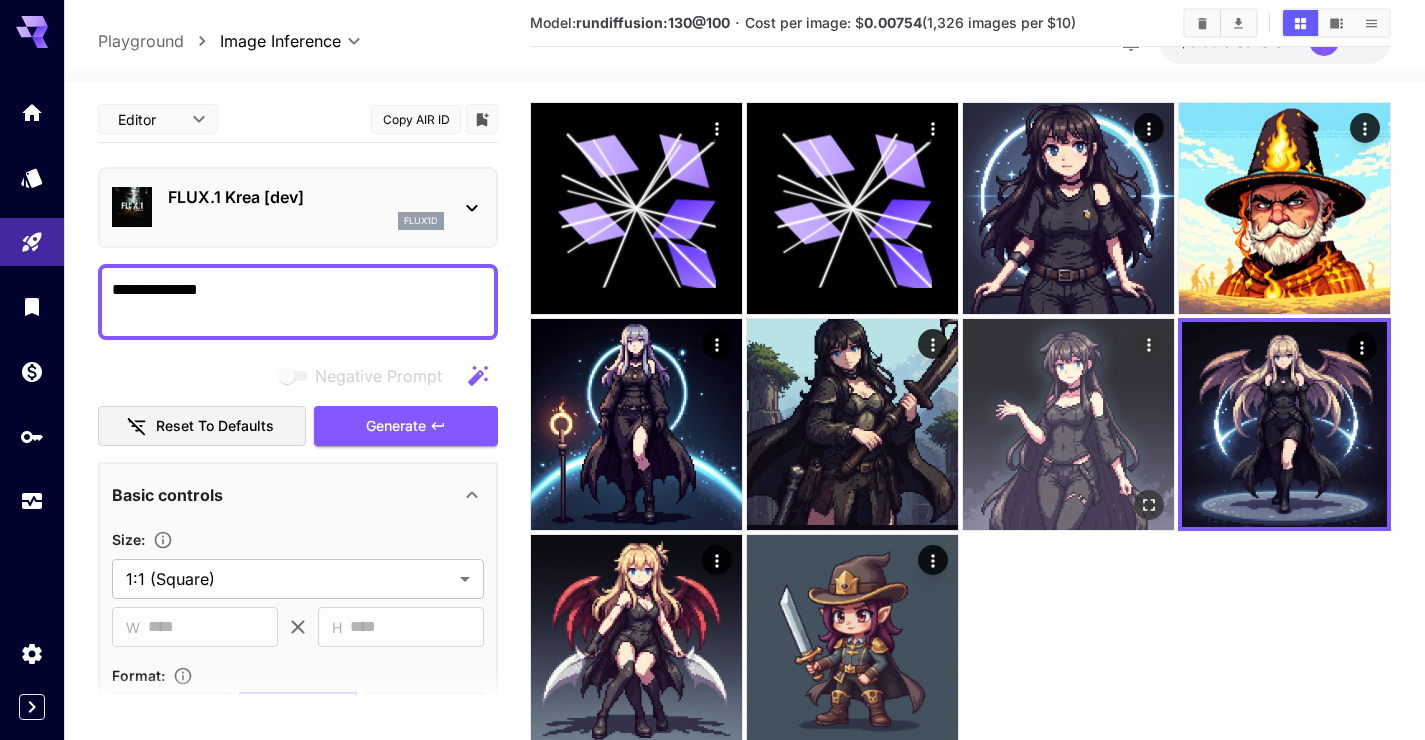 click at bounding box center [1068, 424] 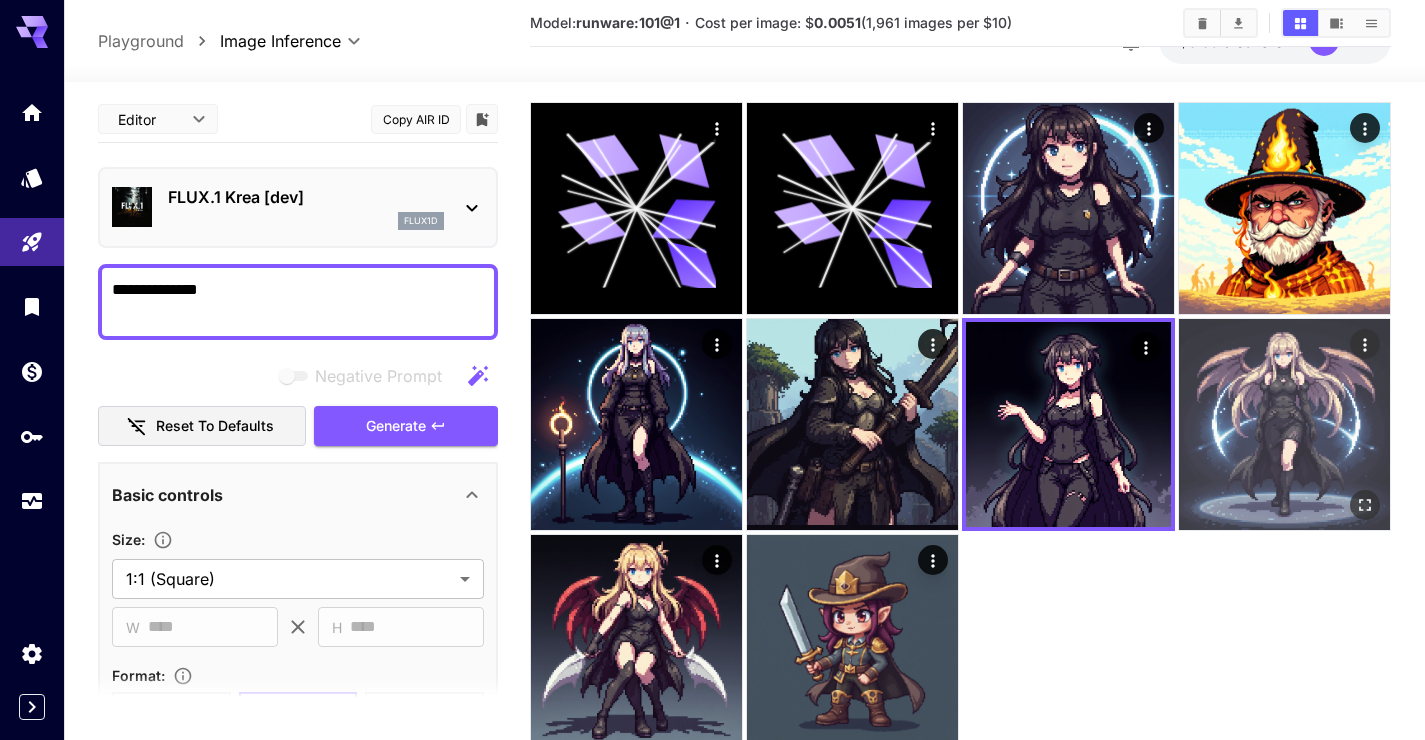 click at bounding box center (1284, 424) 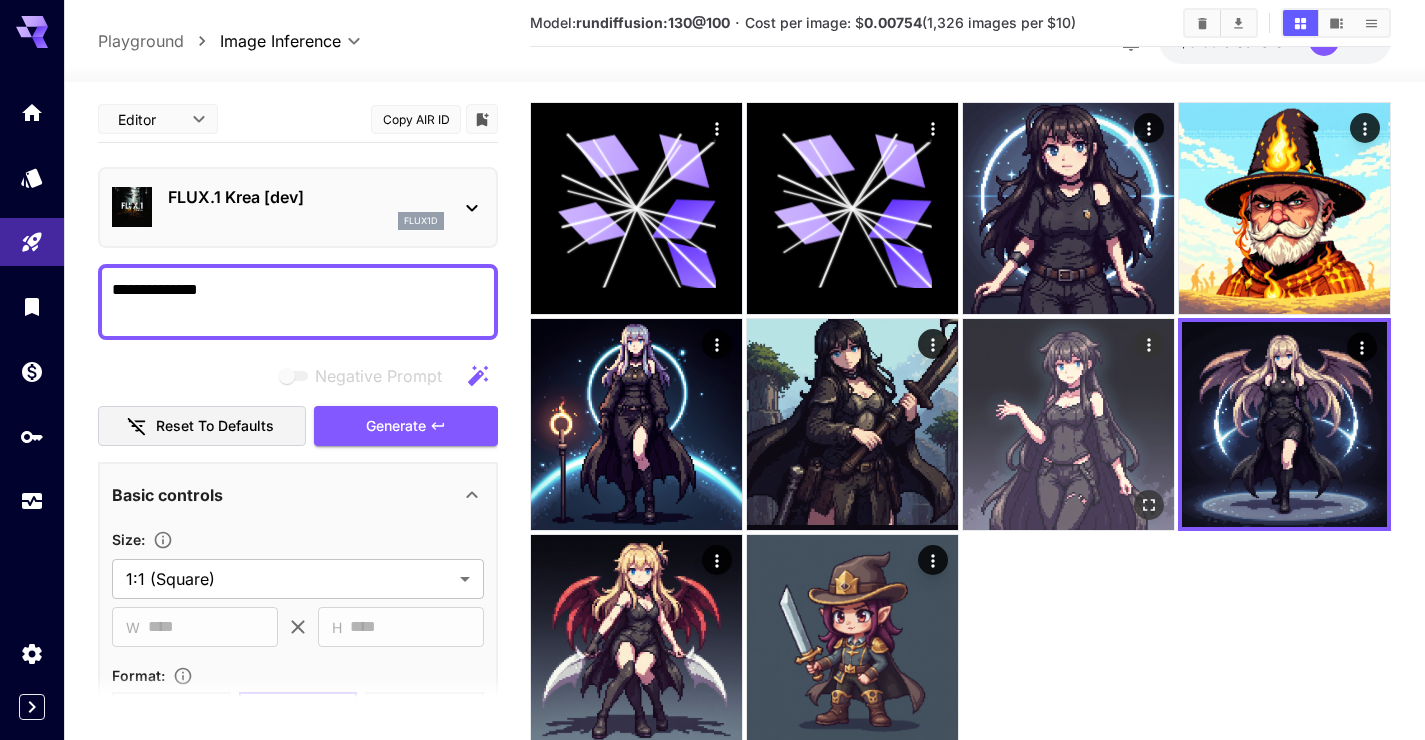 click at bounding box center [1068, 424] 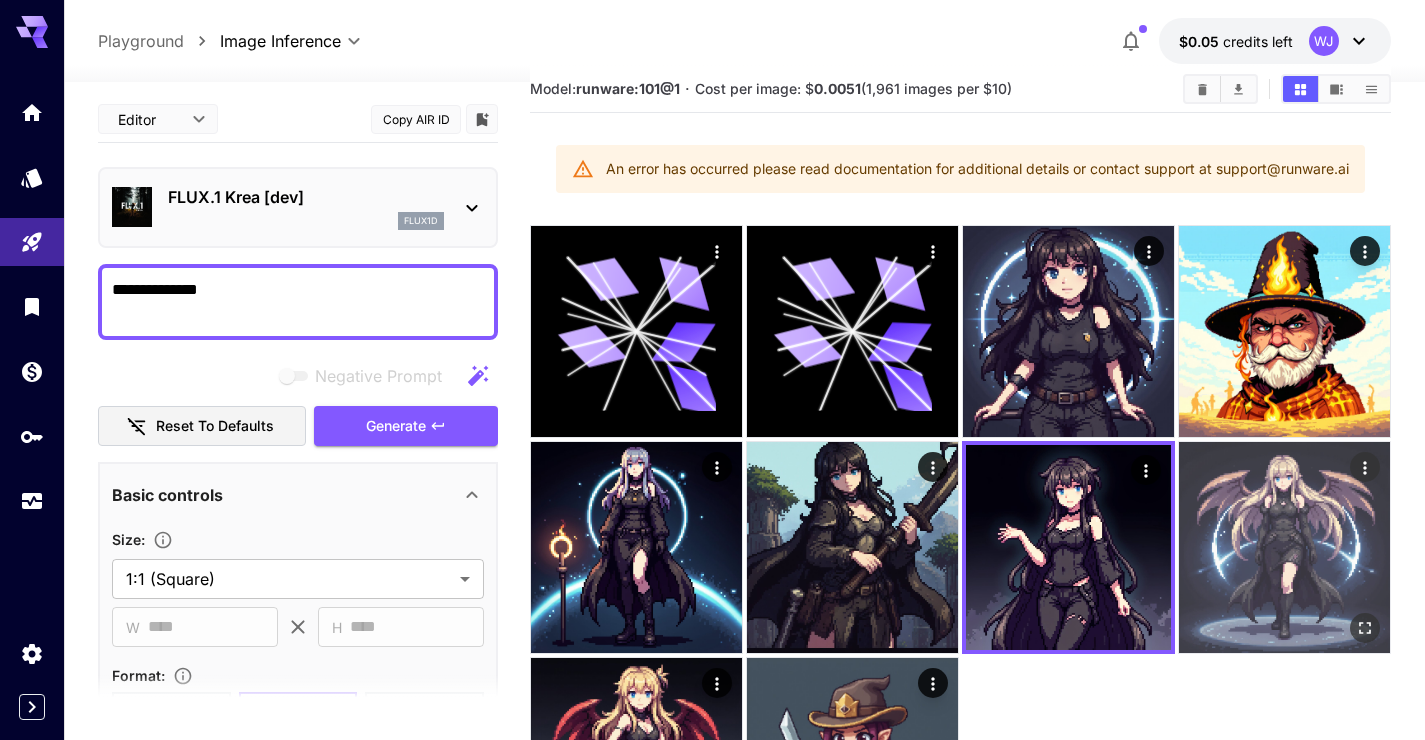 scroll, scrollTop: 202, scrollLeft: 0, axis: vertical 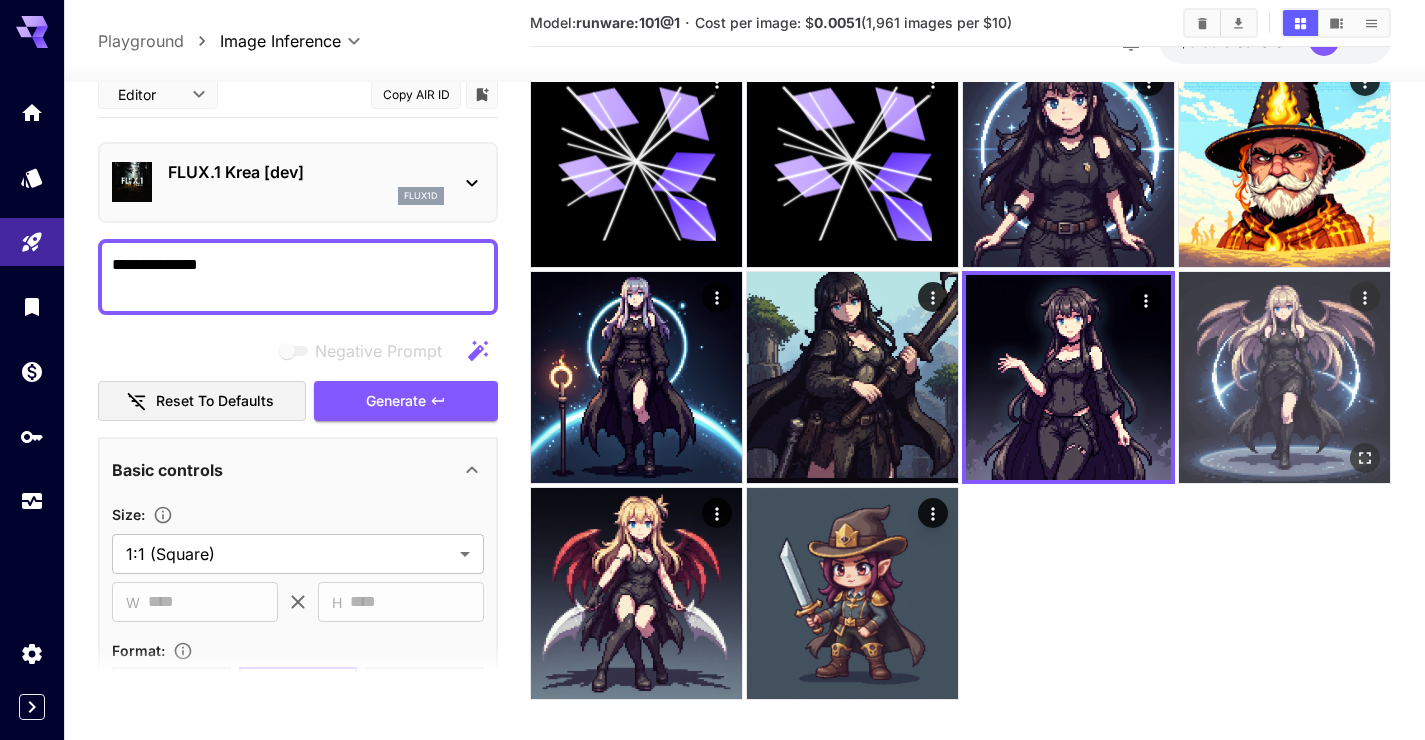 click at bounding box center [1284, 377] 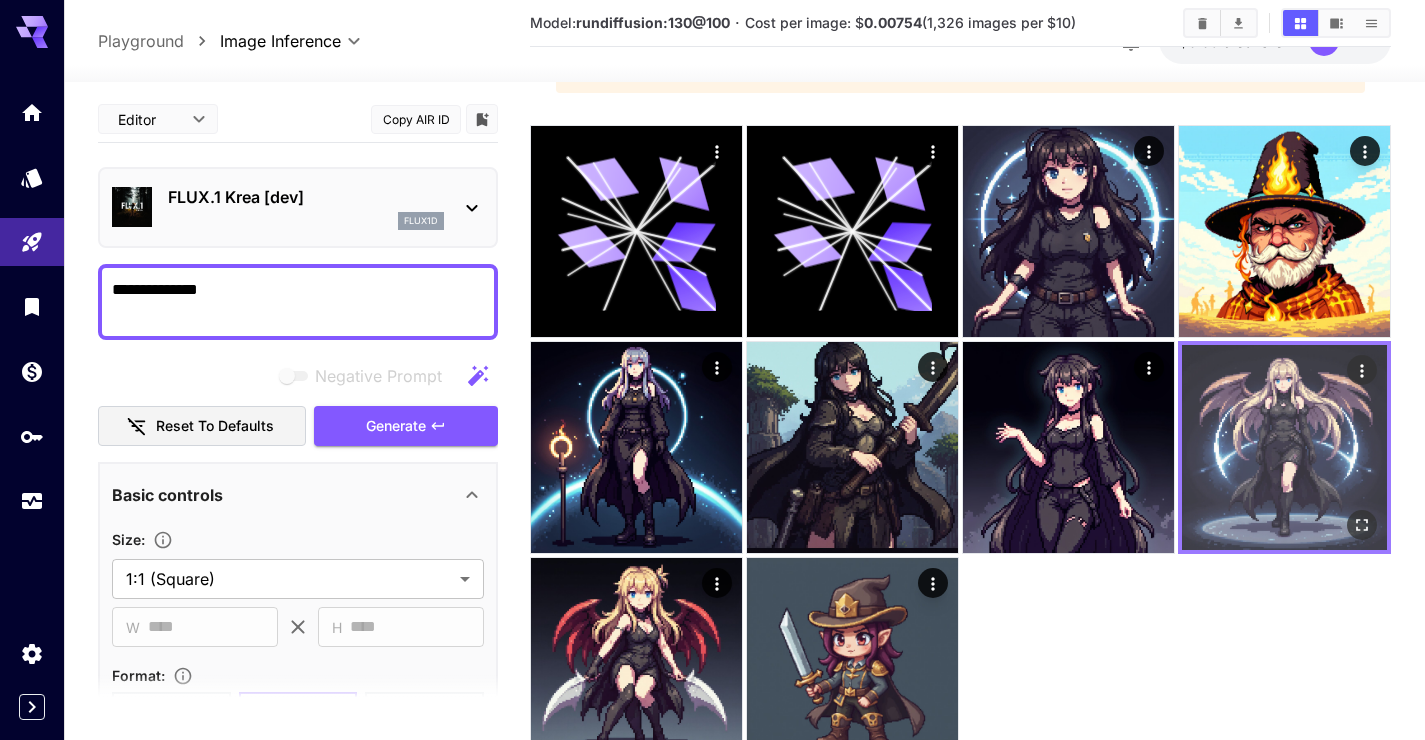 scroll, scrollTop: 25, scrollLeft: 0, axis: vertical 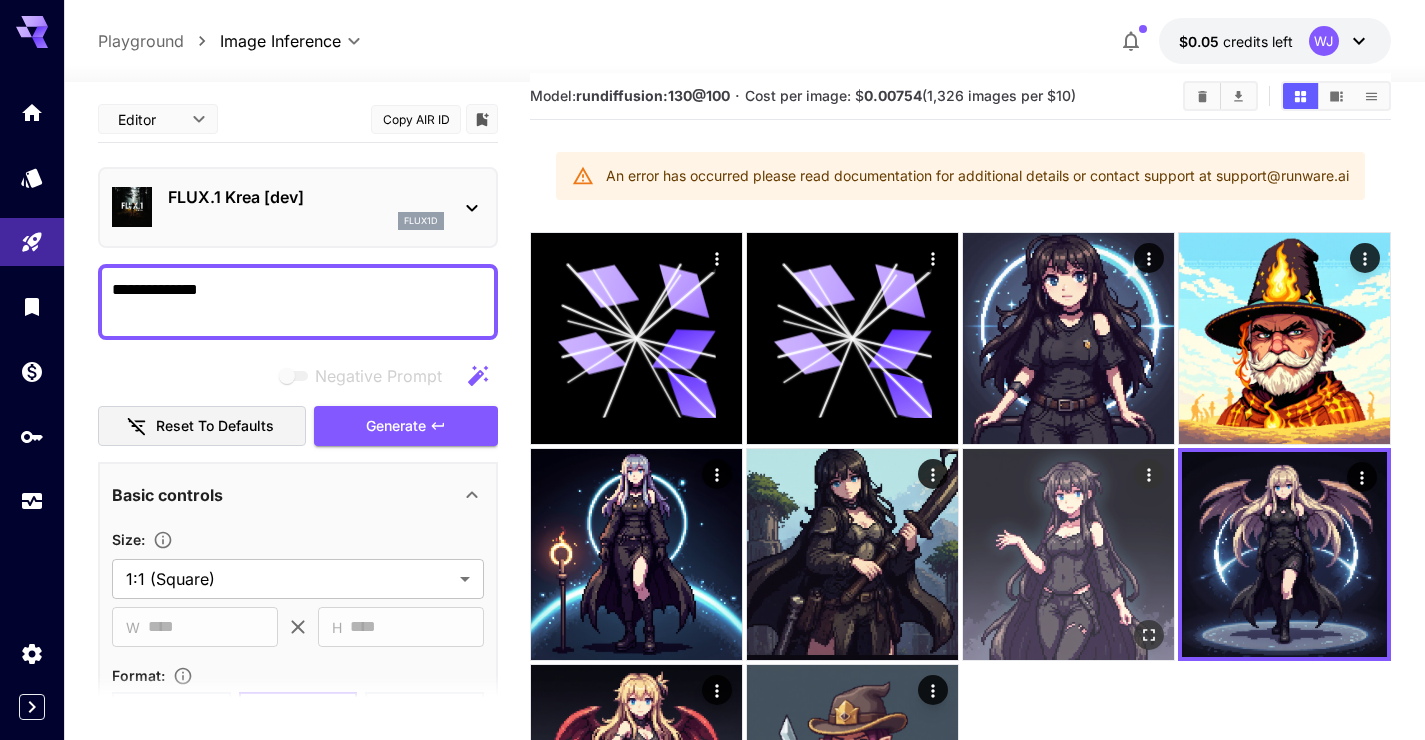 click at bounding box center (1068, 554) 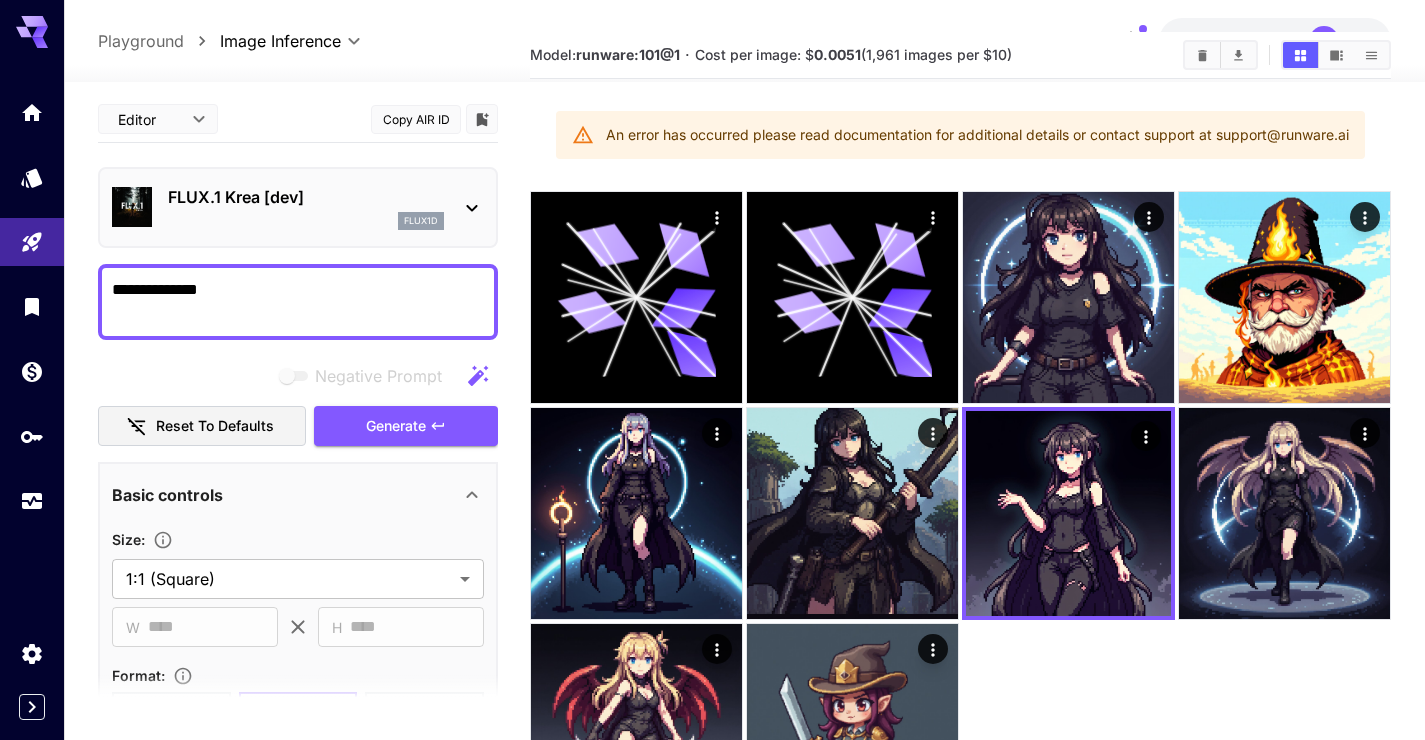 scroll, scrollTop: 153, scrollLeft: 0, axis: vertical 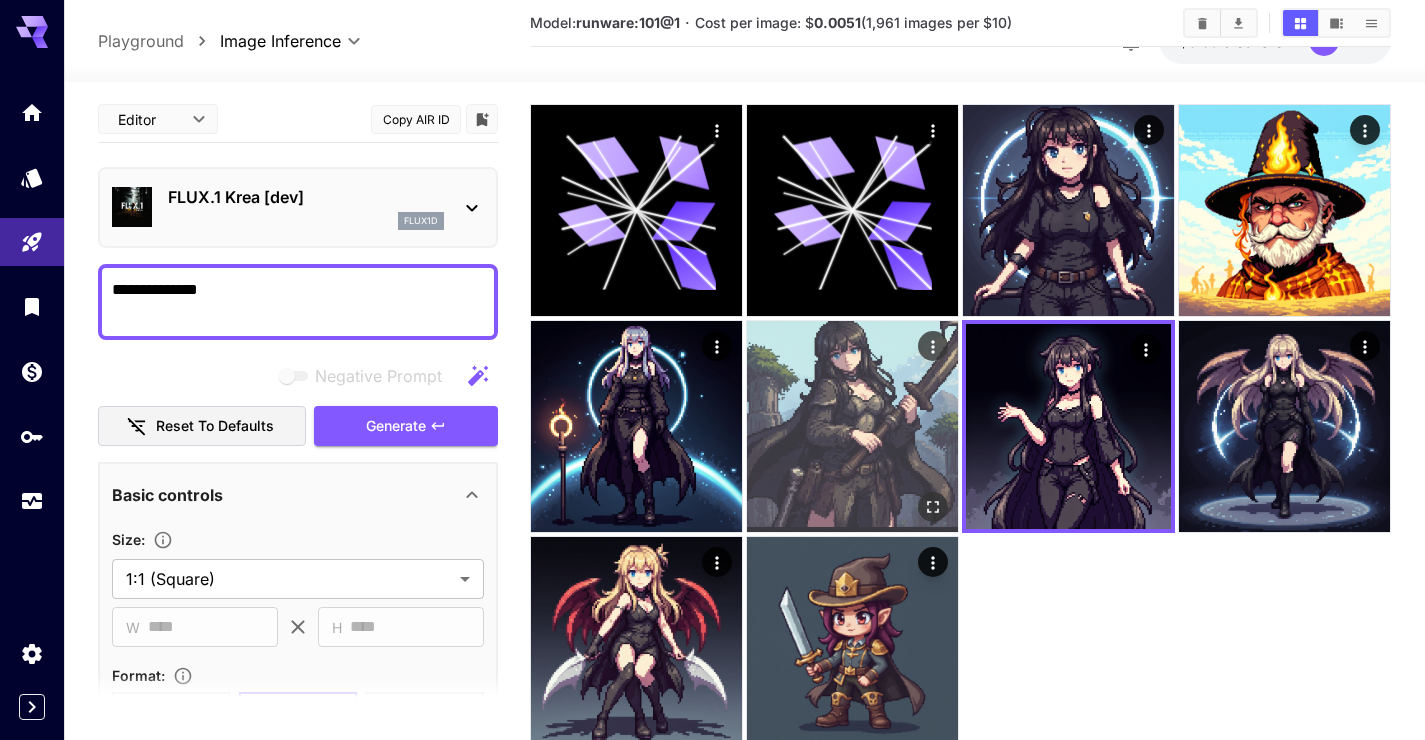 click at bounding box center (852, 426) 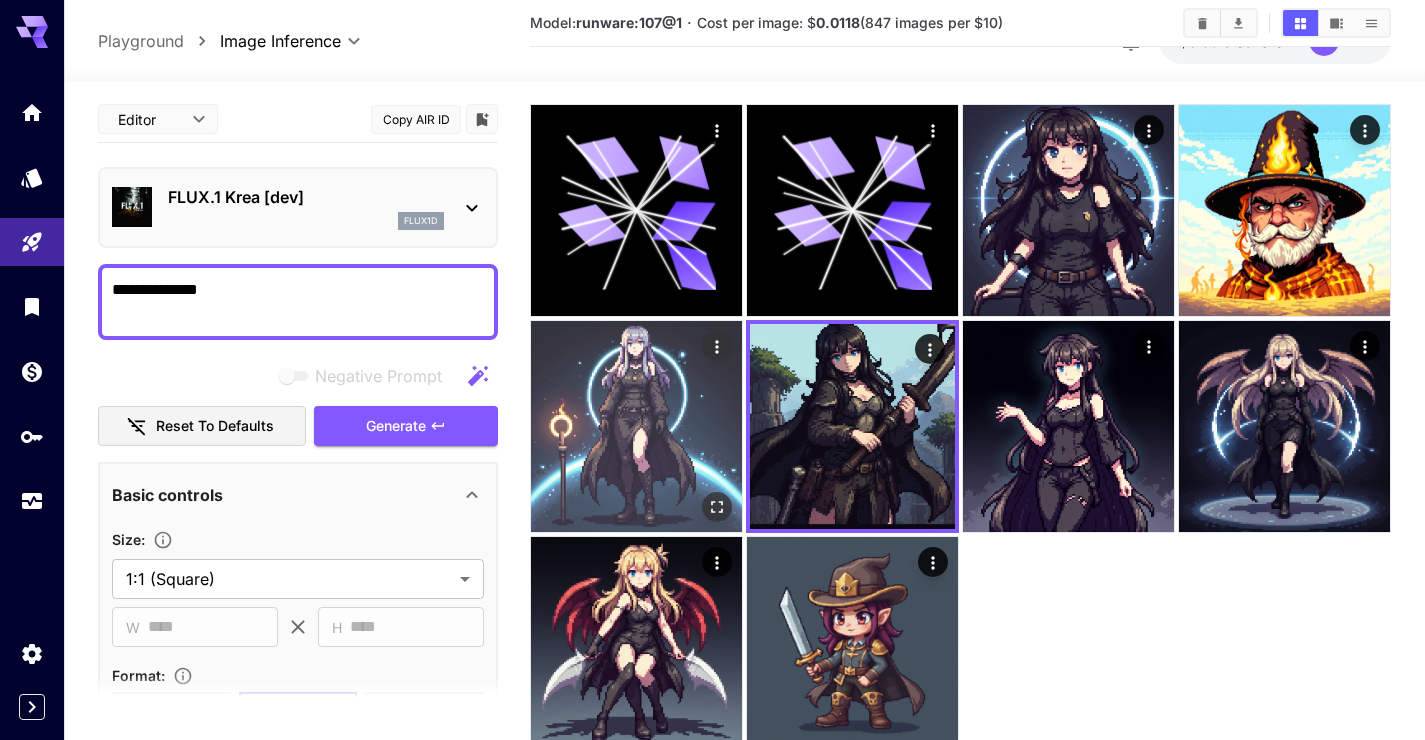 click at bounding box center (636, 426) 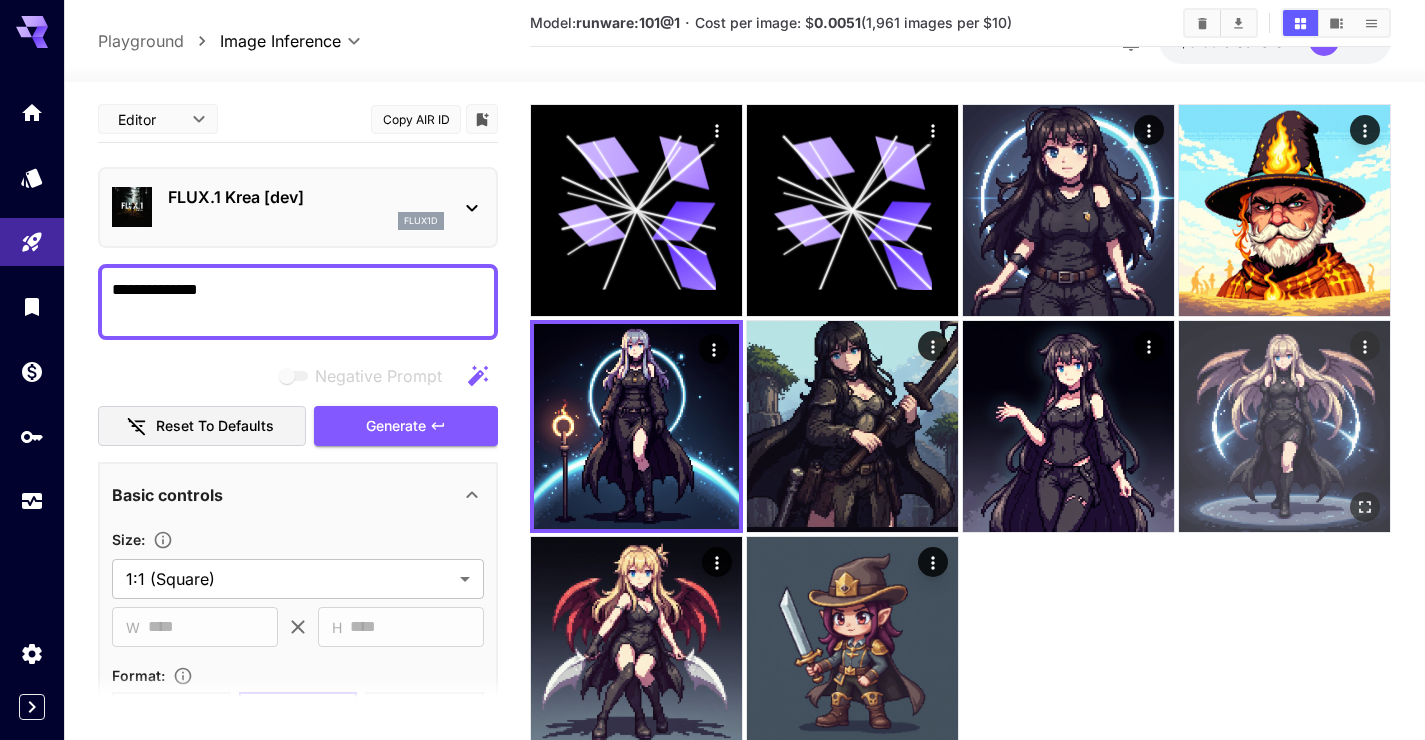 click at bounding box center (1284, 426) 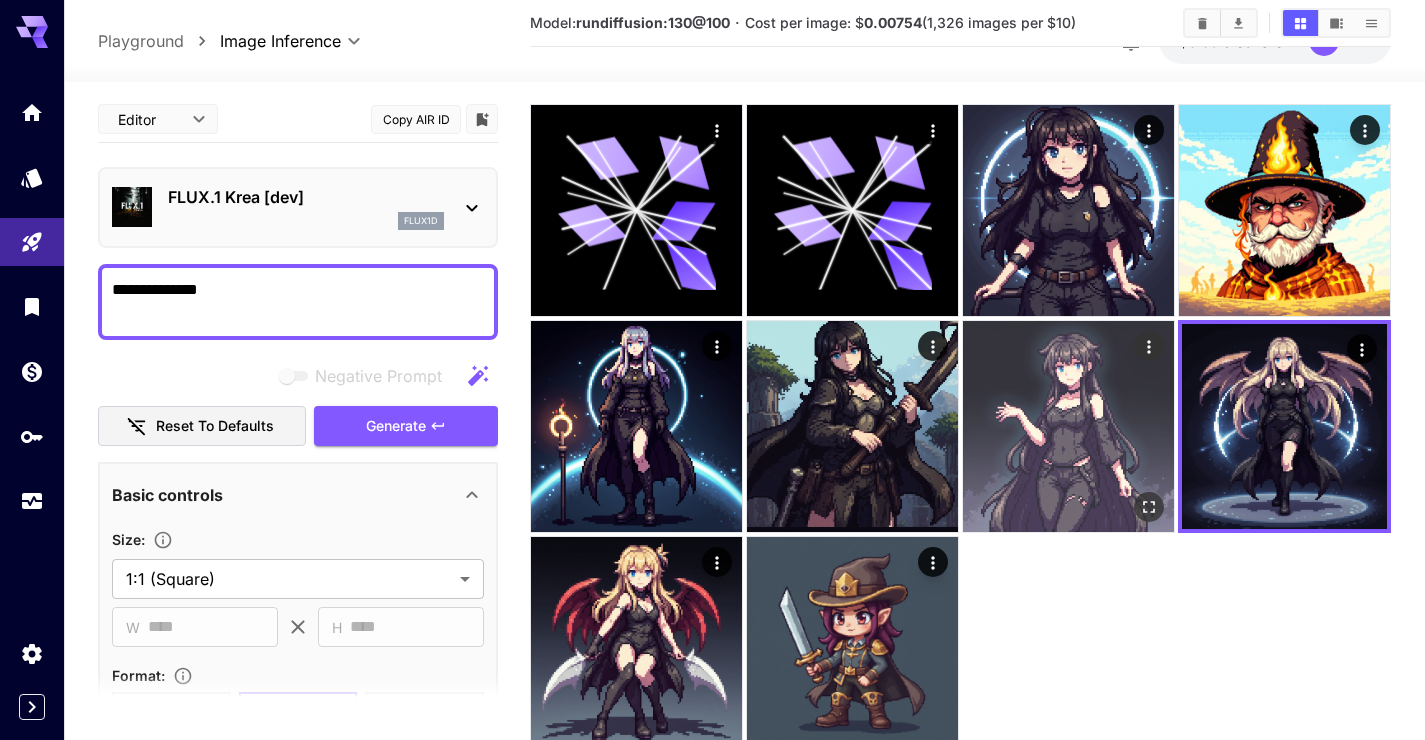 click at bounding box center (1068, 426) 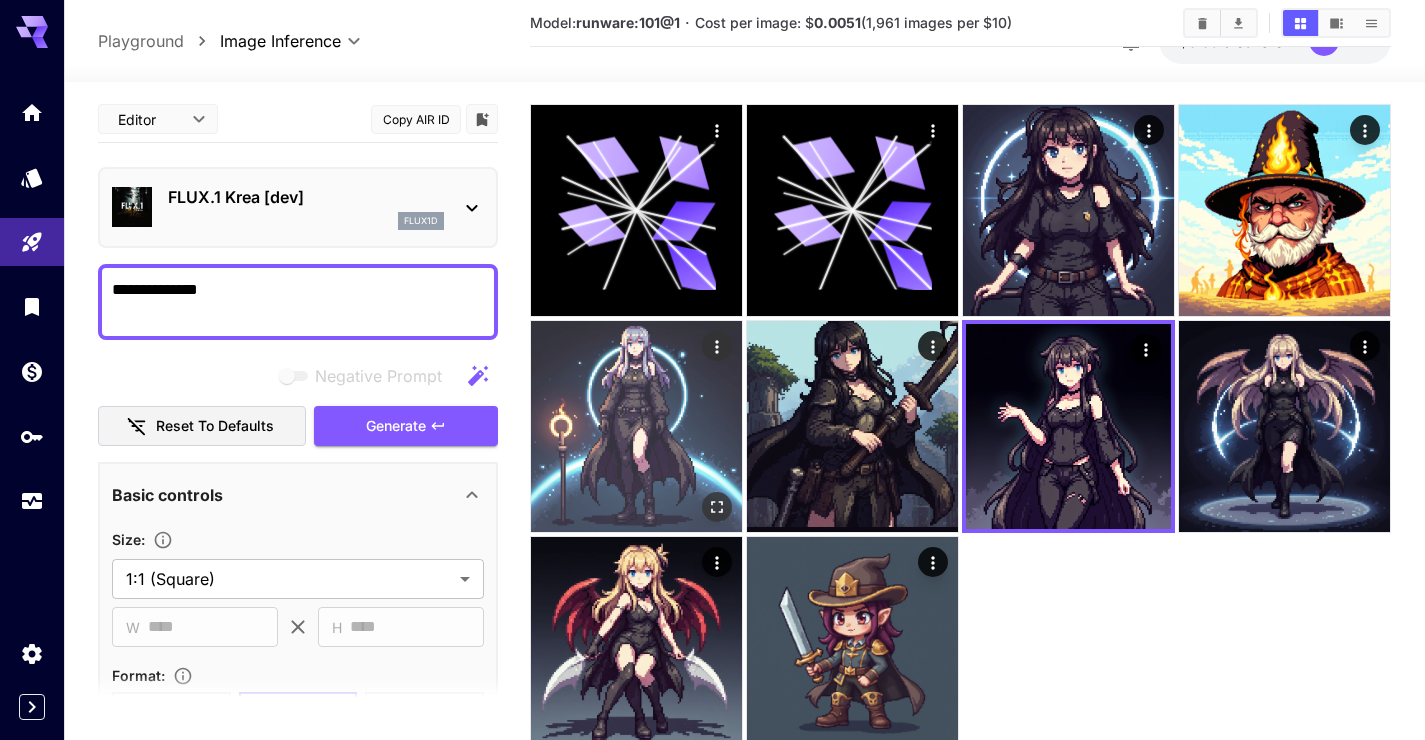 click at bounding box center [636, 426] 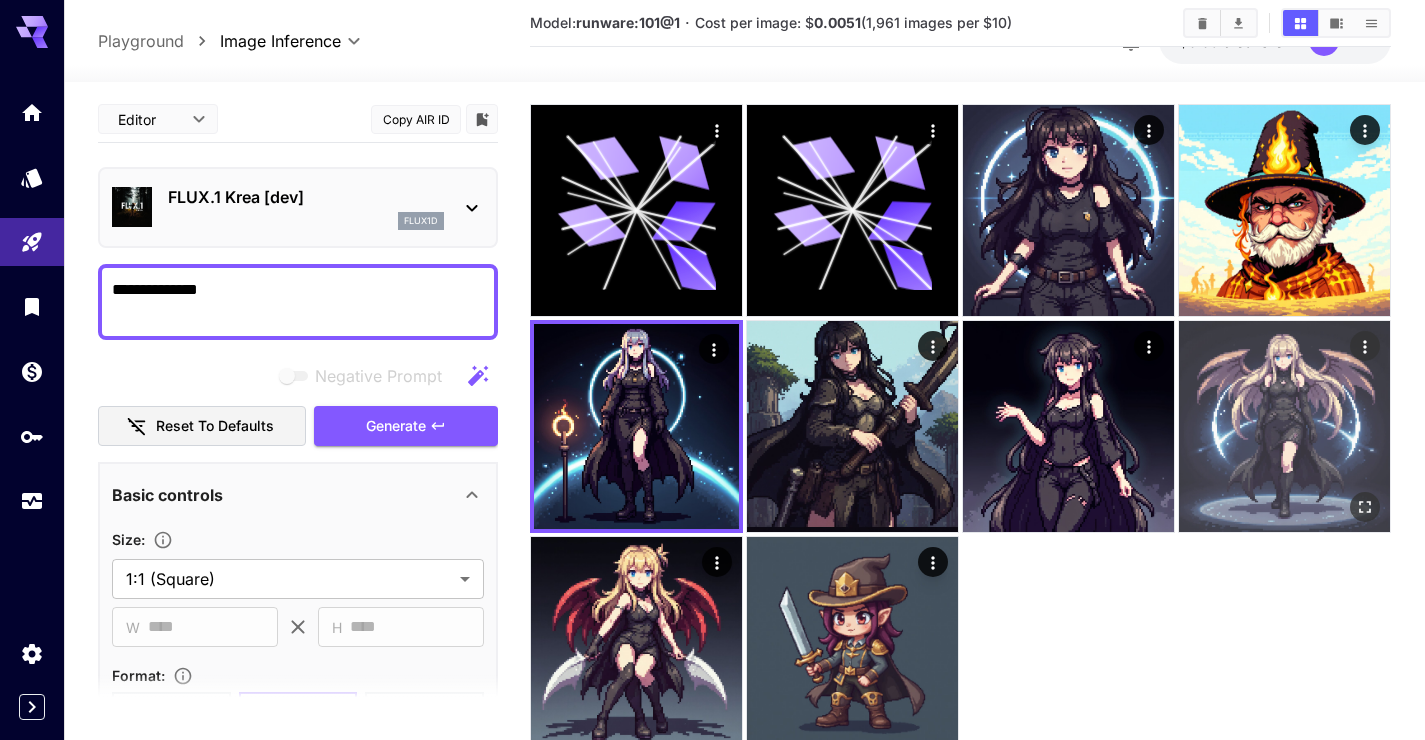 click at bounding box center (1284, 426) 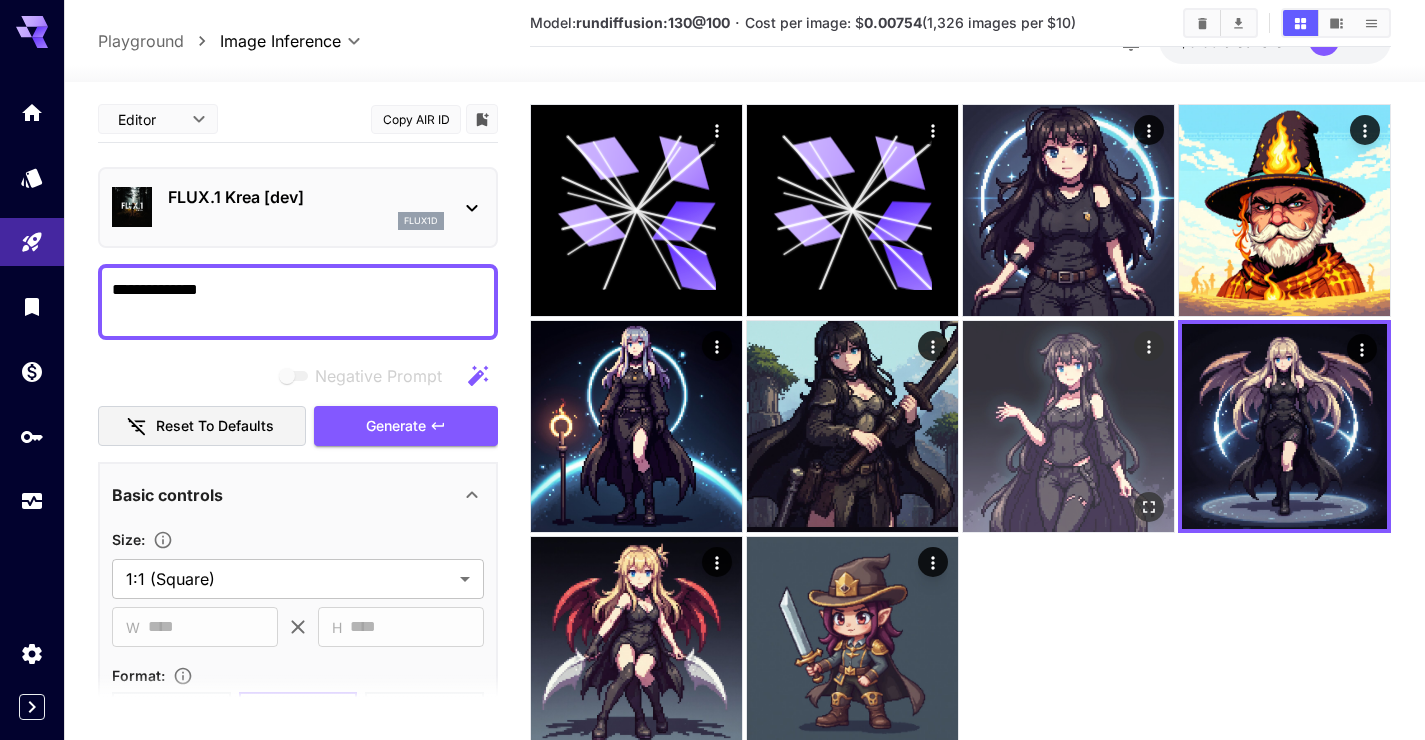 click at bounding box center (1068, 426) 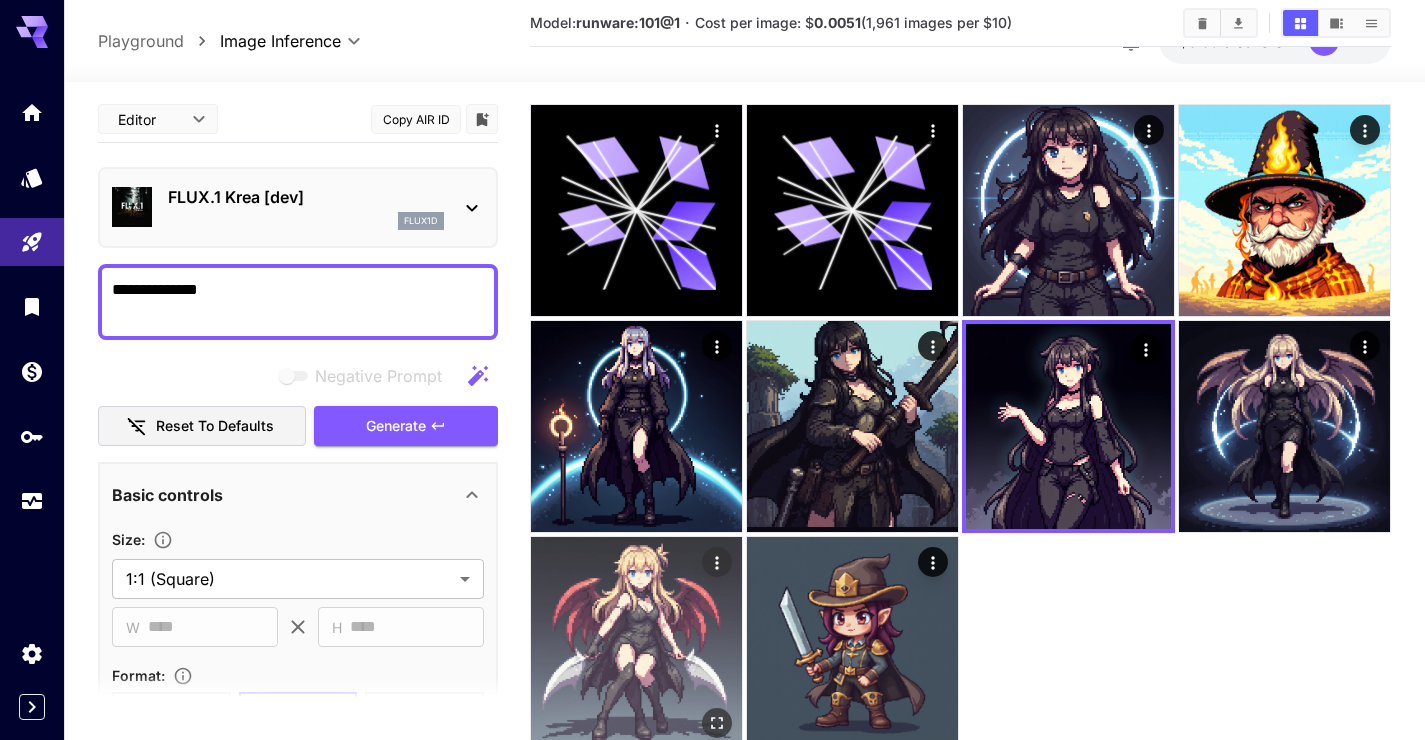 click at bounding box center (636, 642) 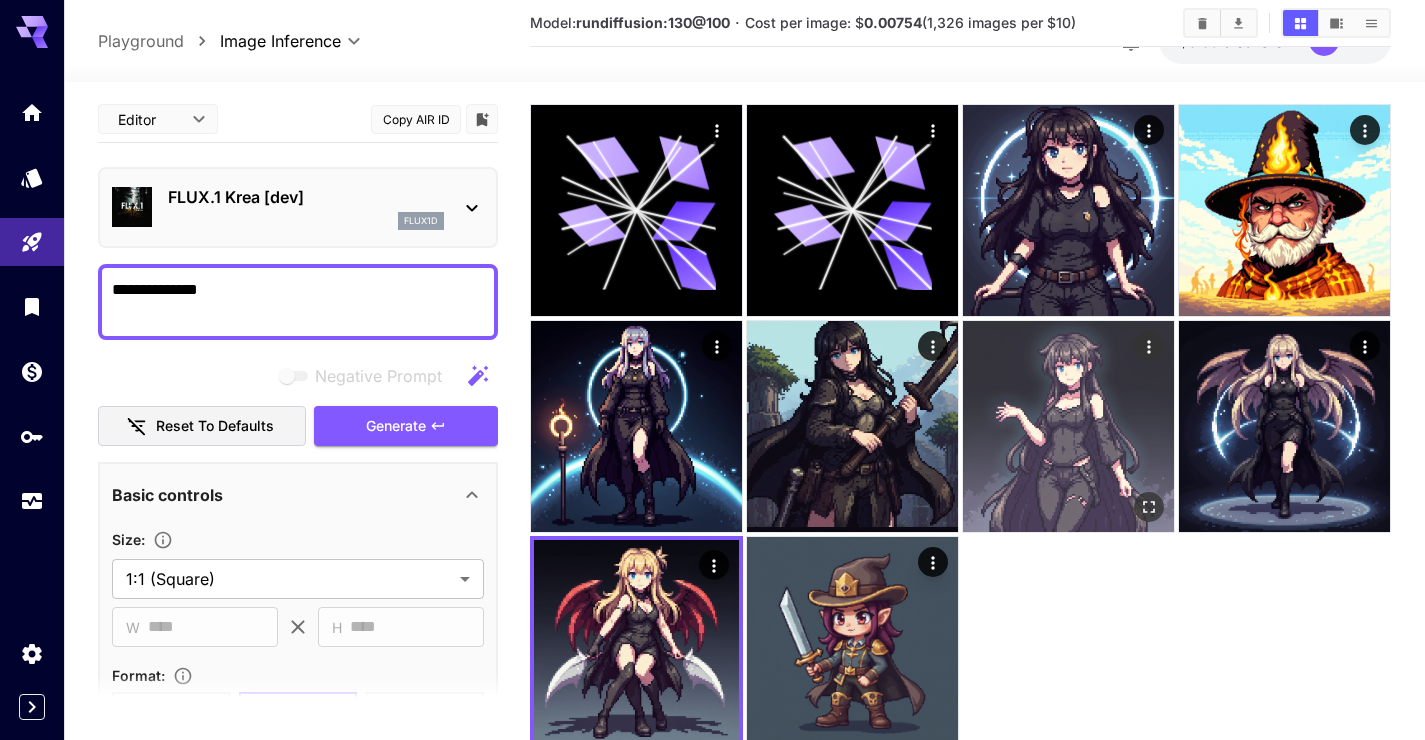 click at bounding box center [1068, 426] 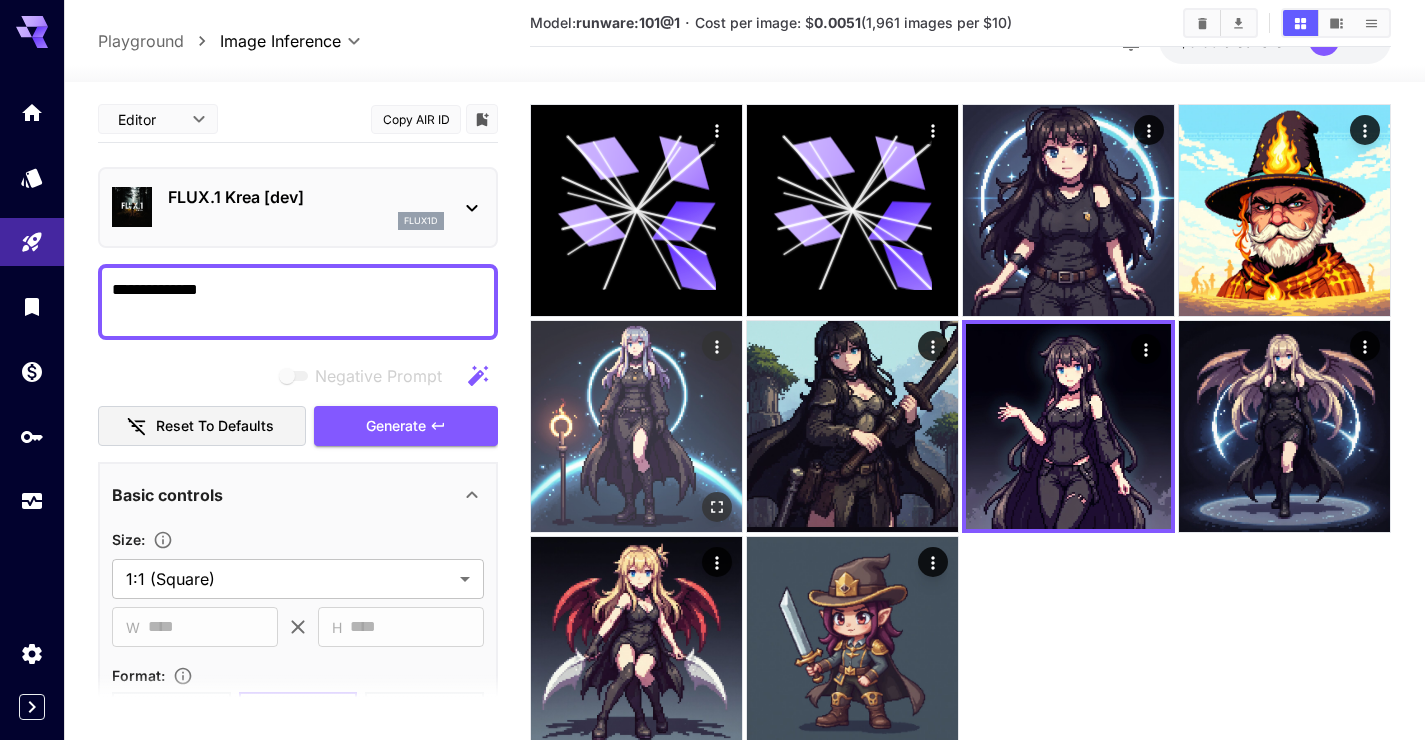 click at bounding box center (636, 426) 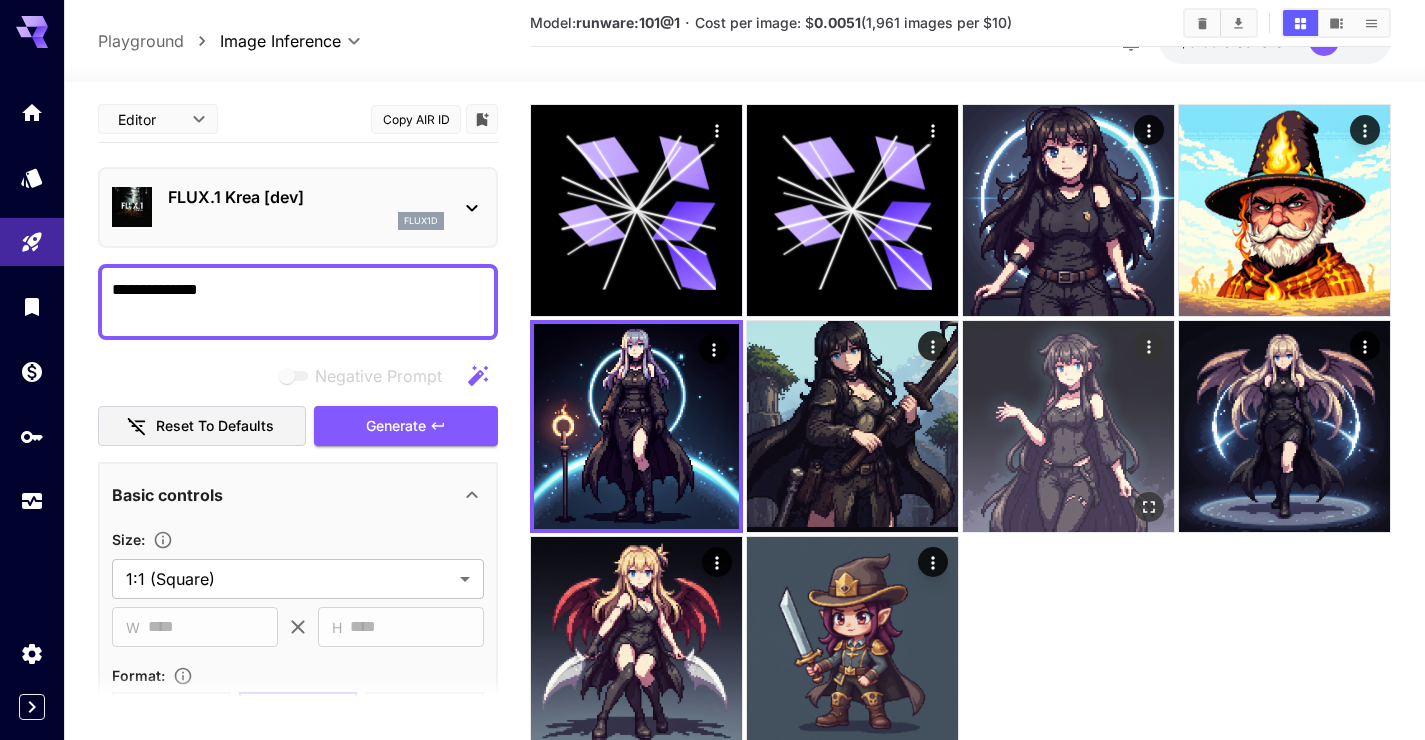 click at bounding box center [1068, 426] 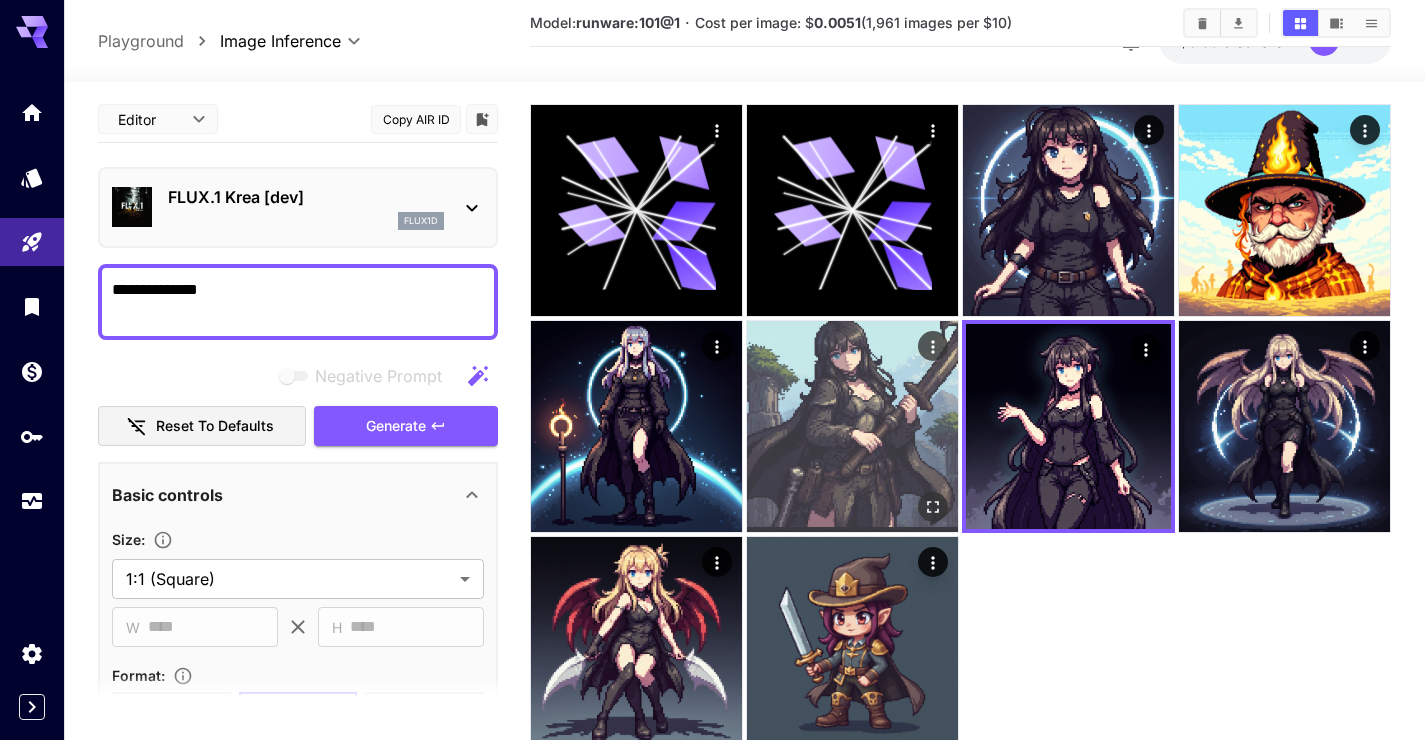 click at bounding box center (852, 426) 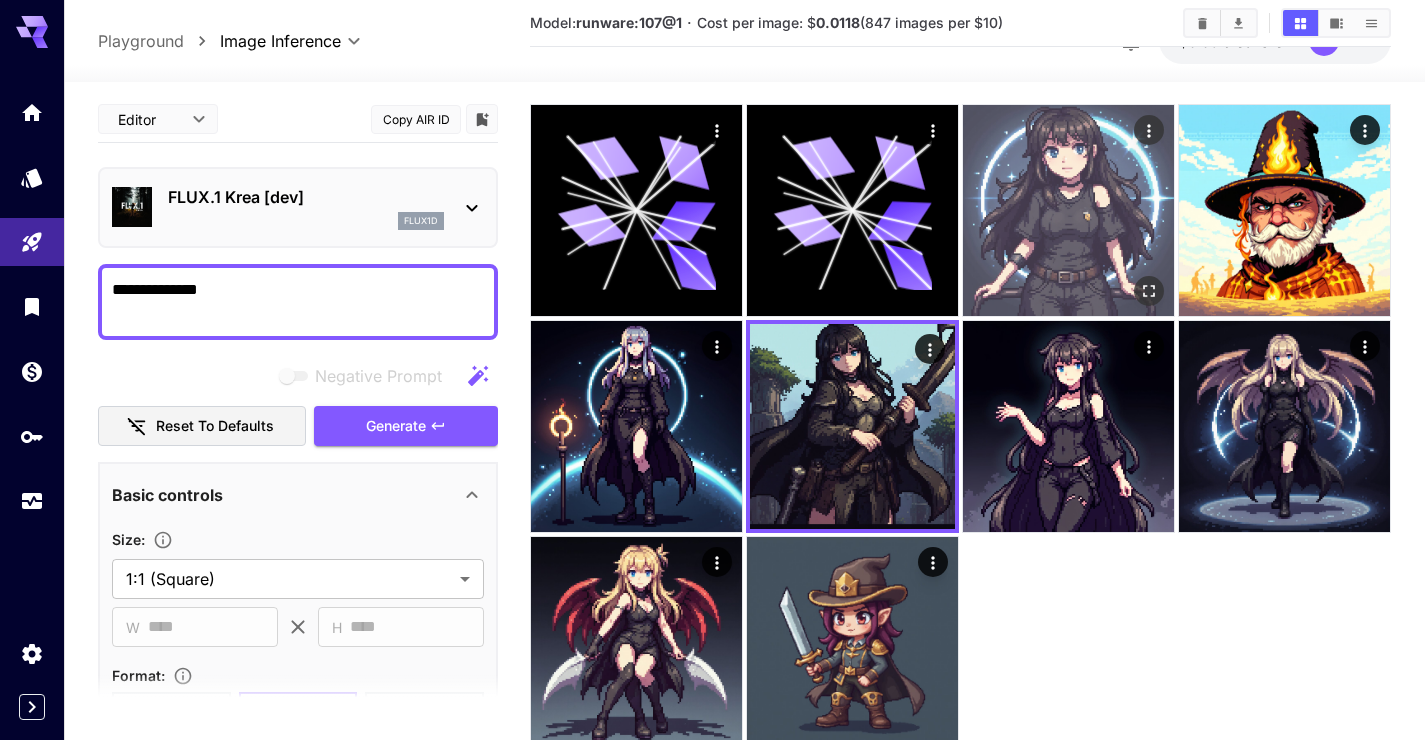 click at bounding box center (1068, 210) 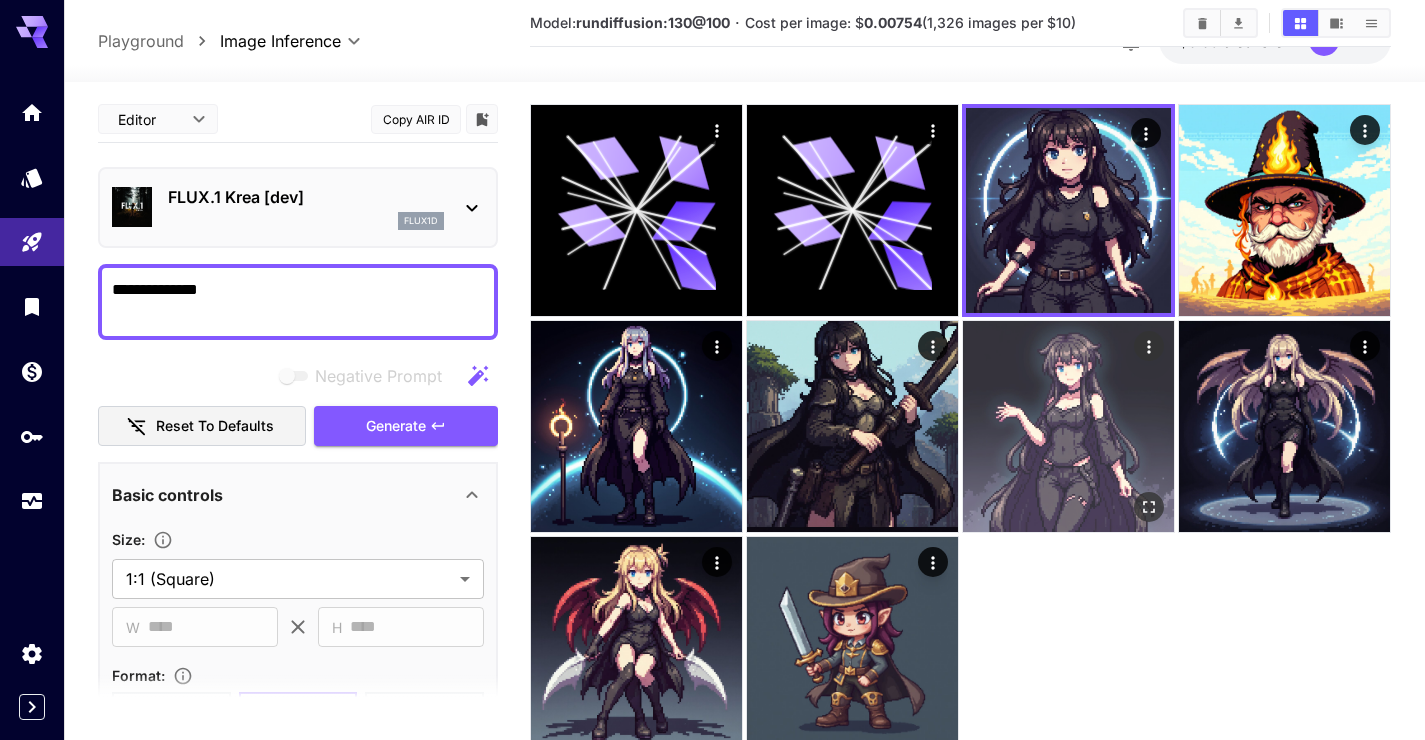 click at bounding box center [1068, 426] 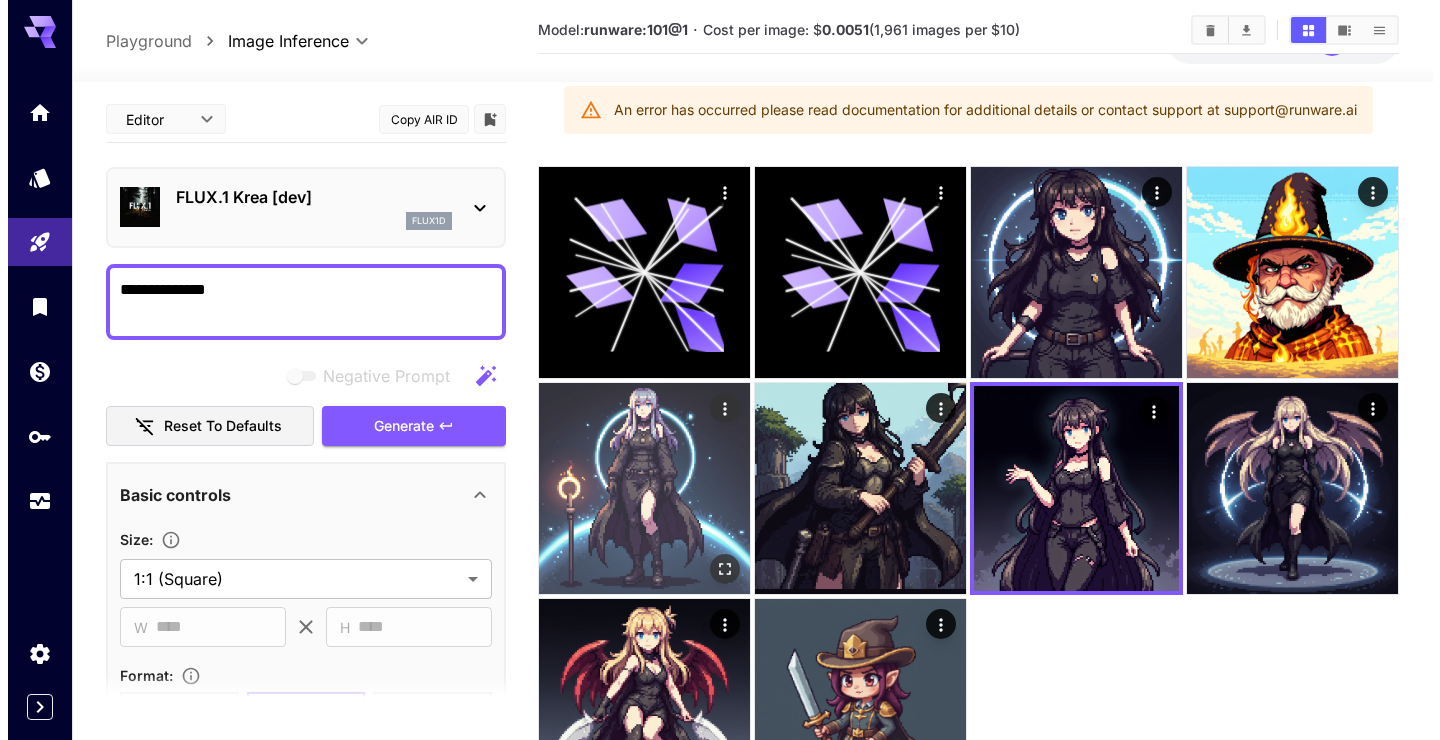 scroll, scrollTop: 0, scrollLeft: 0, axis: both 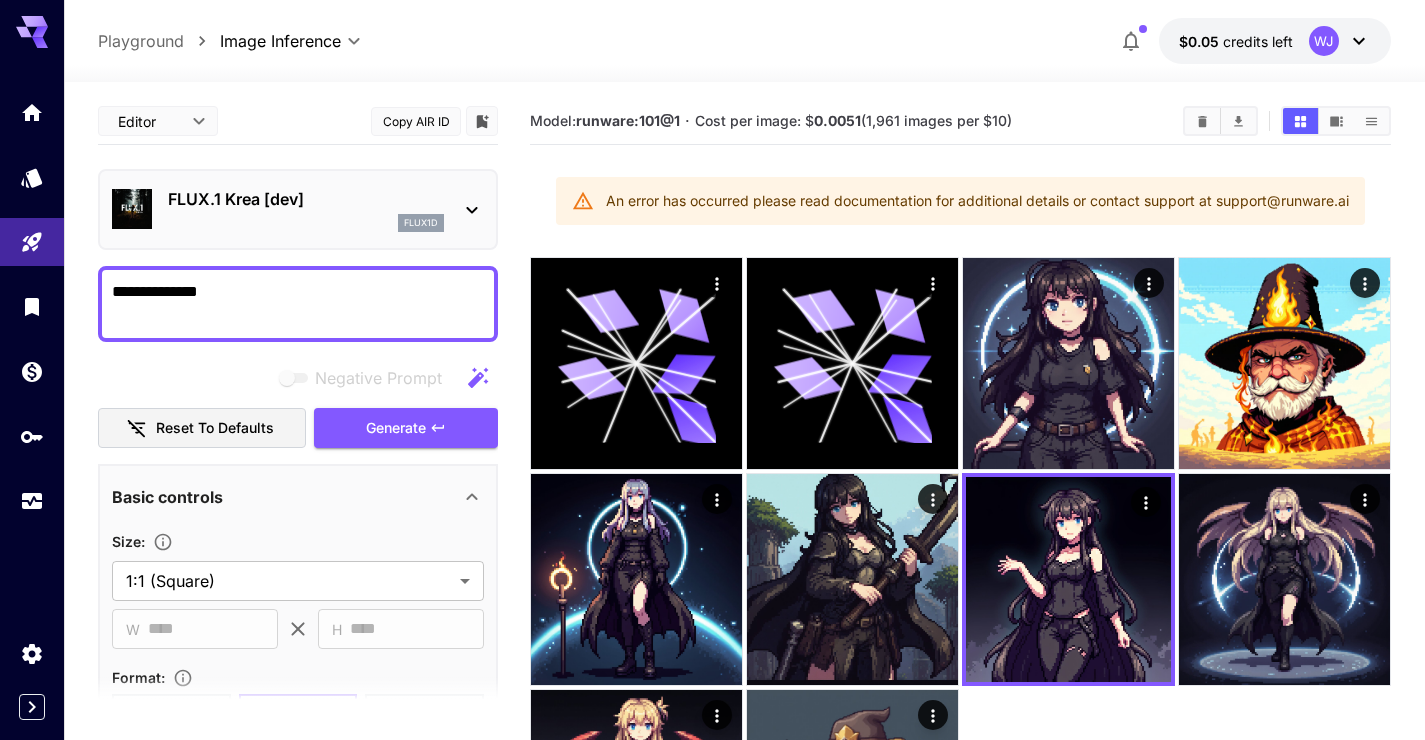 click on "FLUX.1 Krea [dev]" at bounding box center (306, 199) 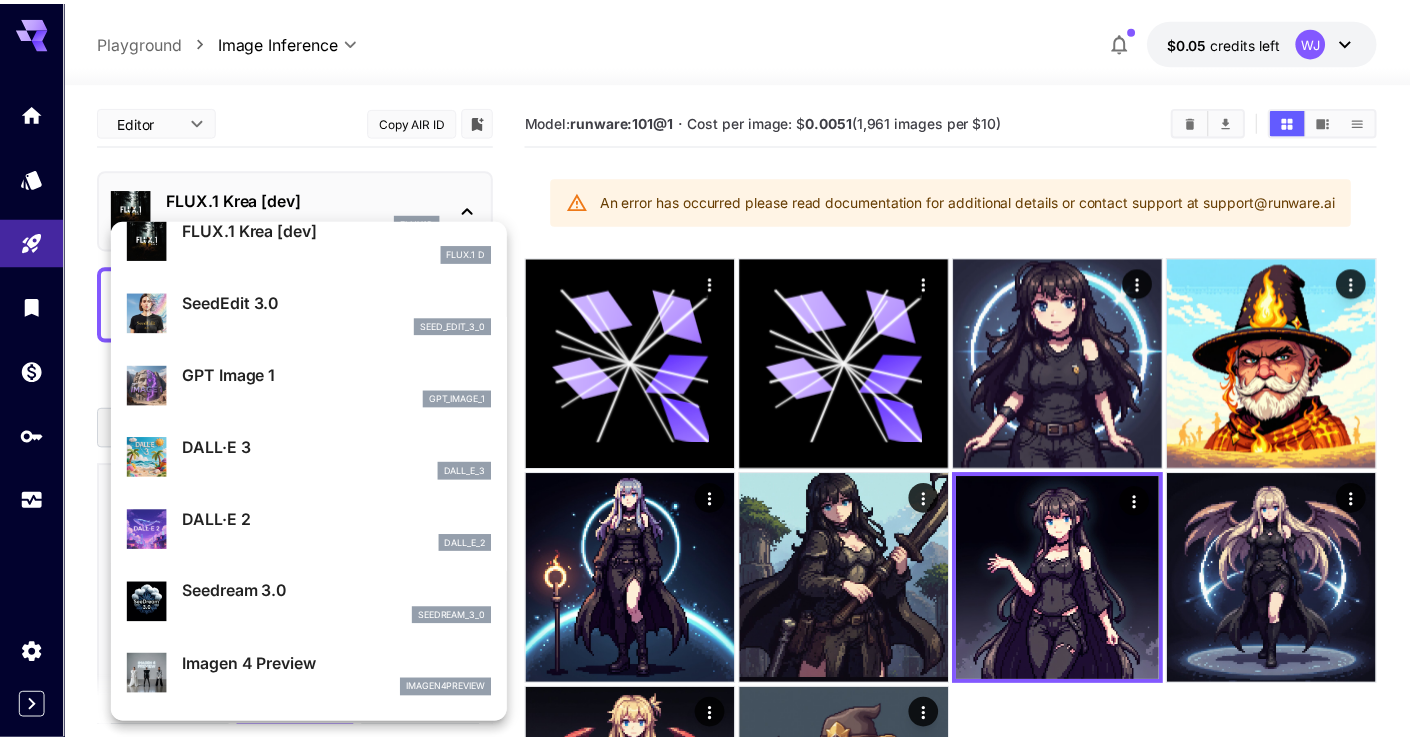 scroll, scrollTop: 0, scrollLeft: 0, axis: both 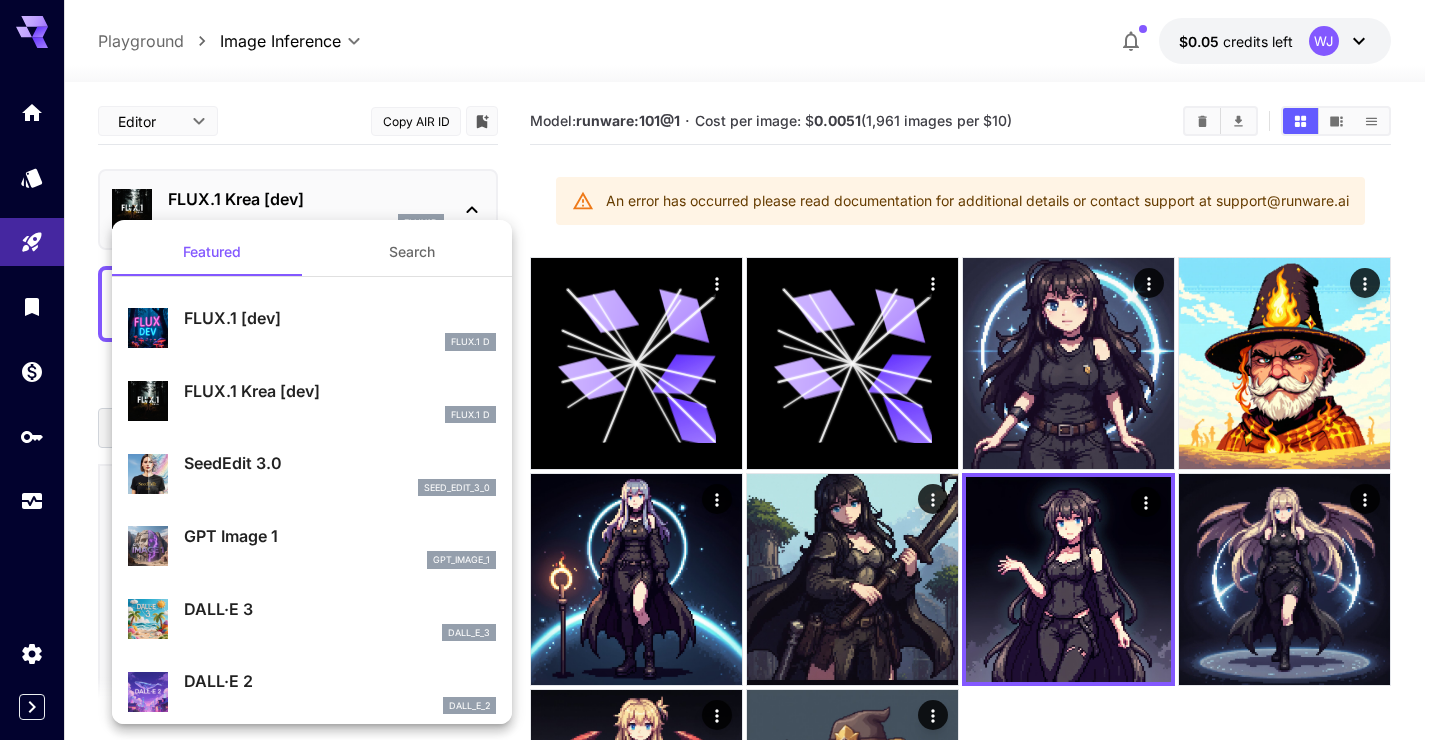 click on "FLUX.1 [dev] FLUX.1 D" at bounding box center [340, 328] 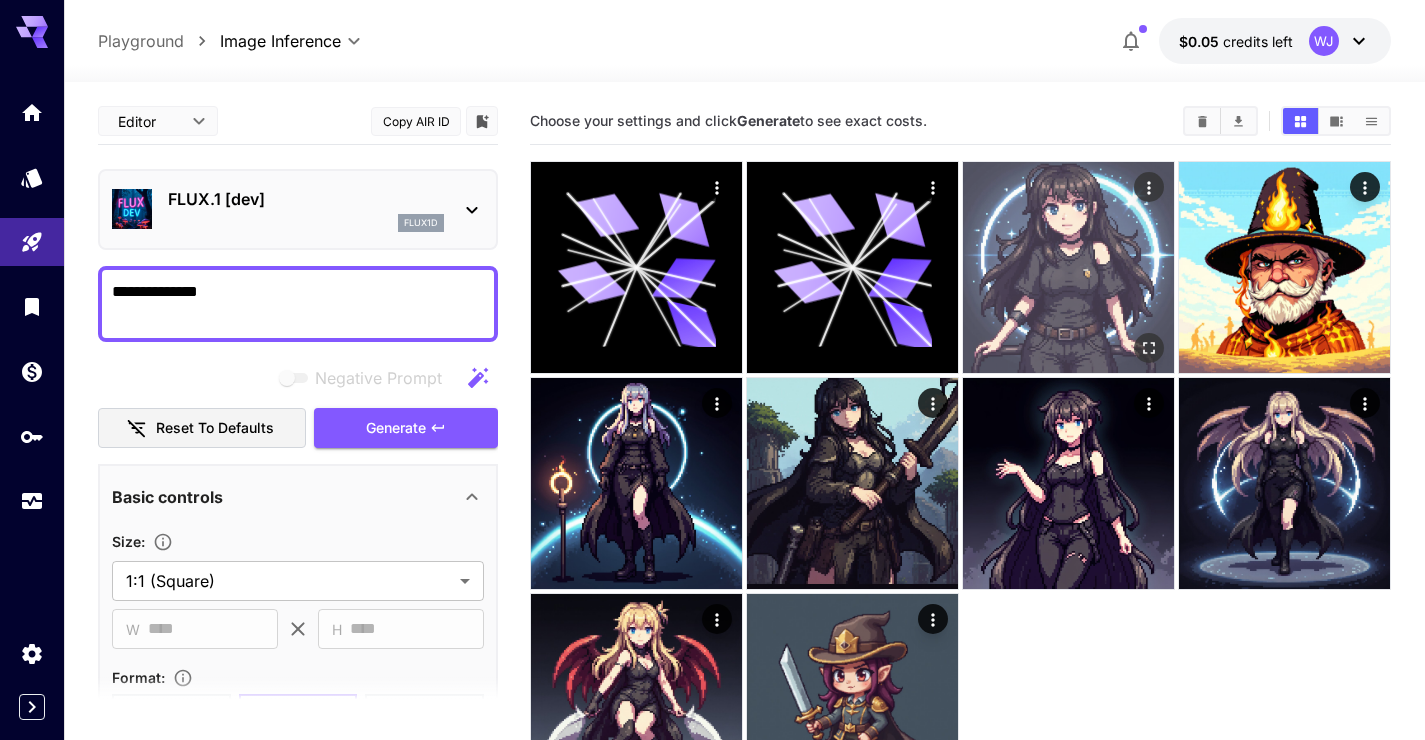 click at bounding box center [1068, 267] 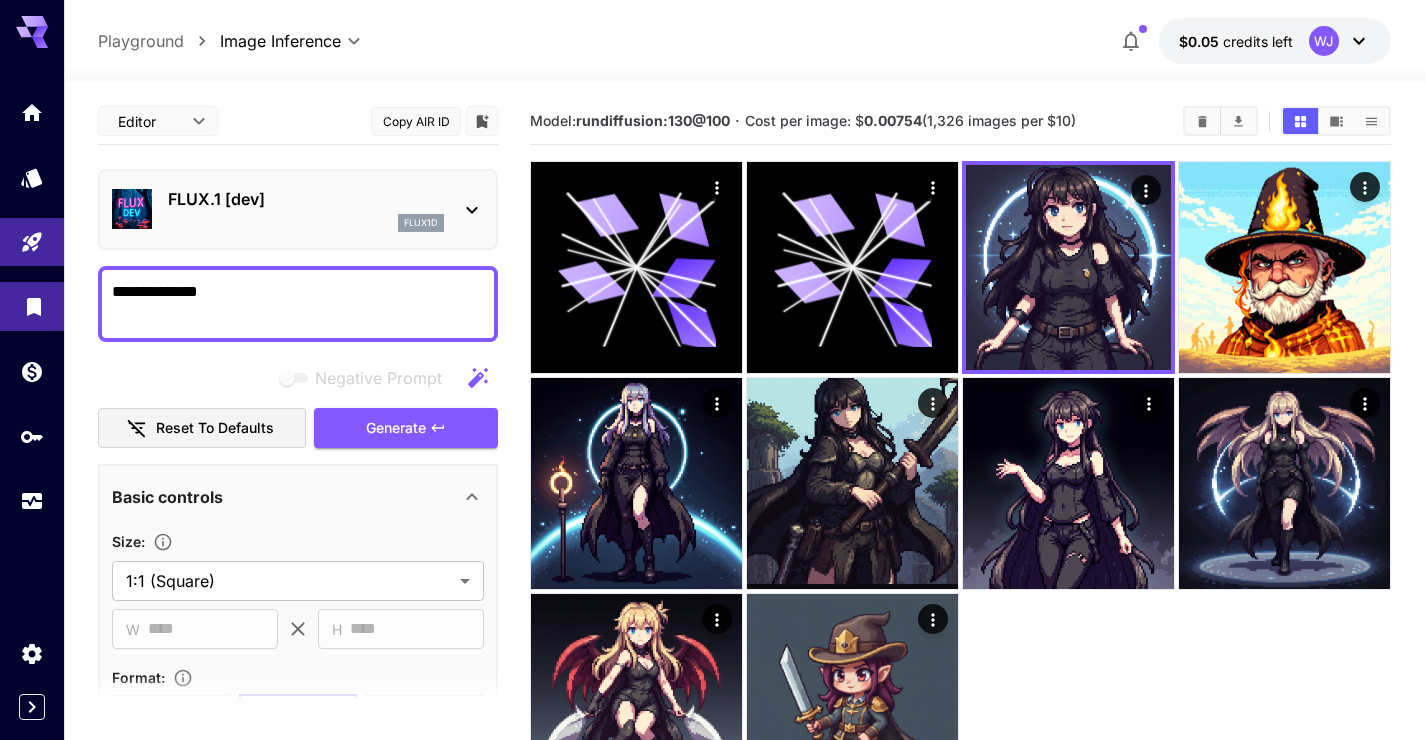 click 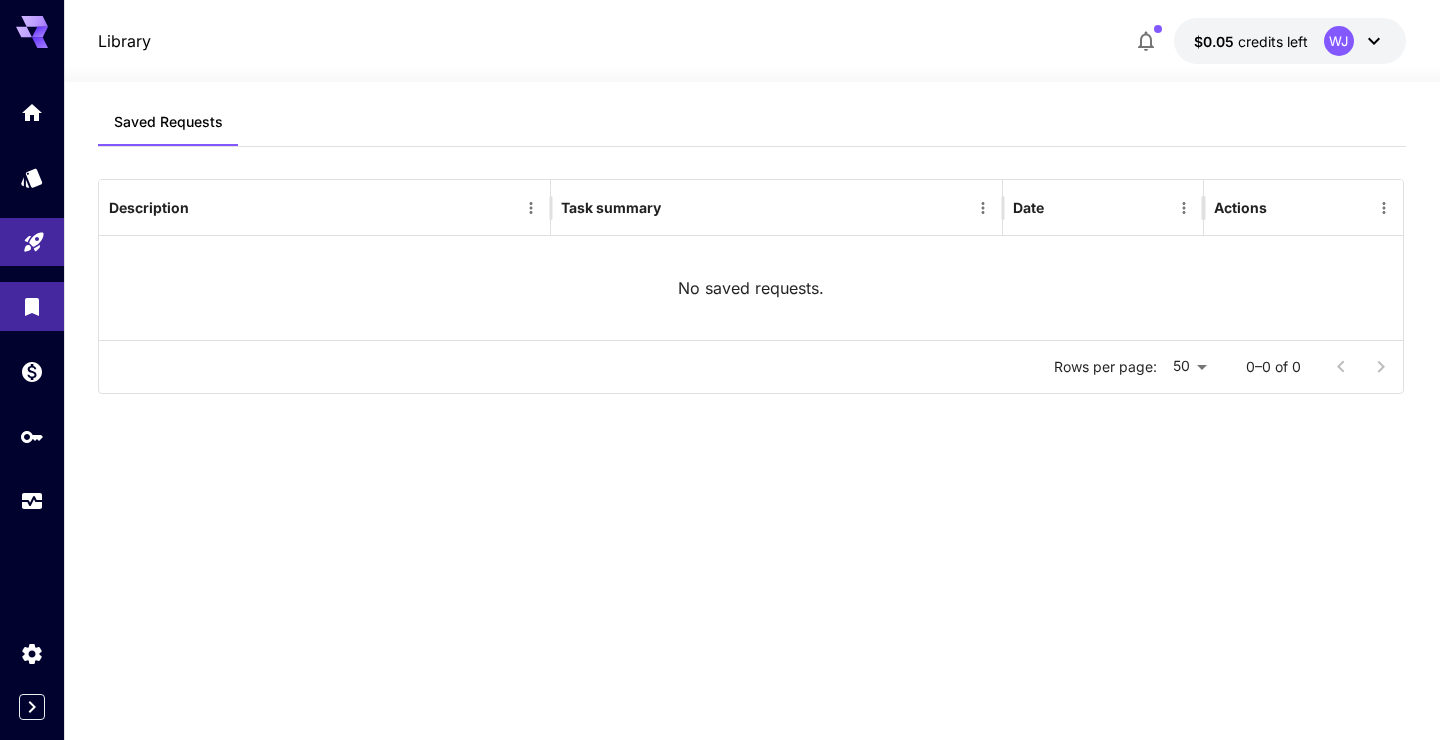 click at bounding box center [32, 242] 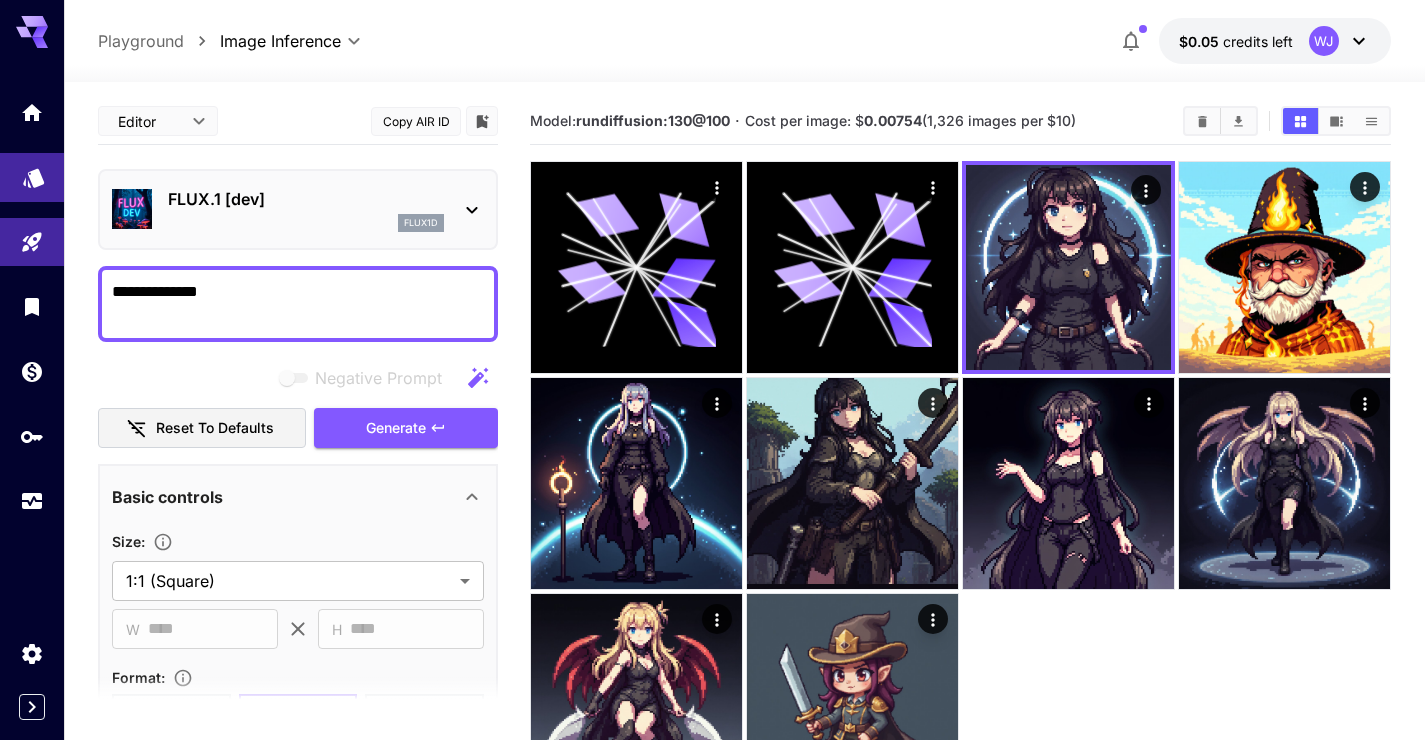 click at bounding box center (32, 177) 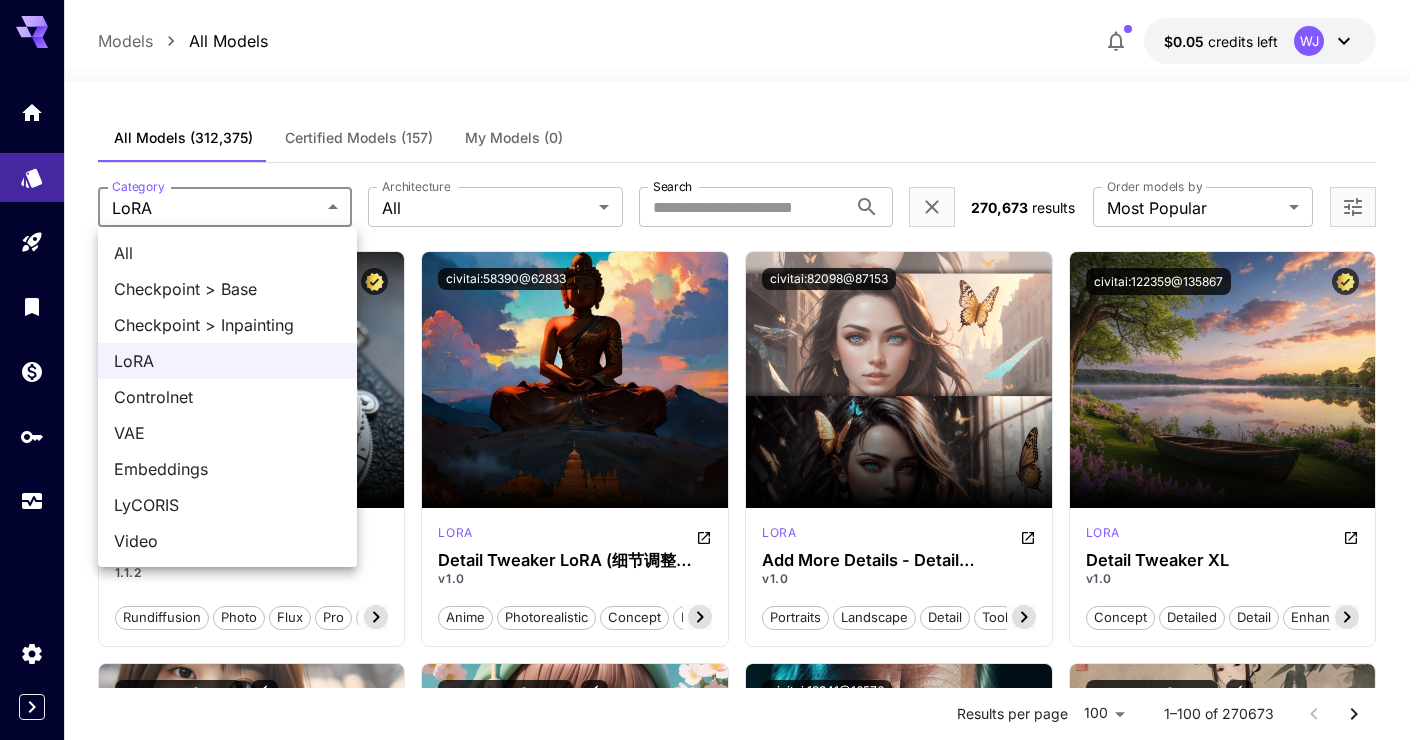 click on "**********" at bounding box center (712, 9565) 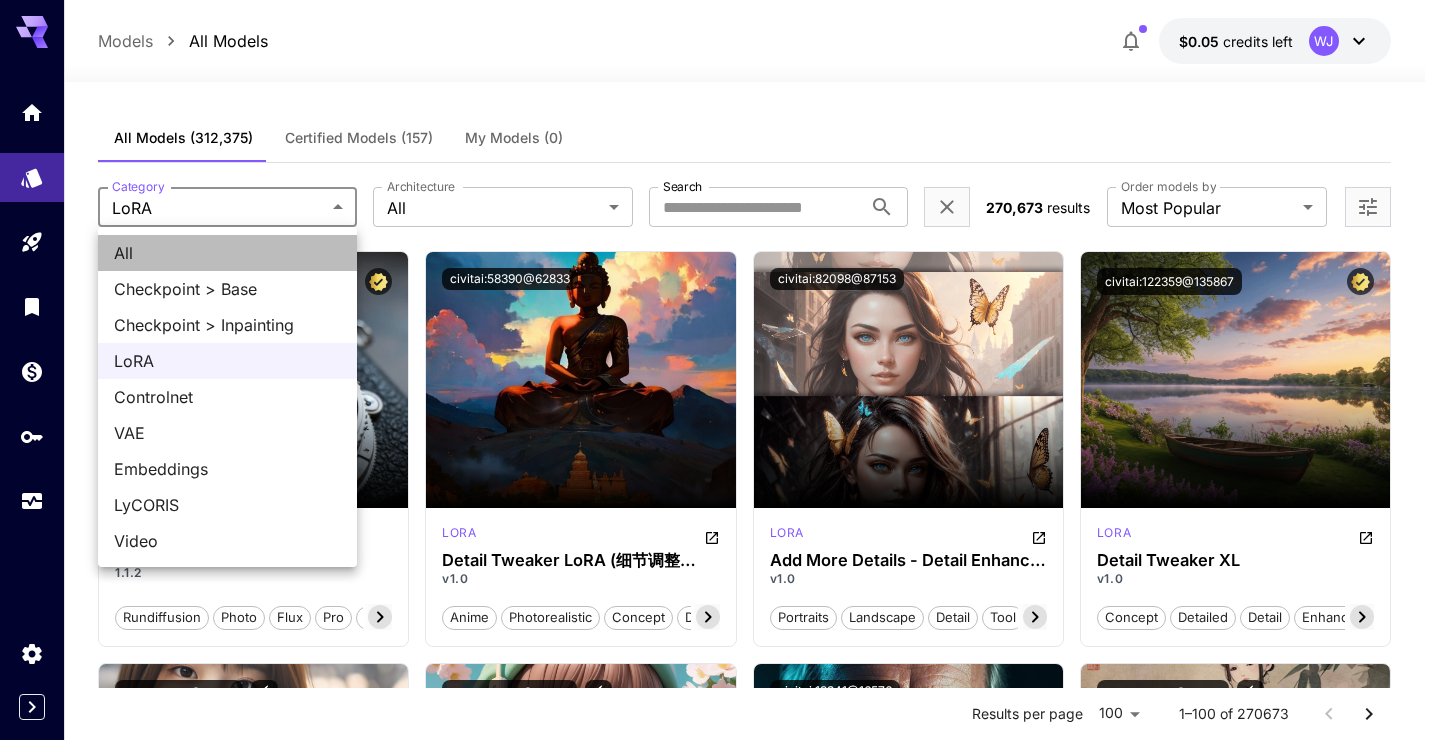 click on "All" at bounding box center [227, 253] 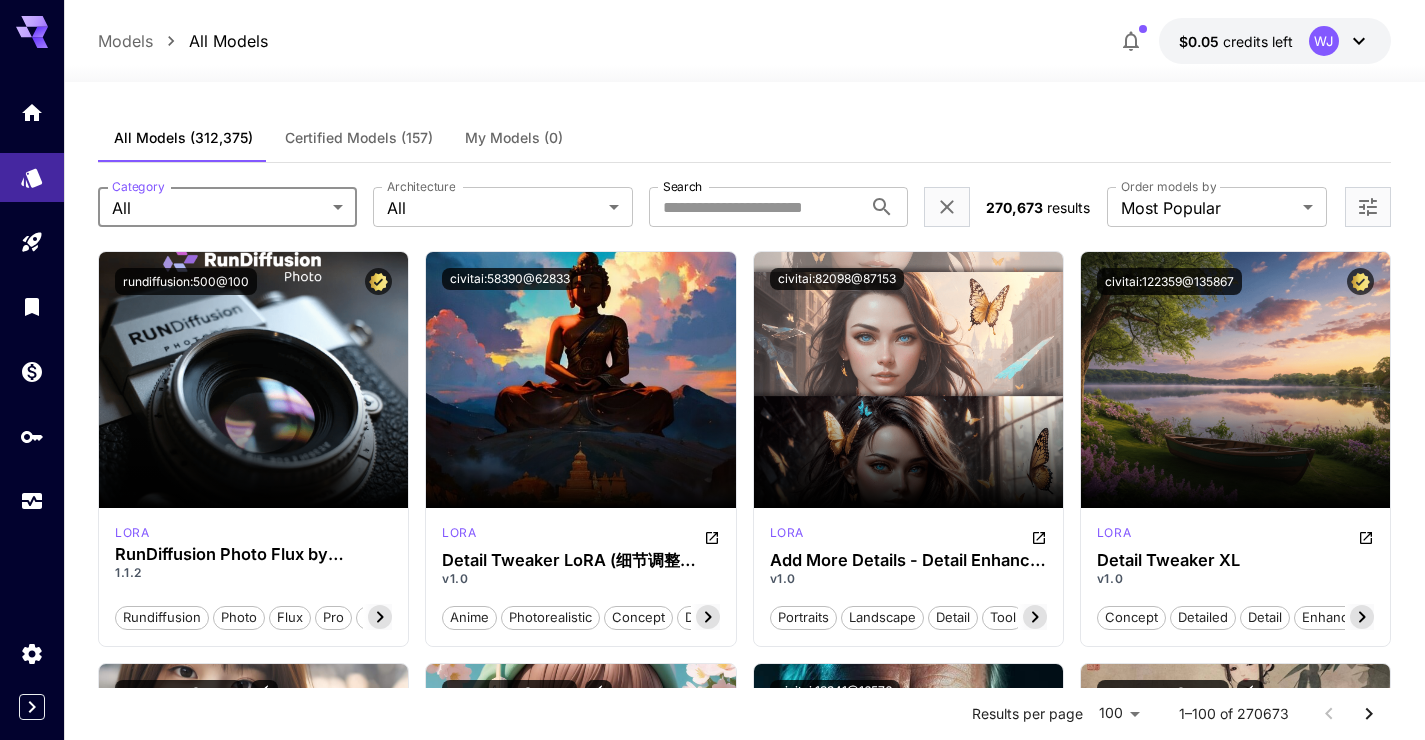 click on "Certified Models (157)" at bounding box center (359, 138) 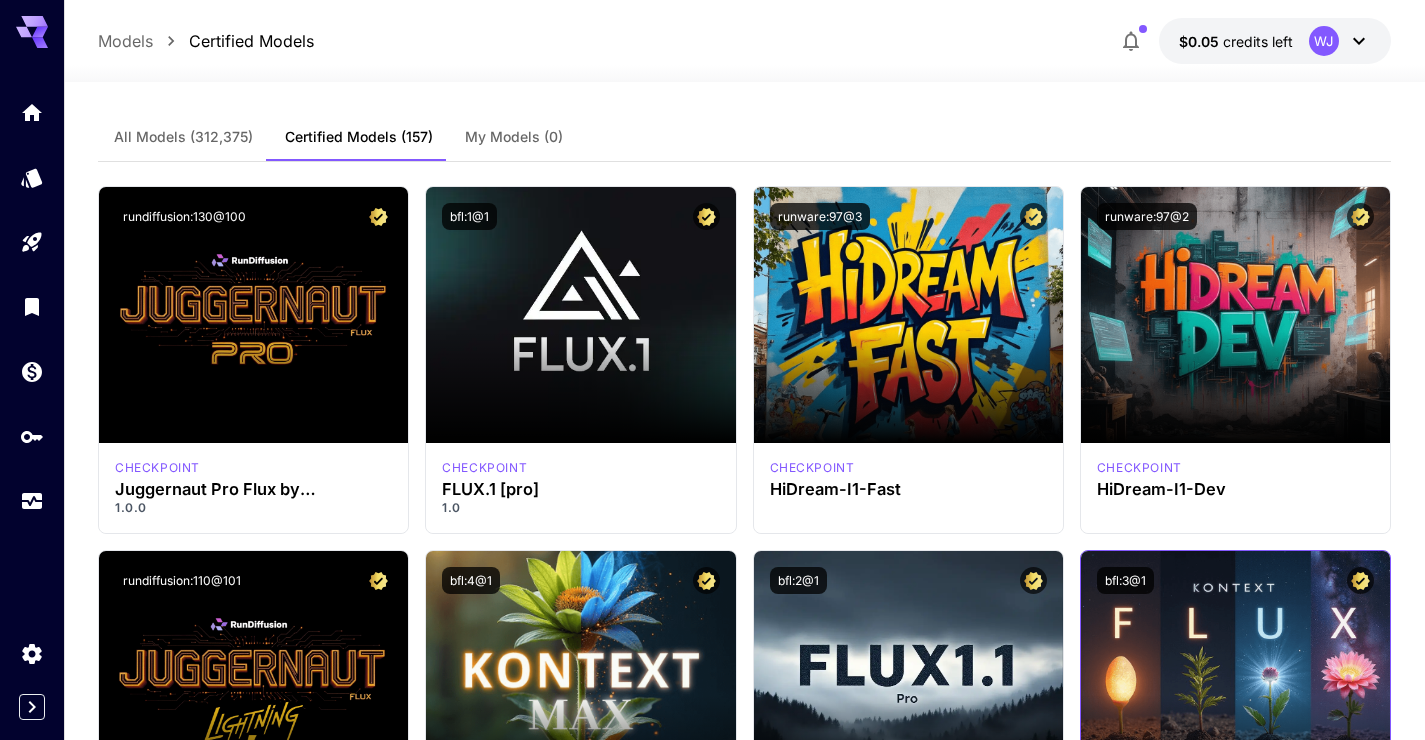 scroll, scrollTop: 0, scrollLeft: 0, axis: both 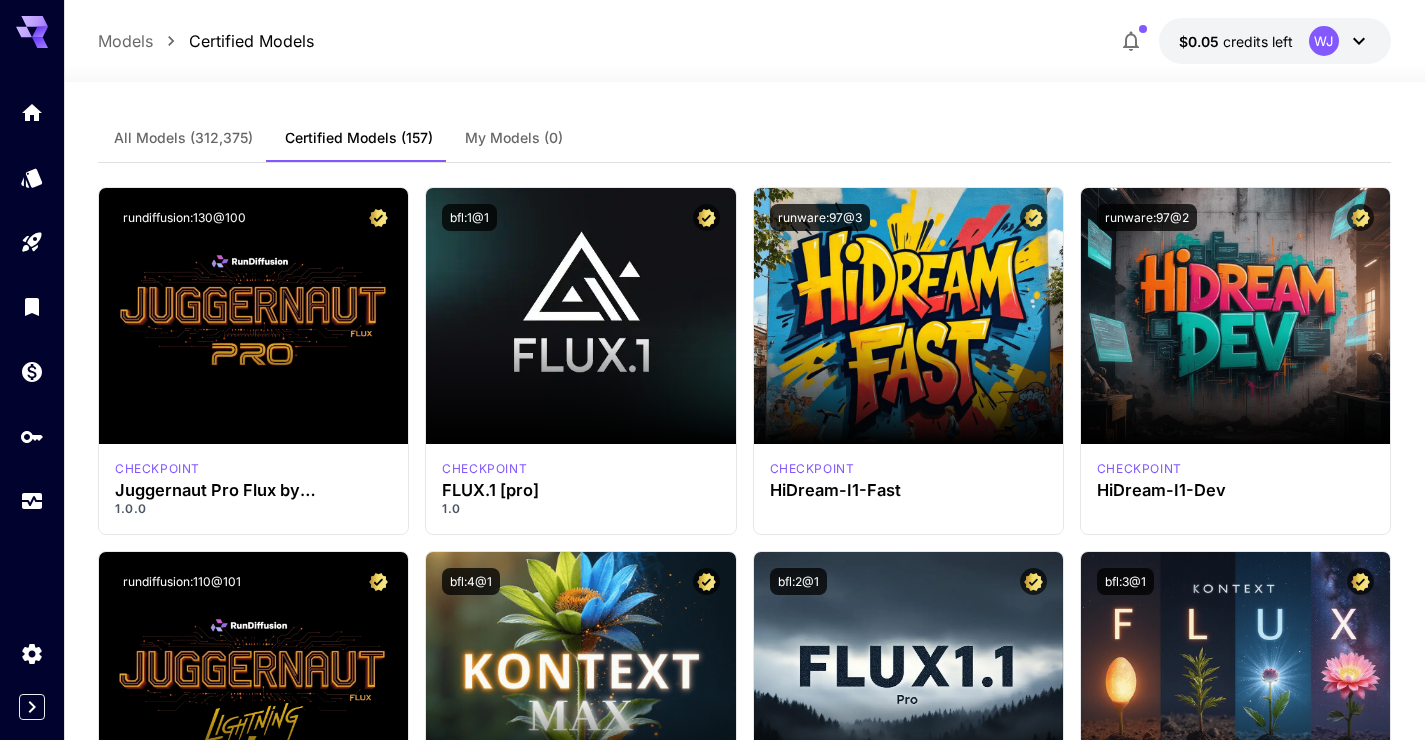 click on "Certified Models (157)" at bounding box center (359, 138) 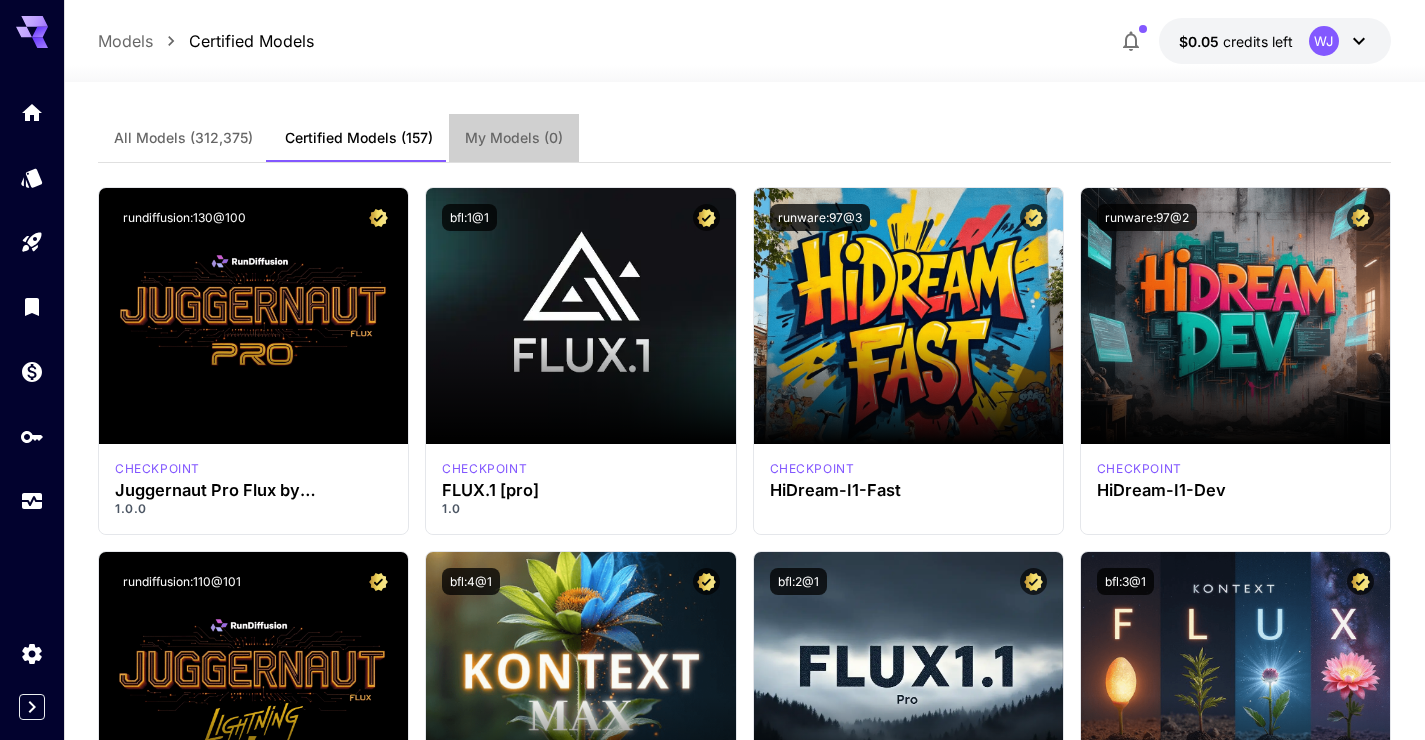 click on "My Models (0)" at bounding box center (514, 138) 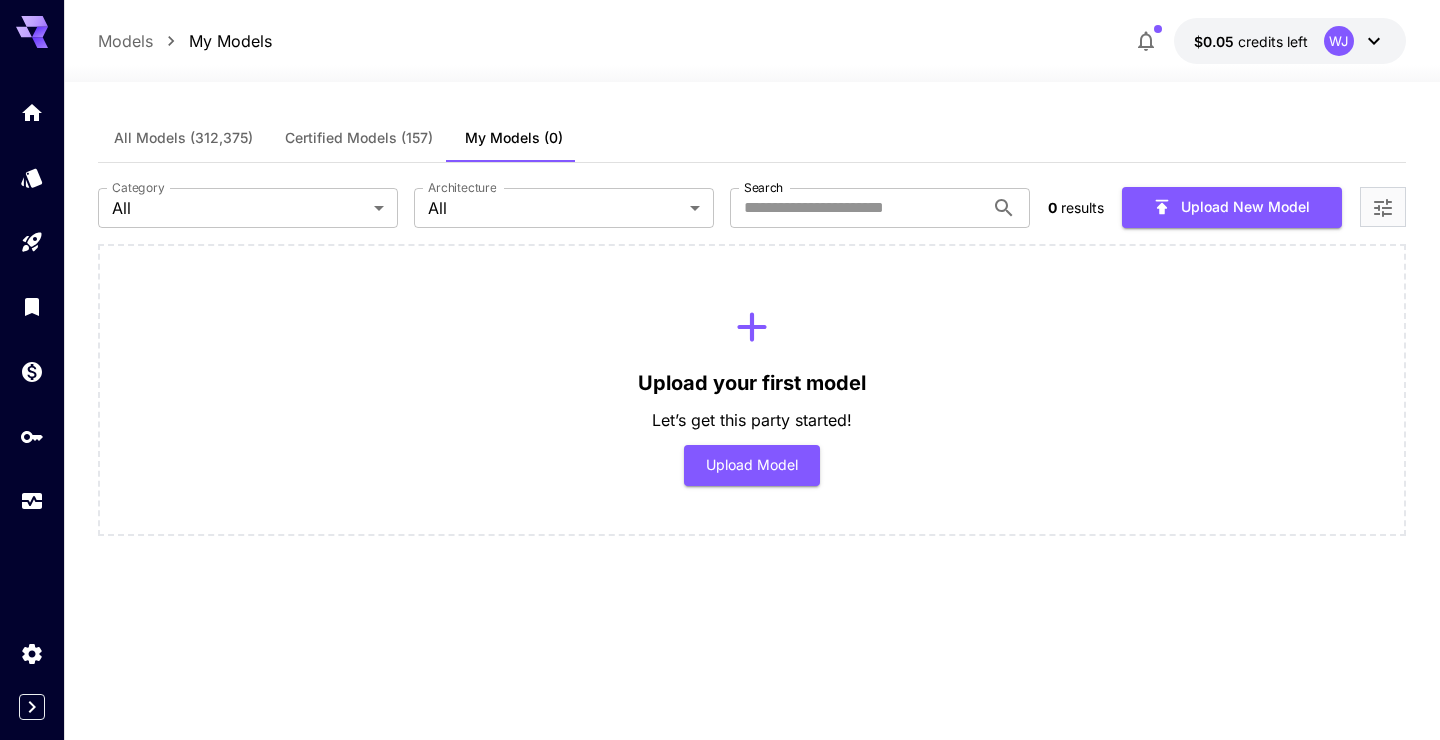 click on "Certified Models (157)" at bounding box center (359, 138) 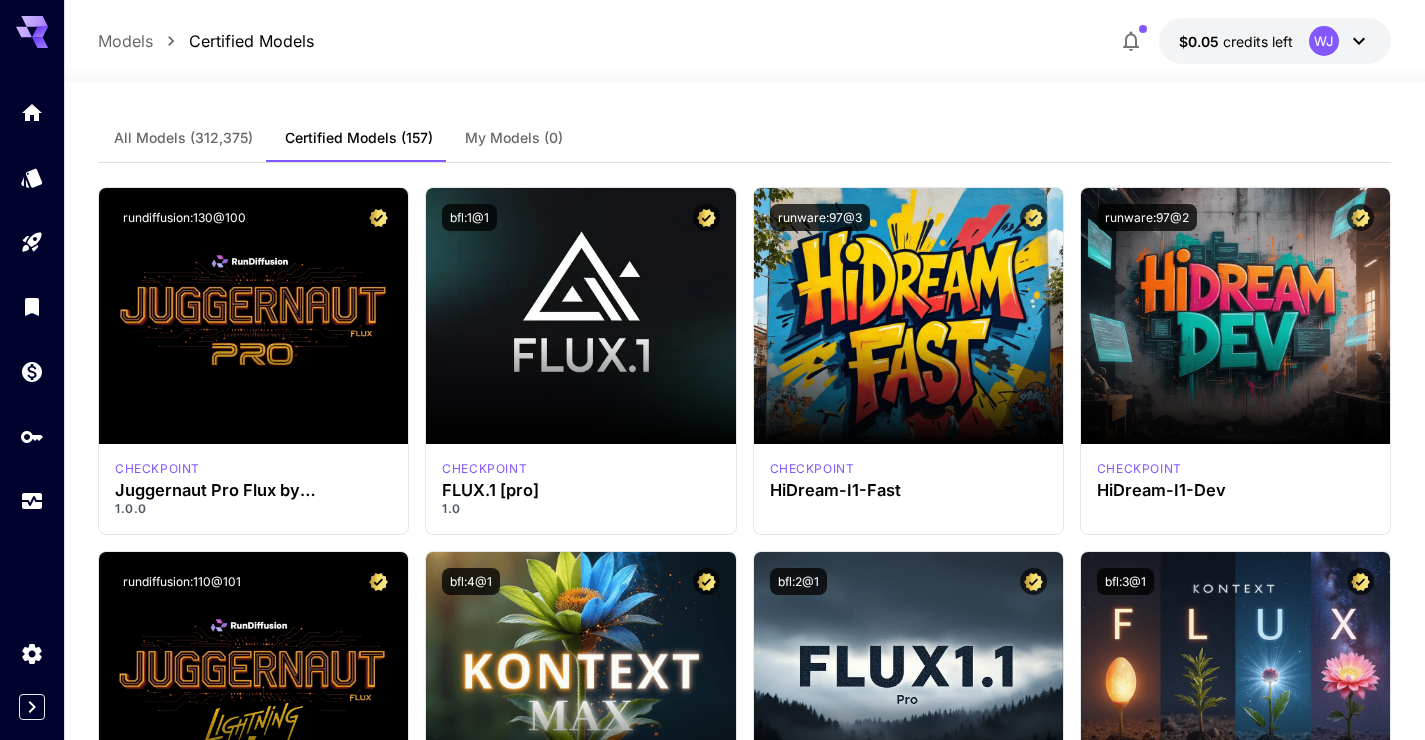 click on "All Models (312,375)" at bounding box center (183, 138) 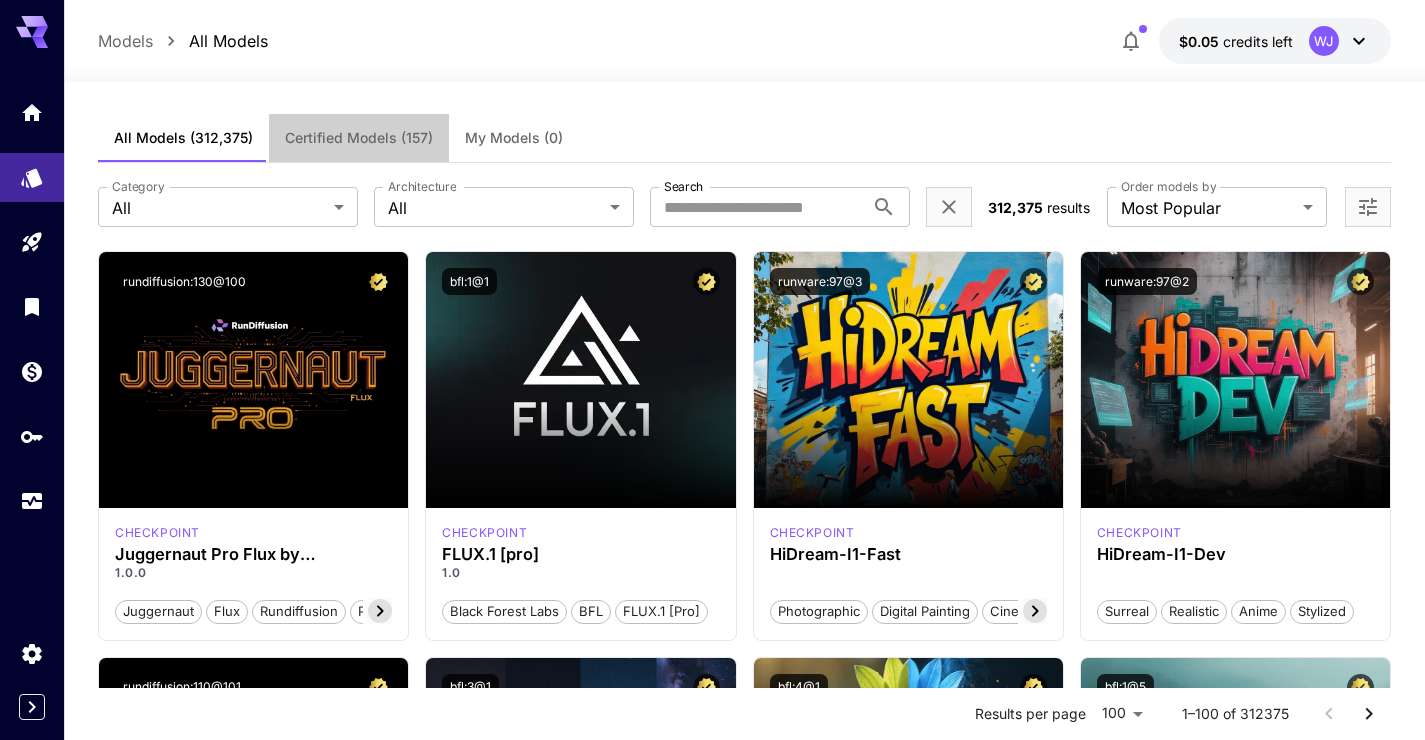 click on "Certified Models (157)" at bounding box center [359, 138] 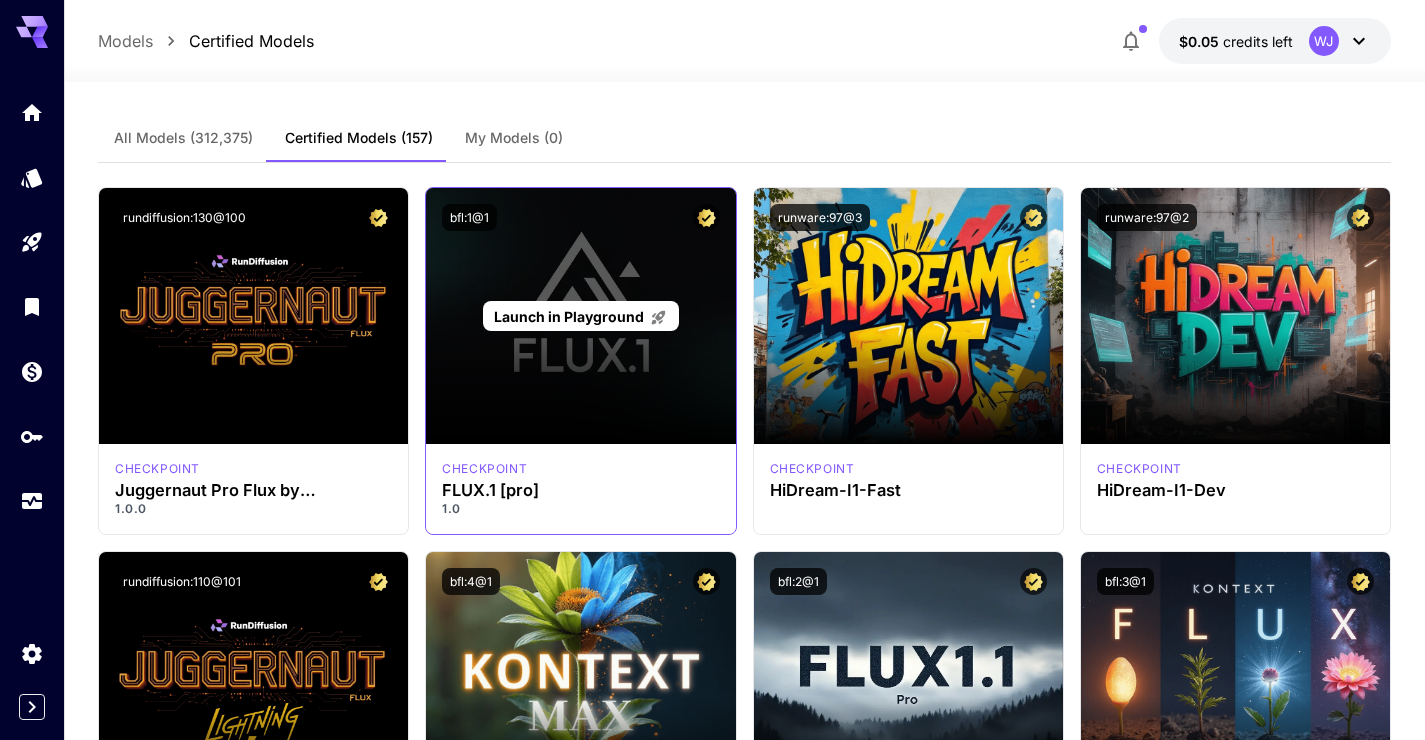 click on "Launch in Playground" at bounding box center [580, 316] 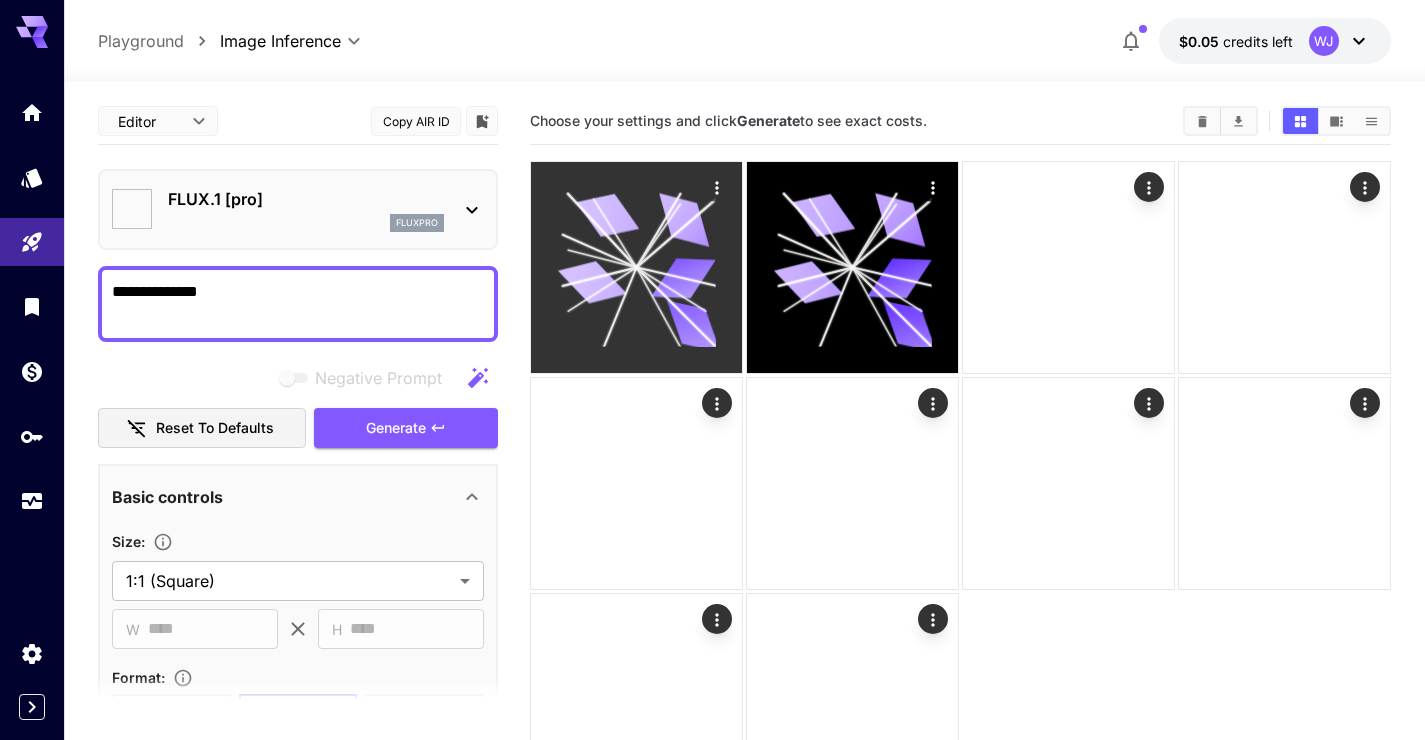 type on "**" 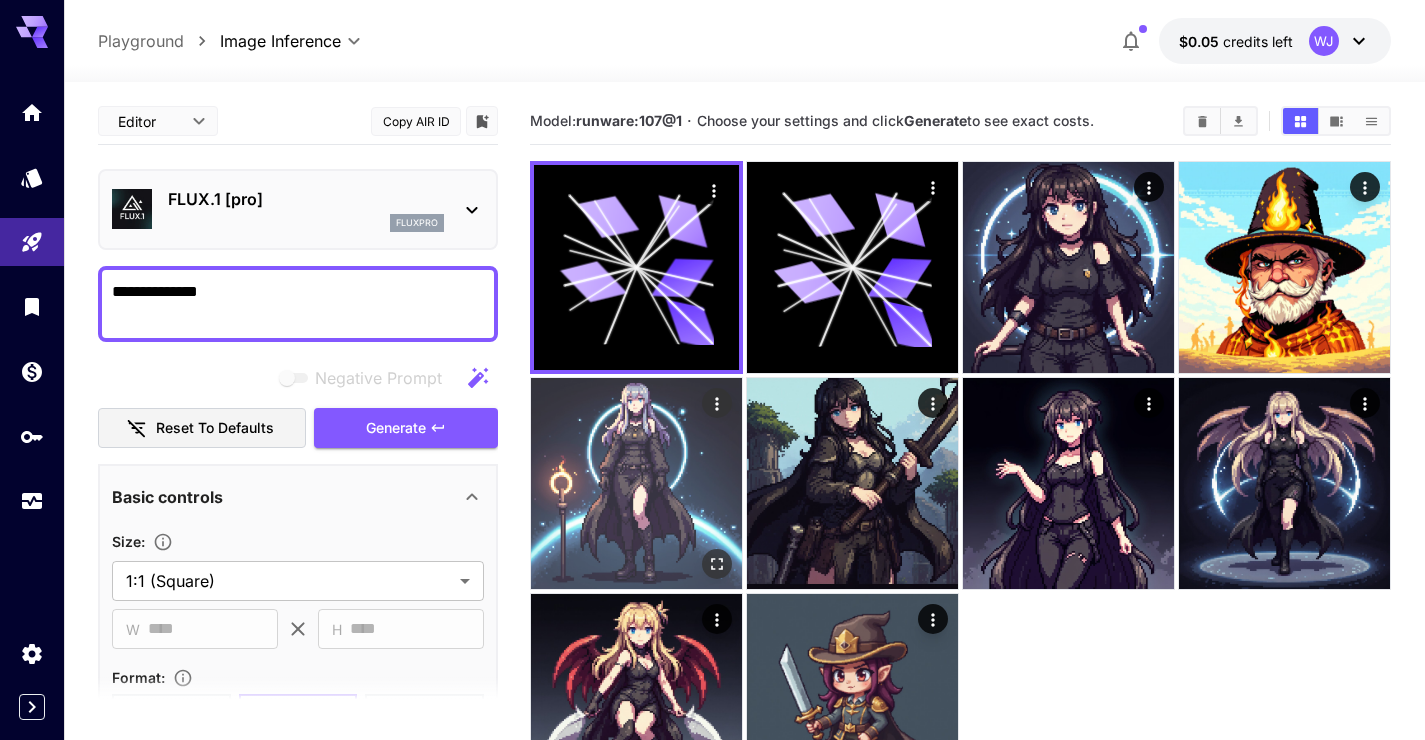click at bounding box center [636, 483] 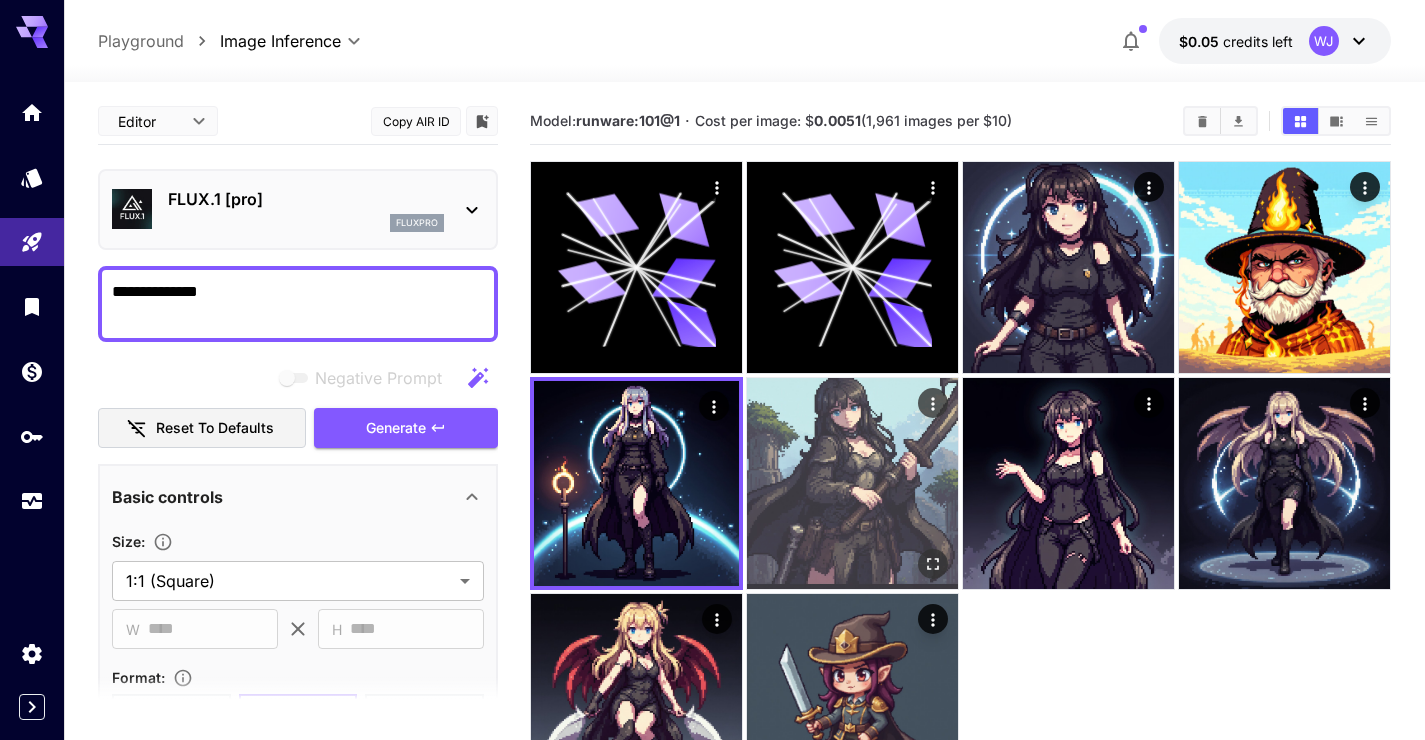 click at bounding box center [852, 483] 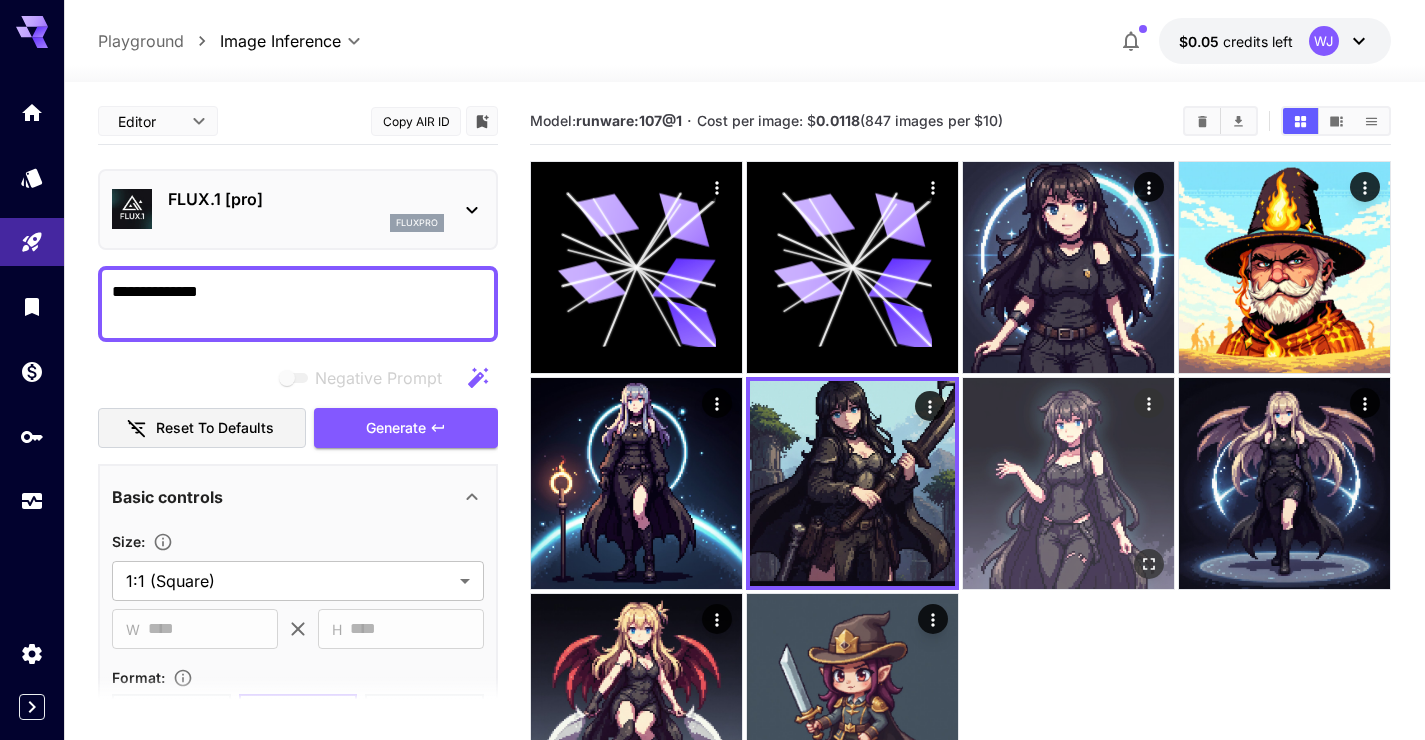 click at bounding box center (1068, 483) 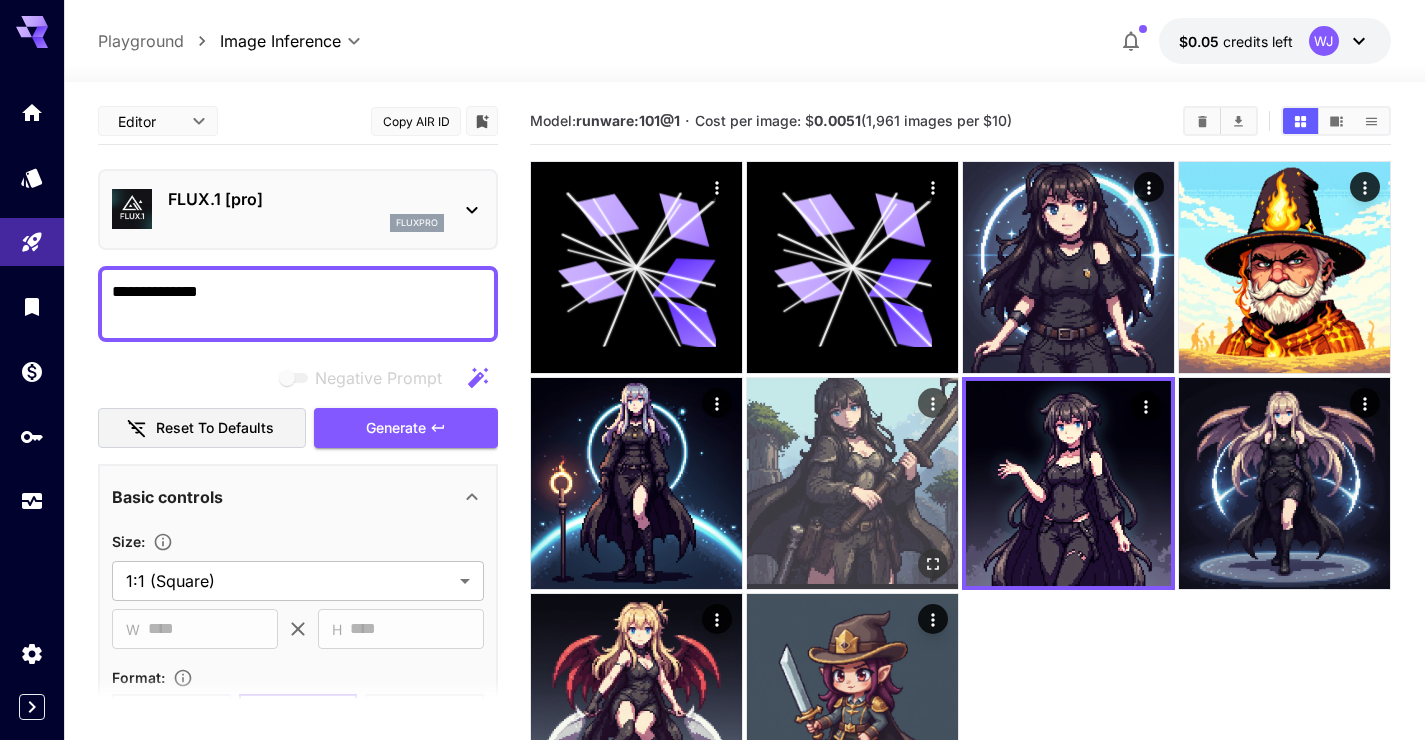 click at bounding box center (933, 403) 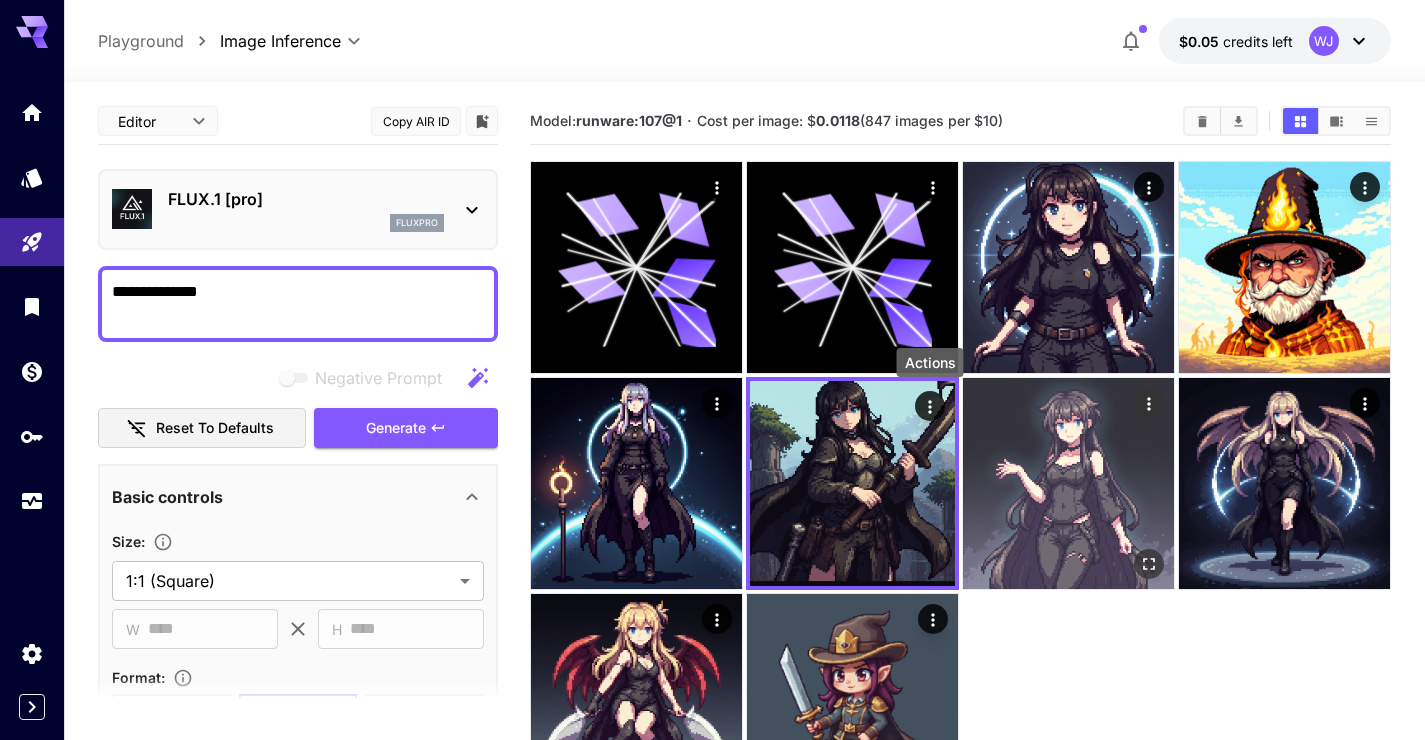 click at bounding box center [1068, 483] 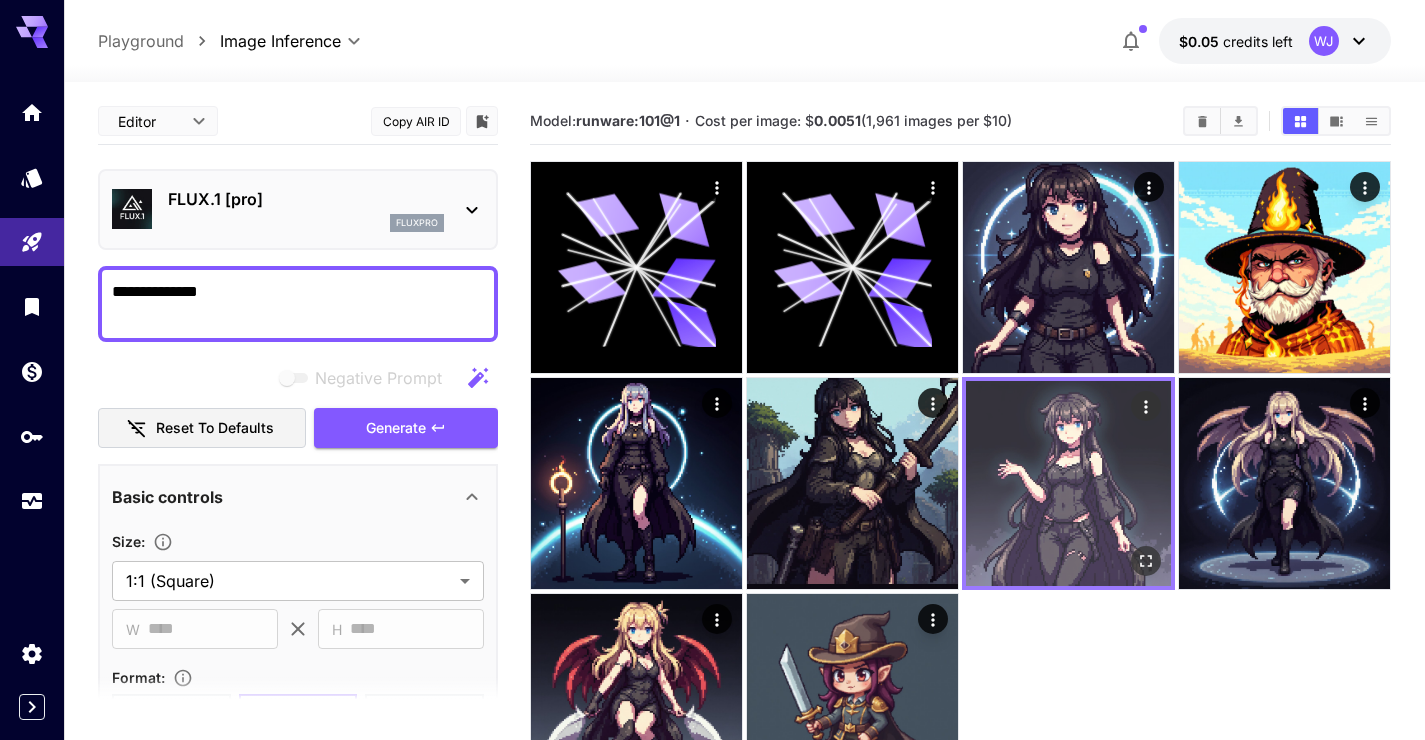 click 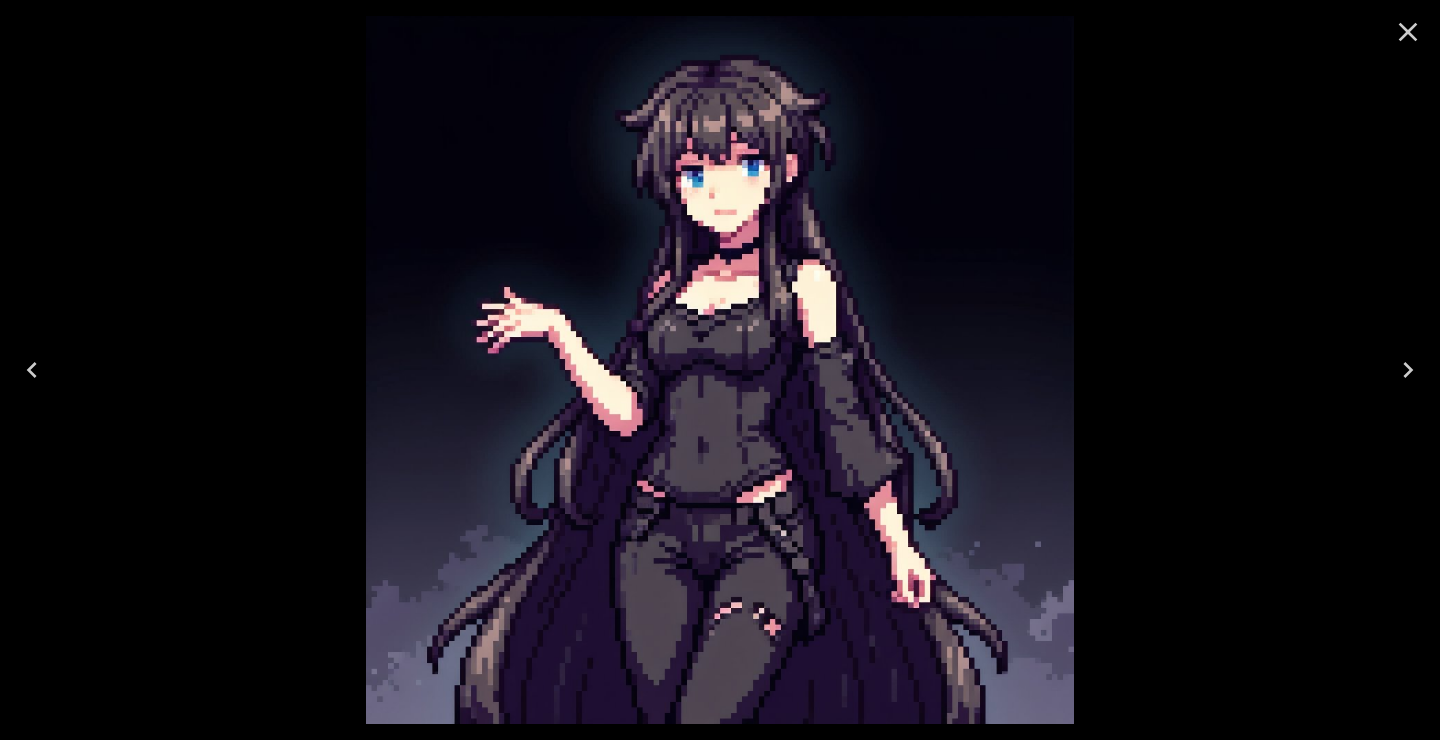click at bounding box center (720, 370) 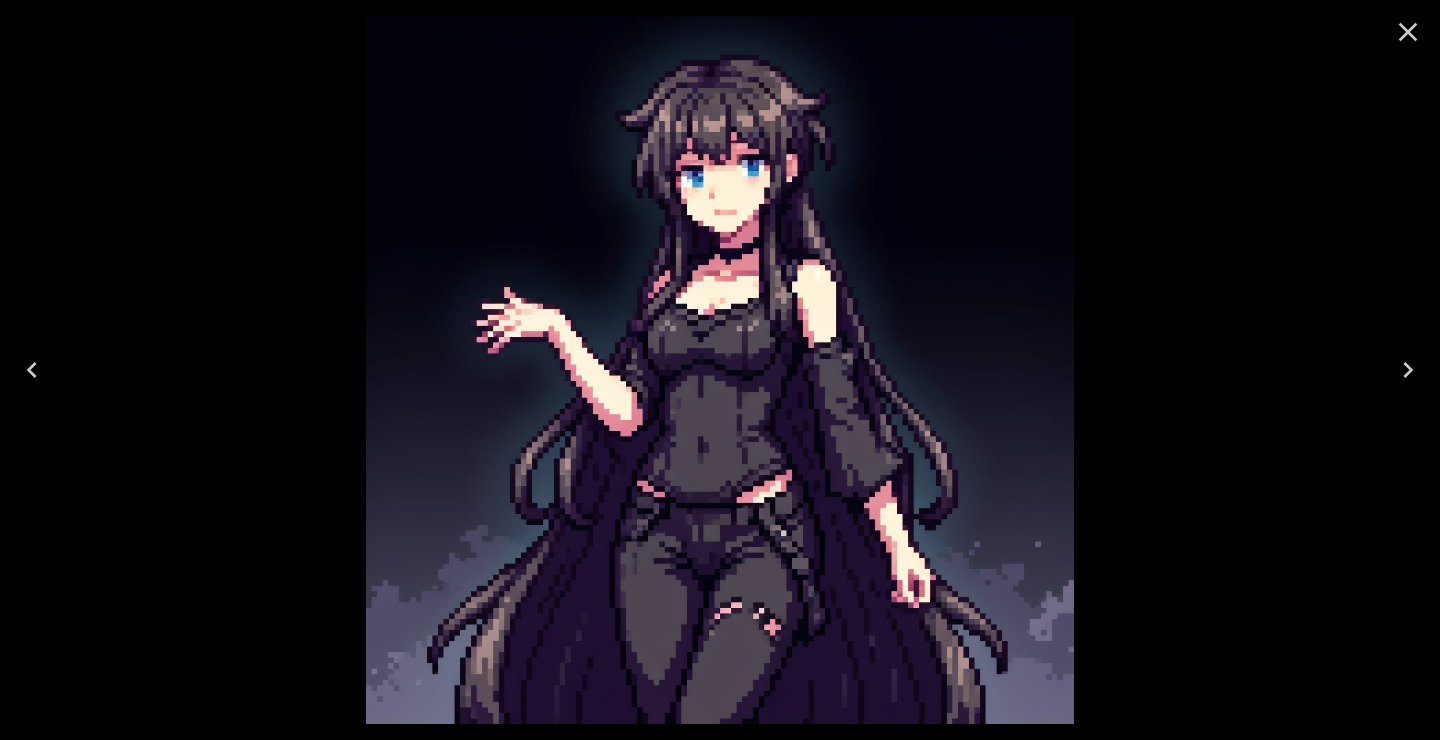 click 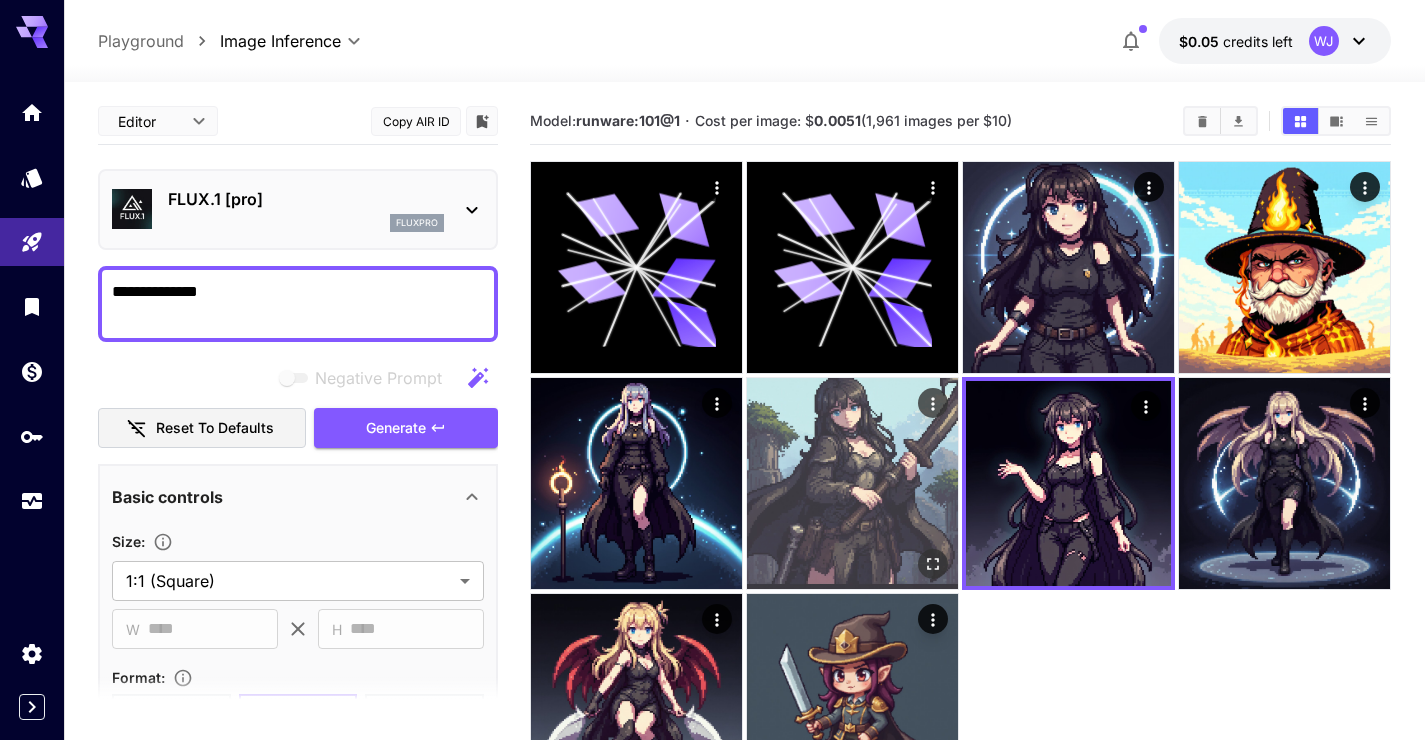click at bounding box center [852, 483] 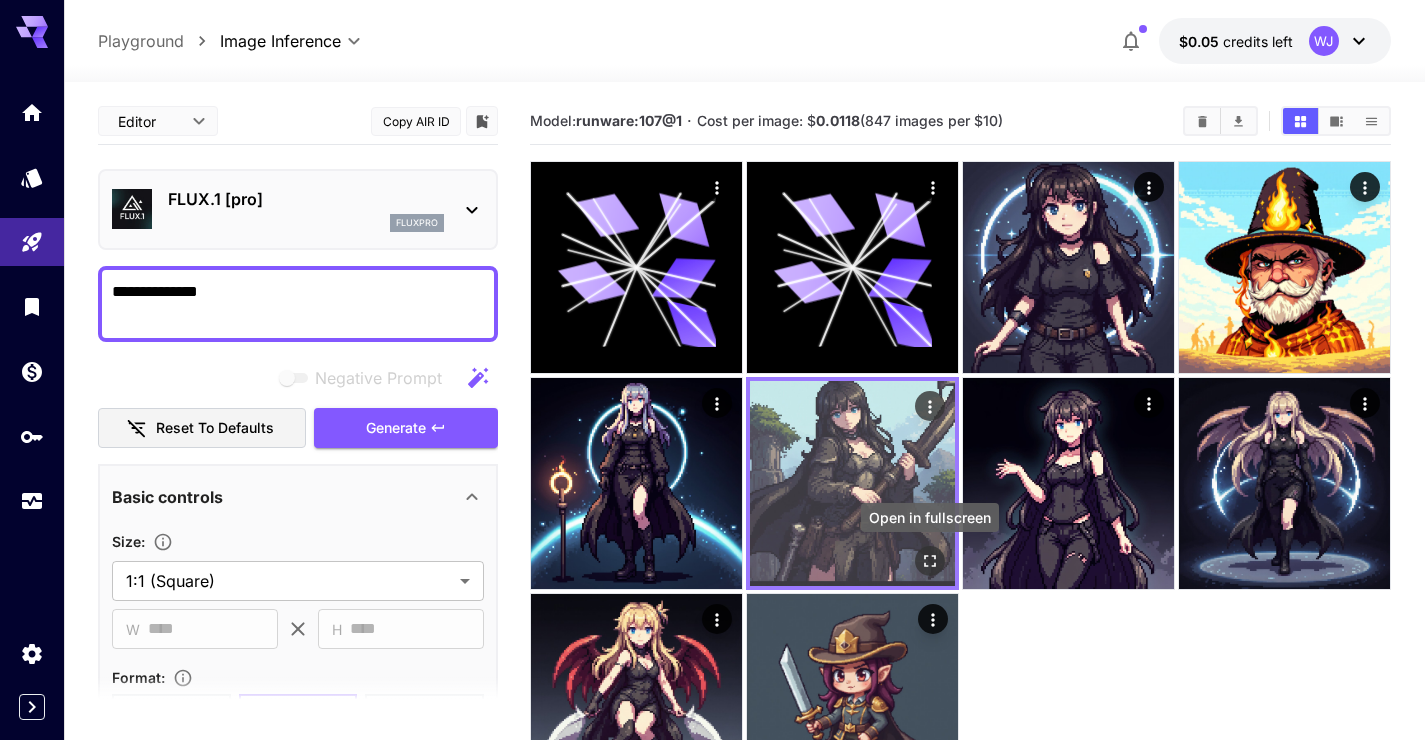 click at bounding box center [930, 561] 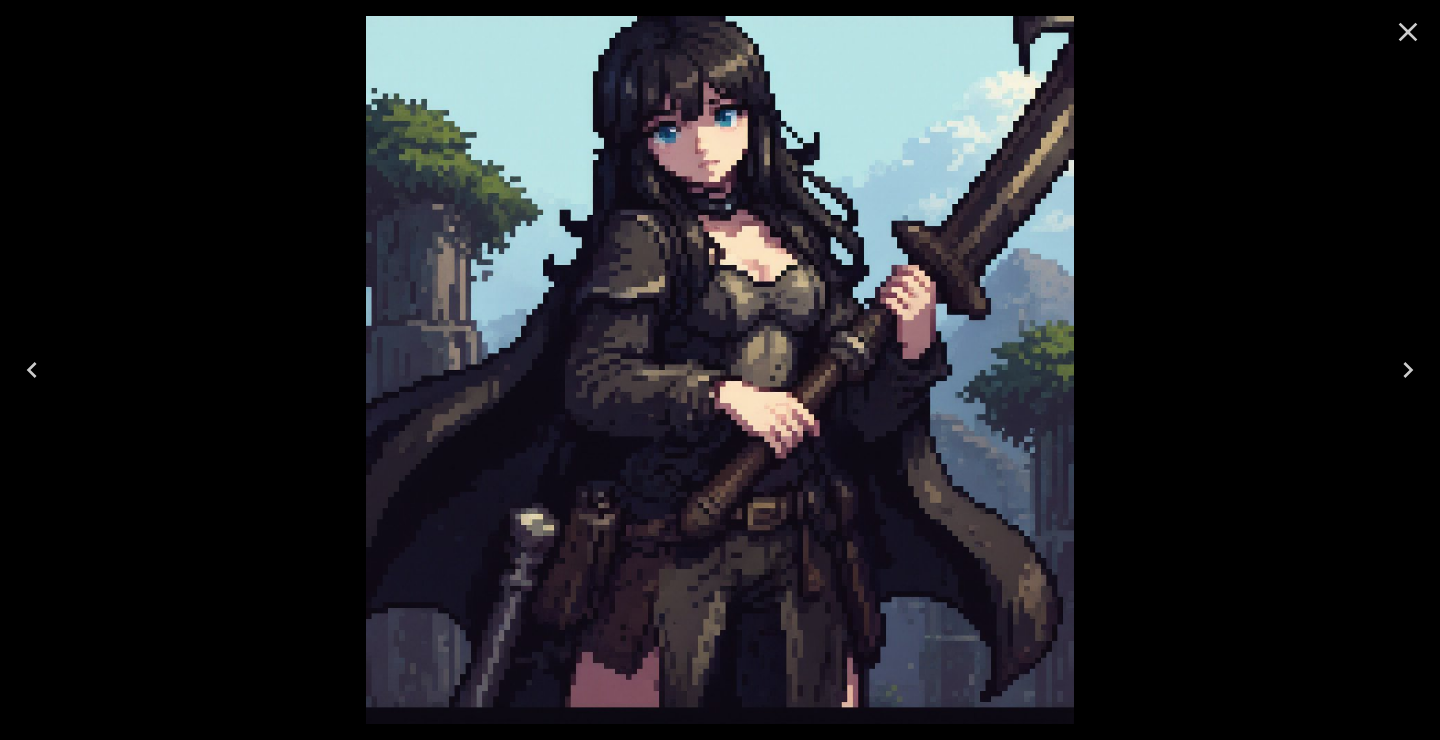 click 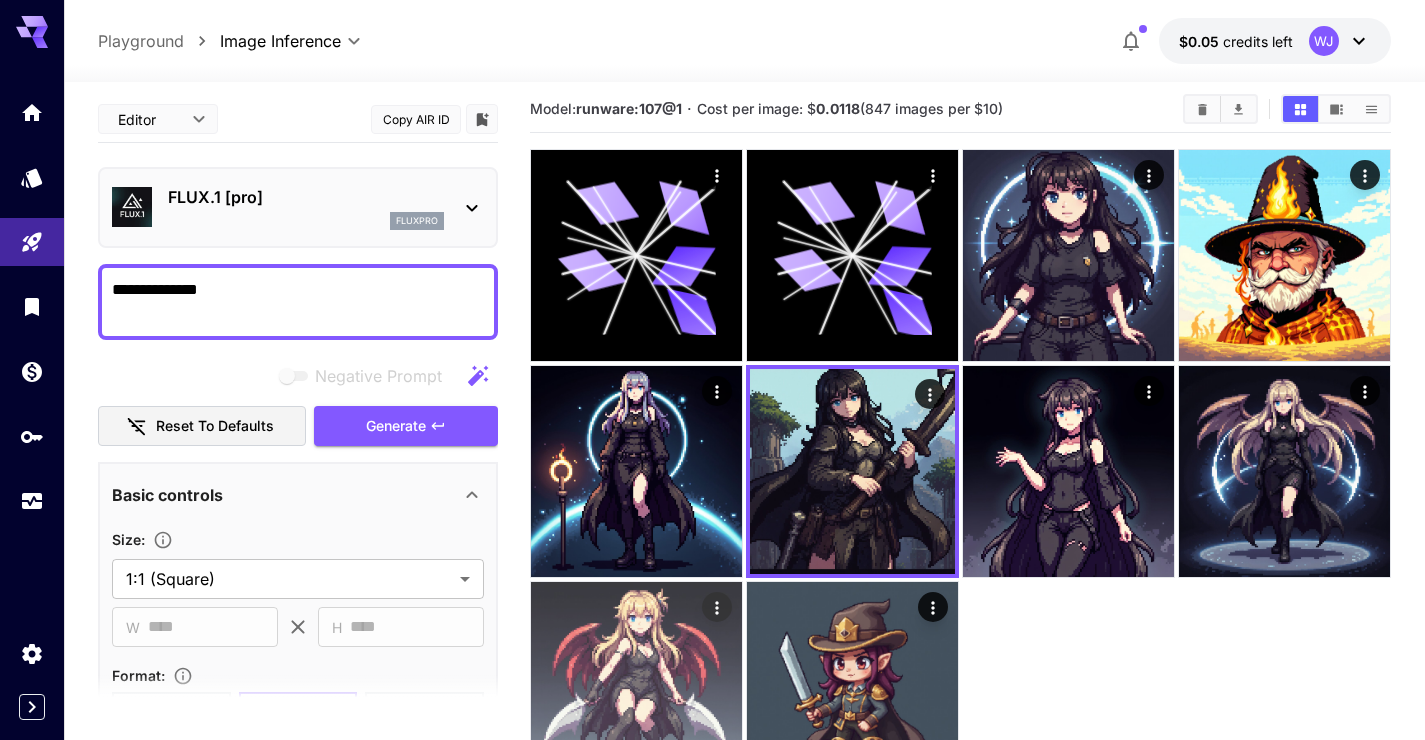 scroll, scrollTop: 13, scrollLeft: 0, axis: vertical 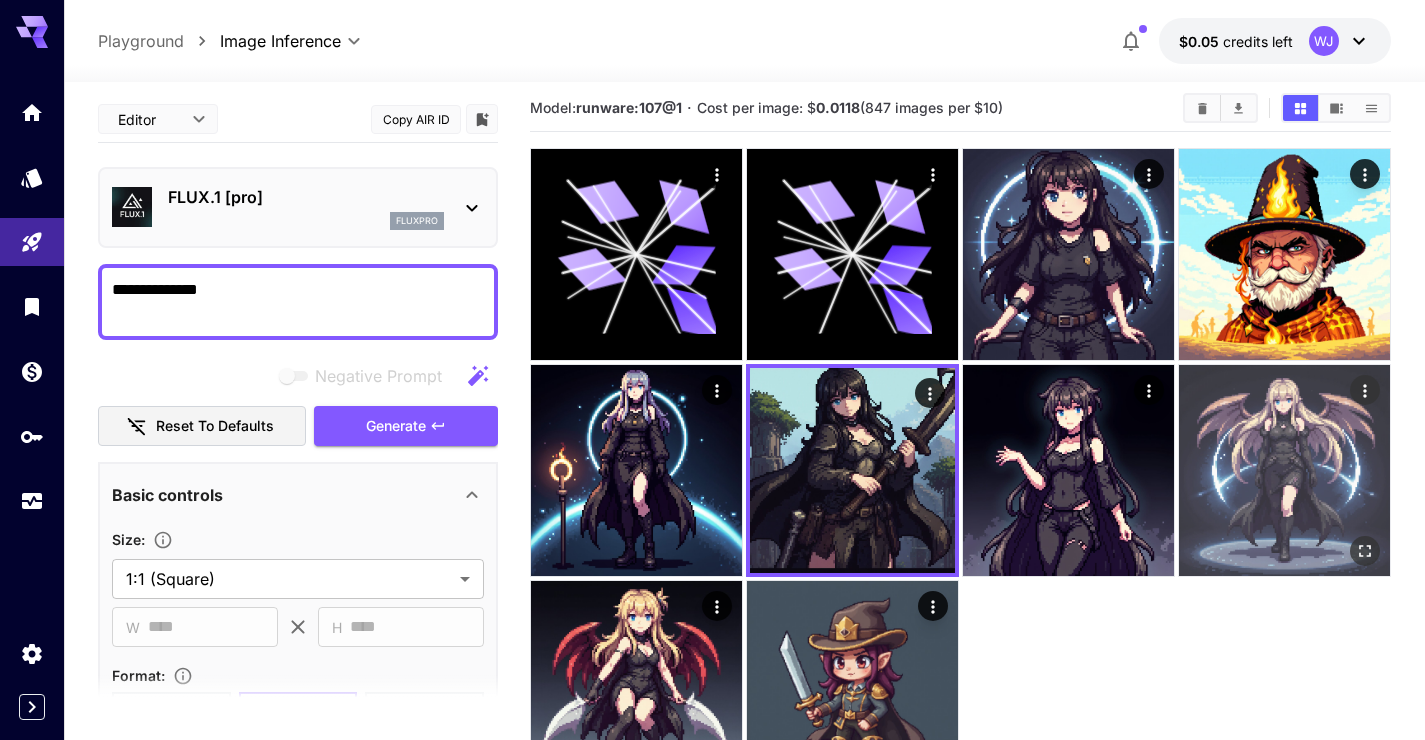 click at bounding box center [1284, 470] 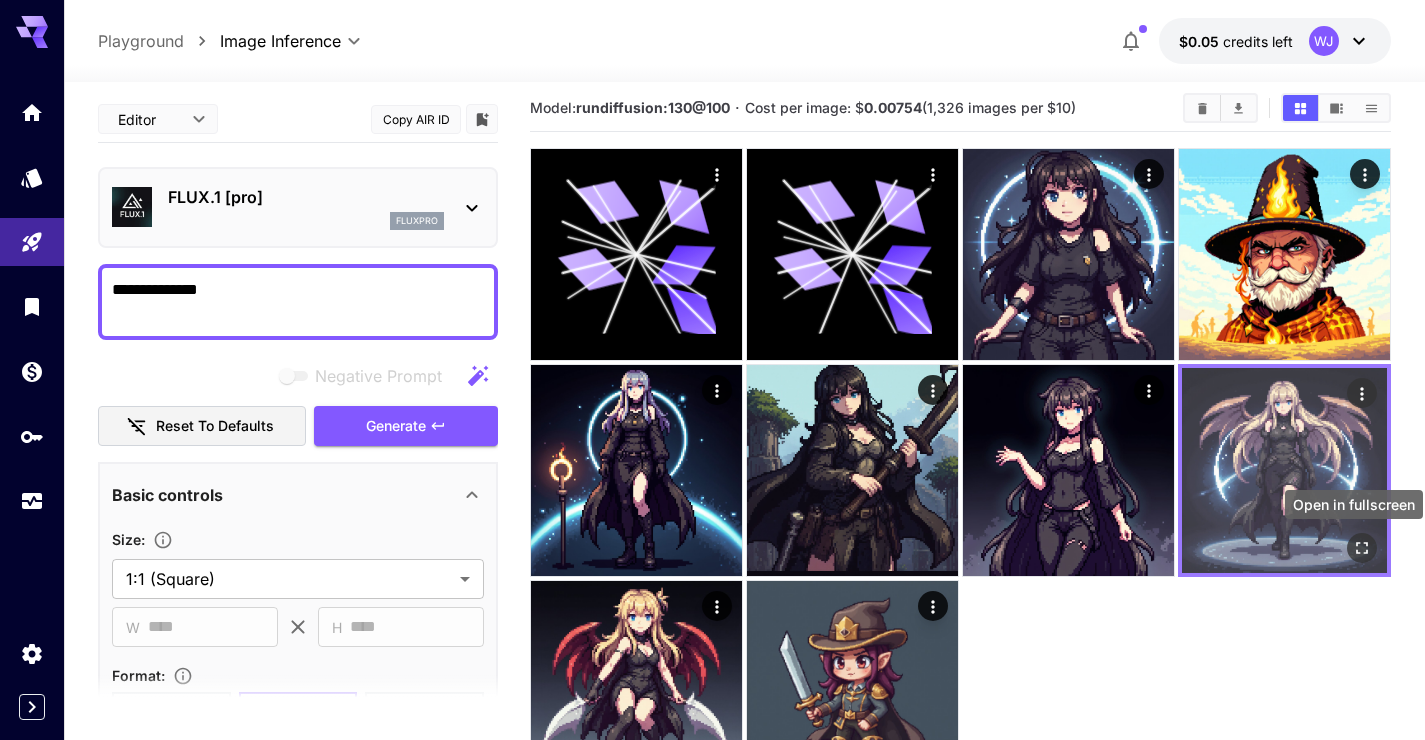 click 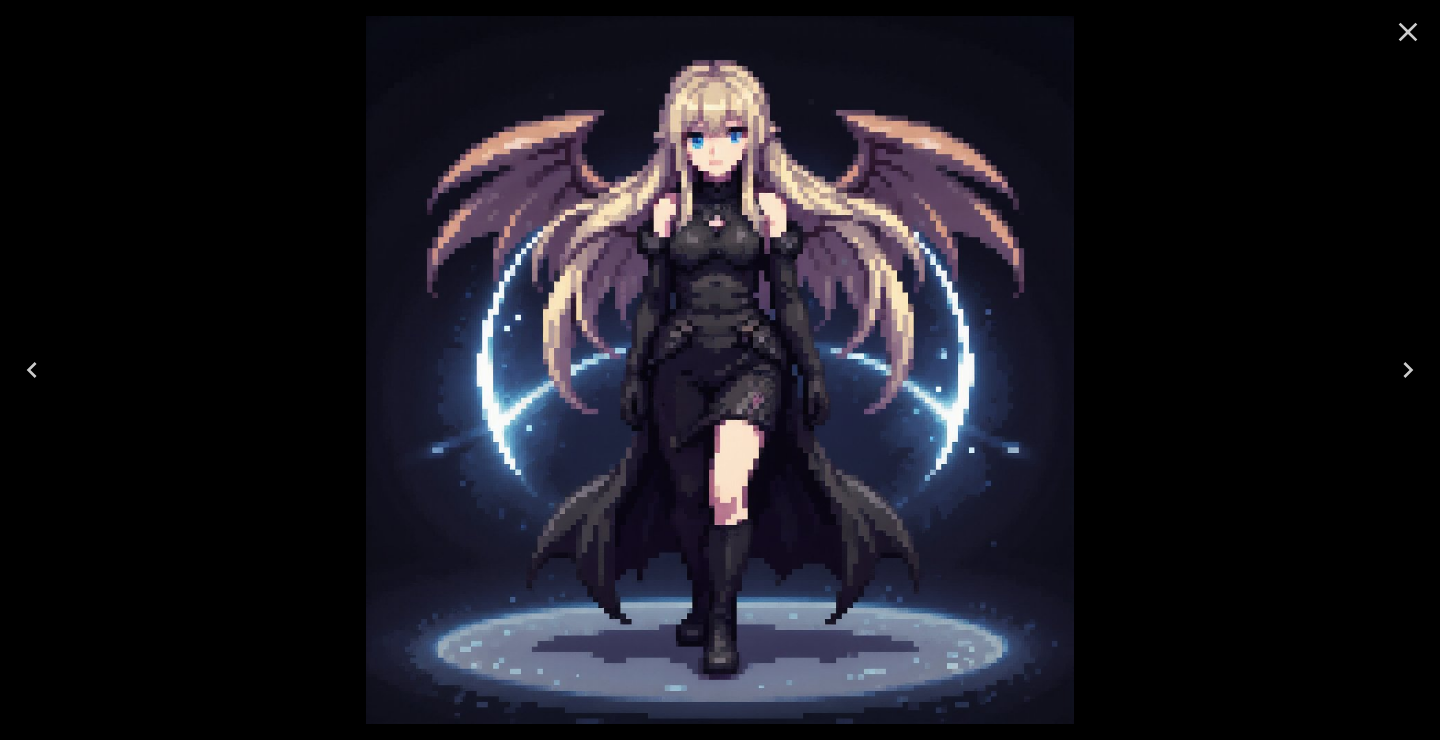 click 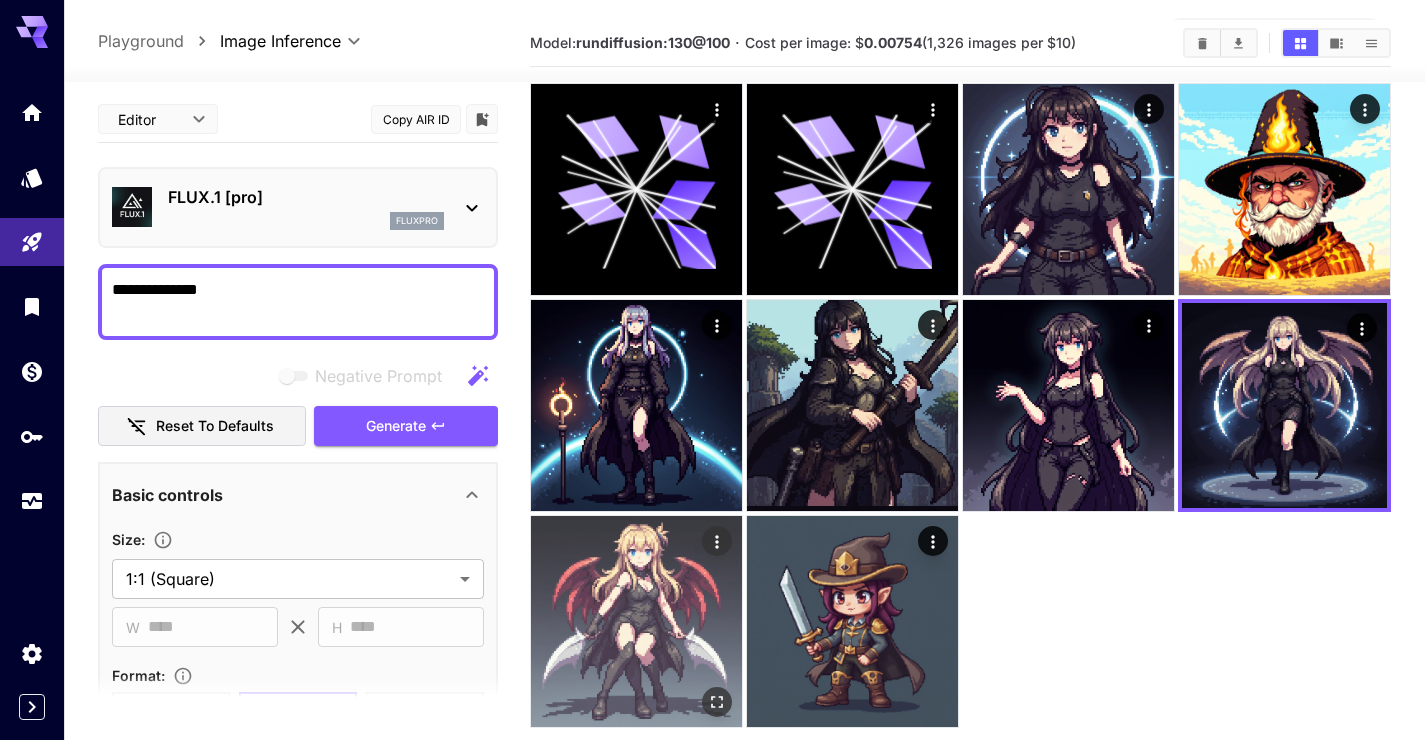scroll, scrollTop: 101, scrollLeft: 0, axis: vertical 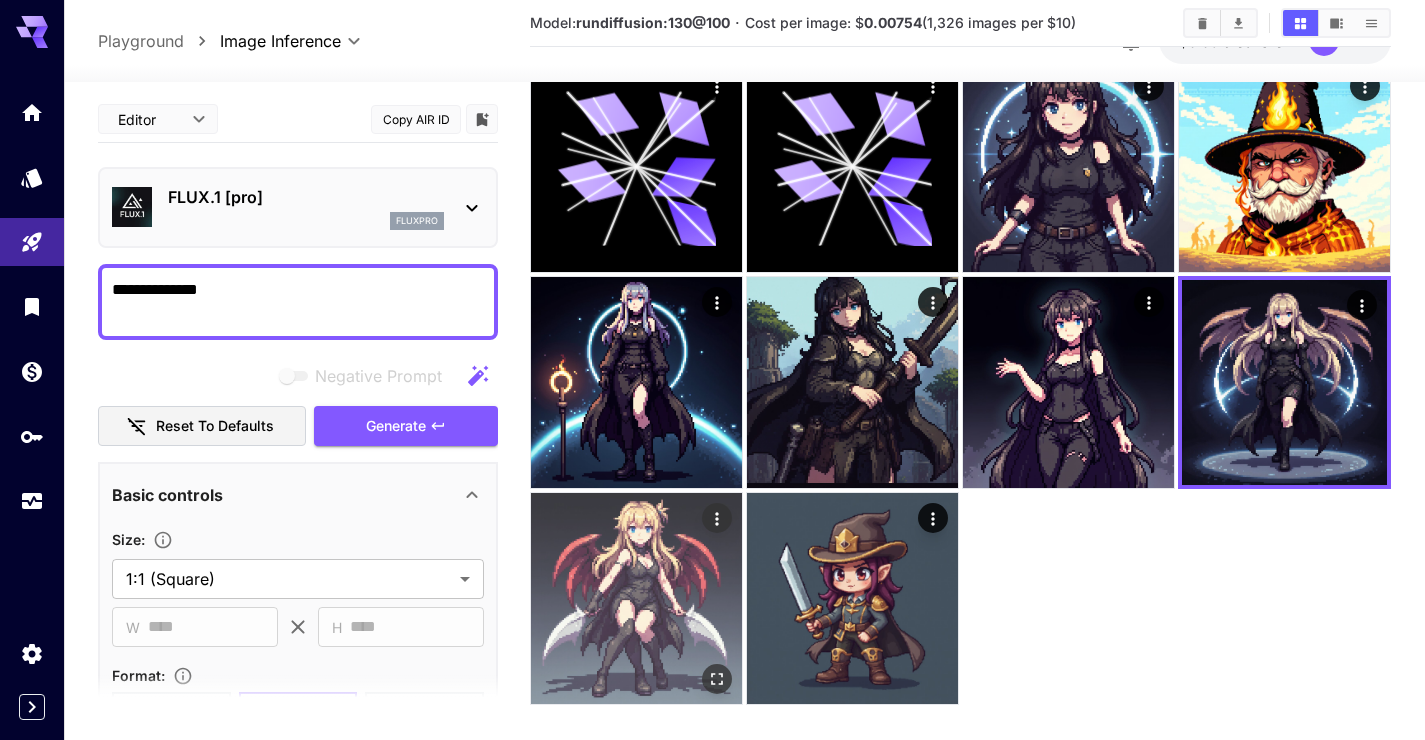 click at bounding box center [717, 679] 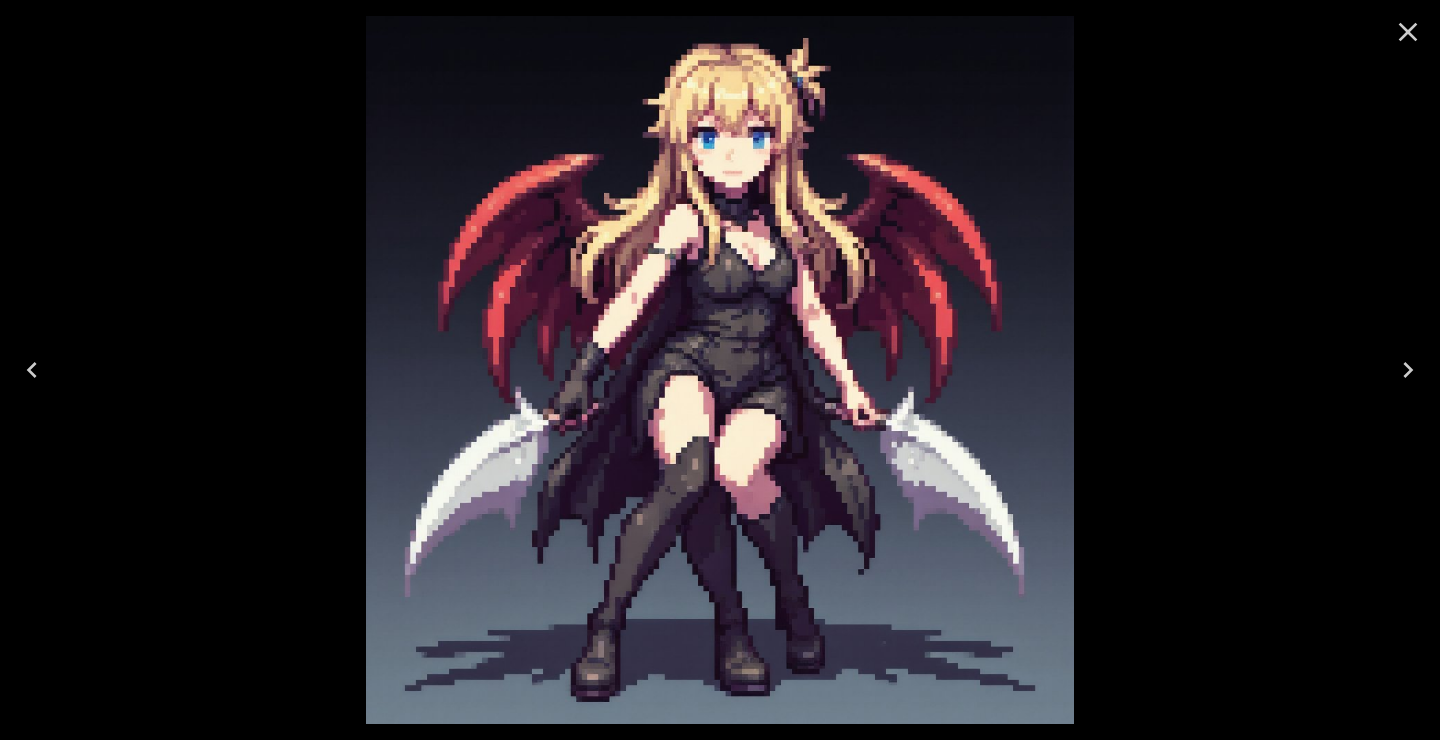 click at bounding box center [1408, 32] 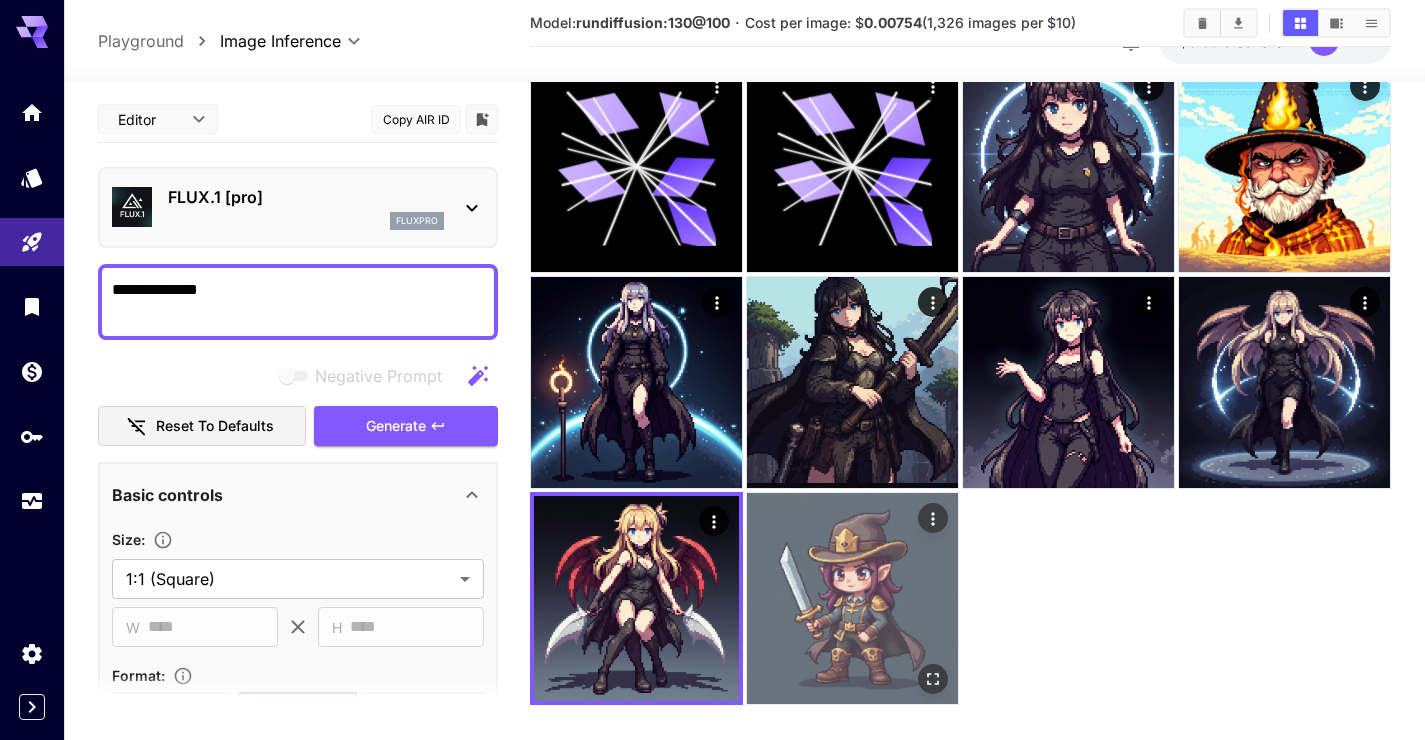 click 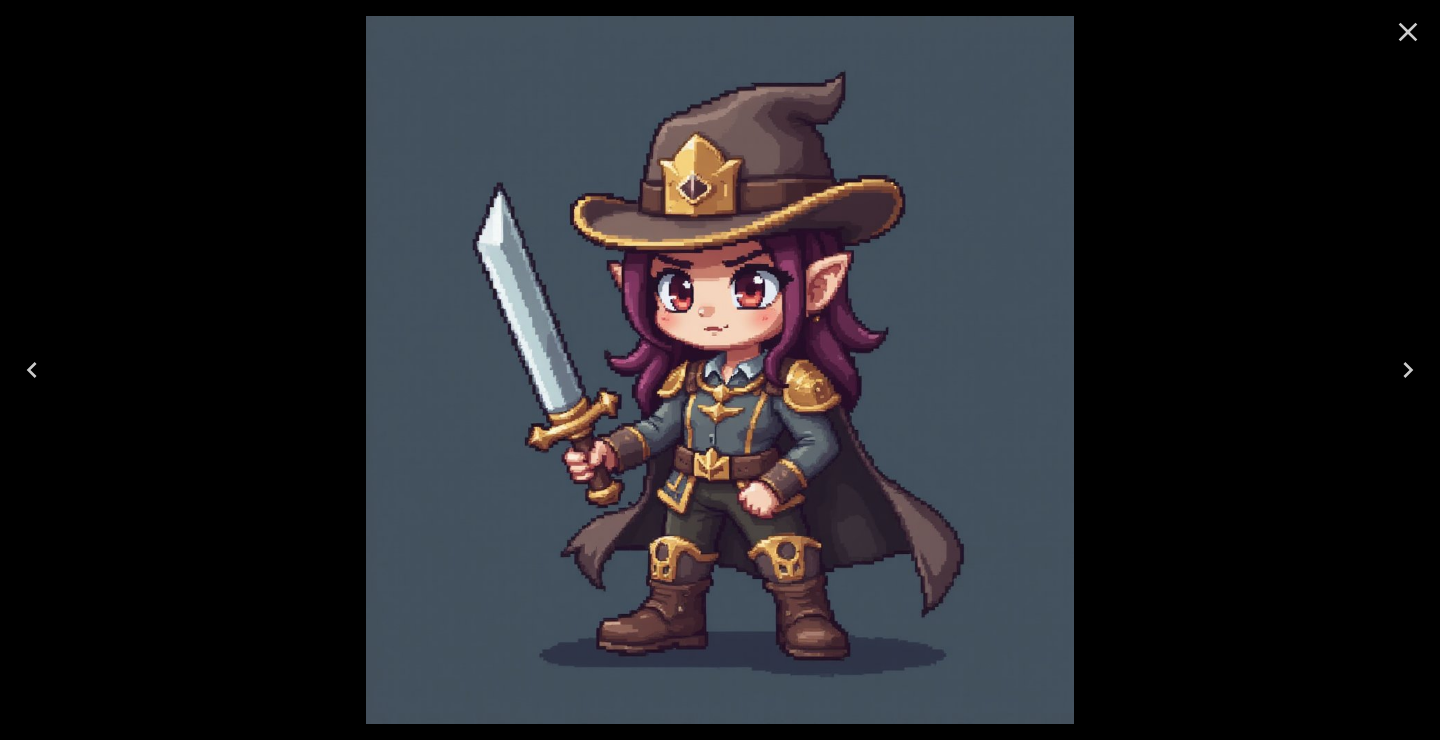 click 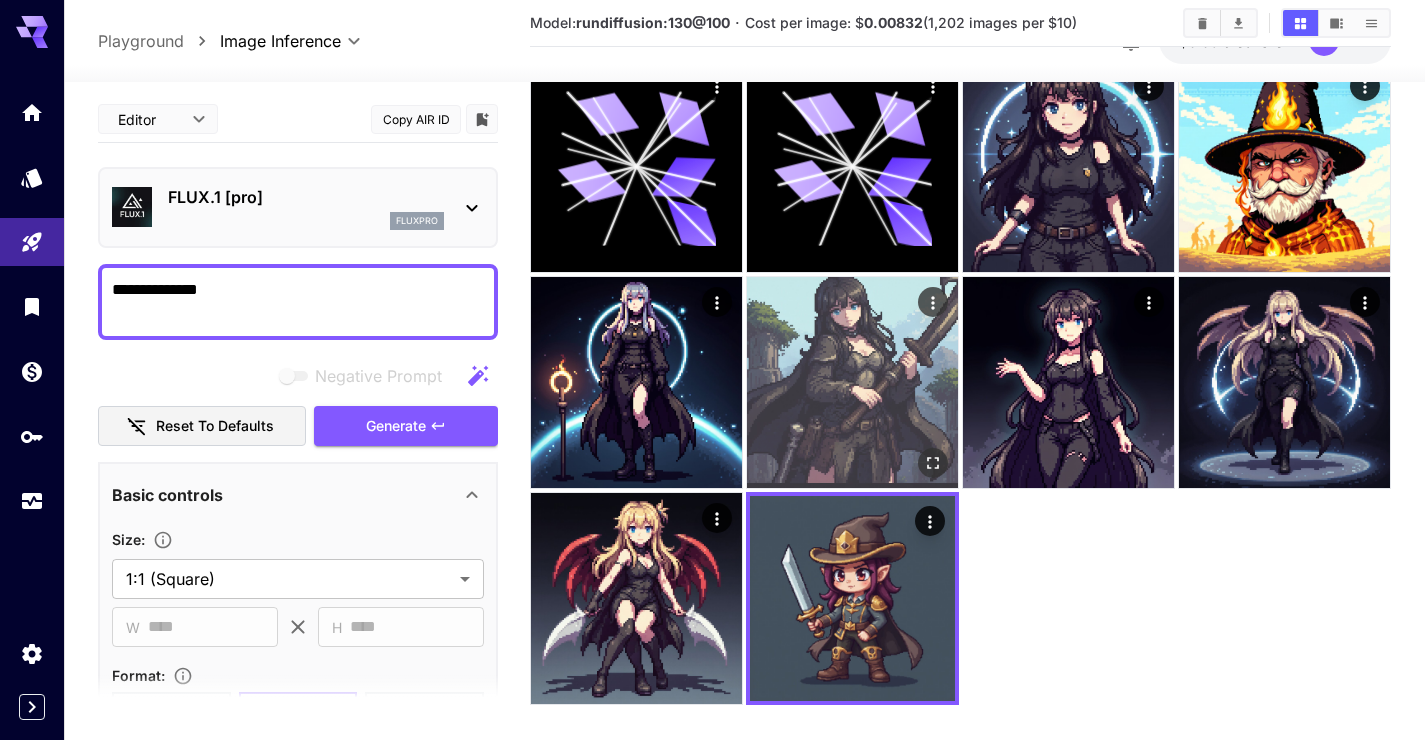 click at bounding box center (852, 382) 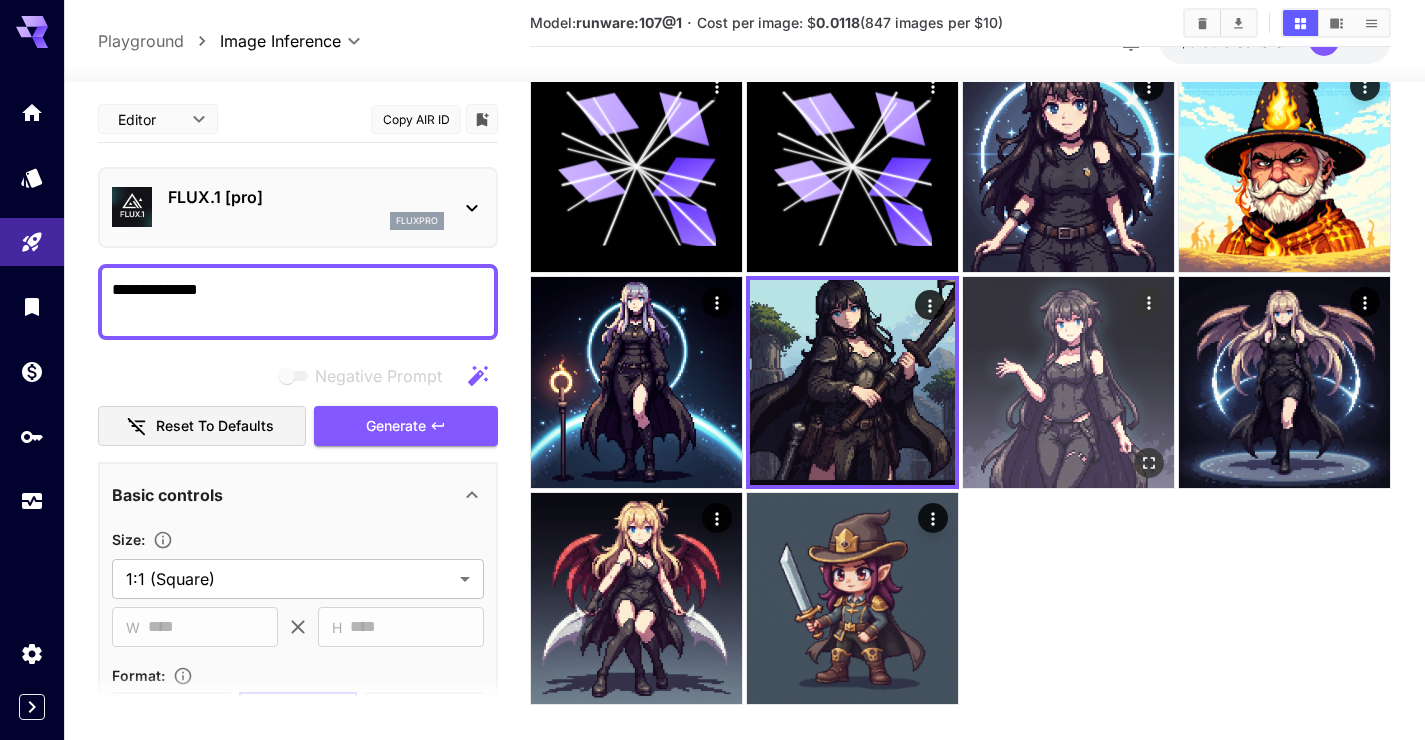 click at bounding box center [1068, 382] 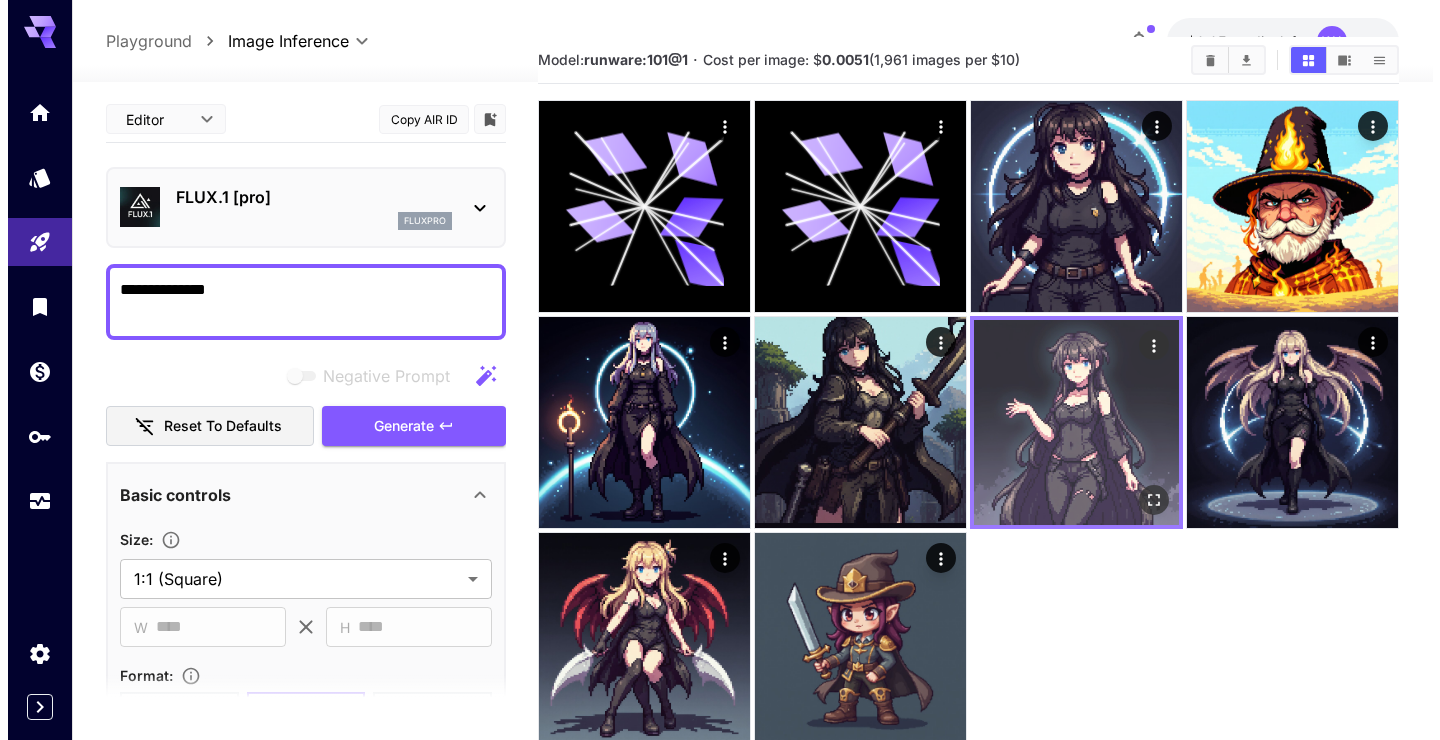 scroll, scrollTop: 0, scrollLeft: 0, axis: both 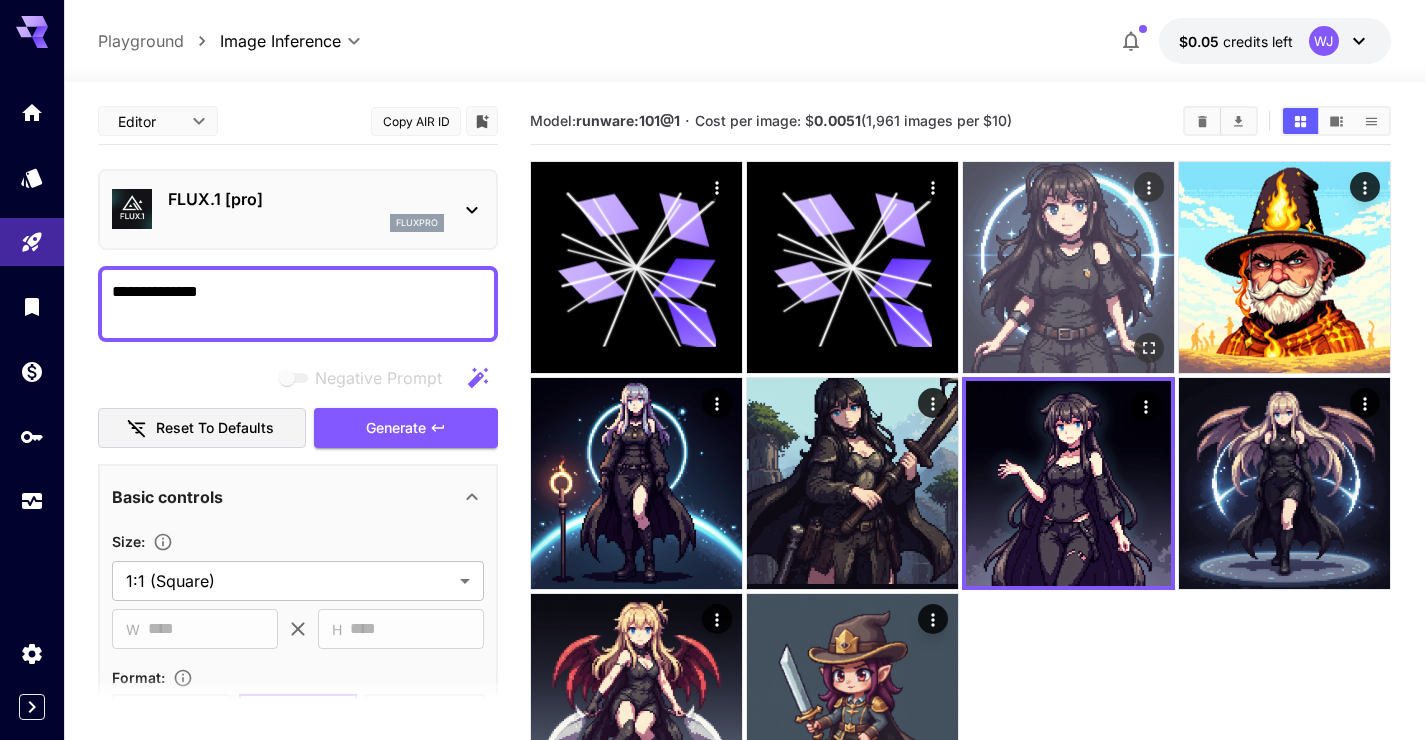 click at bounding box center [1068, 267] 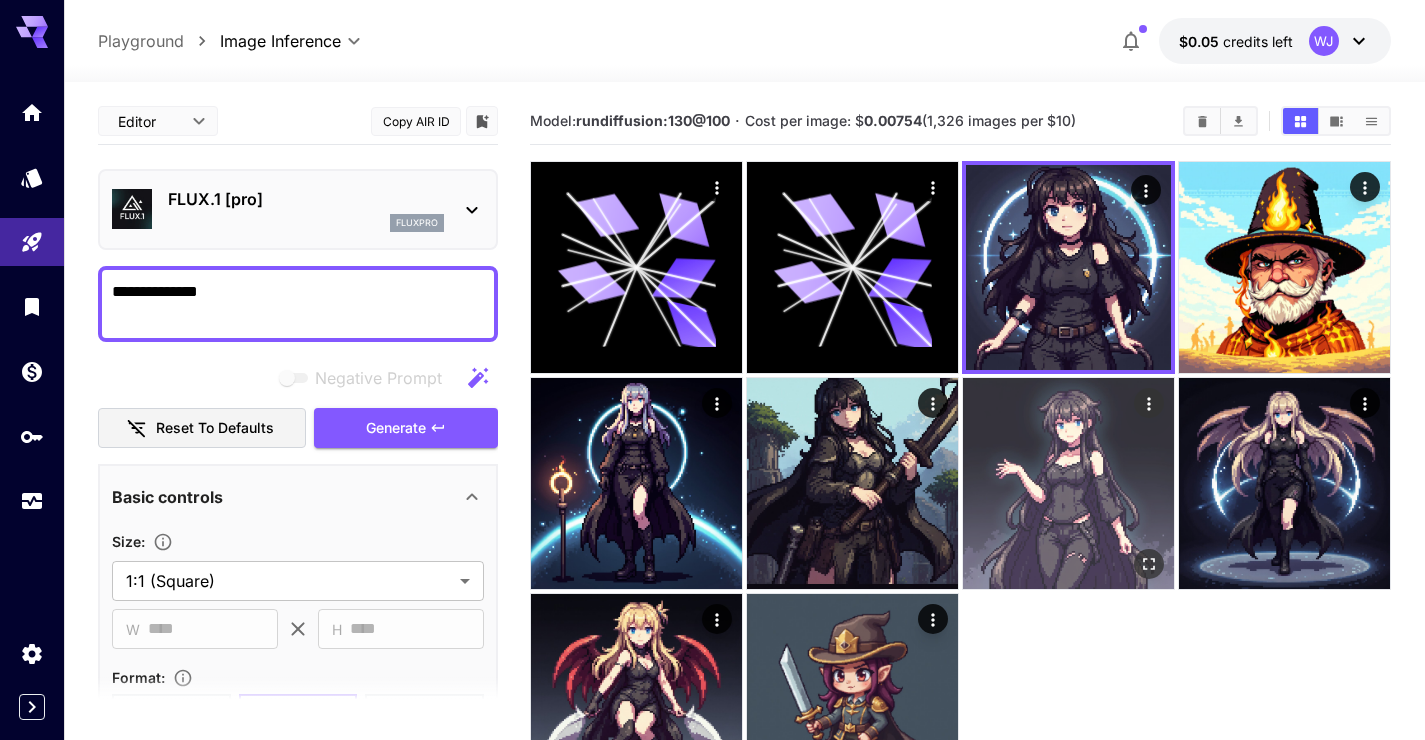 click at bounding box center (1068, 483) 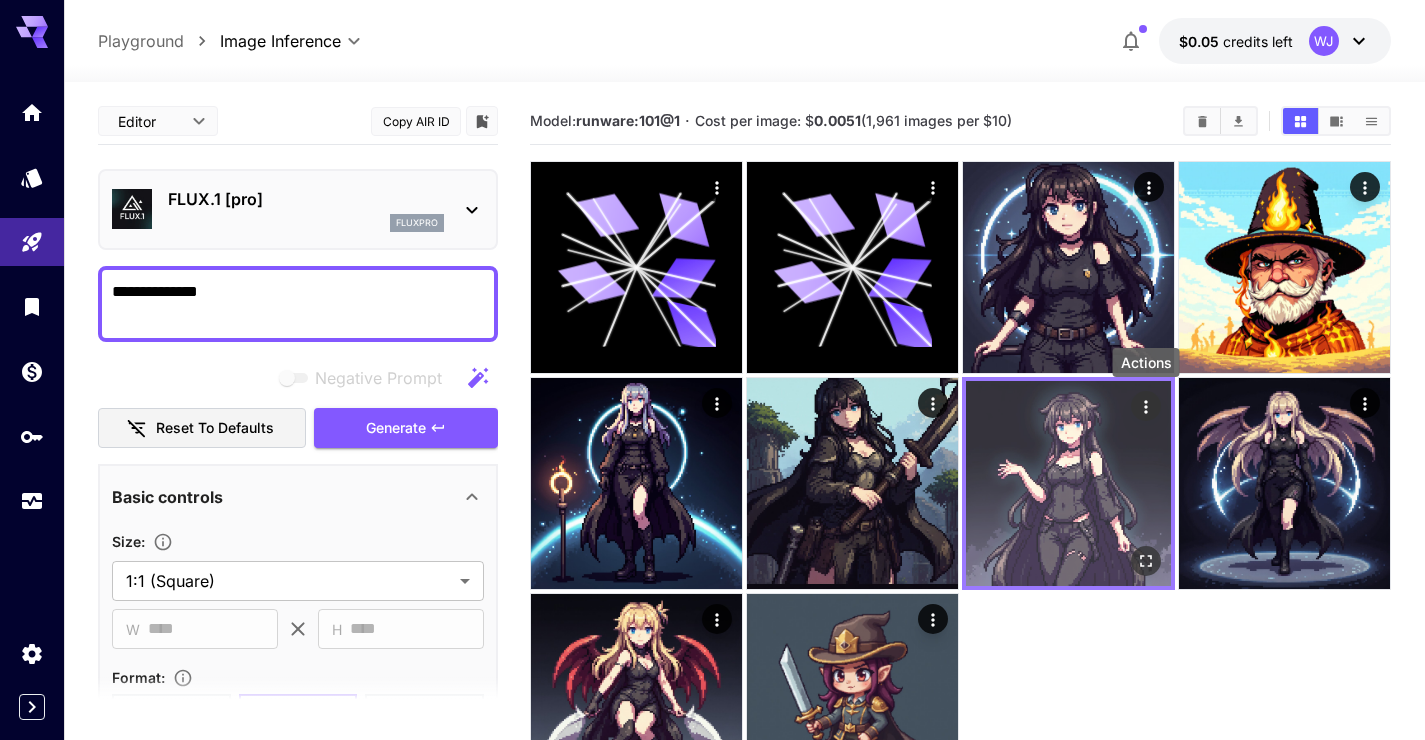 click 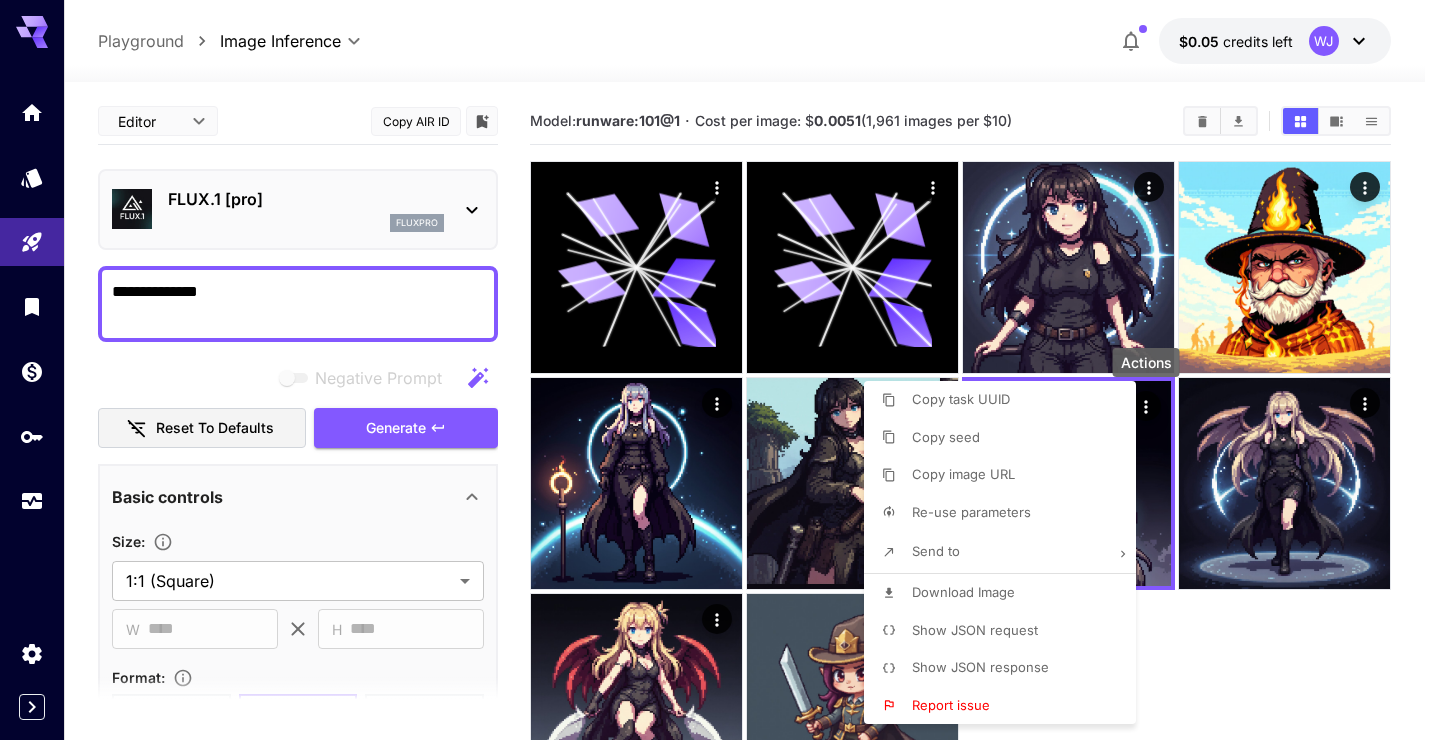 scroll, scrollTop: 0, scrollLeft: 0, axis: both 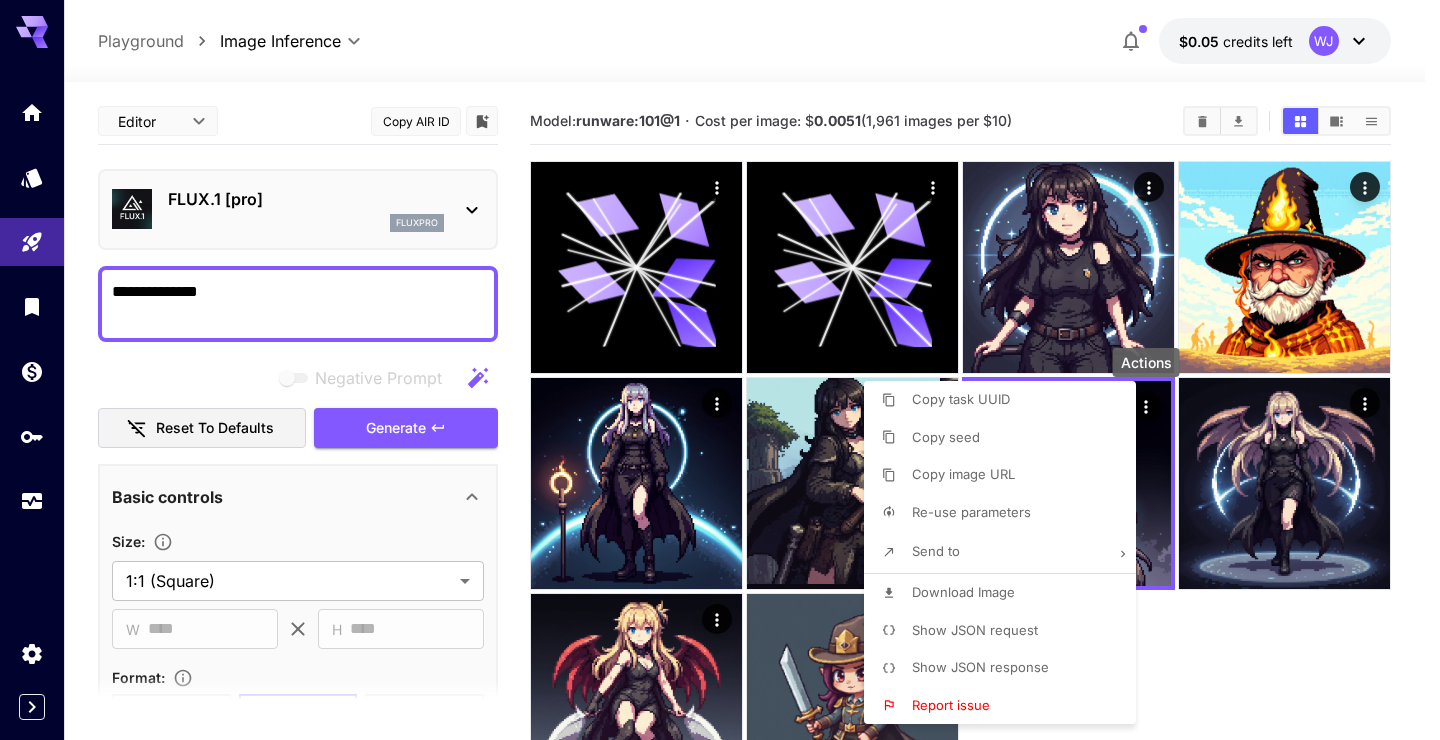click on "Send to" at bounding box center (1006, 552) 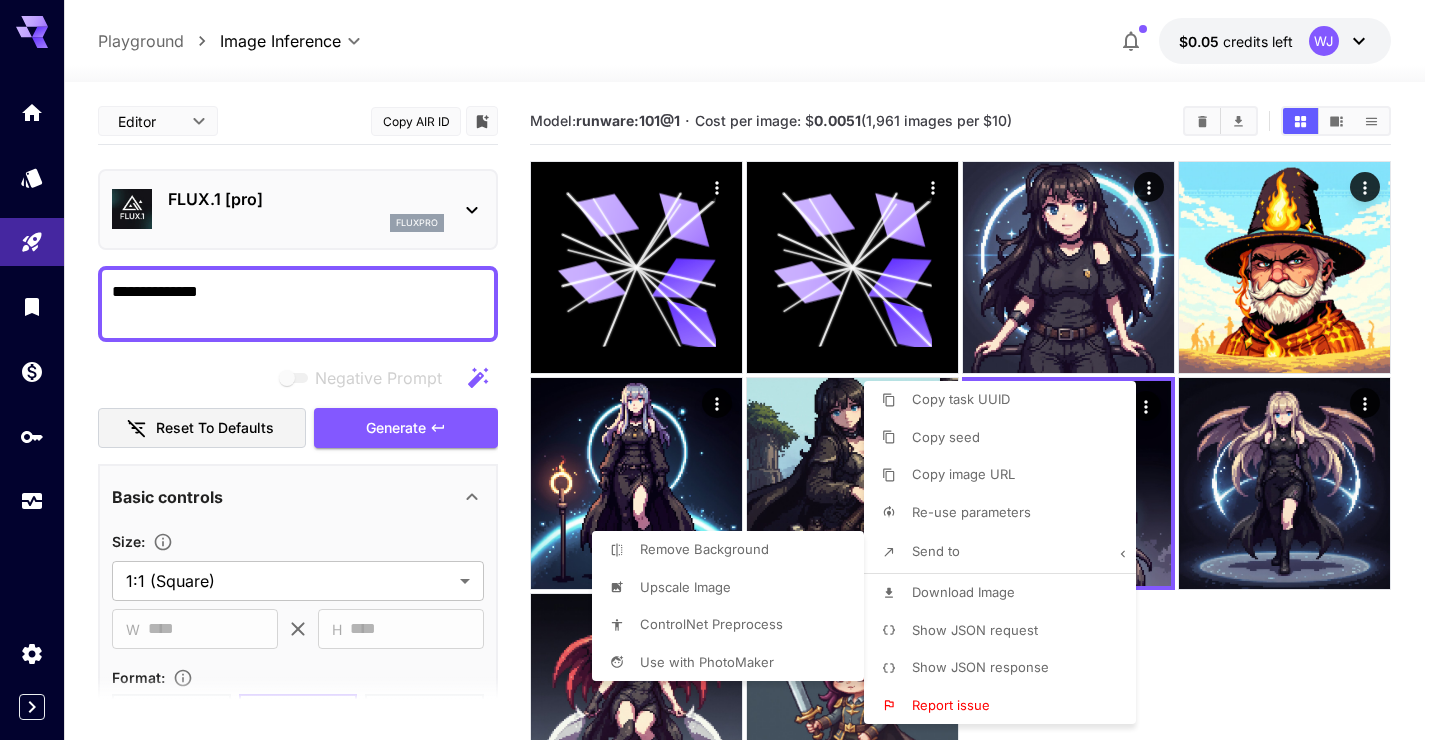 click at bounding box center [720, 370] 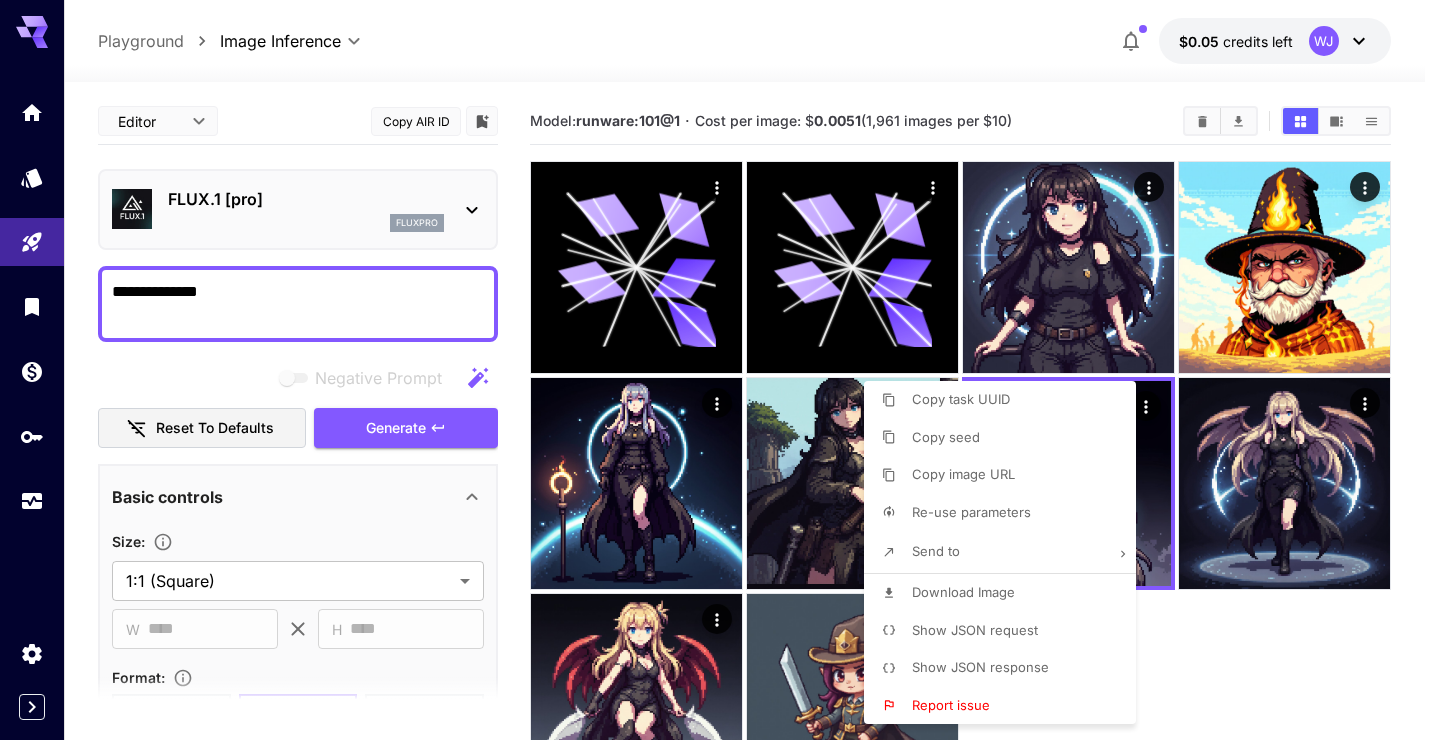 click at bounding box center (720, 370) 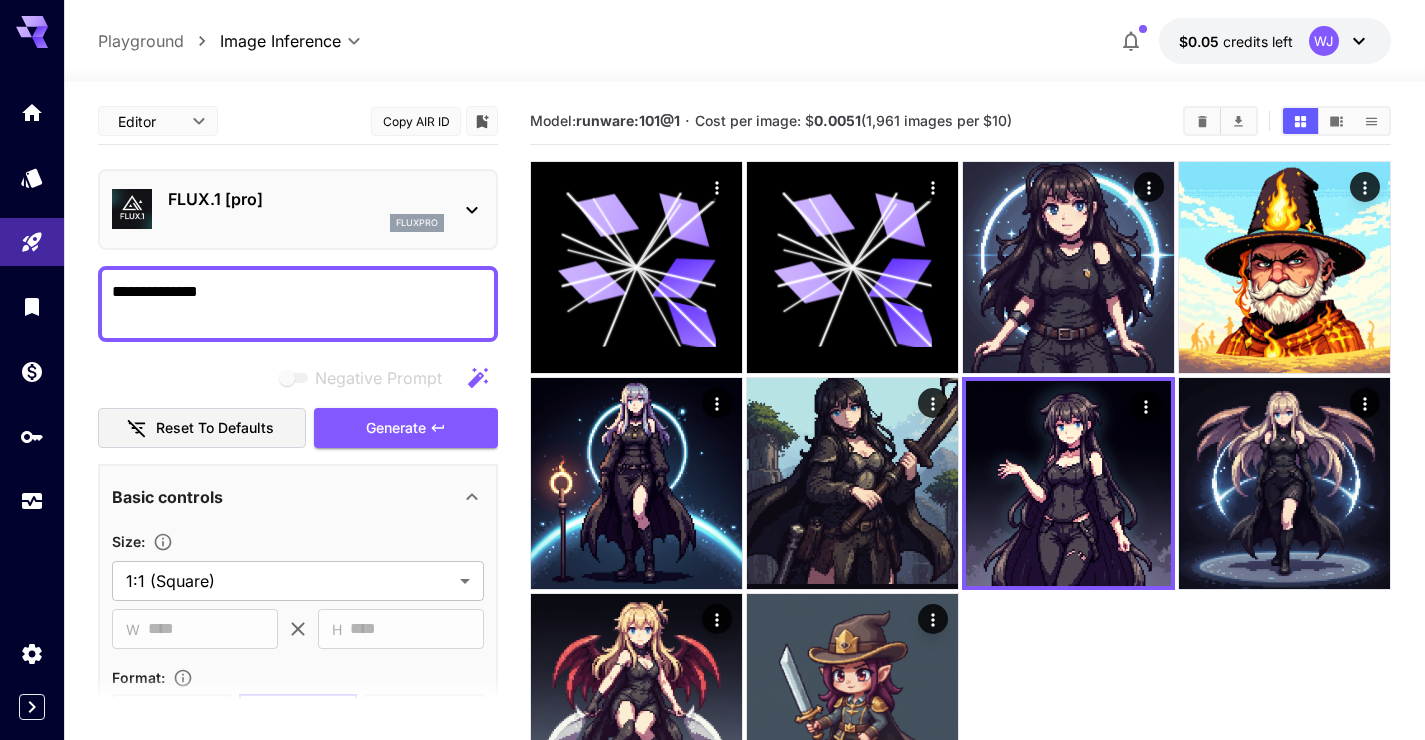 click on "FLUX.1 [pro] fluxpro" at bounding box center (298, 209) 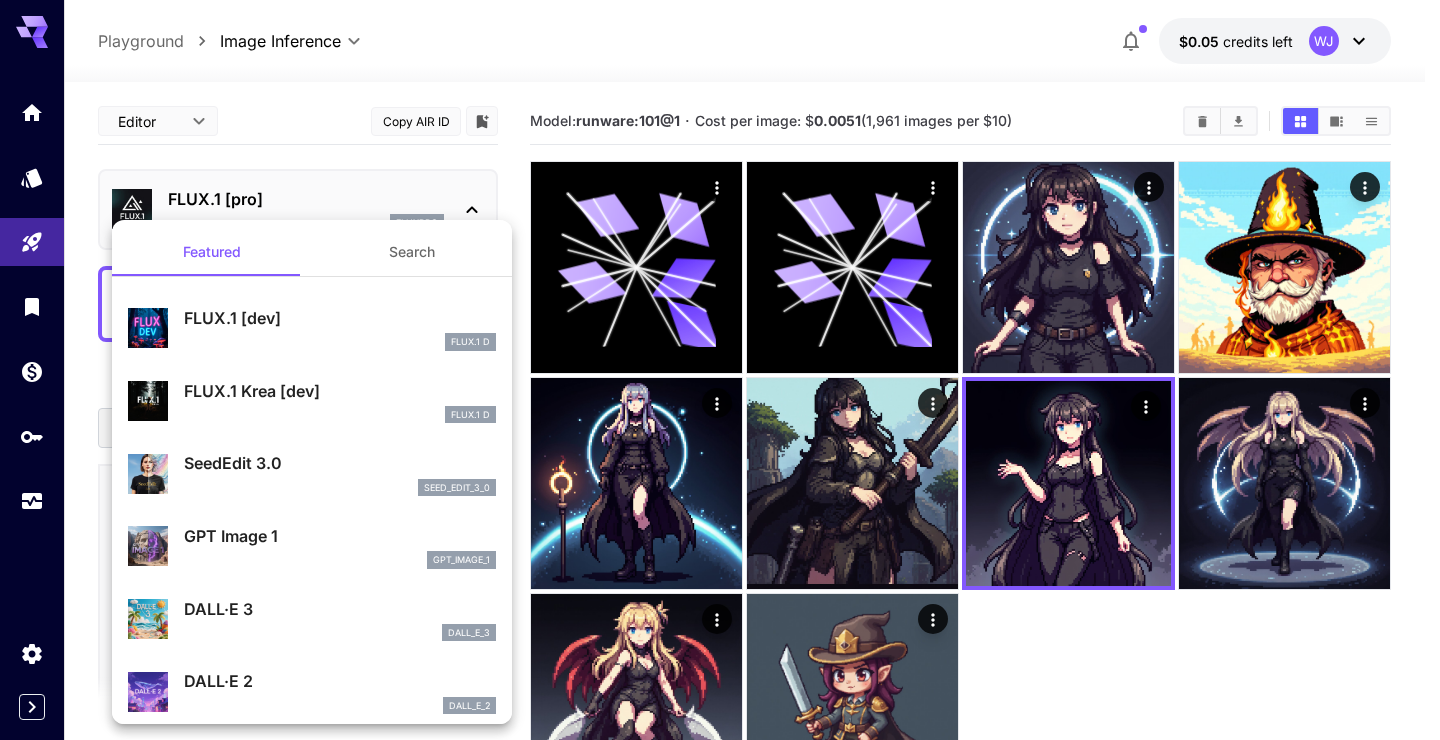 click on "FLUX.1 D" at bounding box center [340, 342] 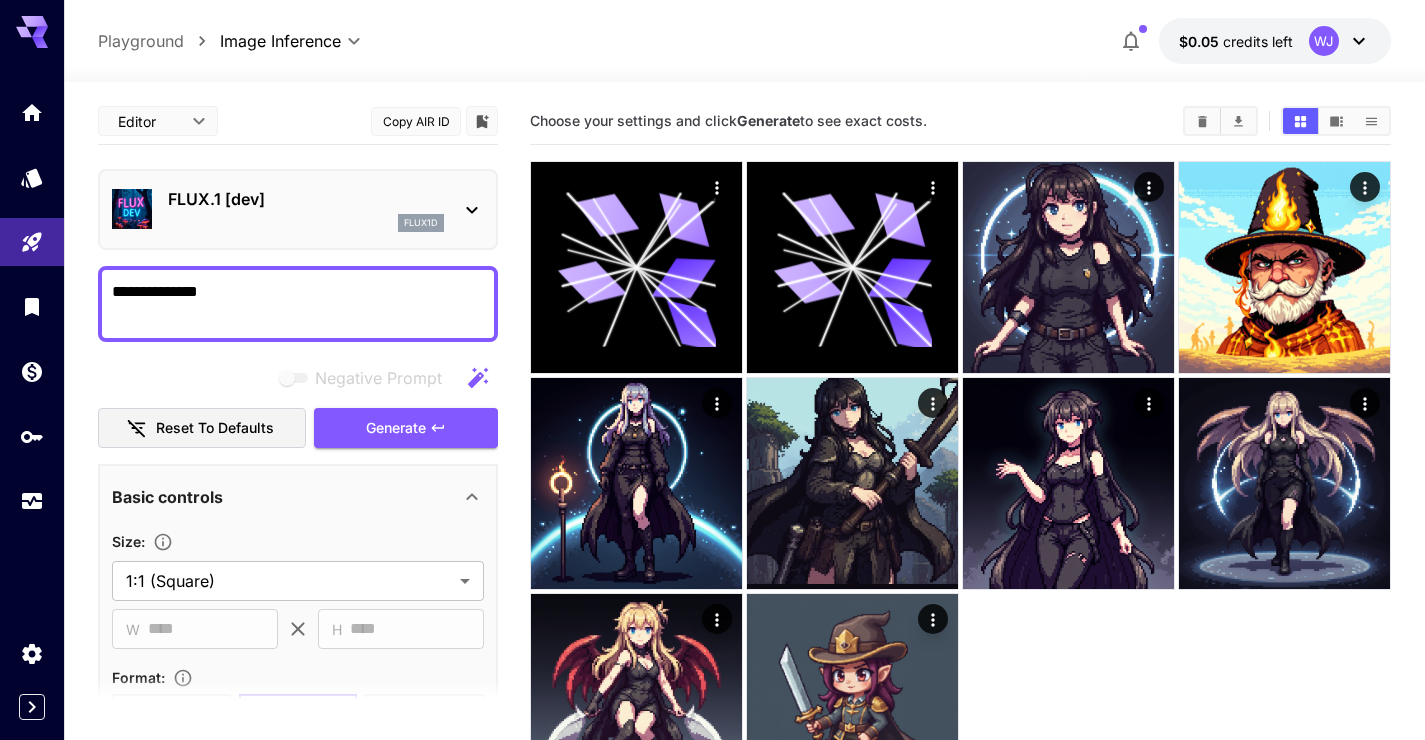 click on "**********" at bounding box center (298, 304) 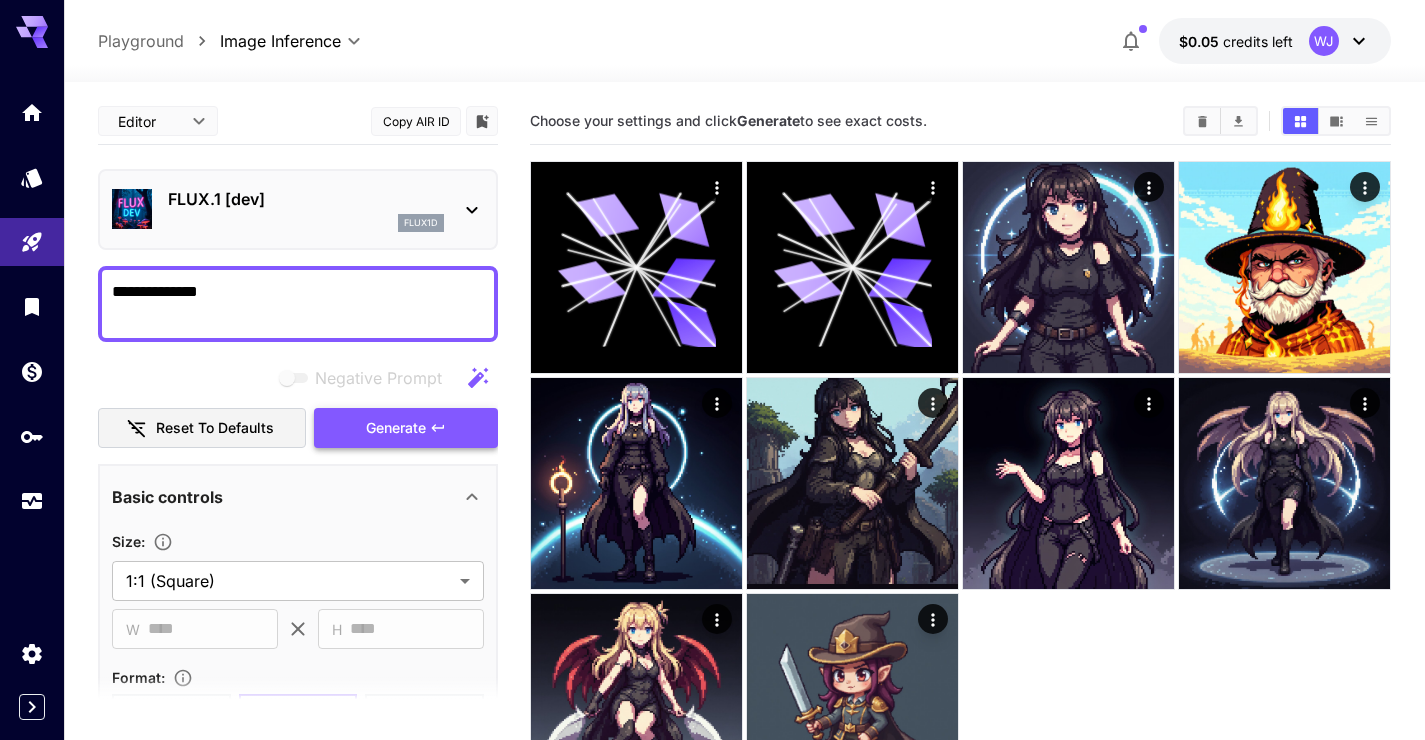 click 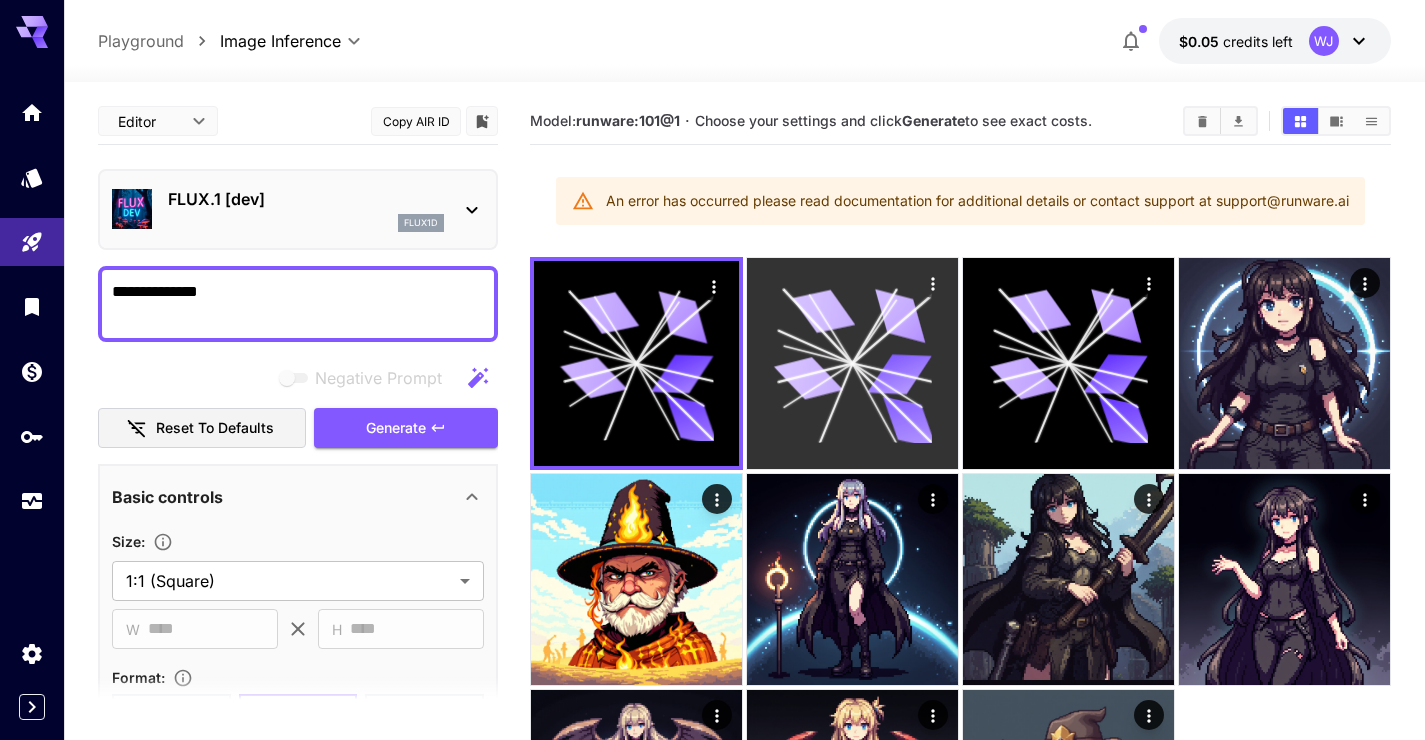 click 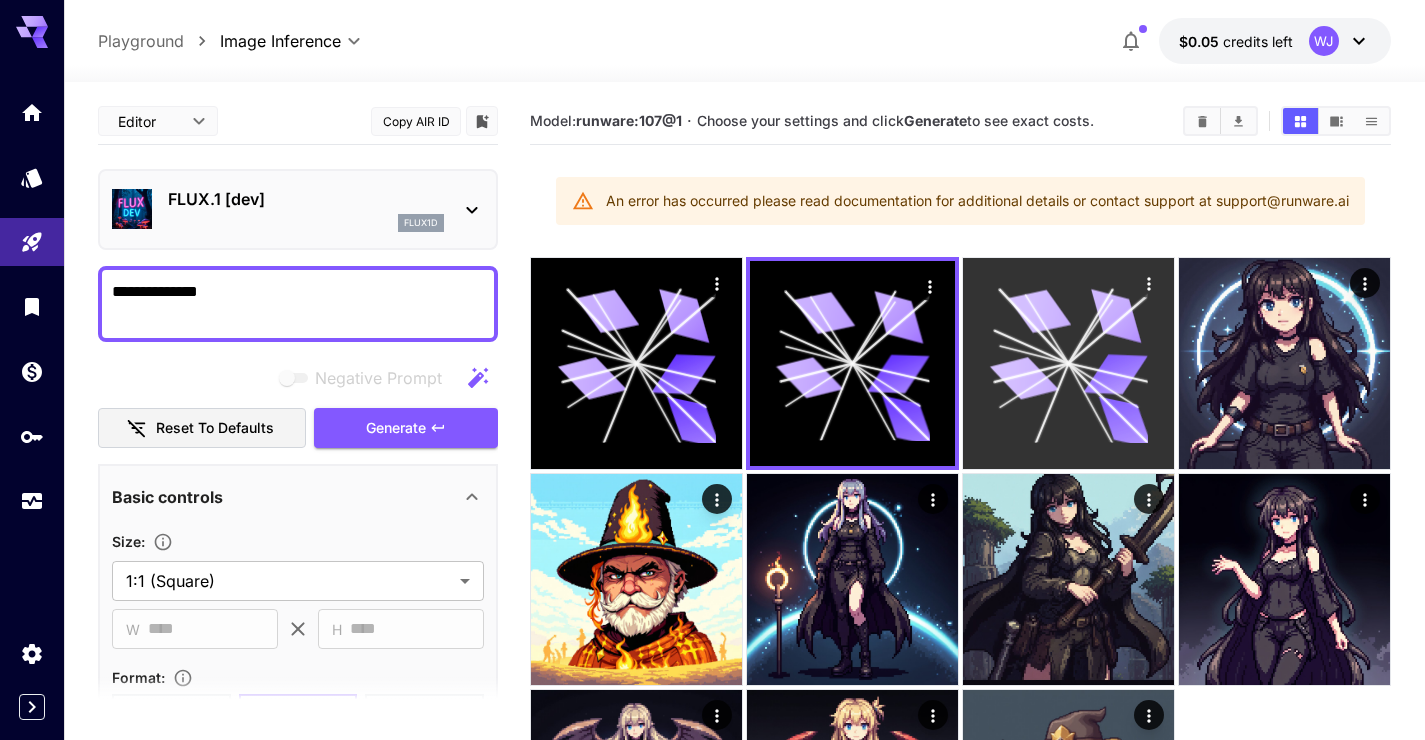 click at bounding box center [1068, 363] 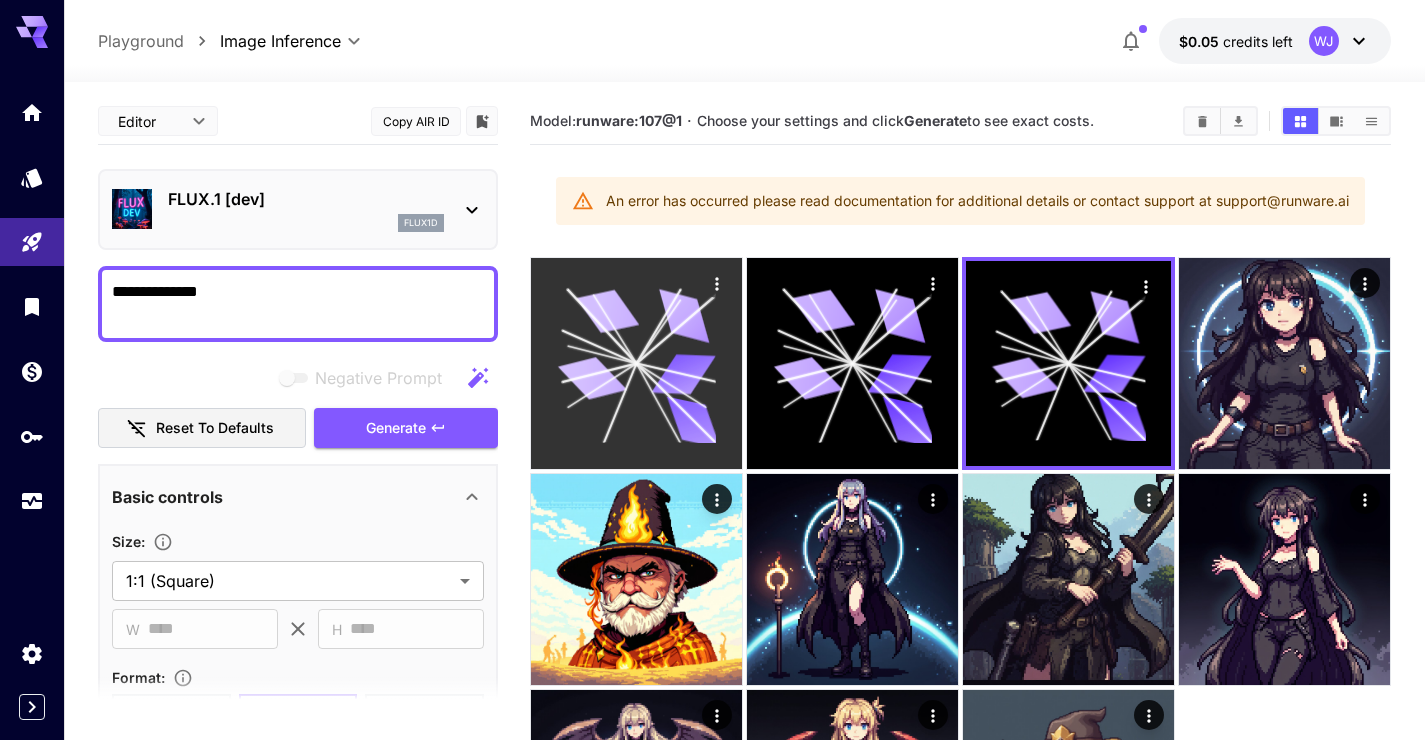 click 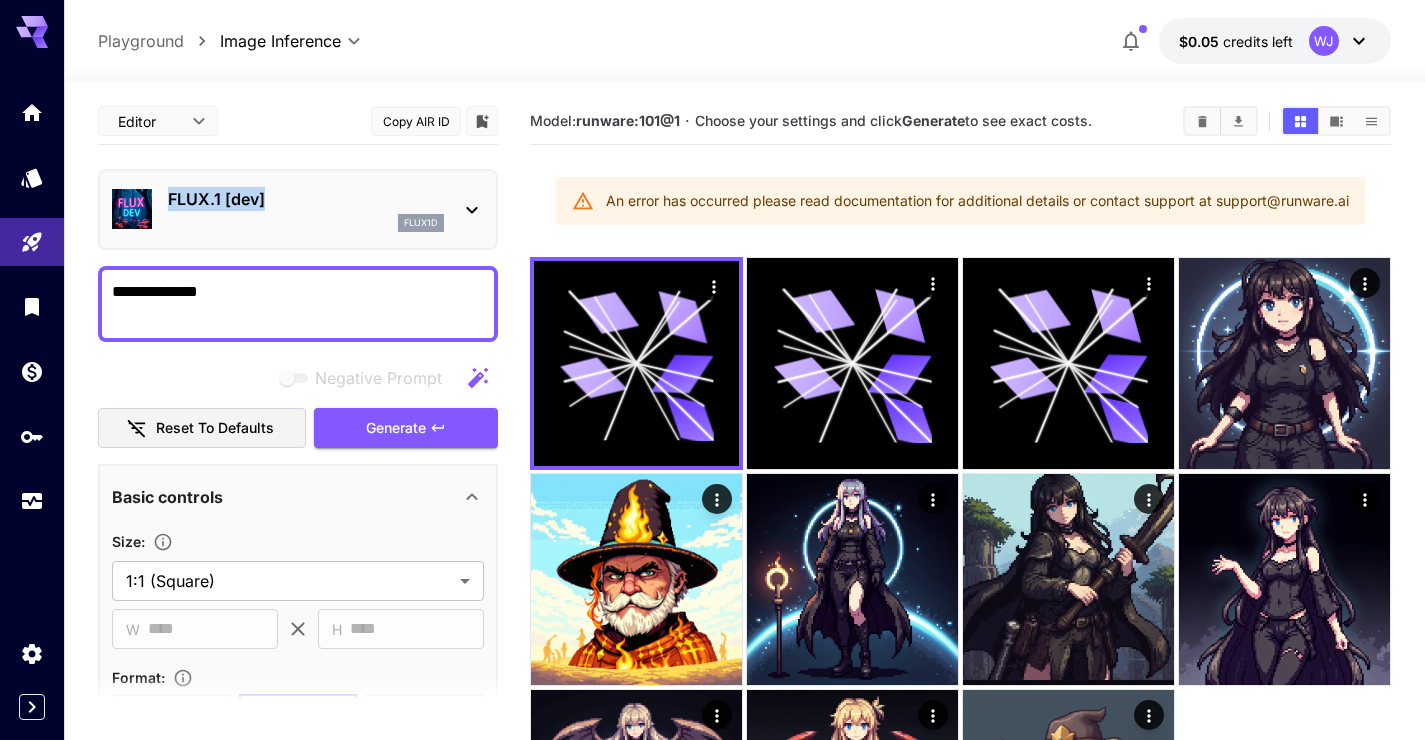 drag, startPoint x: 279, startPoint y: 201, endPoint x: 174, endPoint y: 180, distance: 107.07941 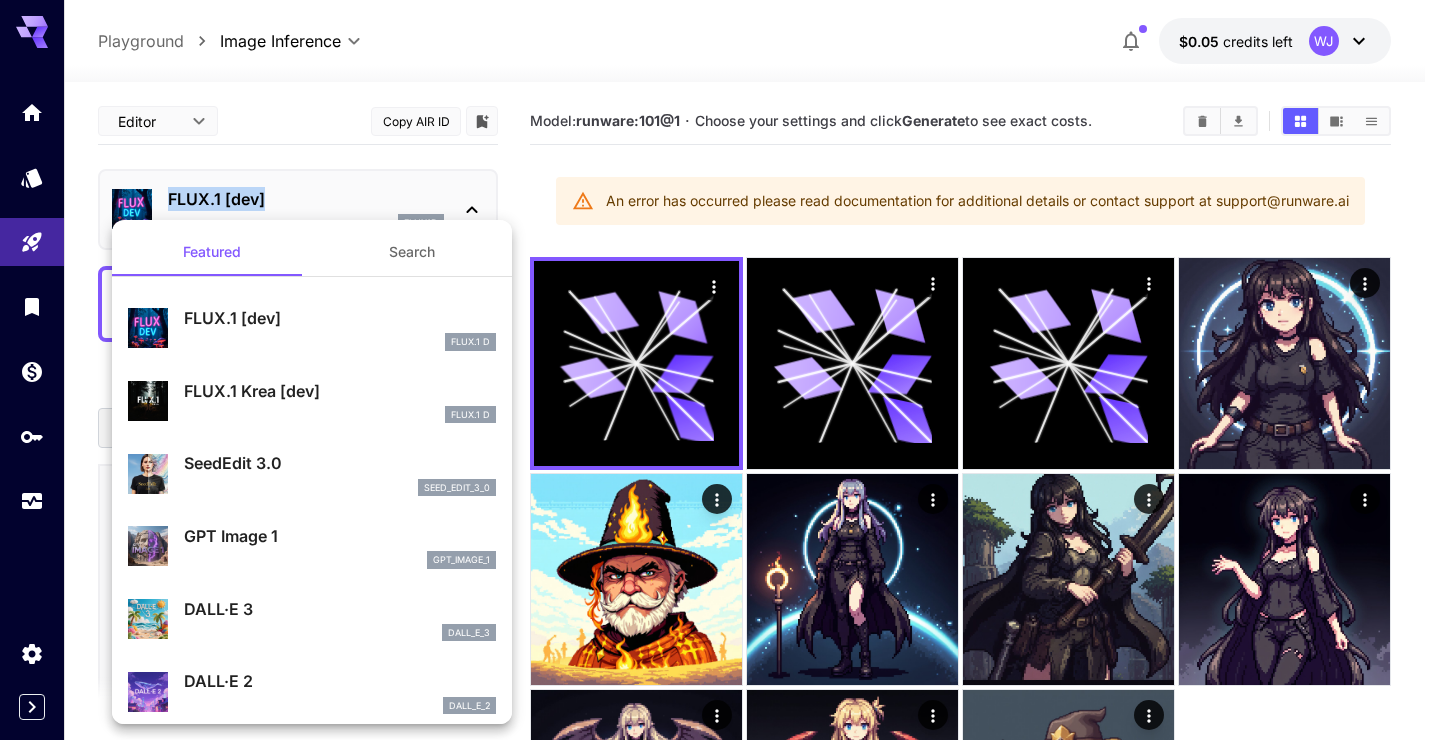 copy on "FLUX.1 [dev]" 